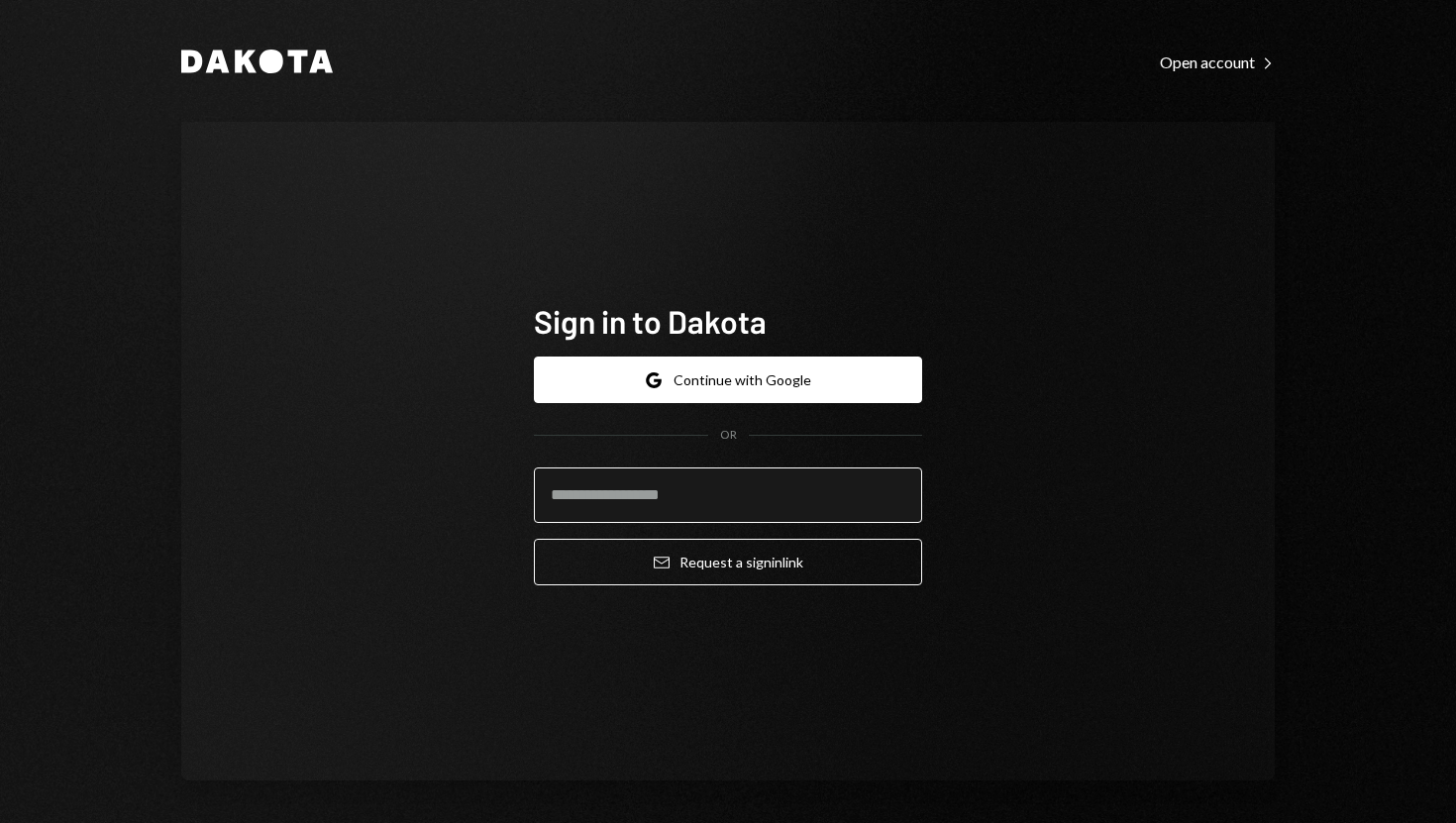 scroll, scrollTop: 0, scrollLeft: 0, axis: both 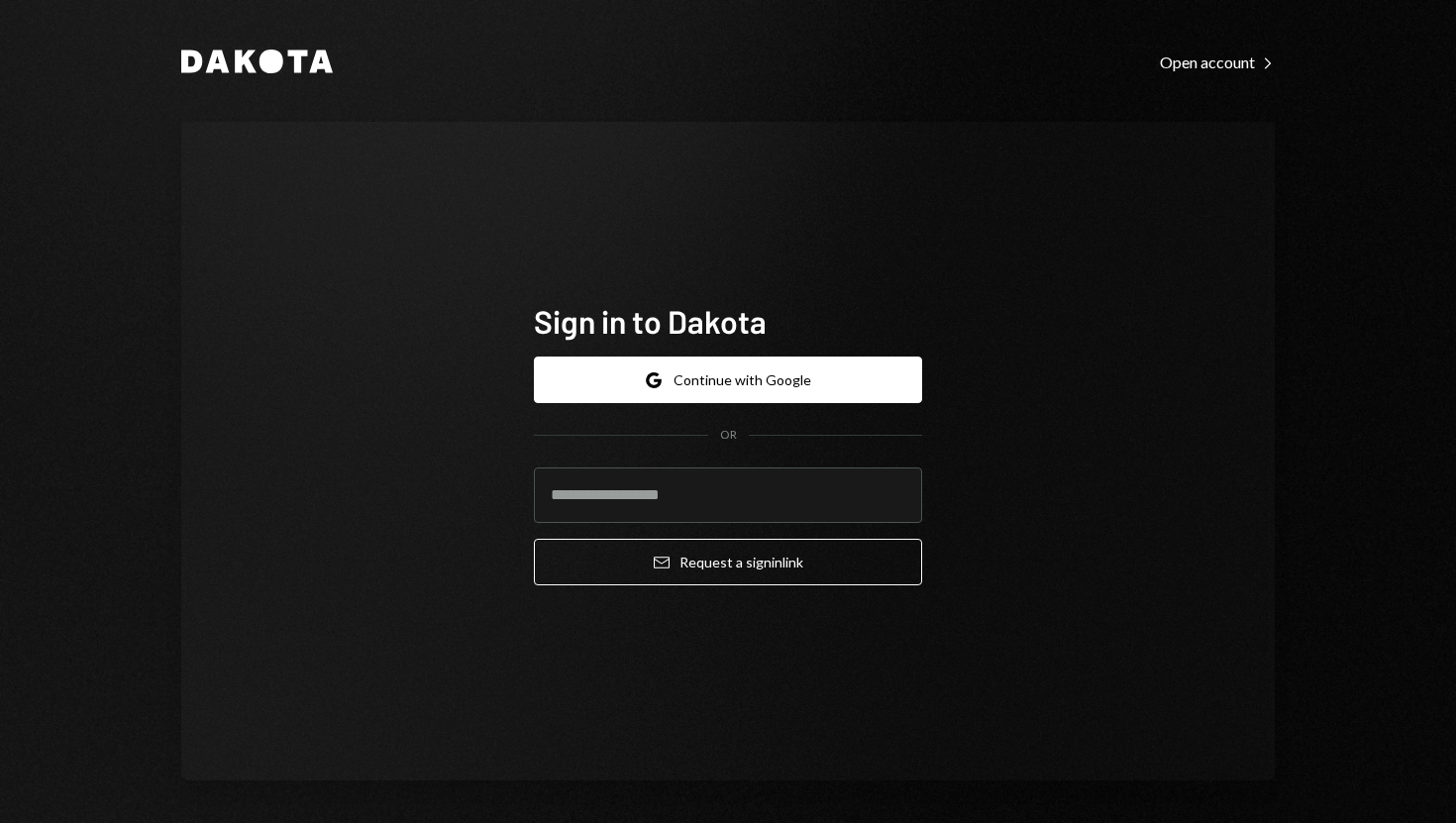 type on "**********" 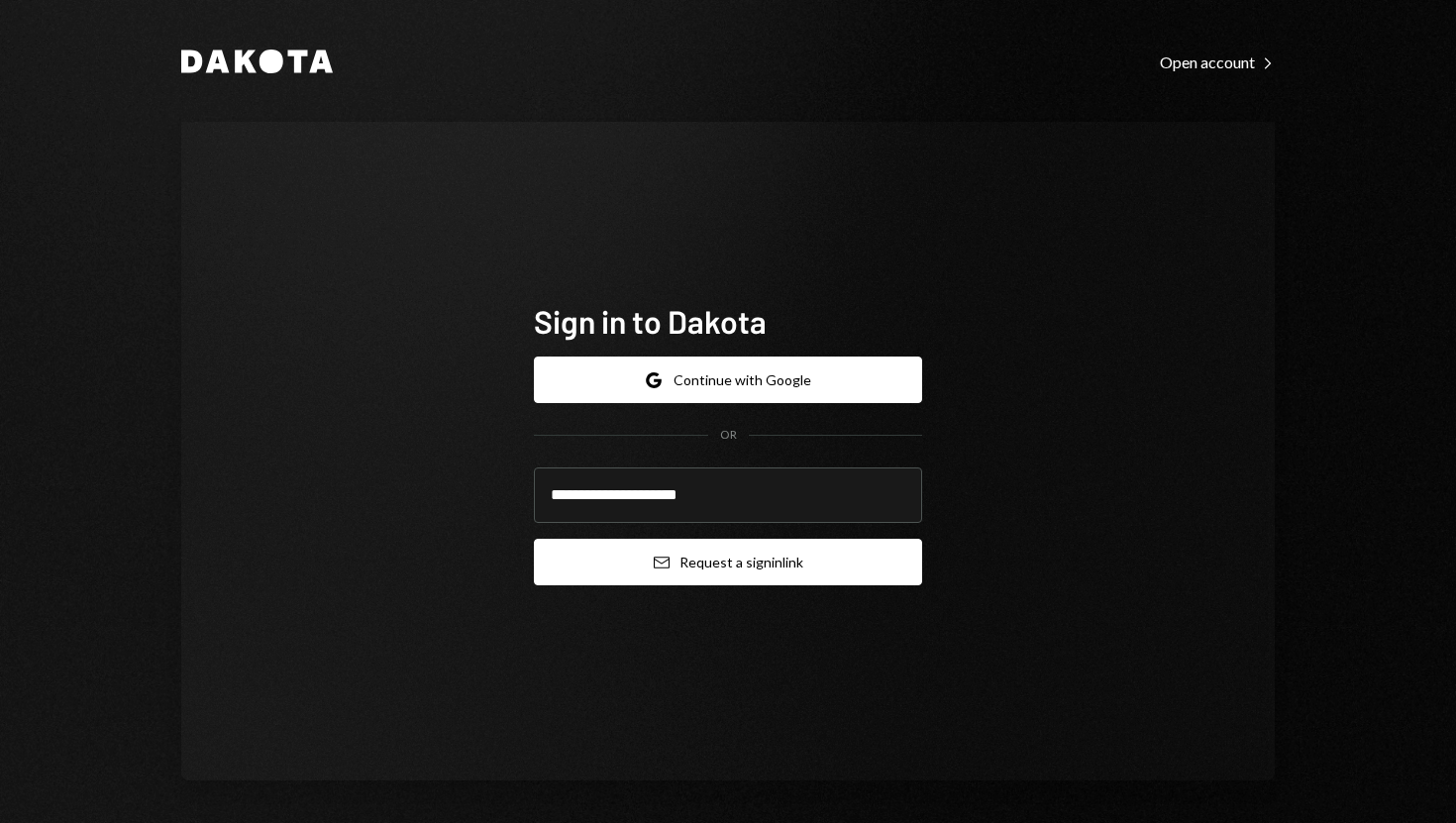 click on "Email Request a sign  in  link" at bounding box center [728, 562] 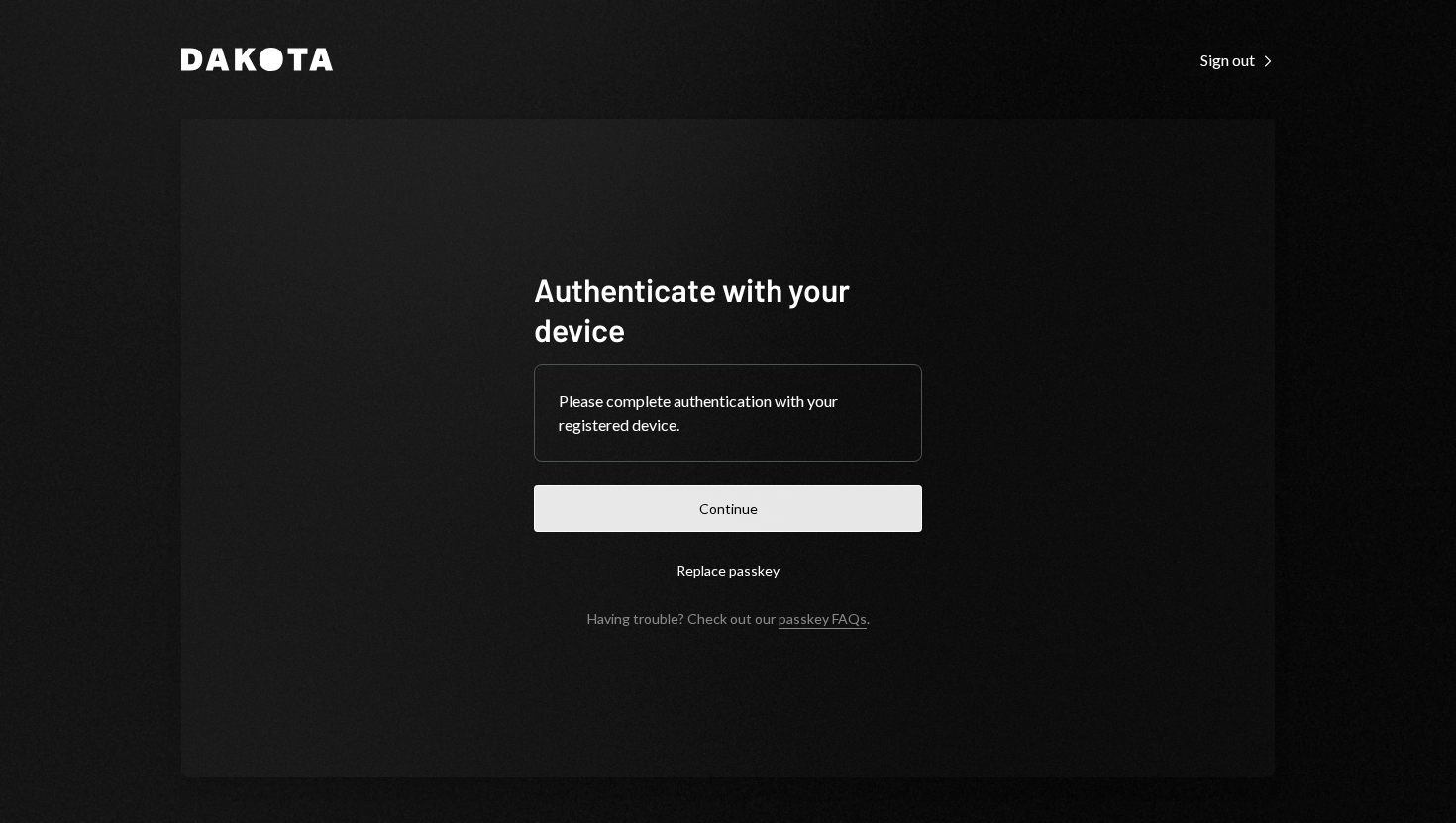 scroll, scrollTop: 0, scrollLeft: 0, axis: both 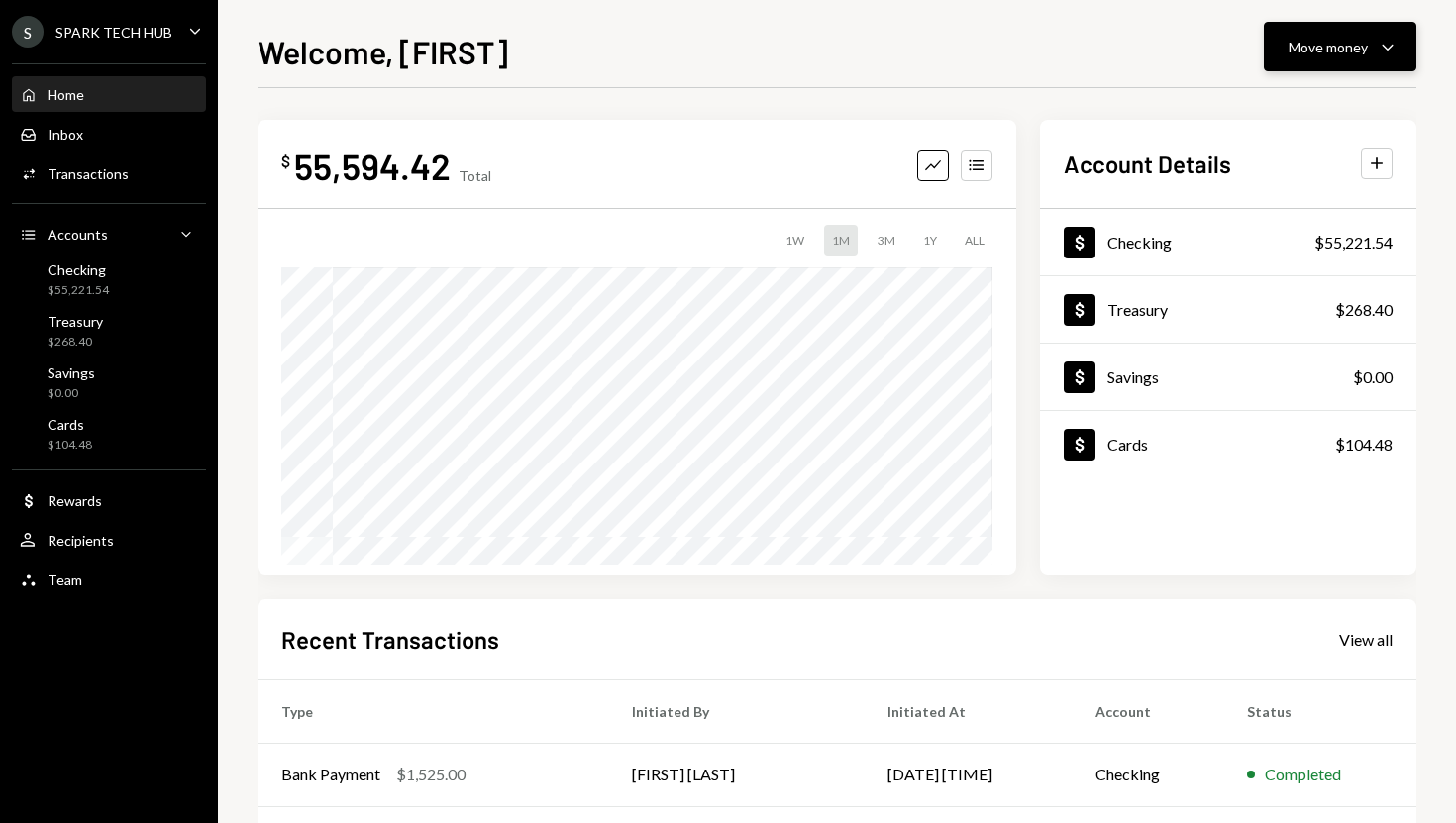 click on "Move money" at bounding box center (1328, 47) 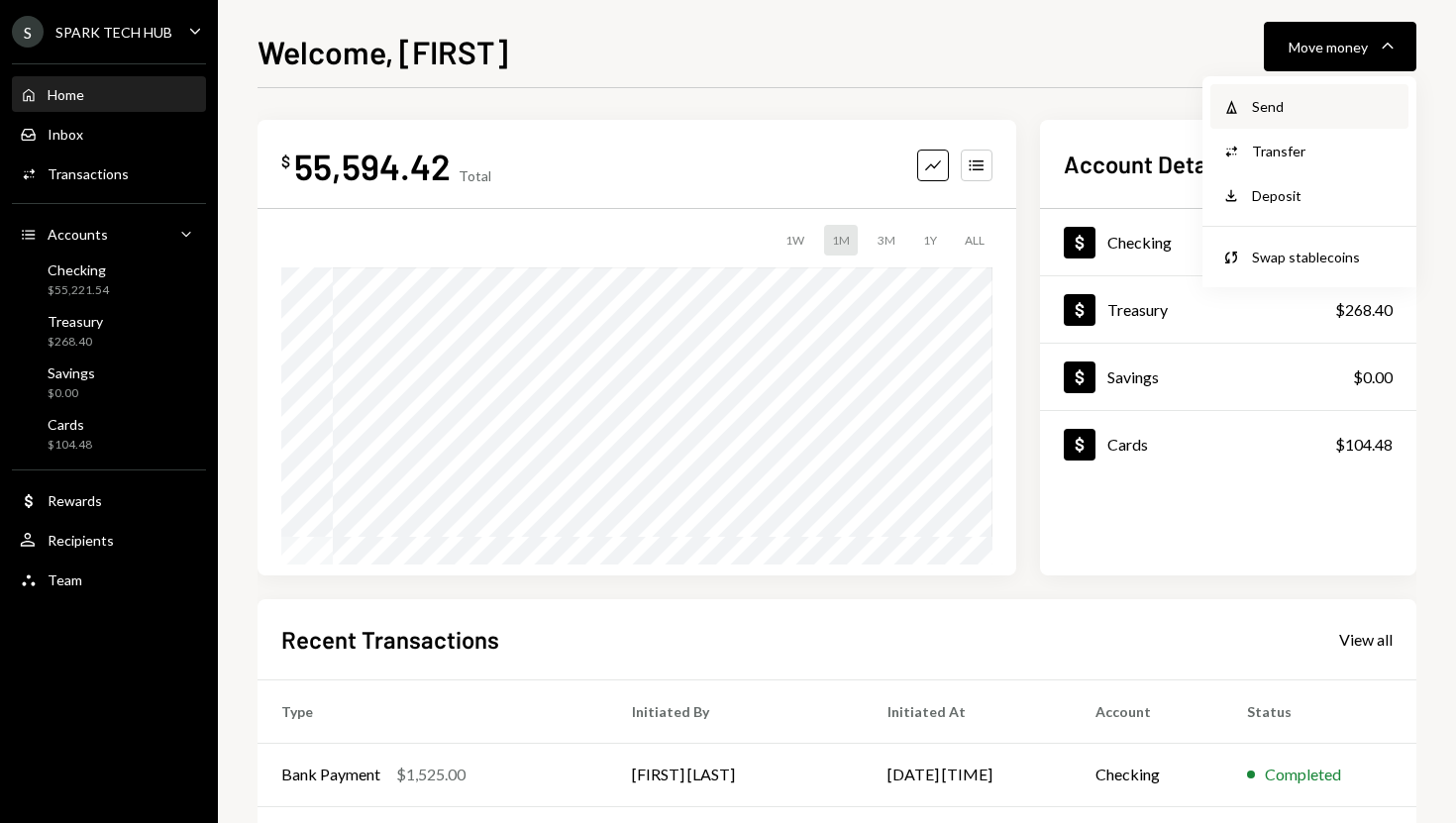 click on "Send" at bounding box center [1324, 106] 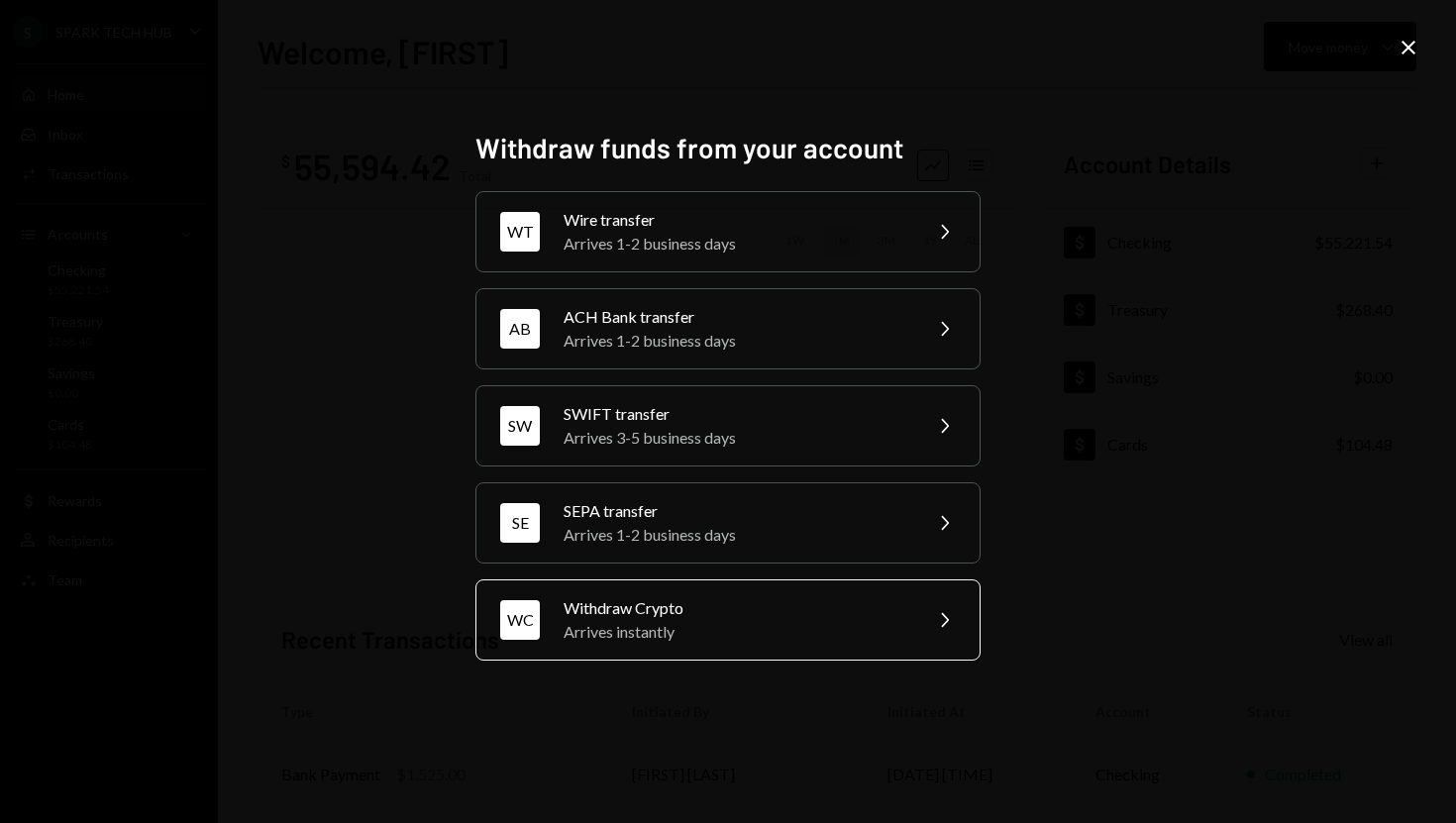 click on "WC Withdraw Crypto Arrives instantly Chevron Right" at bounding box center (728, 620) 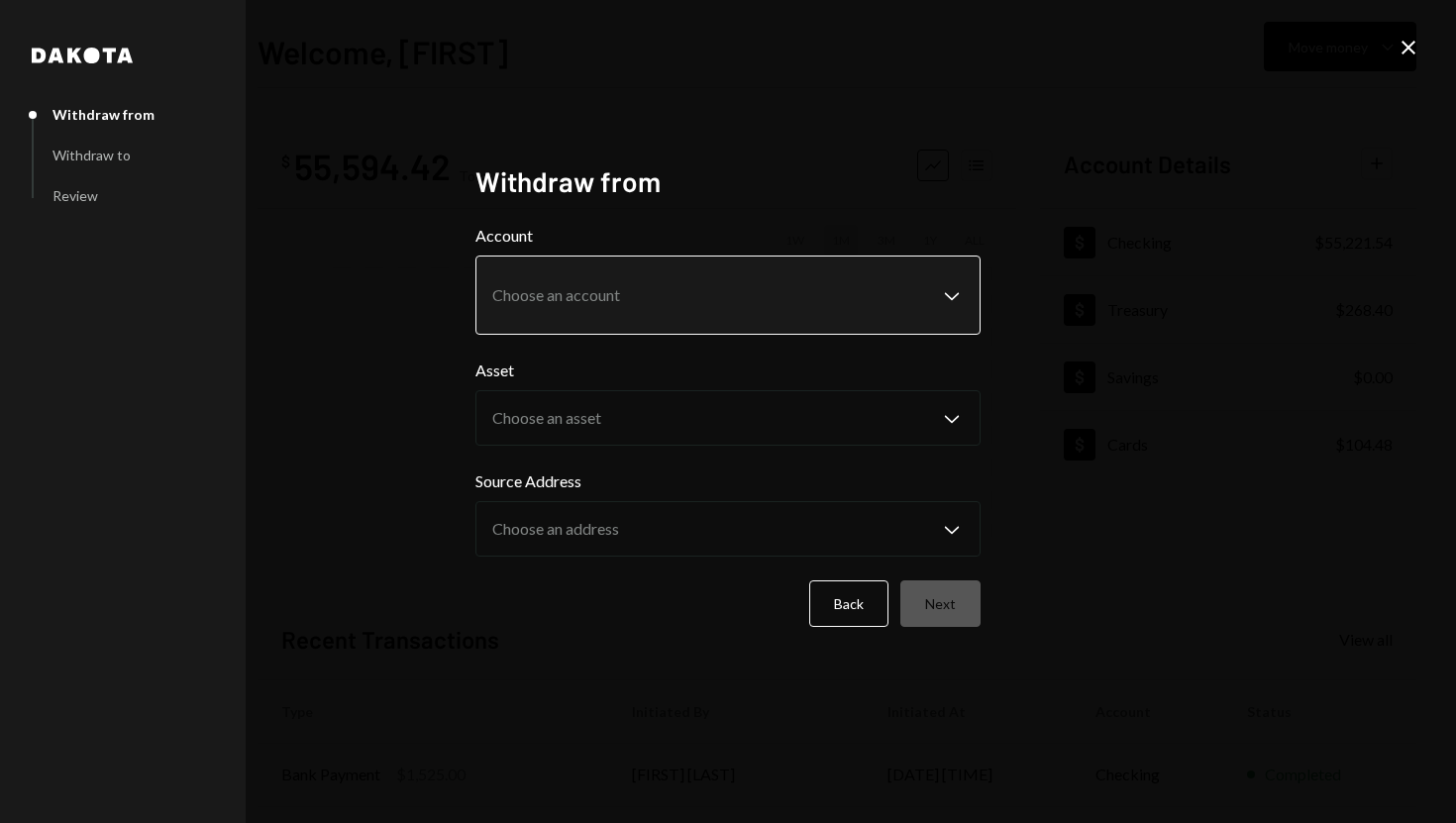 click on "S SPARK TECH HUB Caret Down Home Home Inbox Inbox Activities Transactions Accounts Accounts Caret Down Checking $55,221.54 Treasury $268.40 Savings $0.00 Cards $104.48 Dollar Rewards User Recipients Team Team Welcome, [FIRST] Move money Caret Down $ 55,594.42 Total Graph Accounts 1W 1M 3M 1Y ALL Account Details Plus Dollar Checking $55,221.54 Dollar Treasury $268.40 Dollar Savings $0.00 Dollar Cards $104.48 Recent Transactions View all Type Initiated By Initiated At Account Status Bank Payment $1,525.00 [FIRST] [LAST] [DATE] [TIME] Checking Completed Bank Payment $2,880.00 [FIRST] [LAST] [DATE] [TIME] Checking Completed Bank Payment $1,000.00 [FIRST] [LAST] [DATE] [TIME] Checking Completed Bank Payment $10,100.00 [FIRST] [LAST] [DATE] [TIME] Checking Completed Deposit 50,265.84  USDC 0xAe4F...eF6Ab4 Copy [DATE] [TIME] Checking Completed /dashboard   [LAST] Withdraw from Withdraw to Review Withdraw from Account Choose an account Chevron Down Asset Choose an asset Chevron Down Back Next" at bounding box center (728, 411) 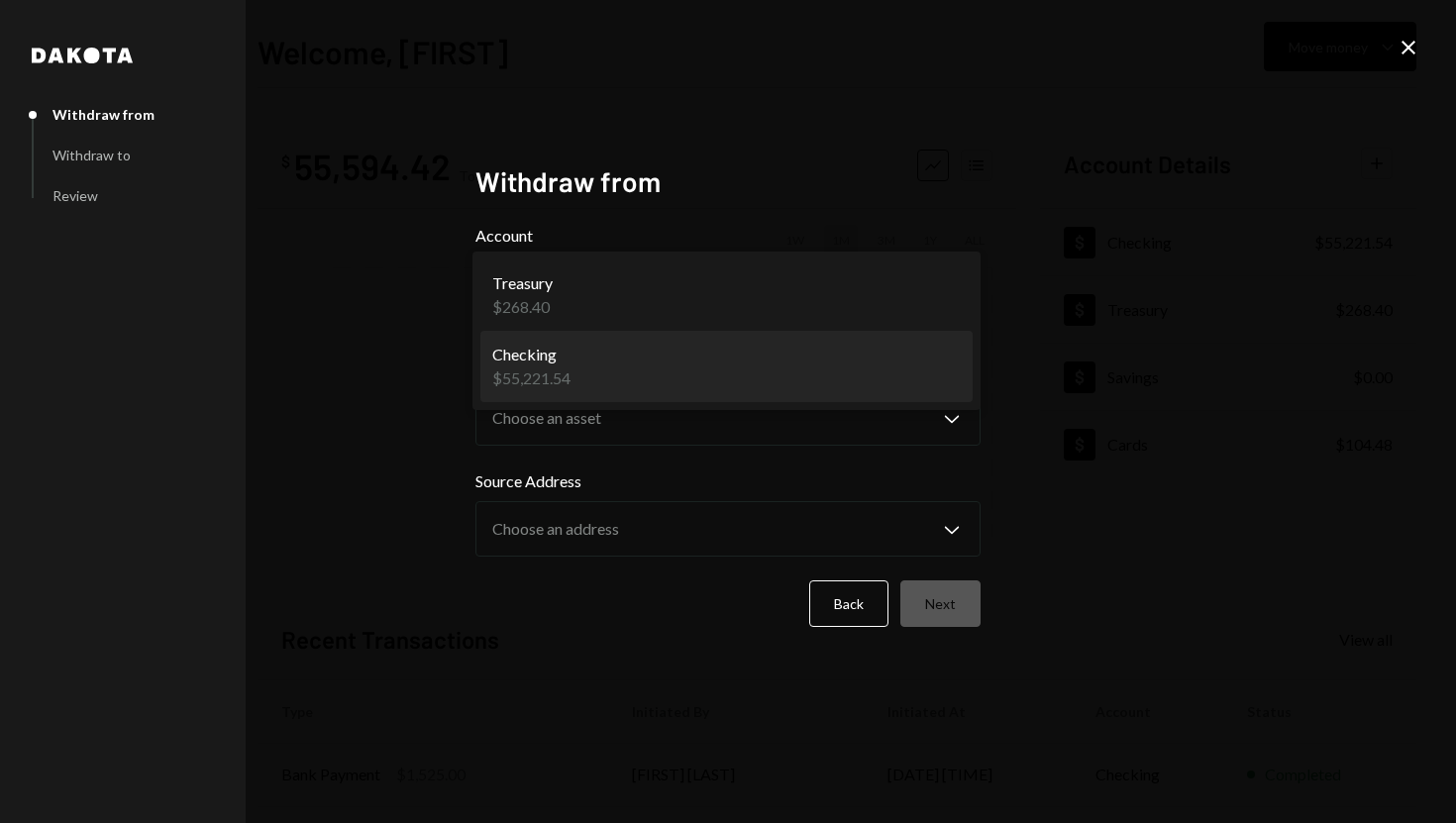 select on "**********" 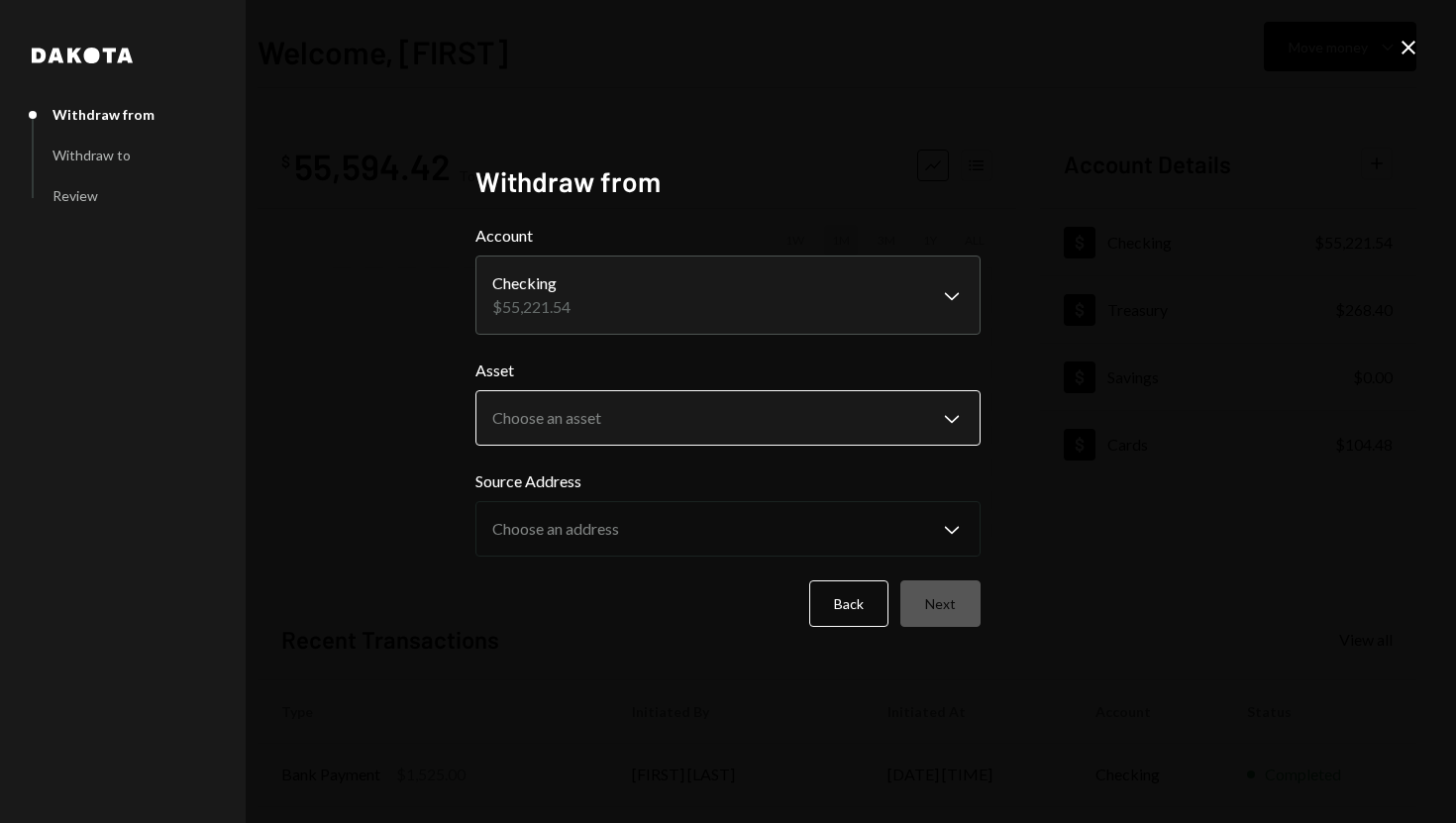 click on "**********" at bounding box center (728, 411) 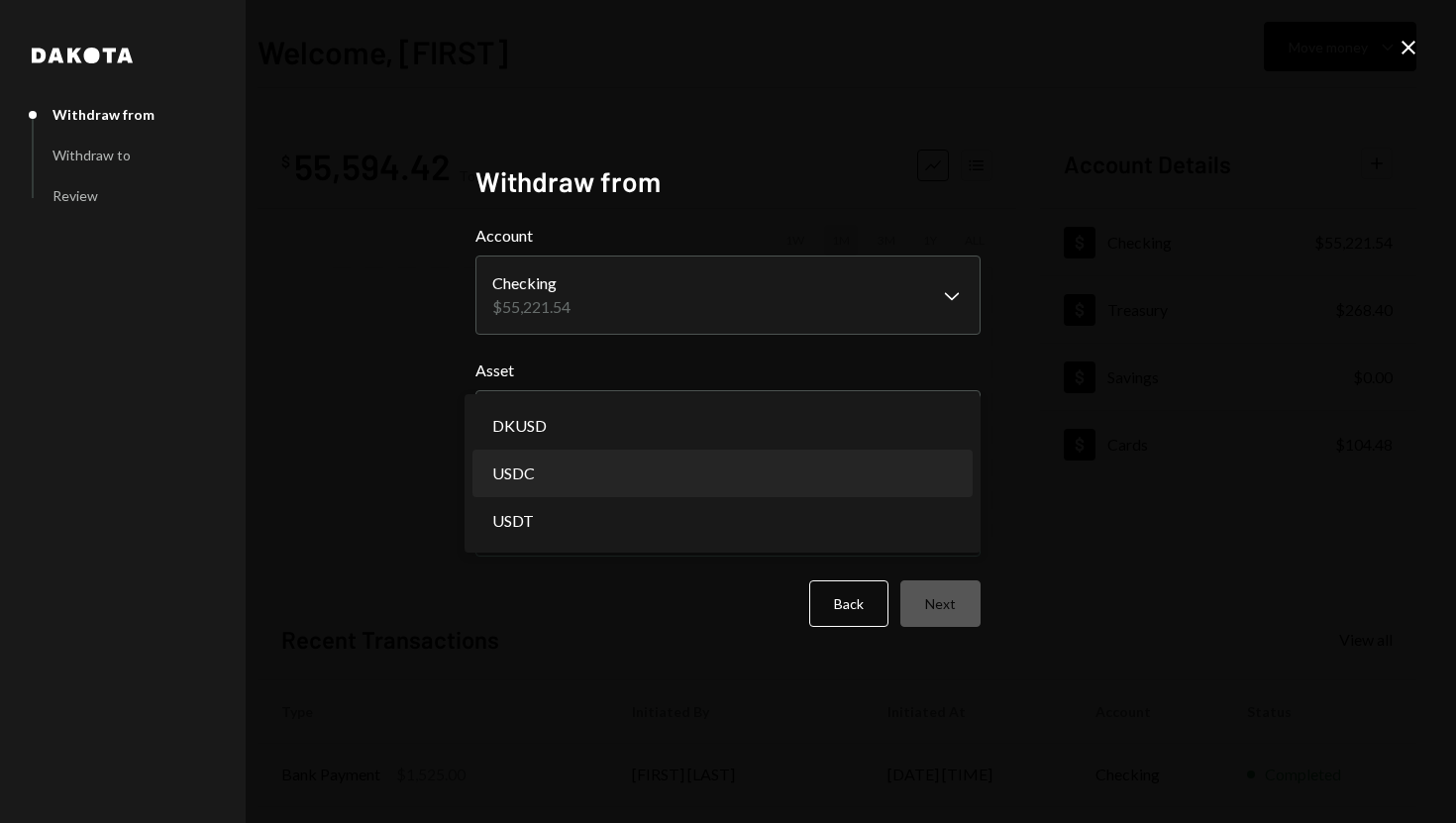 select on "****" 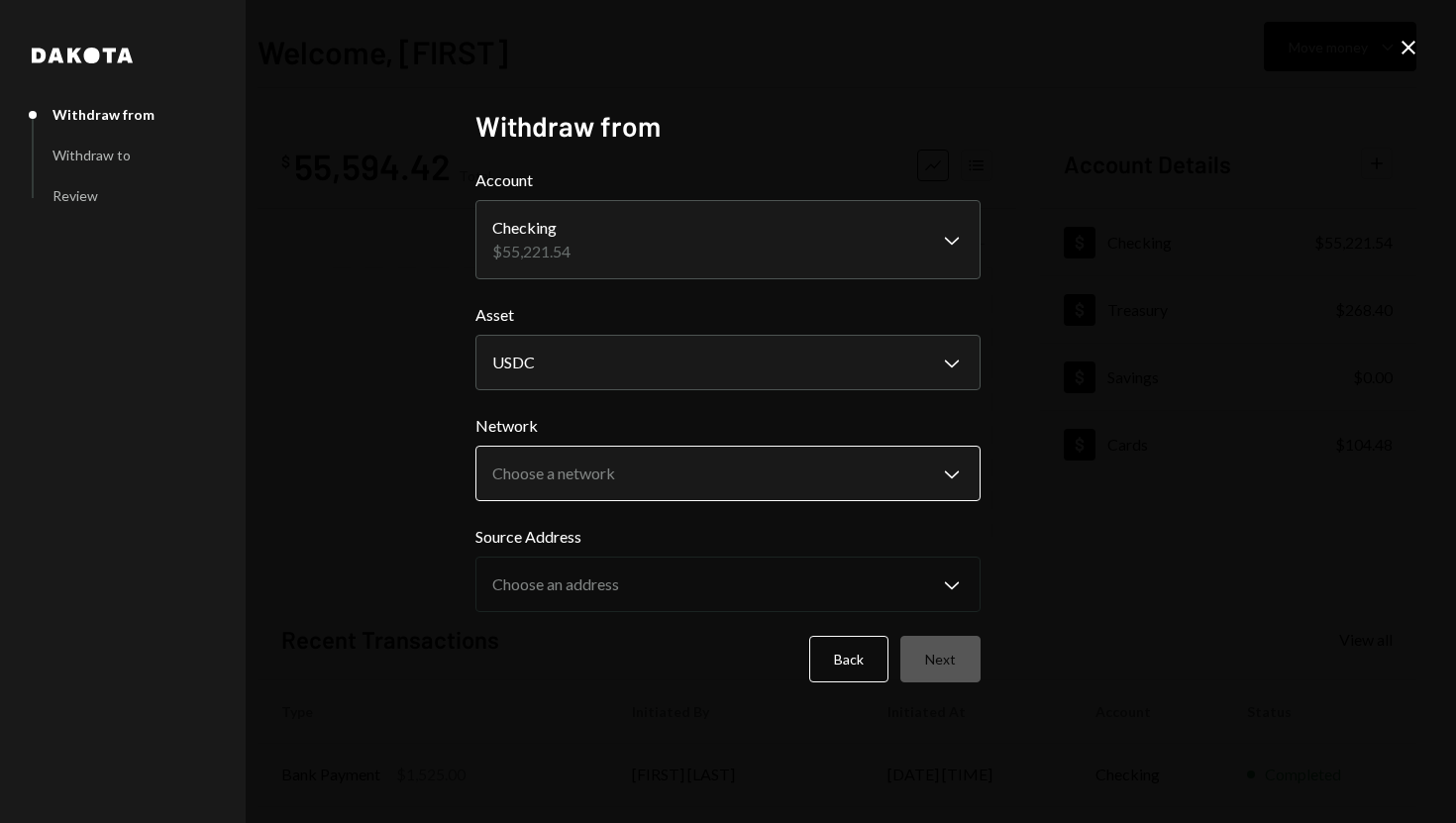 click on "**********" at bounding box center [728, 411] 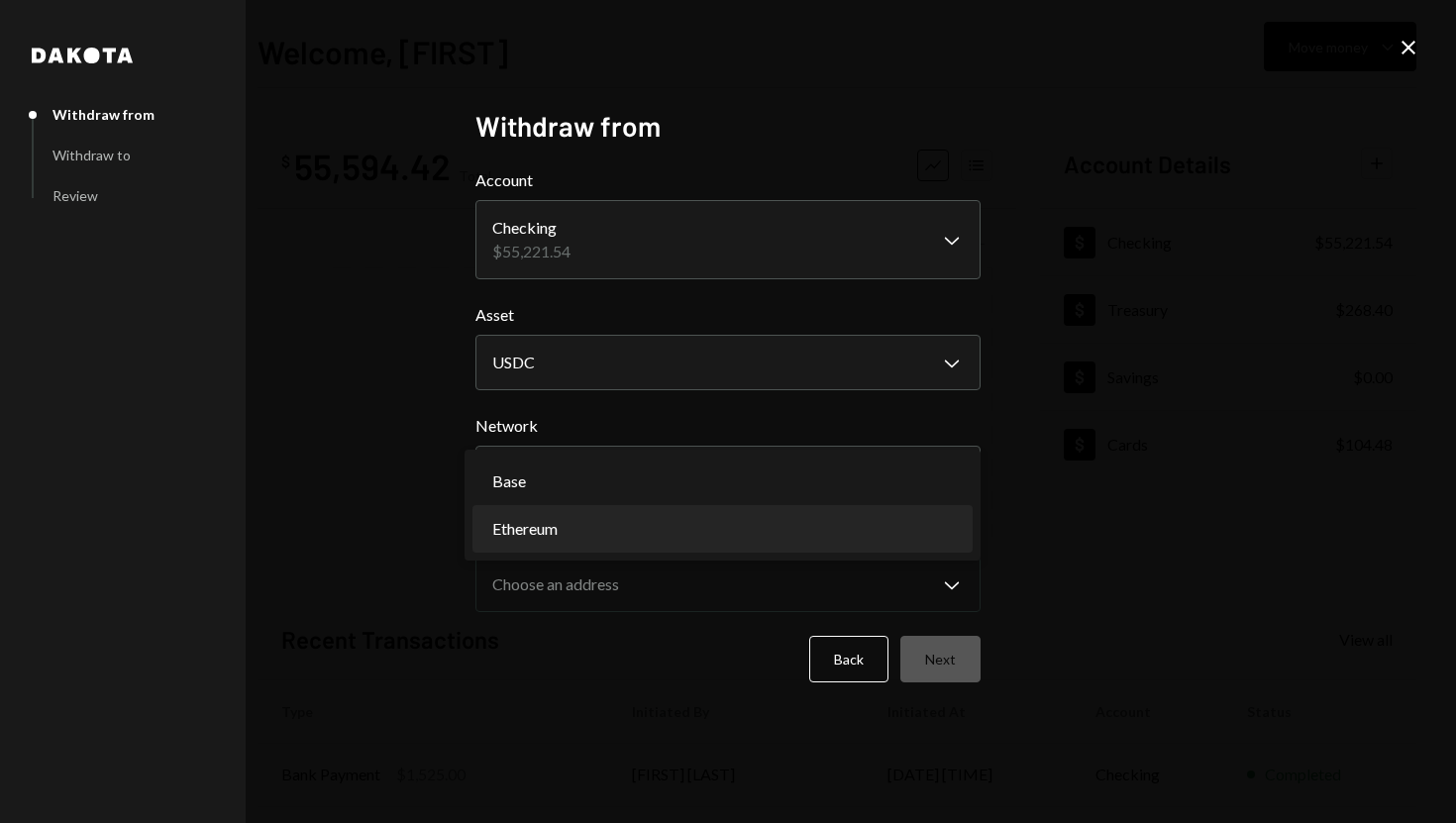 select on "**********" 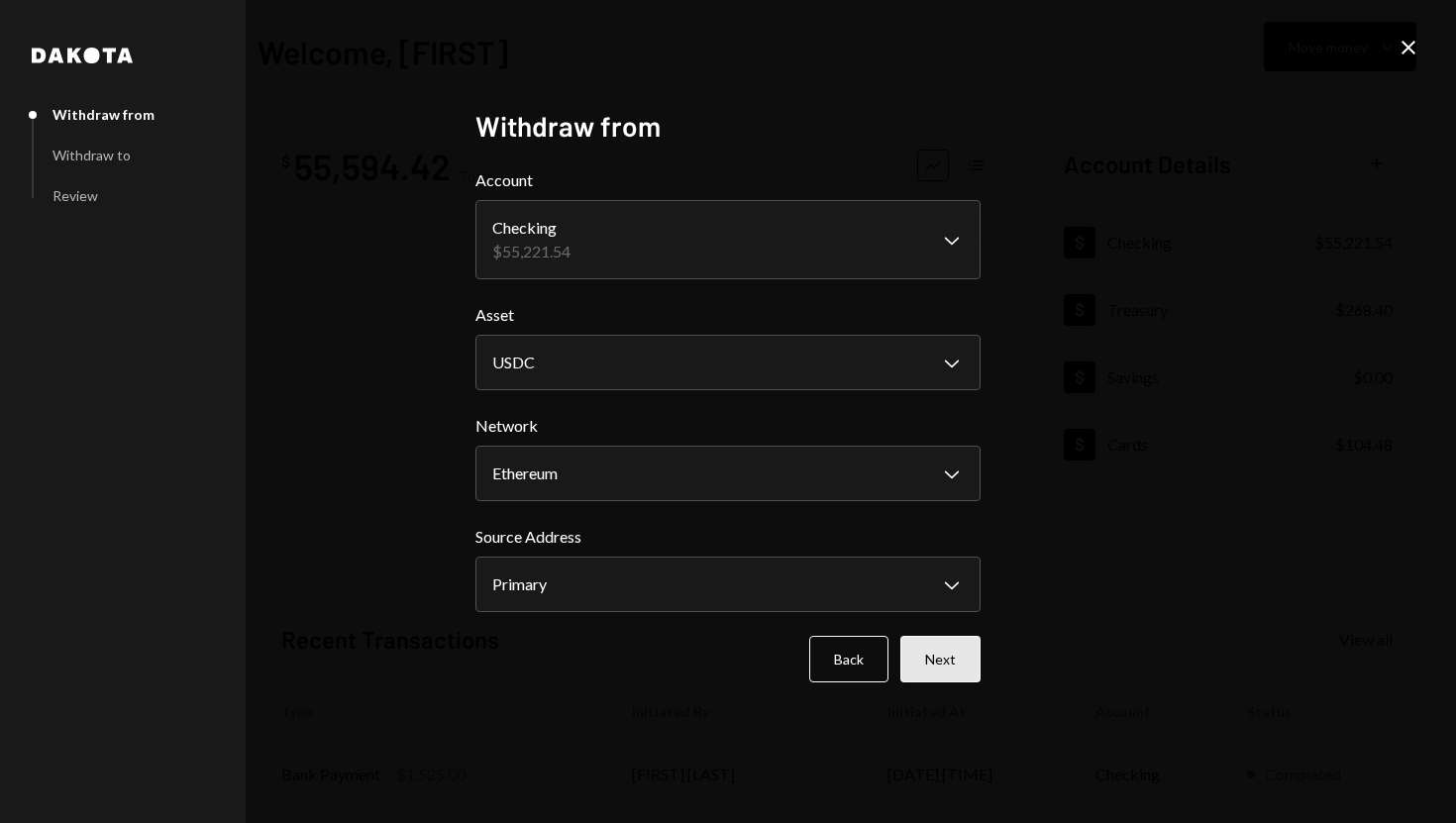 click on "Next" at bounding box center (940, 659) 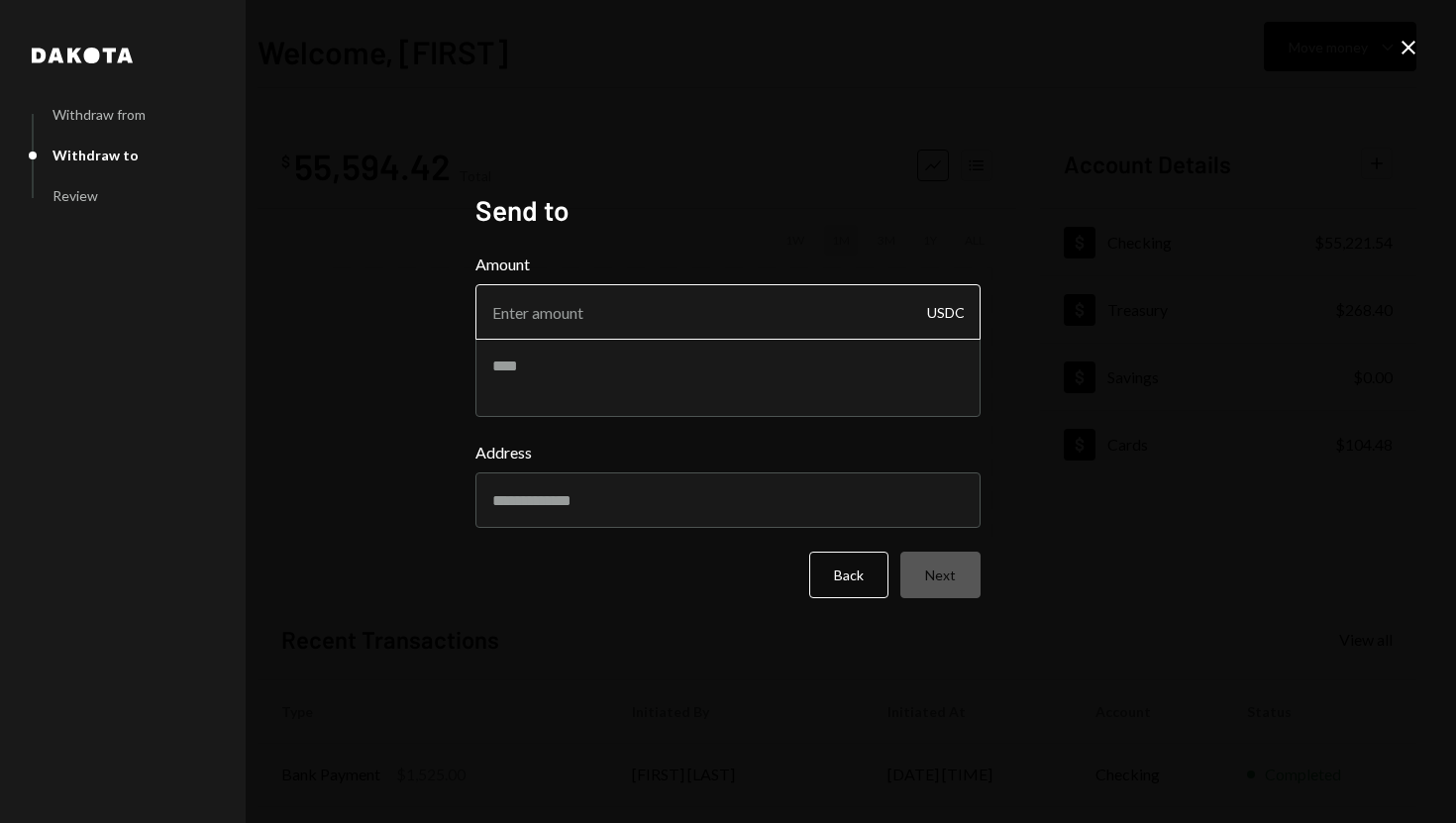 click on "Amount" at bounding box center (728, 312) 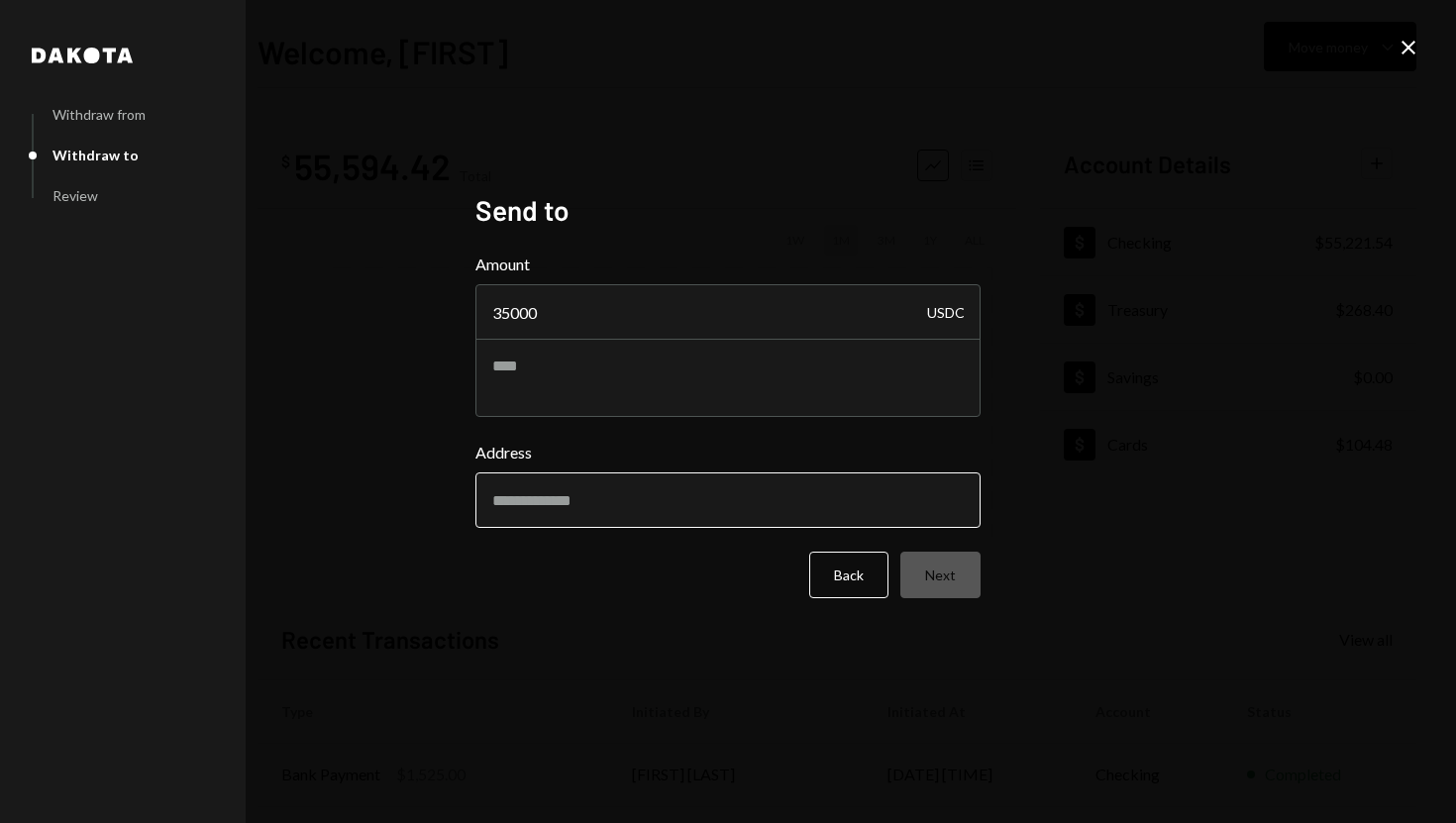 type on "35000" 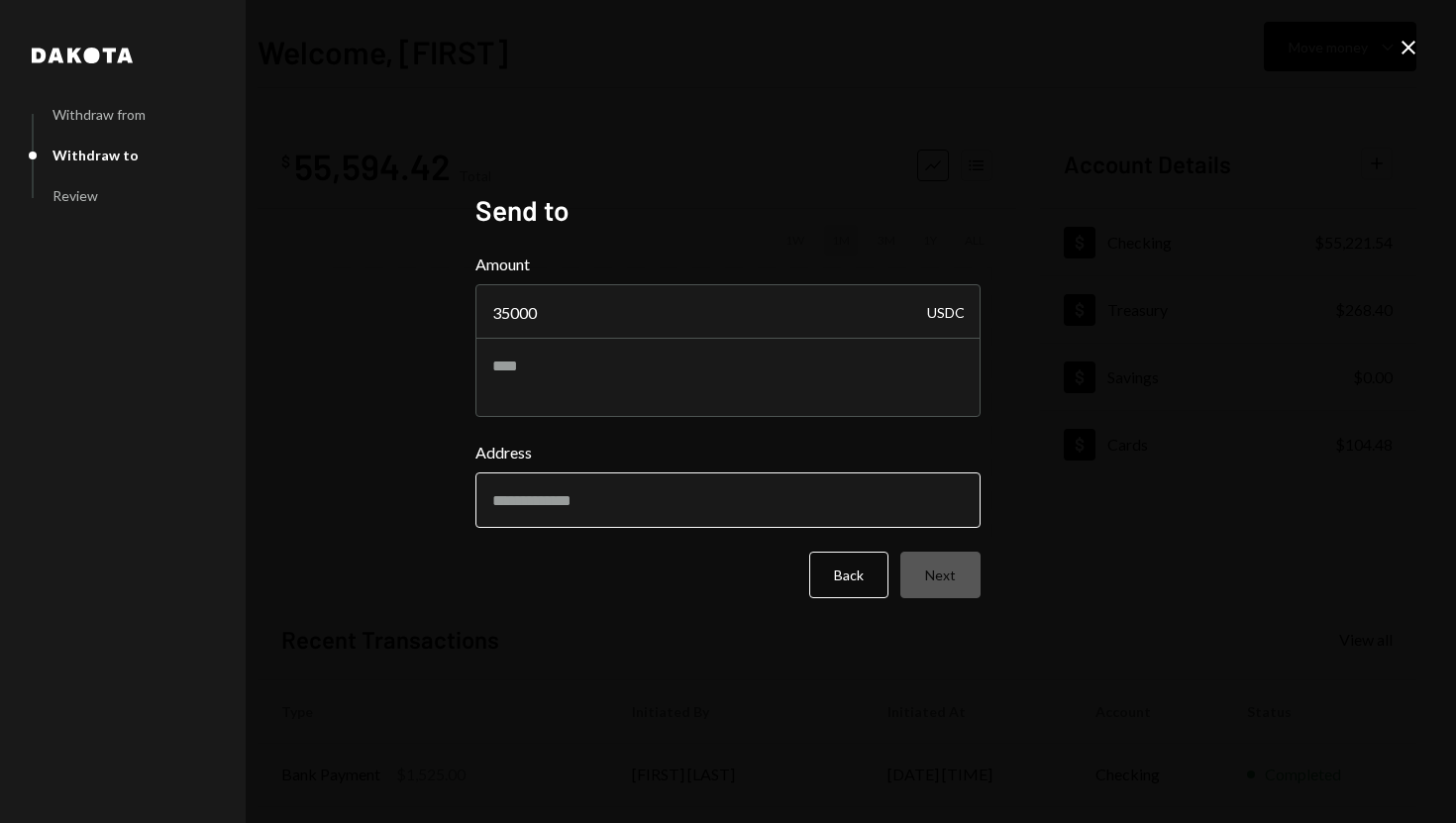 click on "Address" at bounding box center (728, 500) 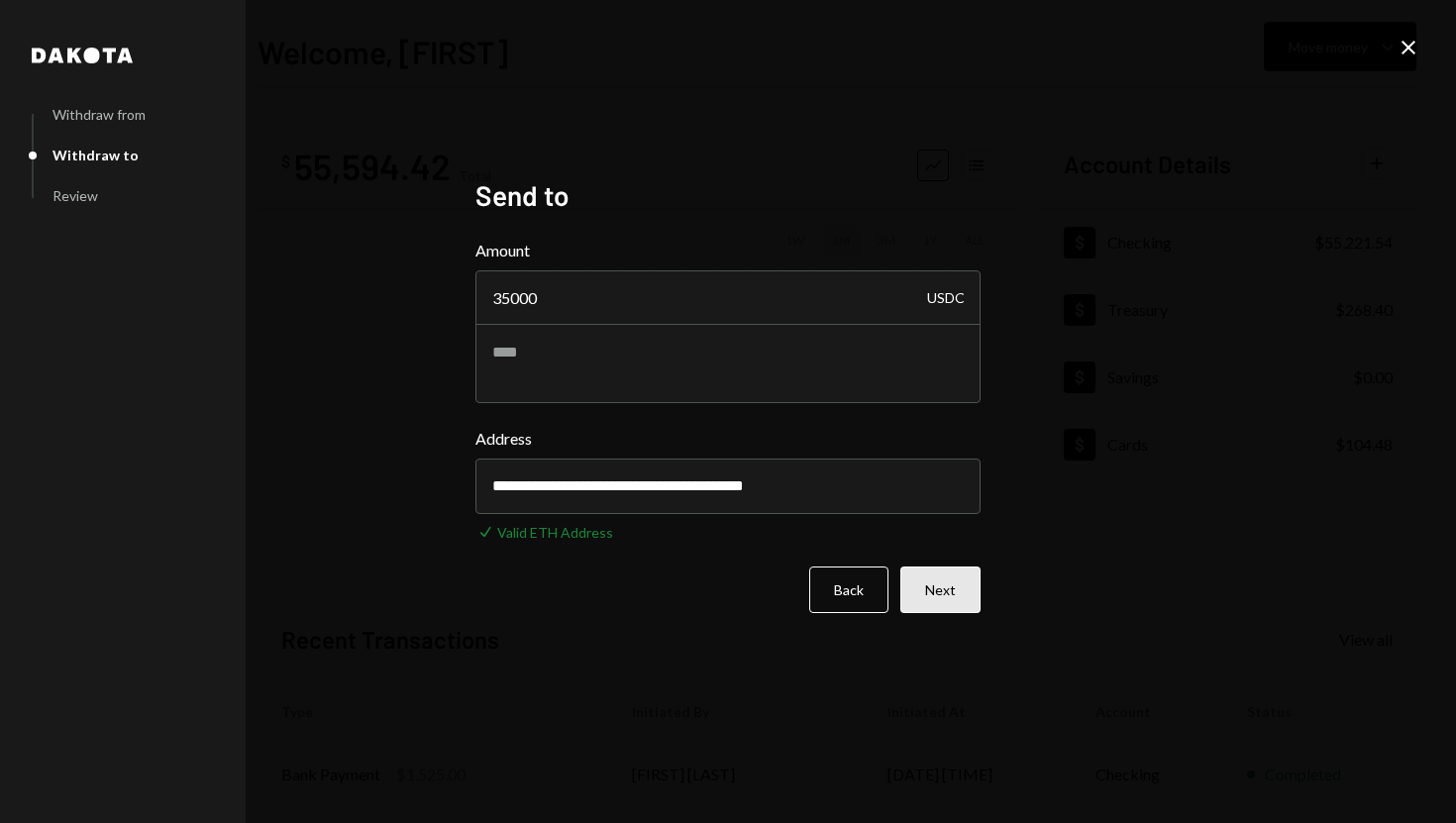 click on "Next" at bounding box center (940, 589) 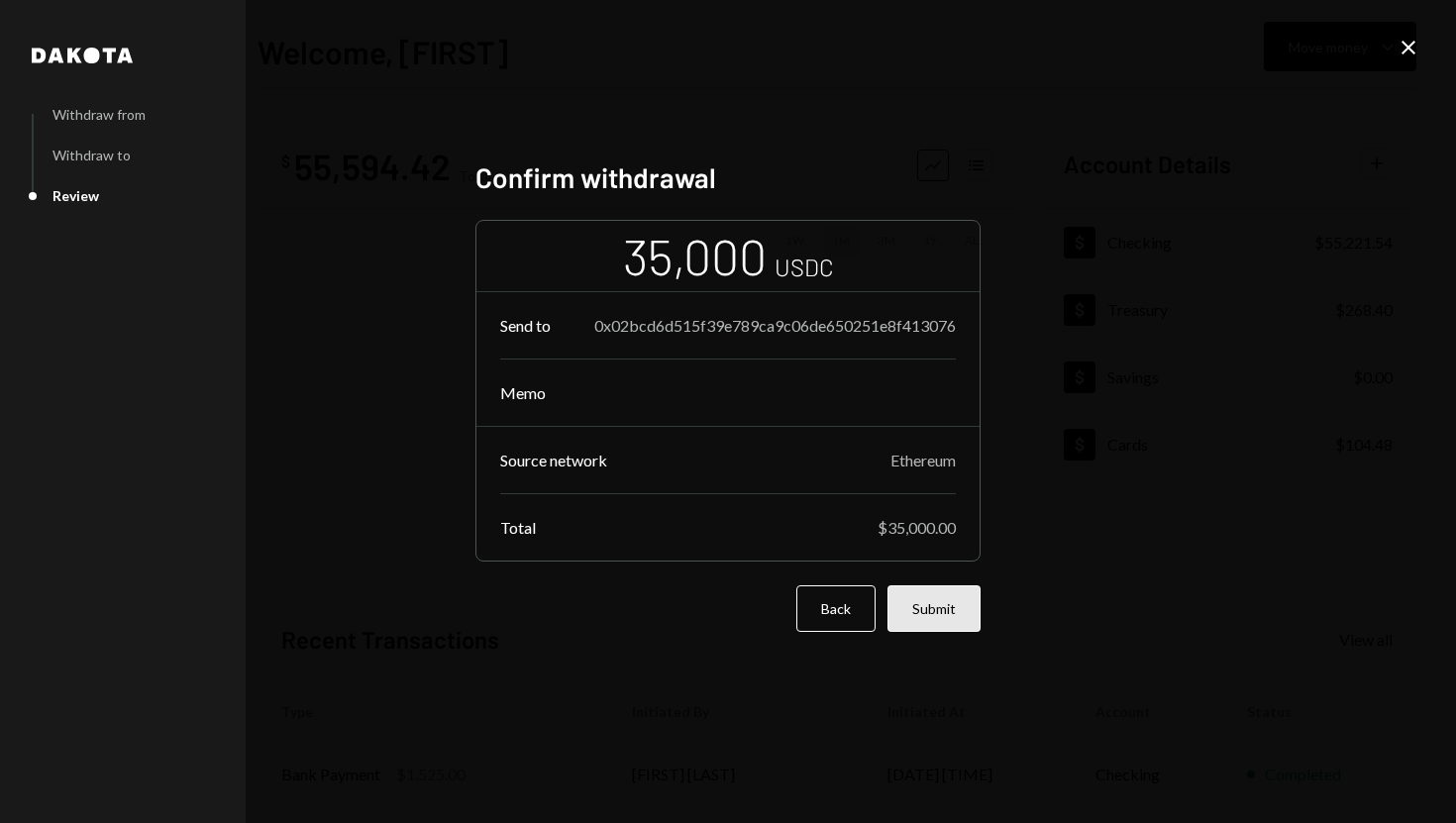 click on "Submit" at bounding box center [934, 608] 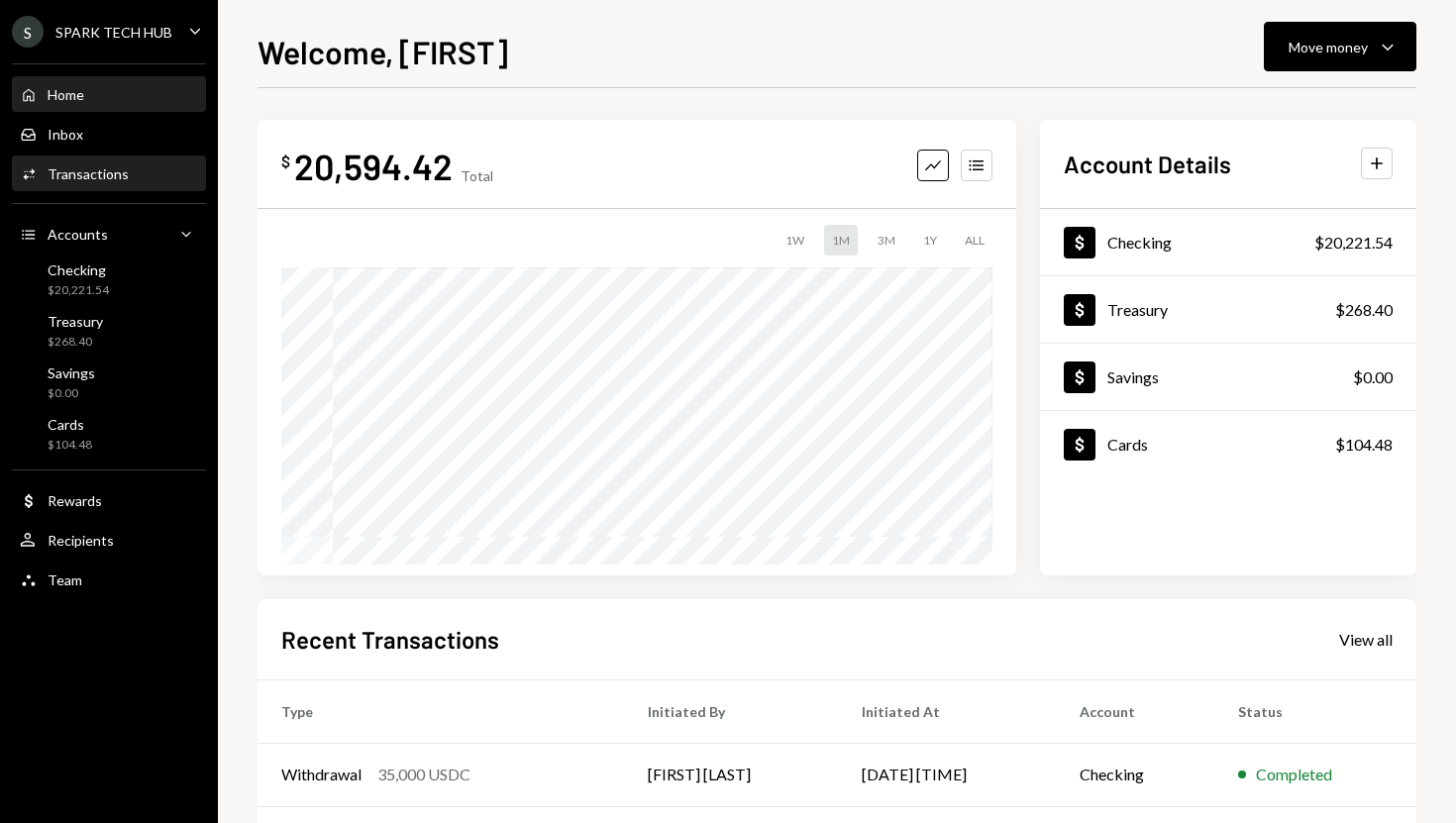 click on "Activities Transactions" at bounding box center [109, 174] 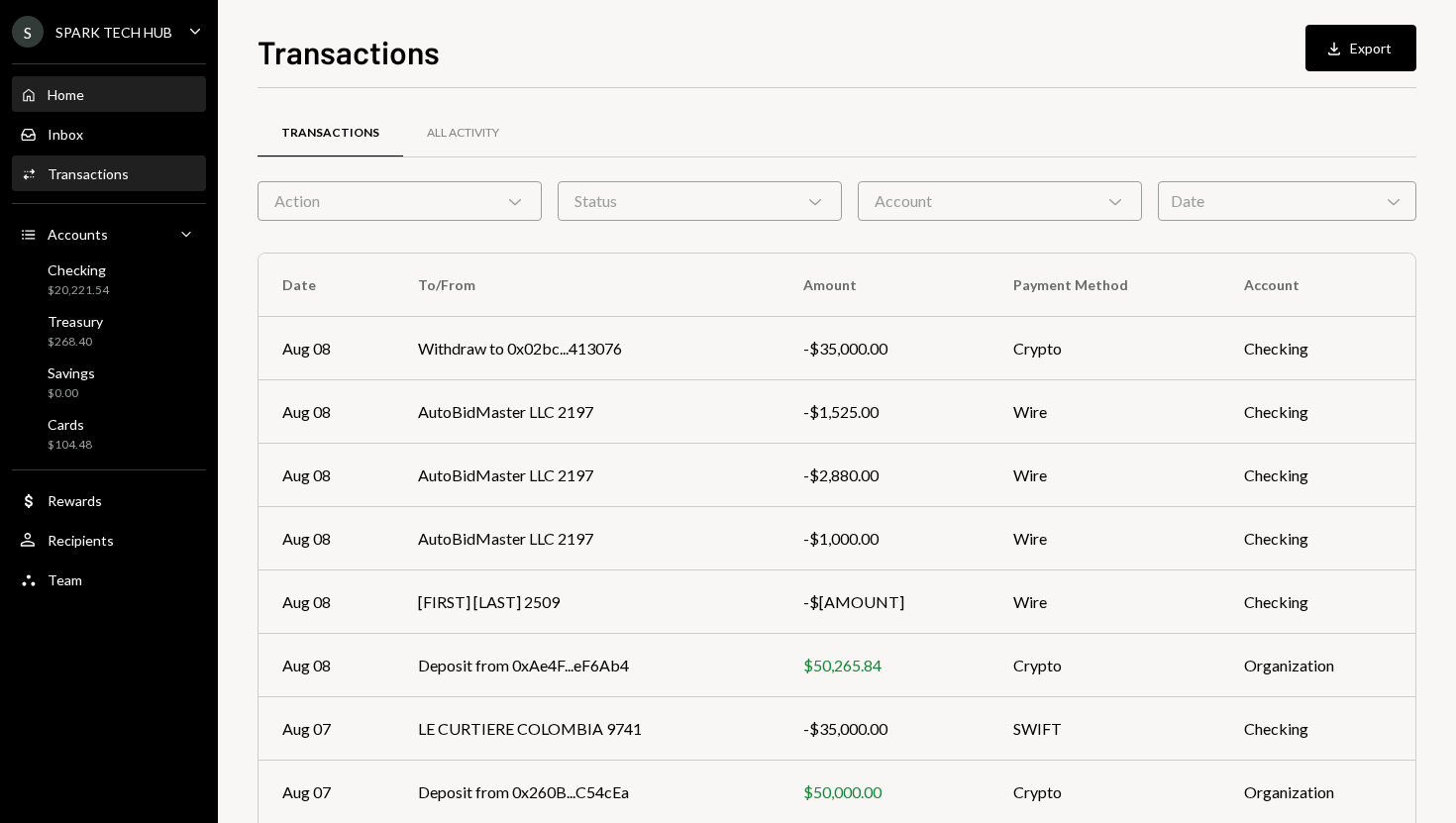 click on "Home Home" at bounding box center [109, 95] 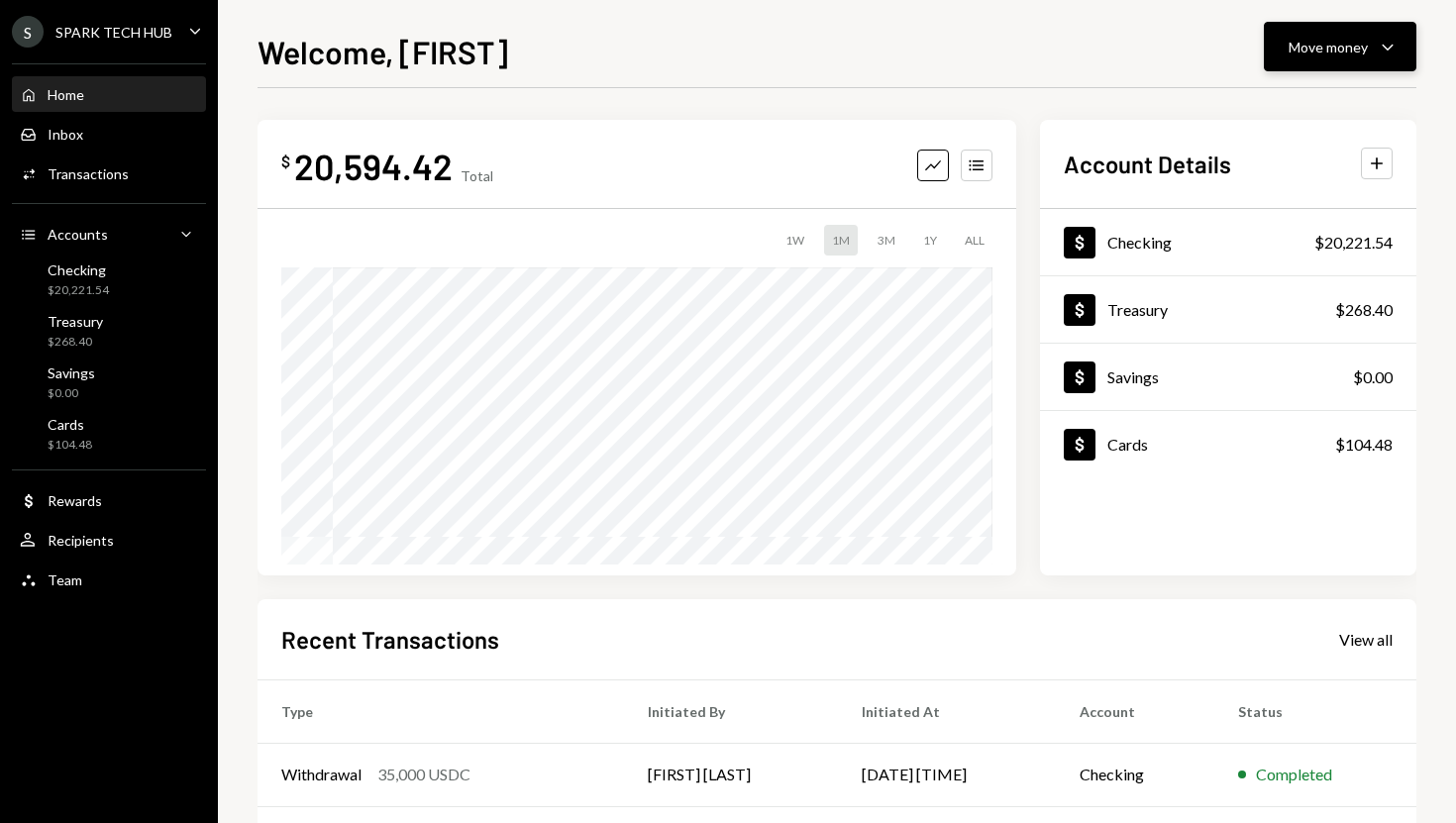 click on "Move money" at bounding box center (1328, 47) 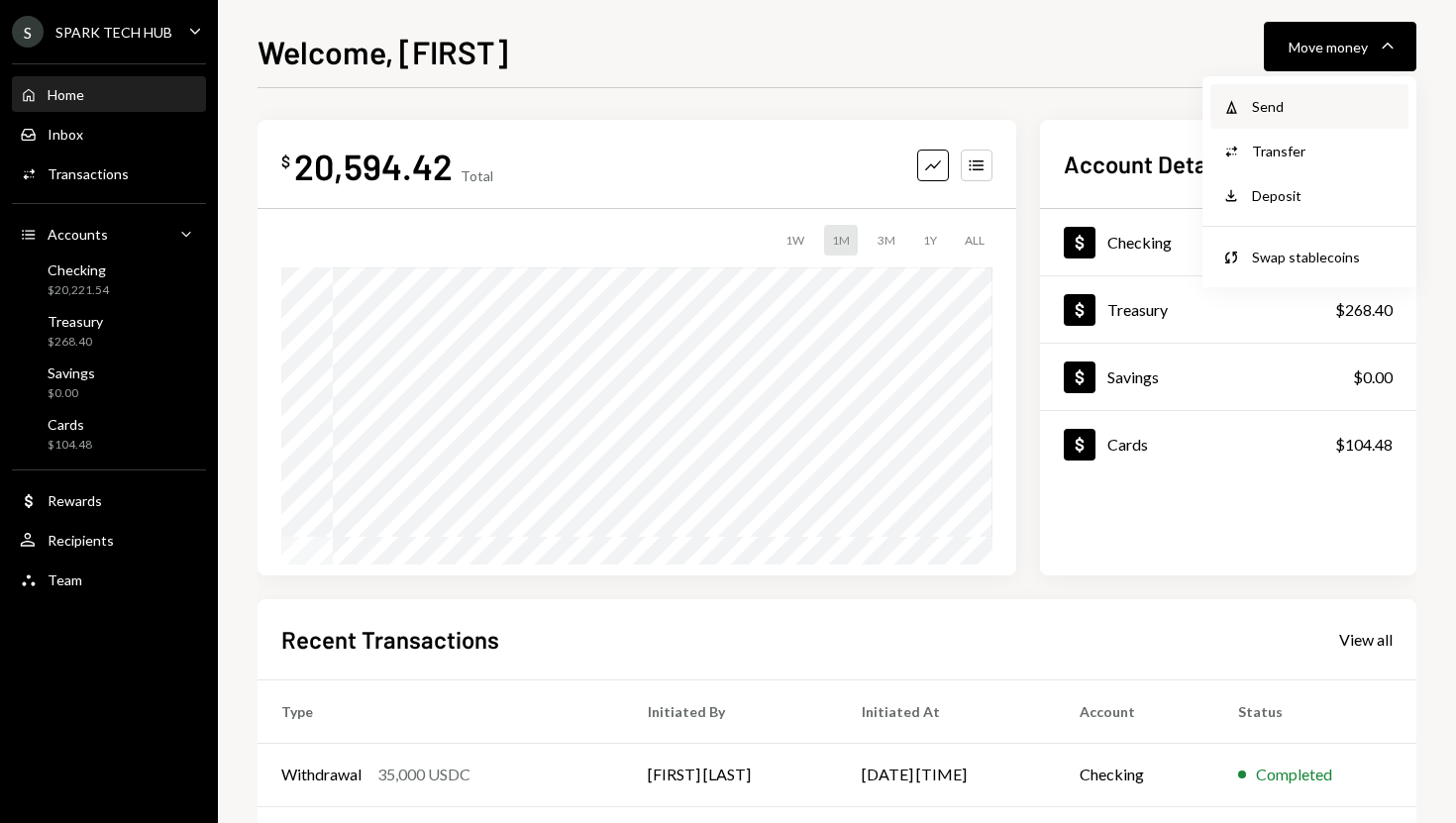 click on "Send" at bounding box center (1324, 106) 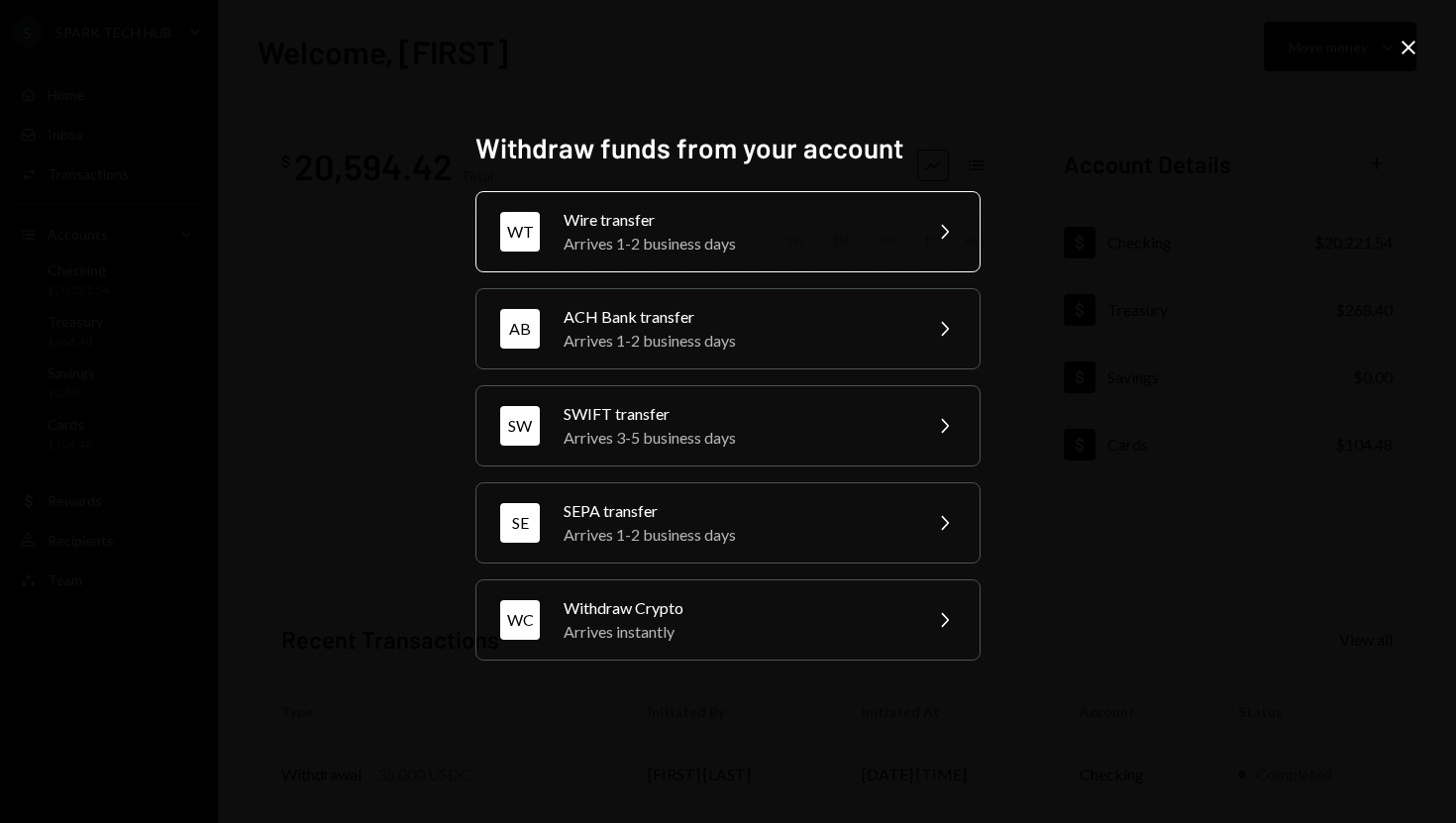 click on "Wire transfer" at bounding box center [736, 220] 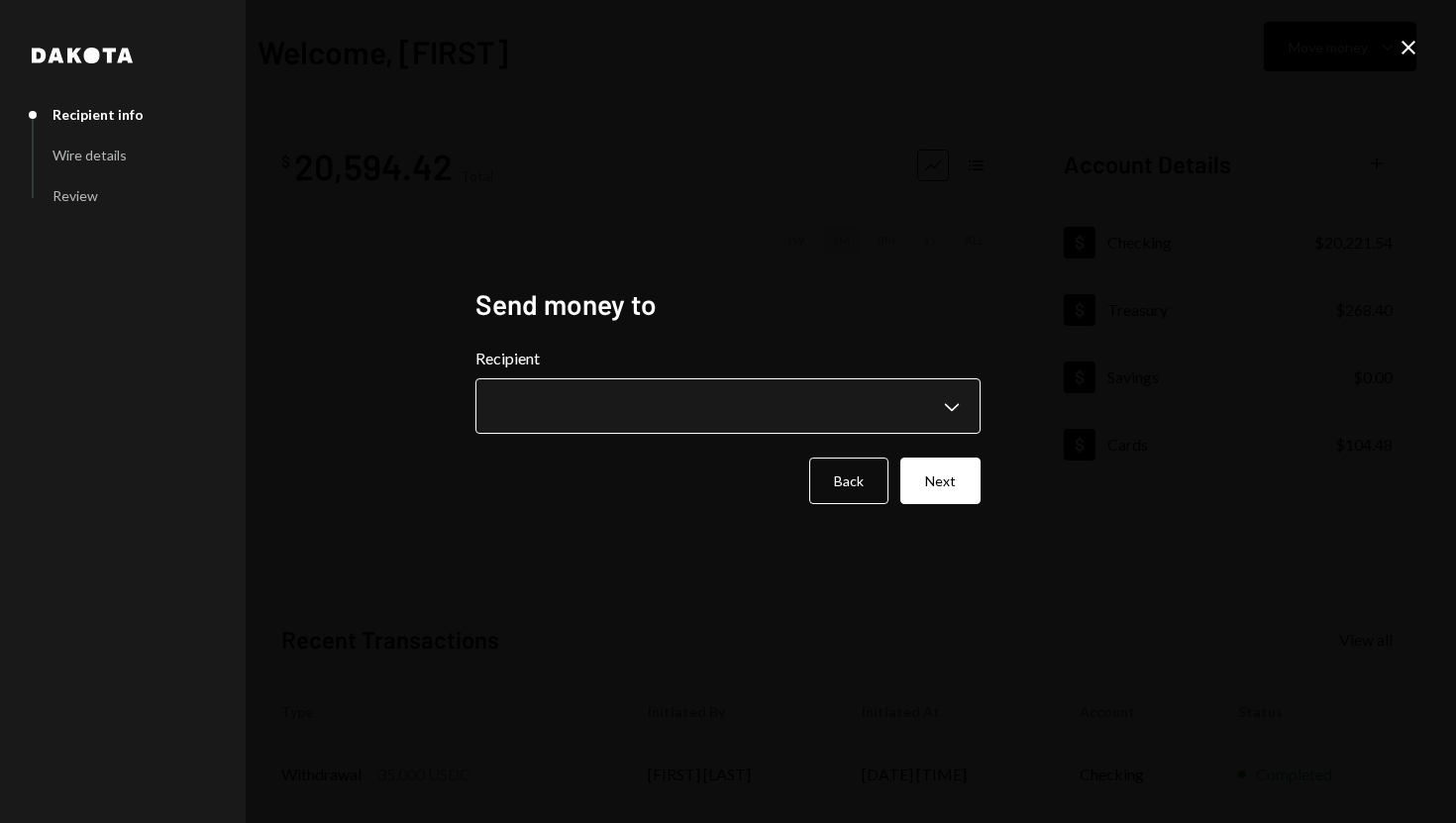 click on "**********" at bounding box center [728, 411] 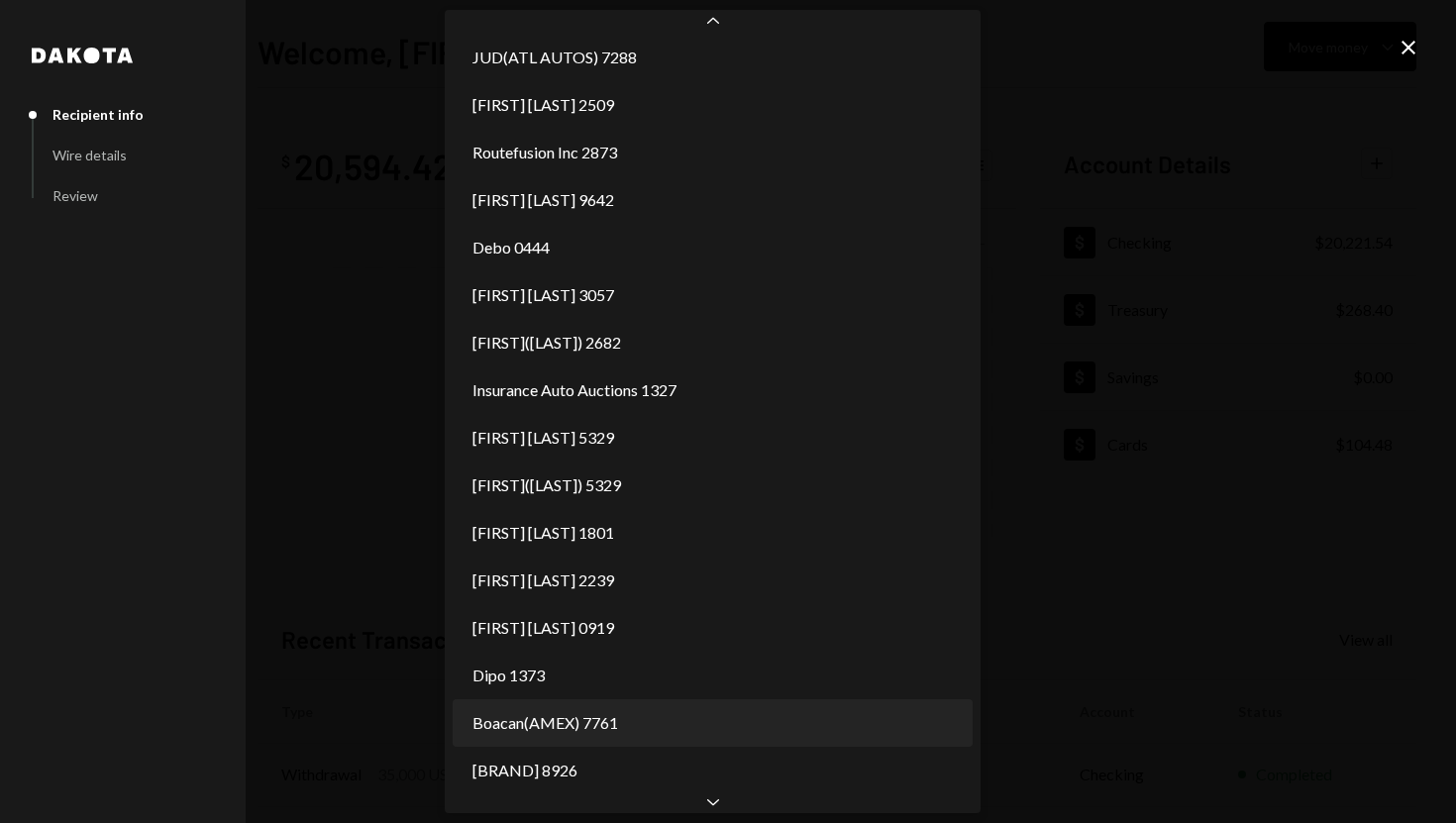scroll, scrollTop: 103, scrollLeft: 0, axis: vertical 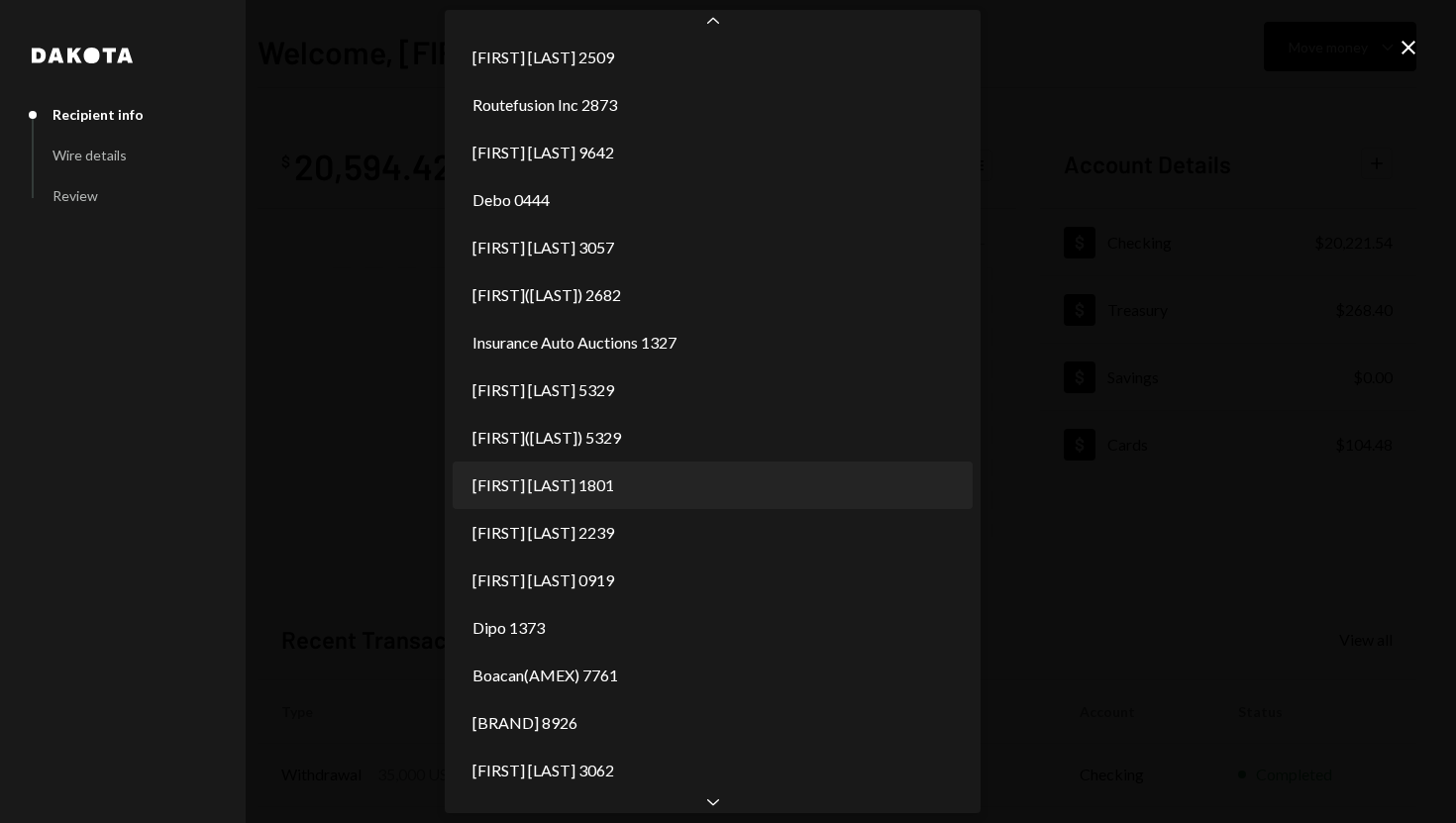 select on "**********" 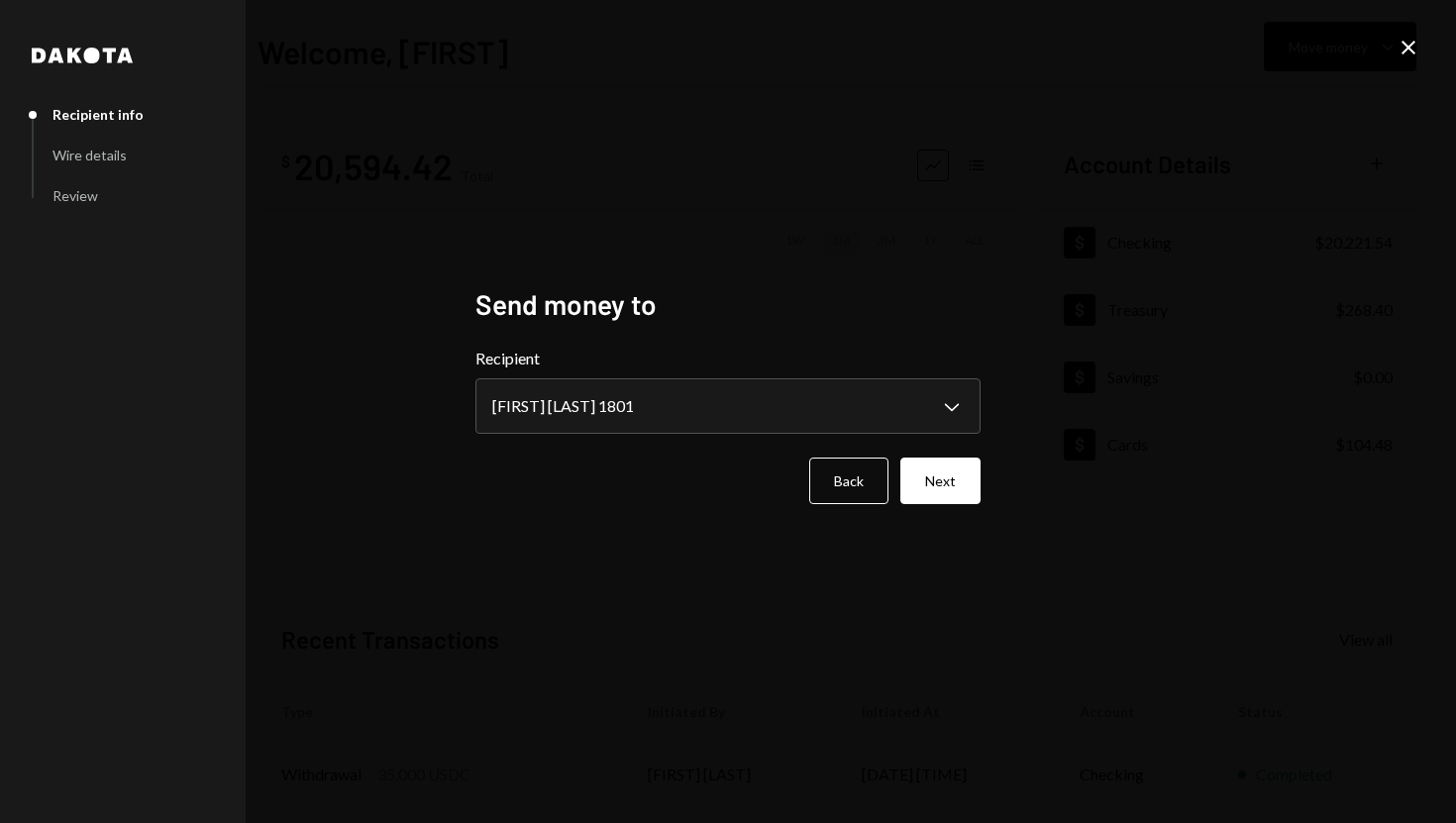 click on "**********" at bounding box center [728, 425] 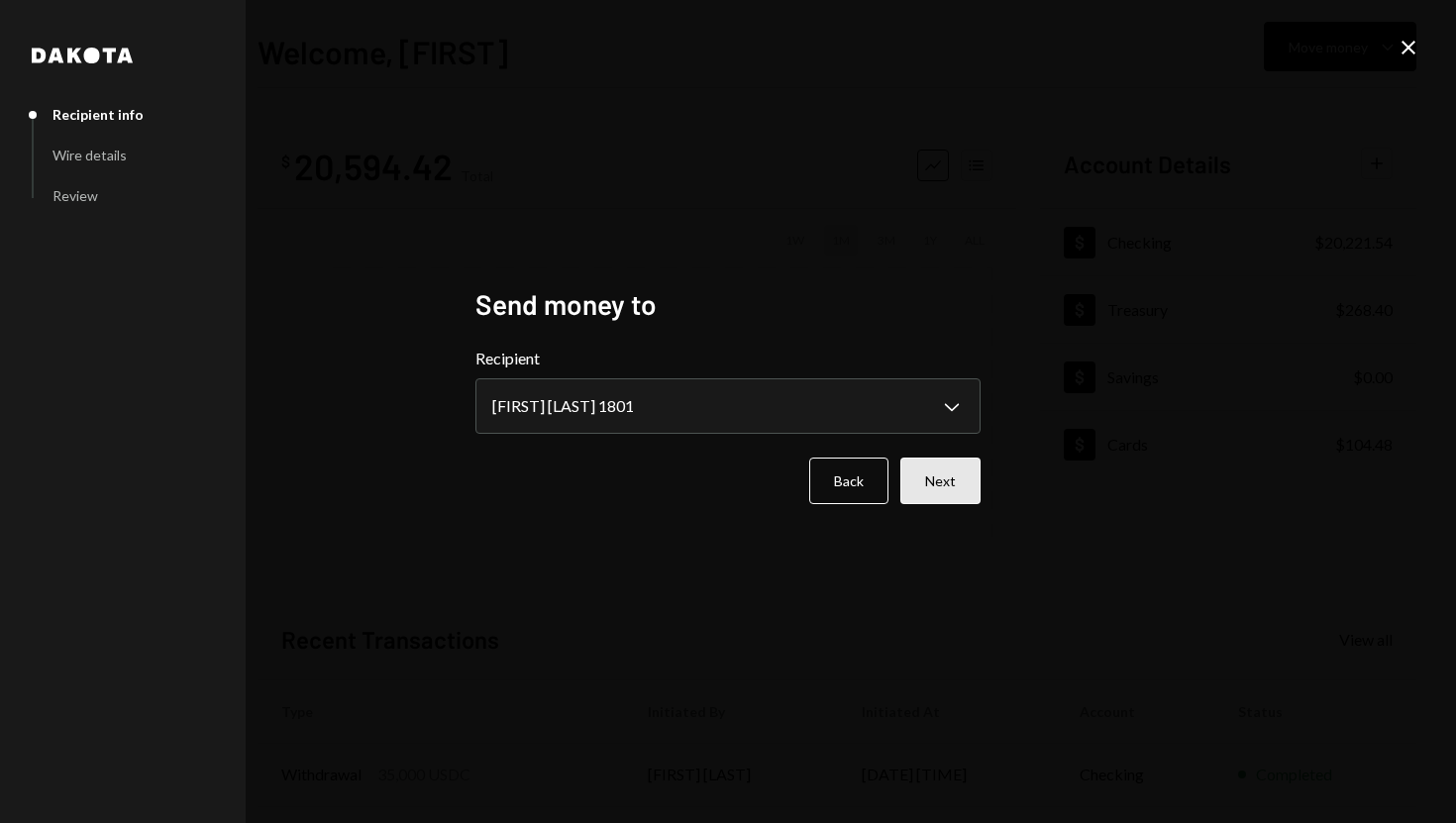 click on "Next" at bounding box center [940, 480] 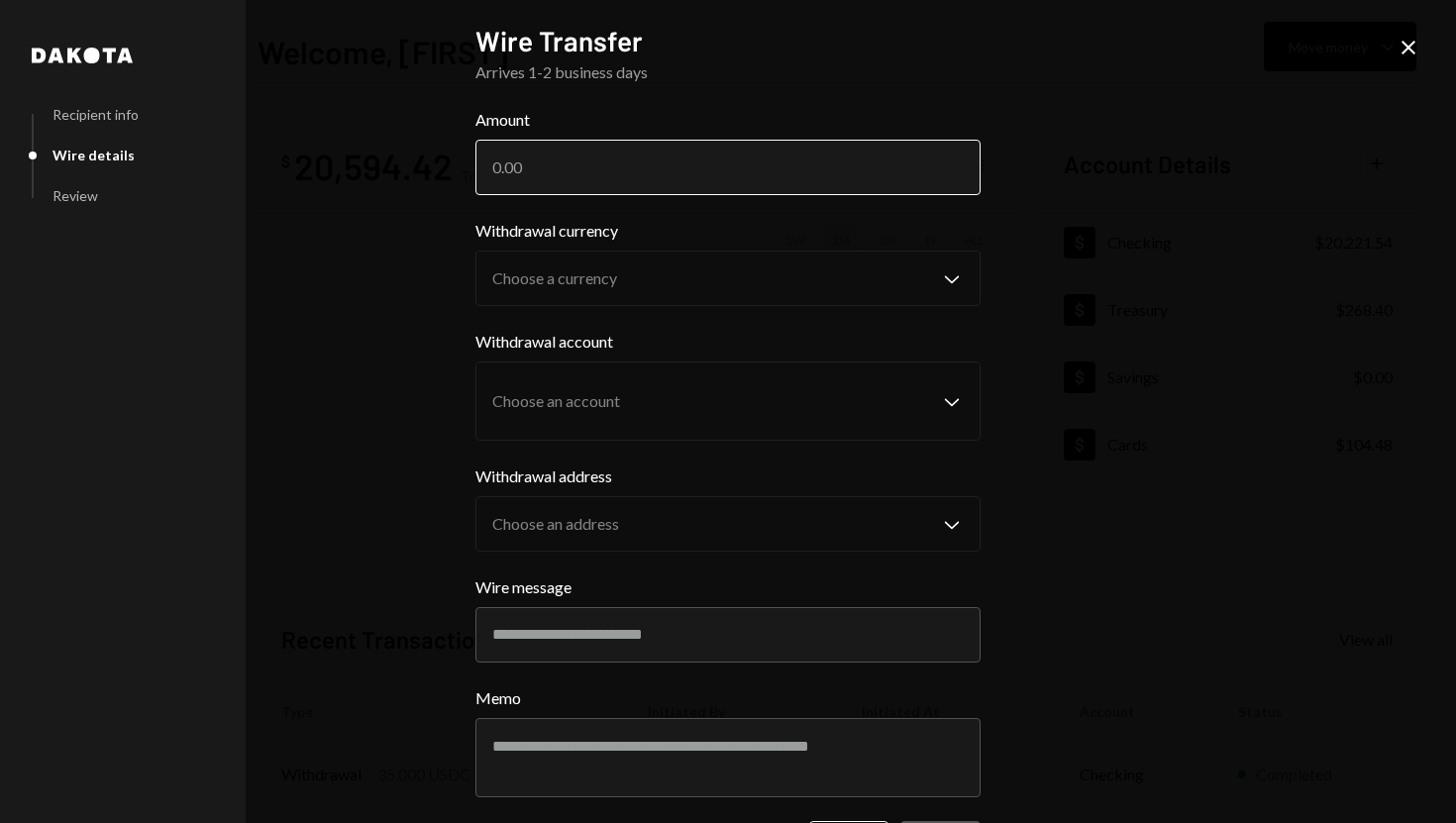 click on "Amount" at bounding box center (728, 167) 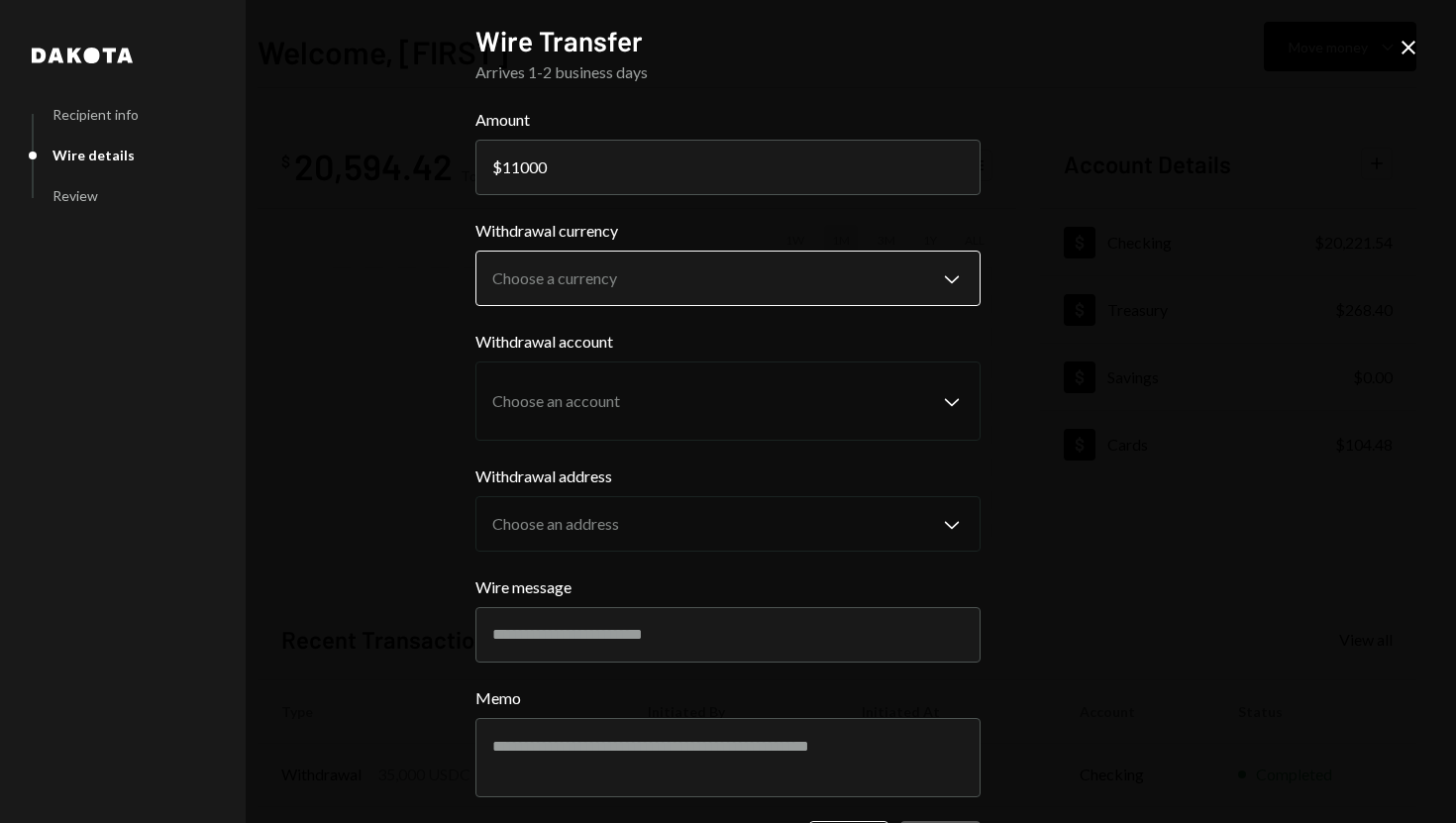 type on "11000" 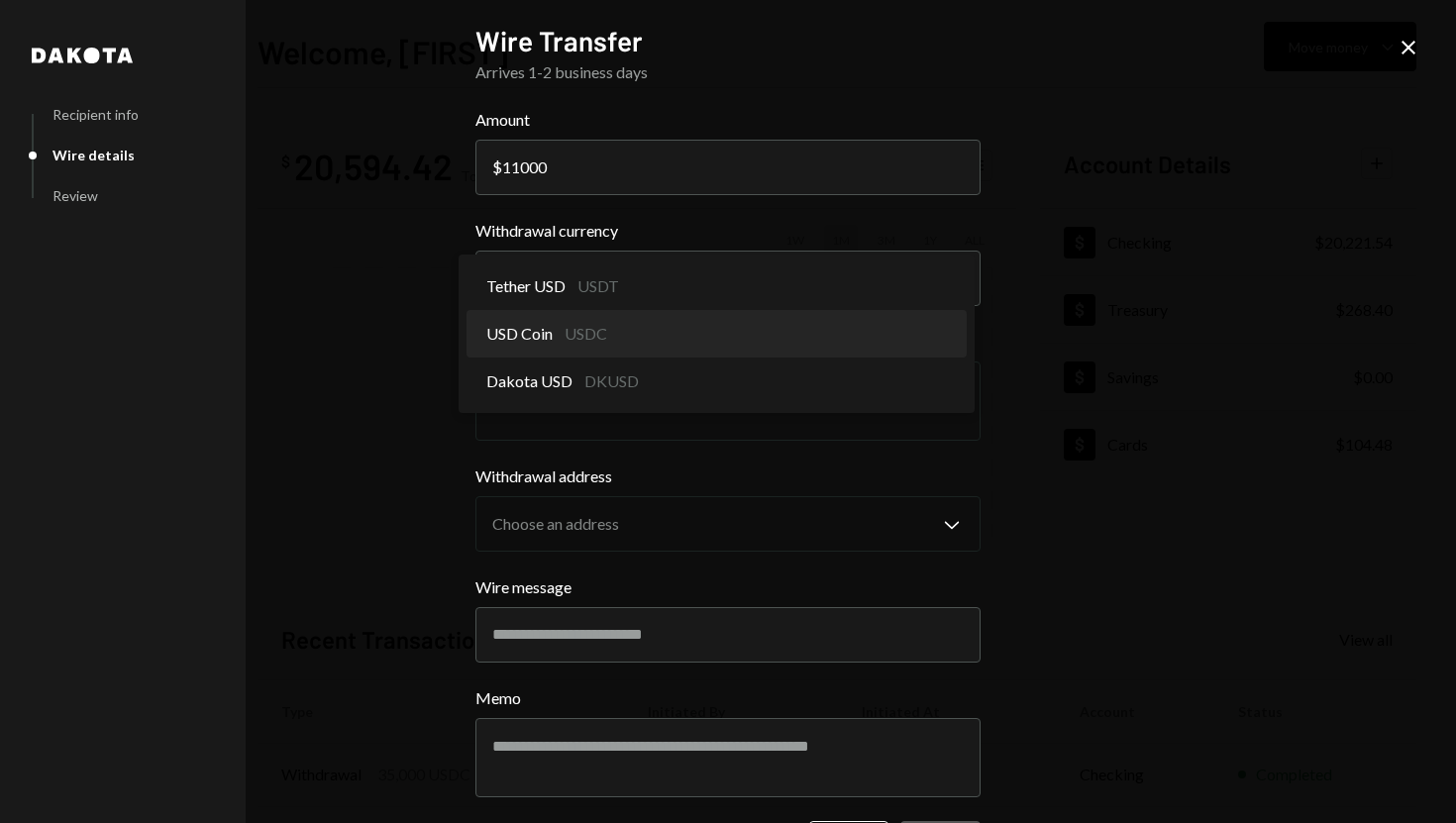 select on "****" 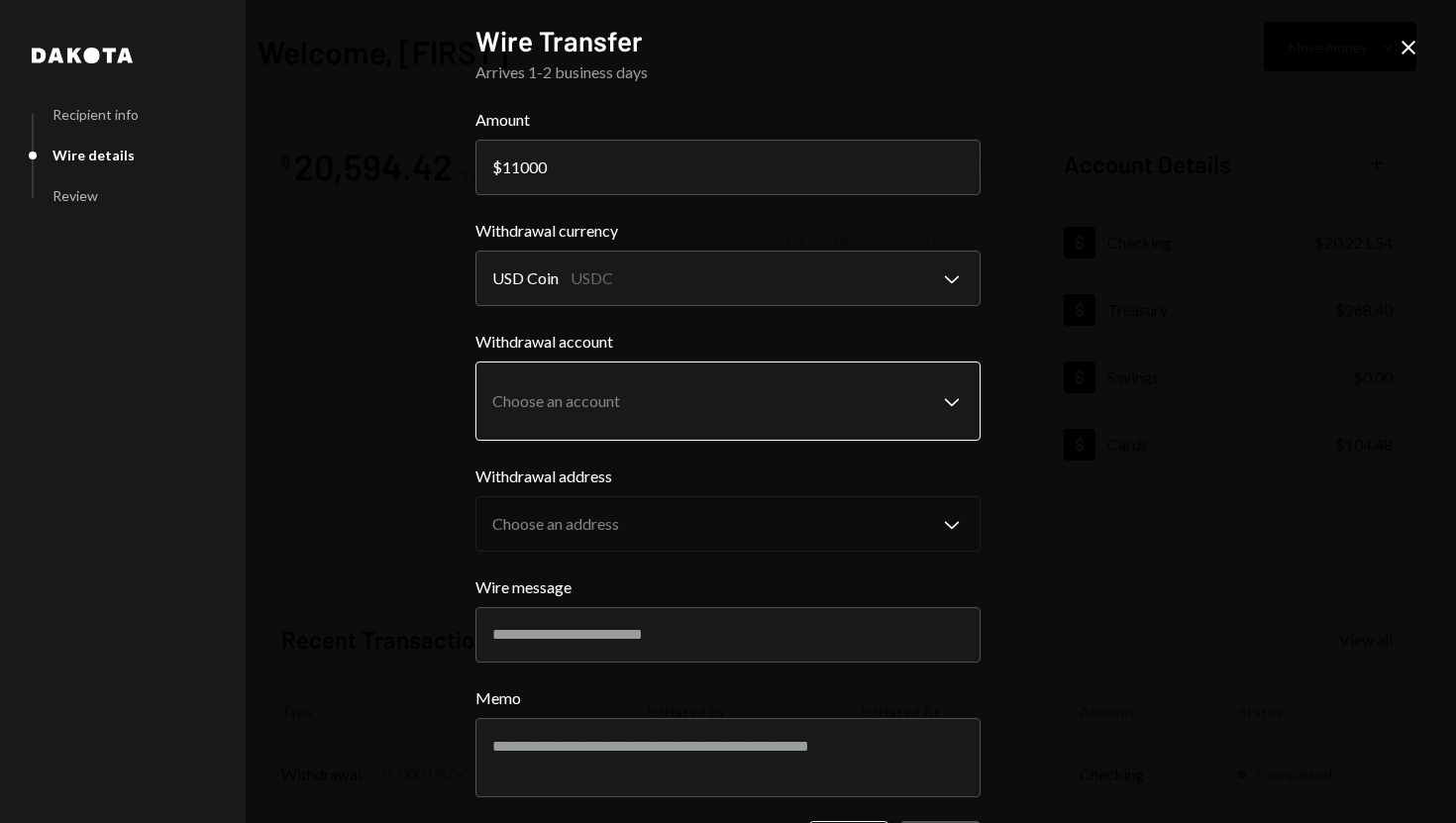 click on "S SPARK TECH HUB Caret Down Home Home Inbox Inbox Activities Transactions Accounts Accounts Caret Down Checking $20,221.54 Treasury $268.40 Savings $0.00 Cards $104.48 Dollar Rewards User Recipients Team Team Welcome, Olusola Move money Caret Down $ 20,594.42 Total Graph Accounts 1W 1M 3M 1Y ALL Account Details Plus Dollar Checking $20,221.54 Dollar Treasury $268.40 Dollar Savings $0.00 Dollar Cards $104.48 Recent Transactions View all Type Initiated By Initiated At Account Status Withdrawal 35,000  USDC Olusola Kolawole 08/08/25 10:03 AM Checking Completed Bank Payment $1,525.00 Olusola Kolawole 08/08/25 8:27 AM Checking Completed Bank Payment $2,880.00 Olusola Kolawole 08/08/25 8:27 AM Checking Completed Bank Payment $1,000.00 Olusola Kolawole 08/08/25 8:26 AM Checking Completed Bank Payment $10,100.00 Olusola Kolawole 08/08/25 8:24 AM Checking Completed Welcome, Olusola - Dakota   Dakota Recipient info Wire details Review Wire Transfer Arrives 1-2 business days Amount $ 11000 Withdrawal currency USD Coin" at bounding box center (728, 411) 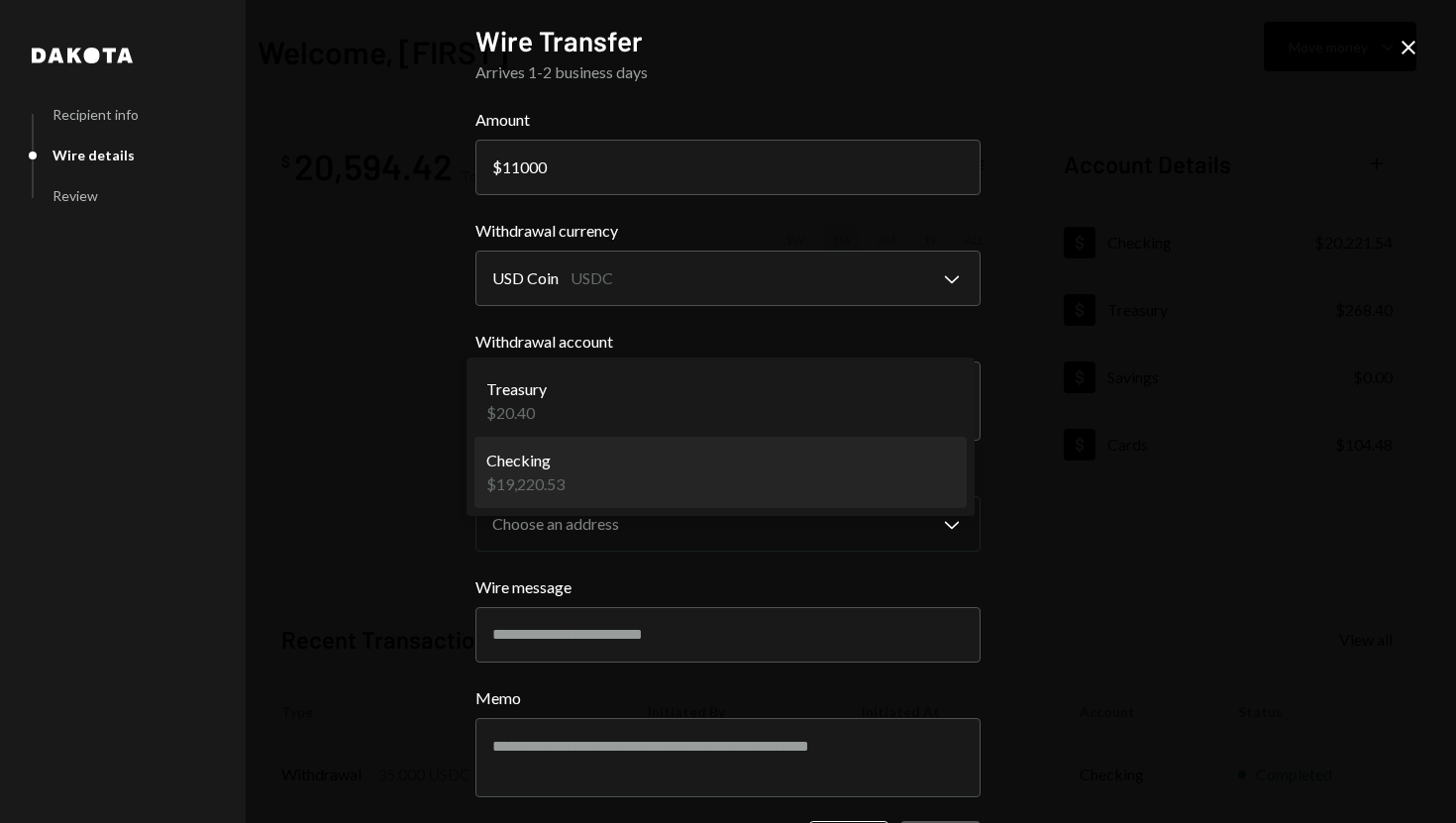 select on "**********" 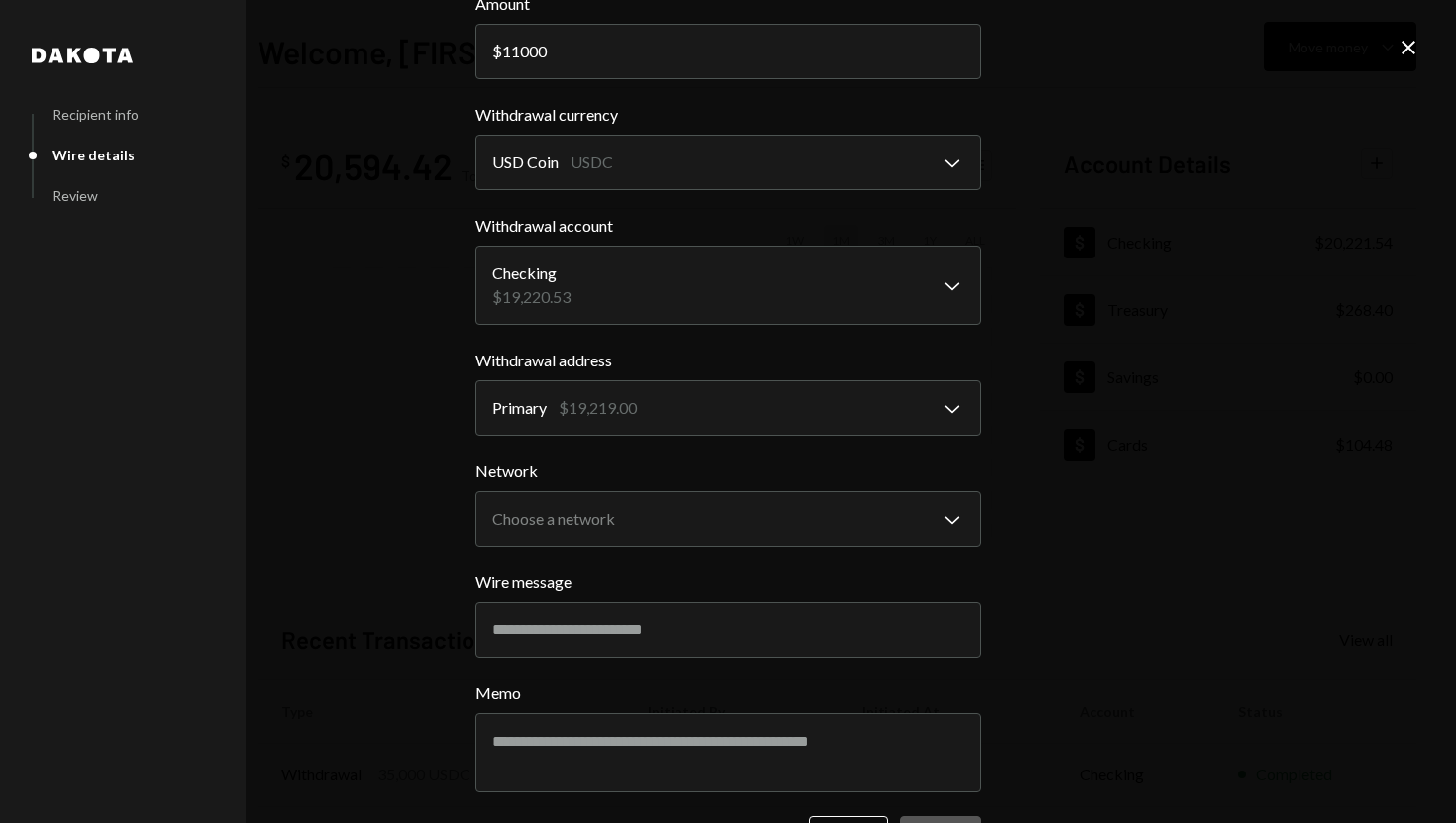 scroll, scrollTop: 152, scrollLeft: 0, axis: vertical 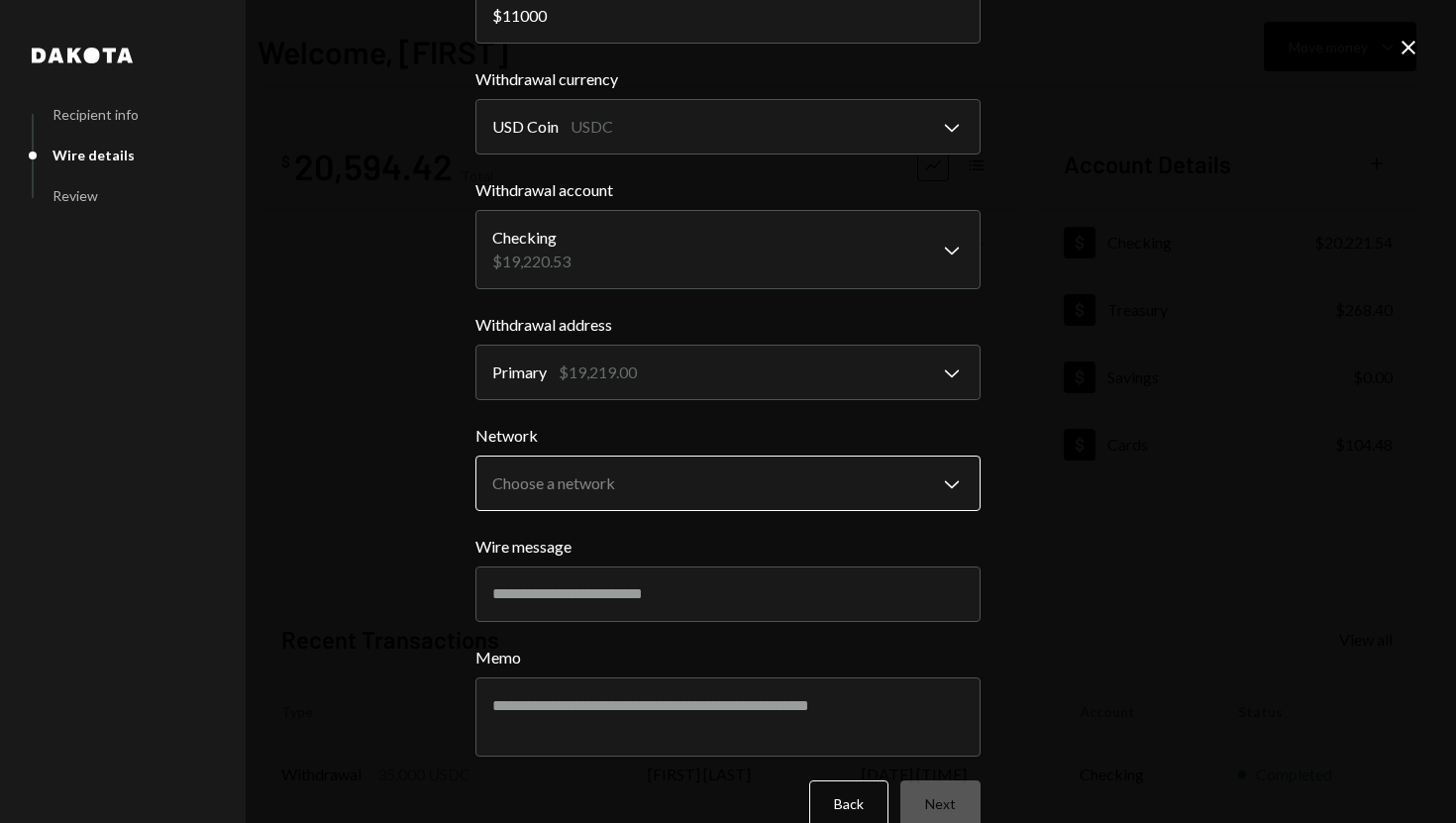 click on "S SPARK TECH HUB Caret Down Home Home Inbox Inbox Activities Transactions Accounts Accounts Caret Down Checking $20,221.54 Treasury $268.40 Savings $0.00 Cards $104.48 Dollar Rewards User Recipients Team Team Welcome, Olusola Move money Caret Down $ 20,594.42 Total Graph Accounts 1W 1M 3M 1Y ALL Account Details Plus Dollar Checking $20,221.54 Dollar Treasury $268.40 Dollar Savings $0.00 Dollar Cards $104.48 Recent Transactions View all Type Initiated By Initiated At Account Status Withdrawal 35,000  USDC Olusola Kolawole 08/08/25 10:03 AM Checking Completed Bank Payment $1,525.00 Olusola Kolawole 08/08/25 8:27 AM Checking Completed Bank Payment $2,880.00 Olusola Kolawole 08/08/25 8:27 AM Checking Completed Bank Payment $1,000.00 Olusola Kolawole 08/08/25 8:26 AM Checking Completed Bank Payment $10,100.00 Olusola Kolawole 08/08/25 8:24 AM Checking Completed Welcome, Olusola - Dakota   Dakota Recipient info Wire details Review Wire Transfer Arrives 1-2 business days Amount $ 11000 Withdrawal currency USD Coin" at bounding box center (728, 411) 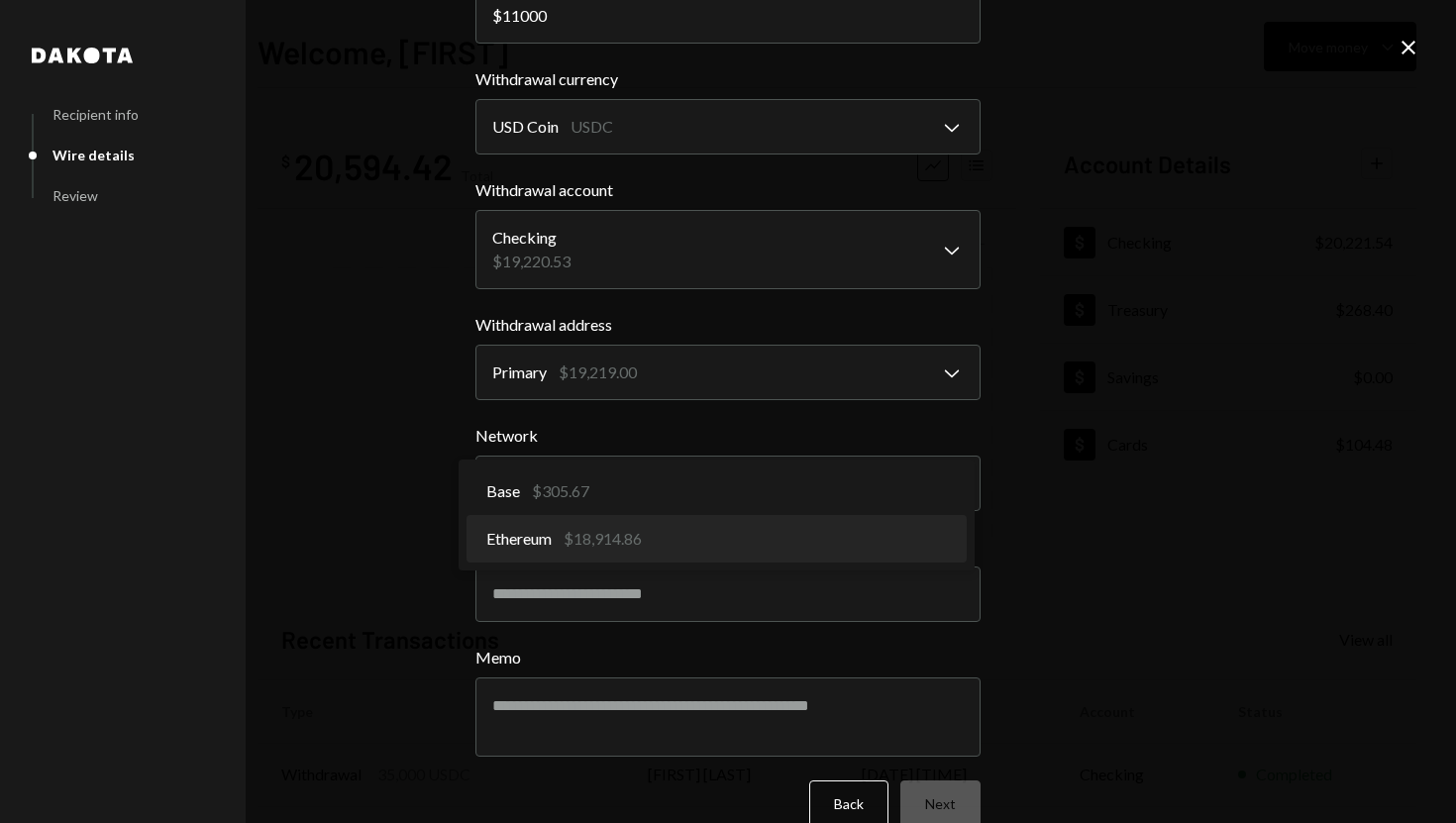 select on "**********" 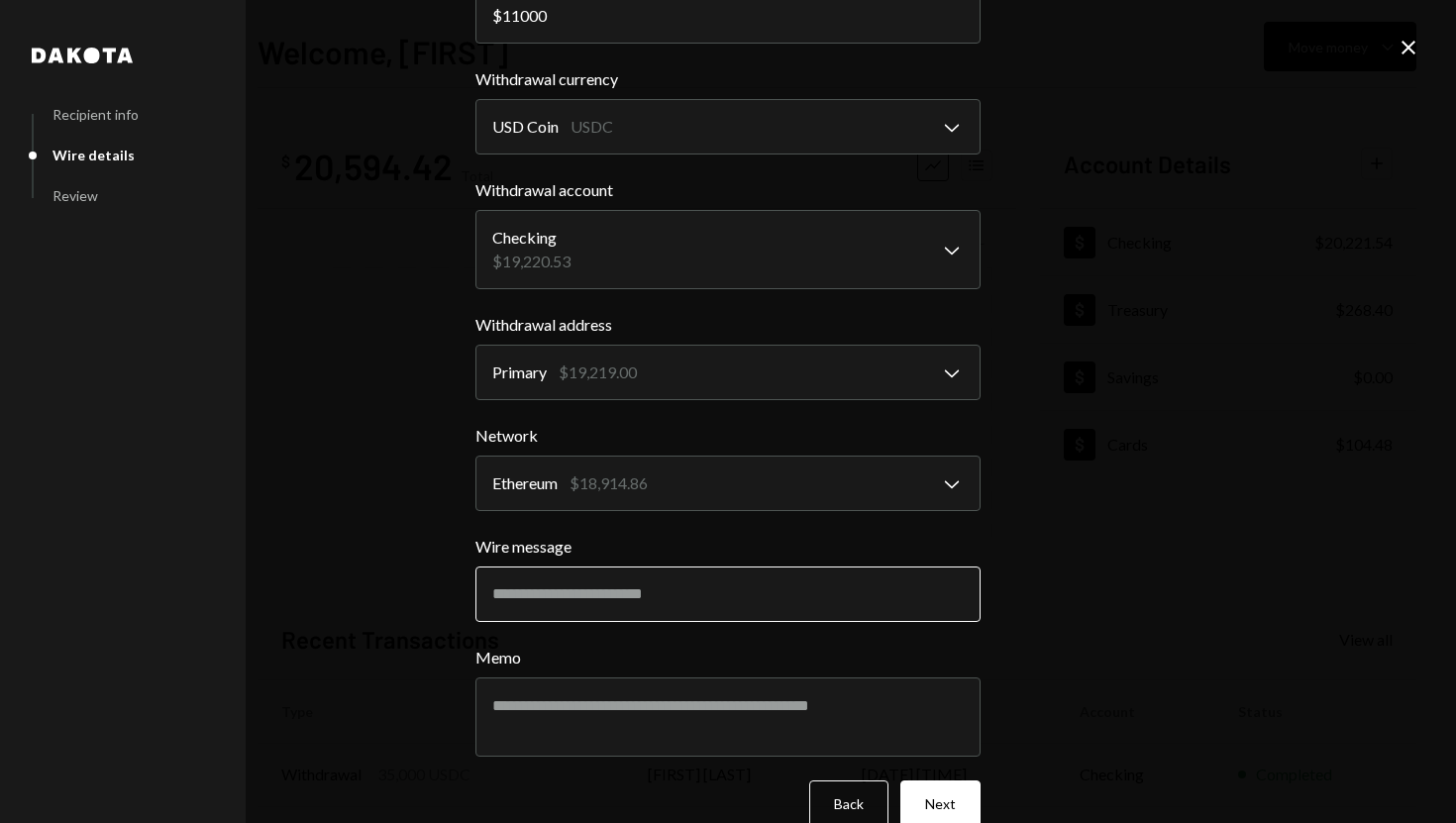 scroll, scrollTop: 186, scrollLeft: 0, axis: vertical 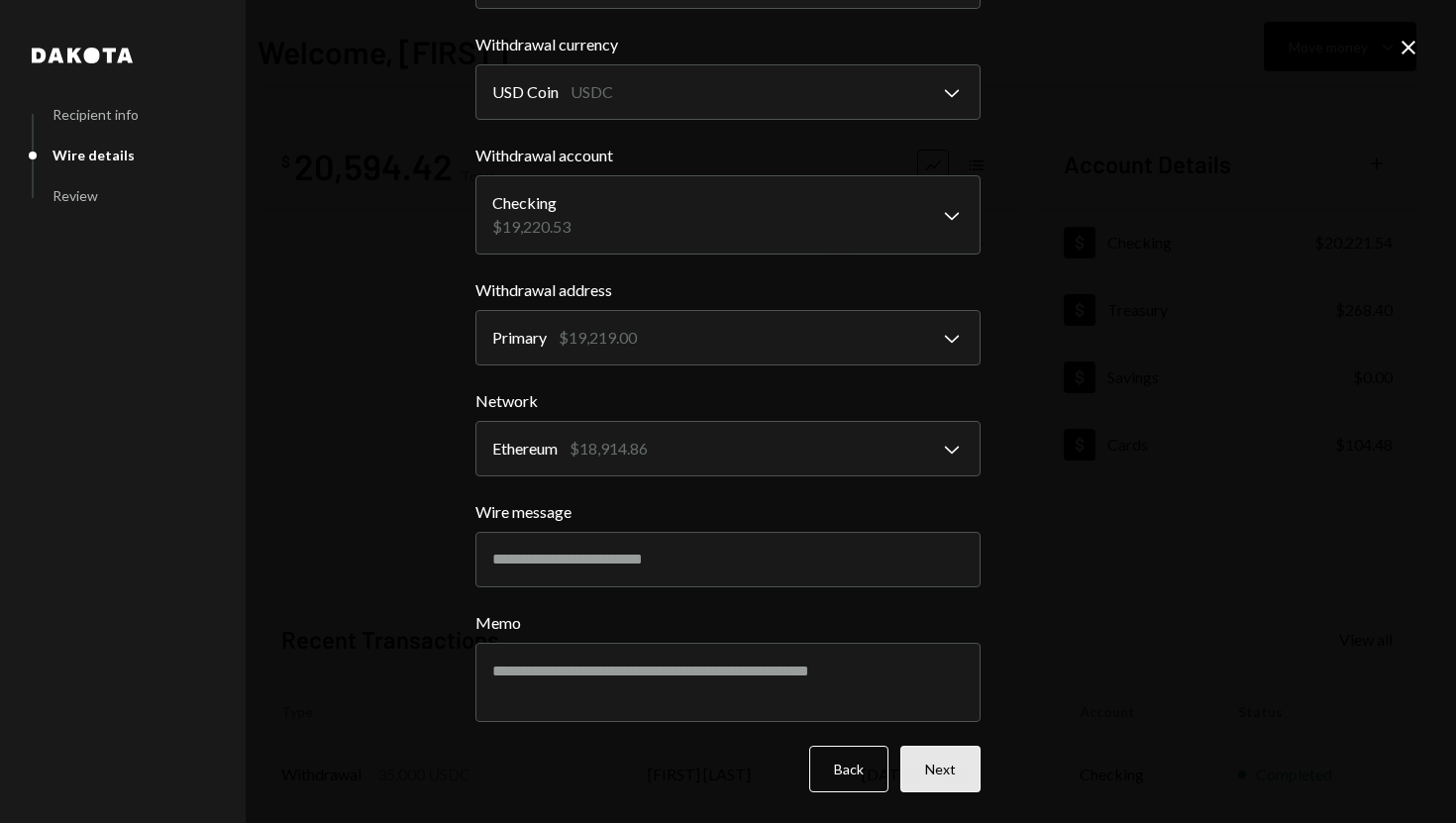 click on "Next" at bounding box center [940, 769] 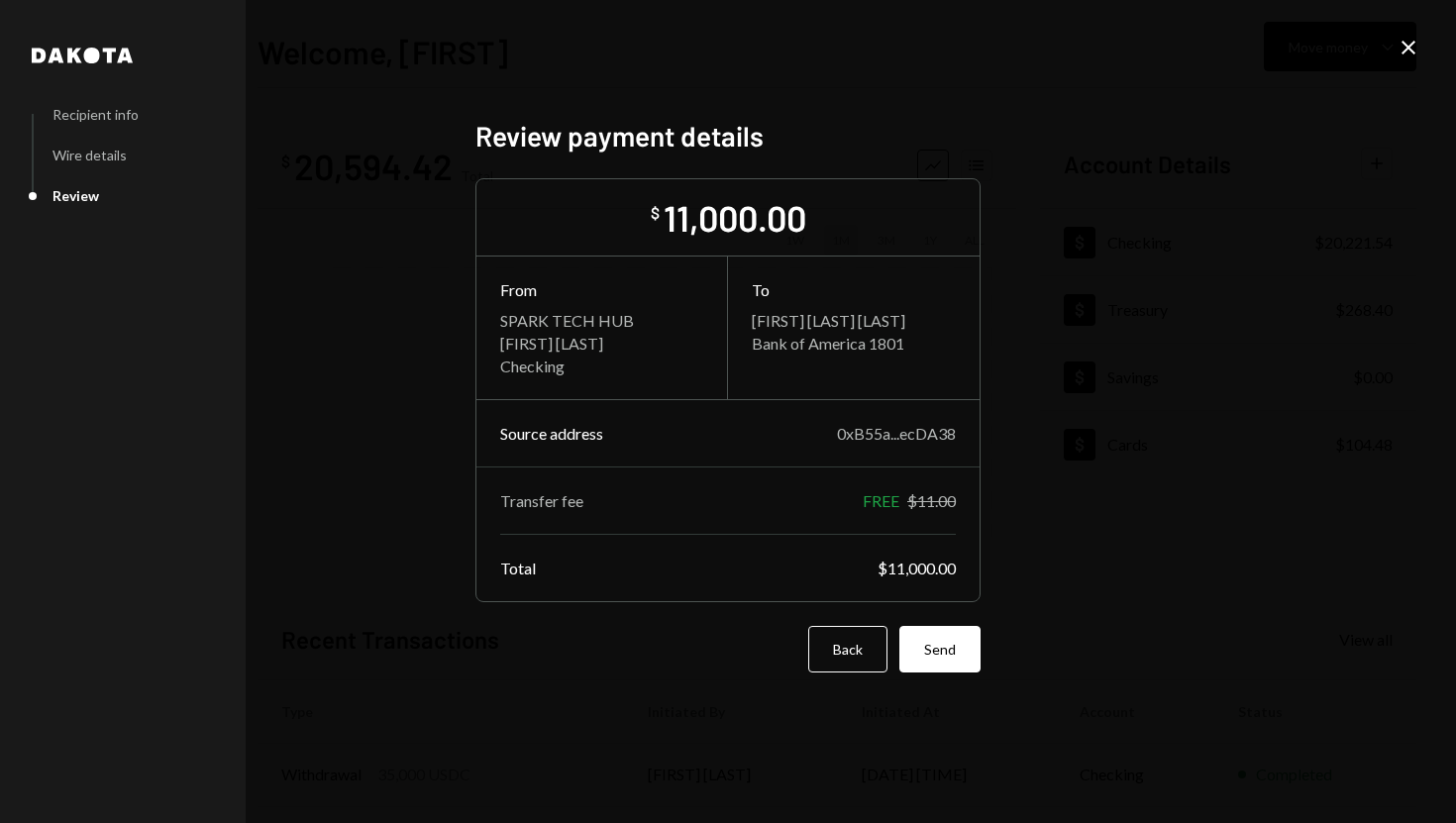 scroll, scrollTop: 0, scrollLeft: 0, axis: both 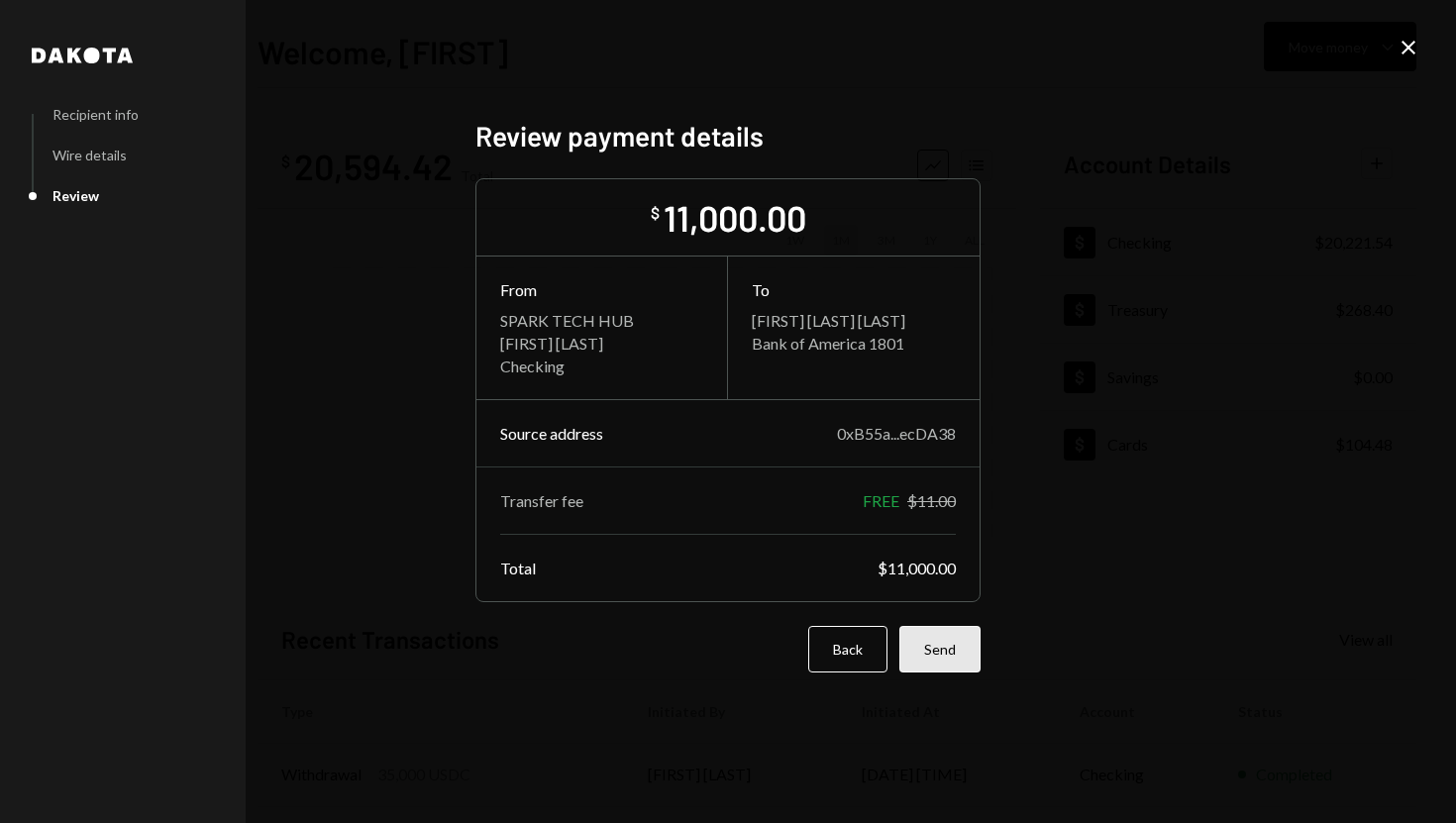 click on "Send" at bounding box center [940, 649] 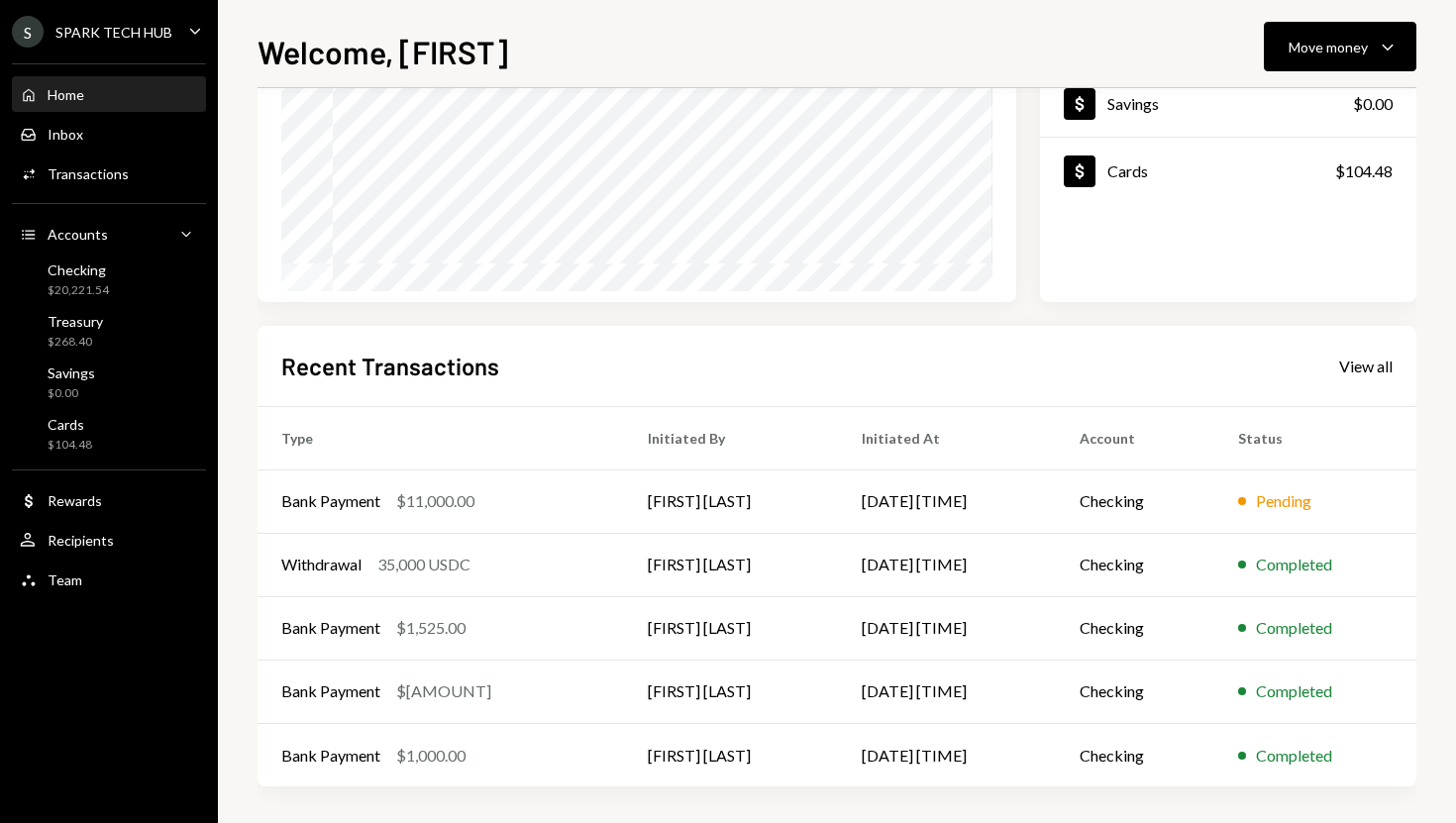 scroll, scrollTop: 0, scrollLeft: 0, axis: both 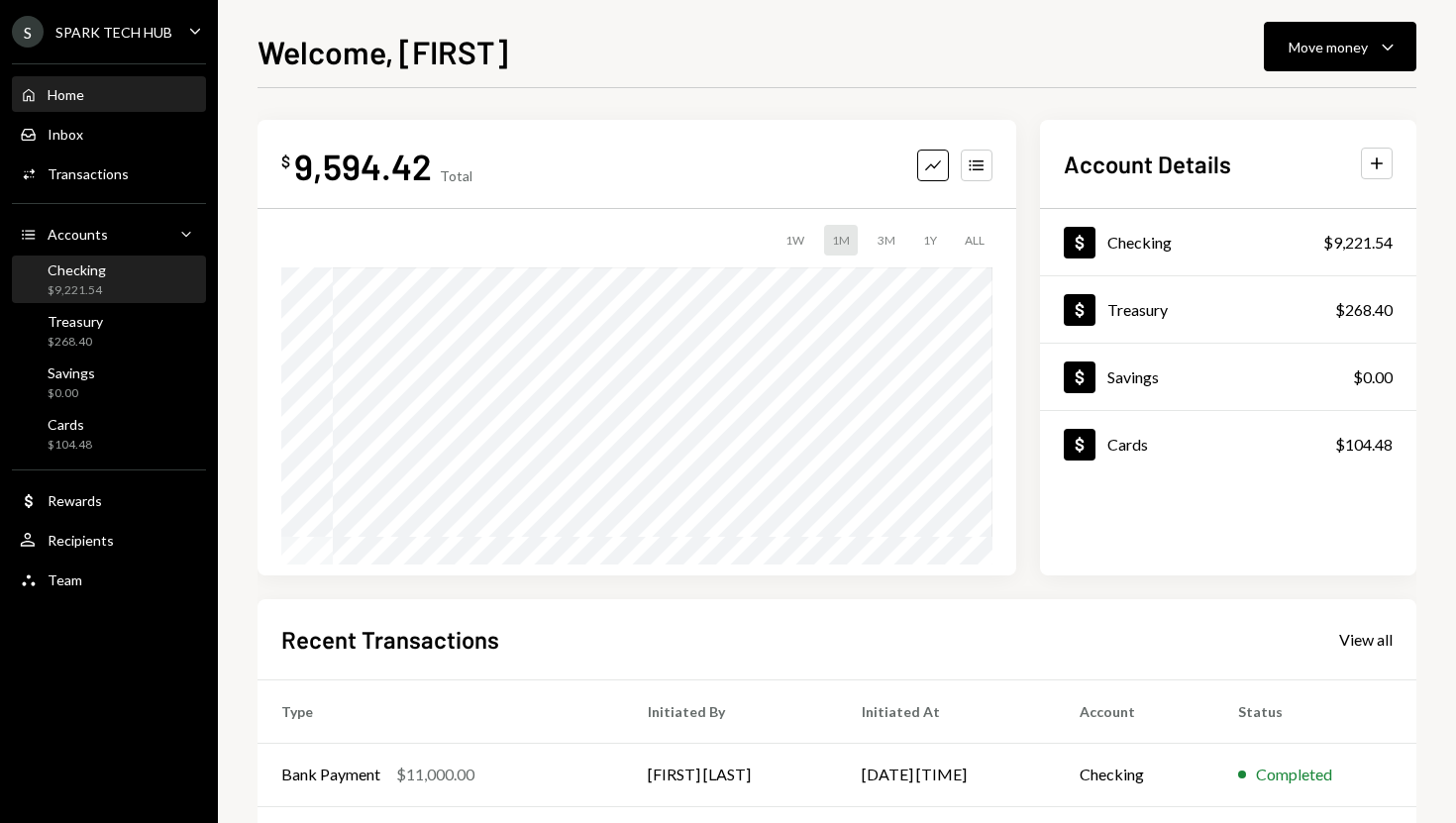 click on "Checking $9,221.54" at bounding box center (109, 280) 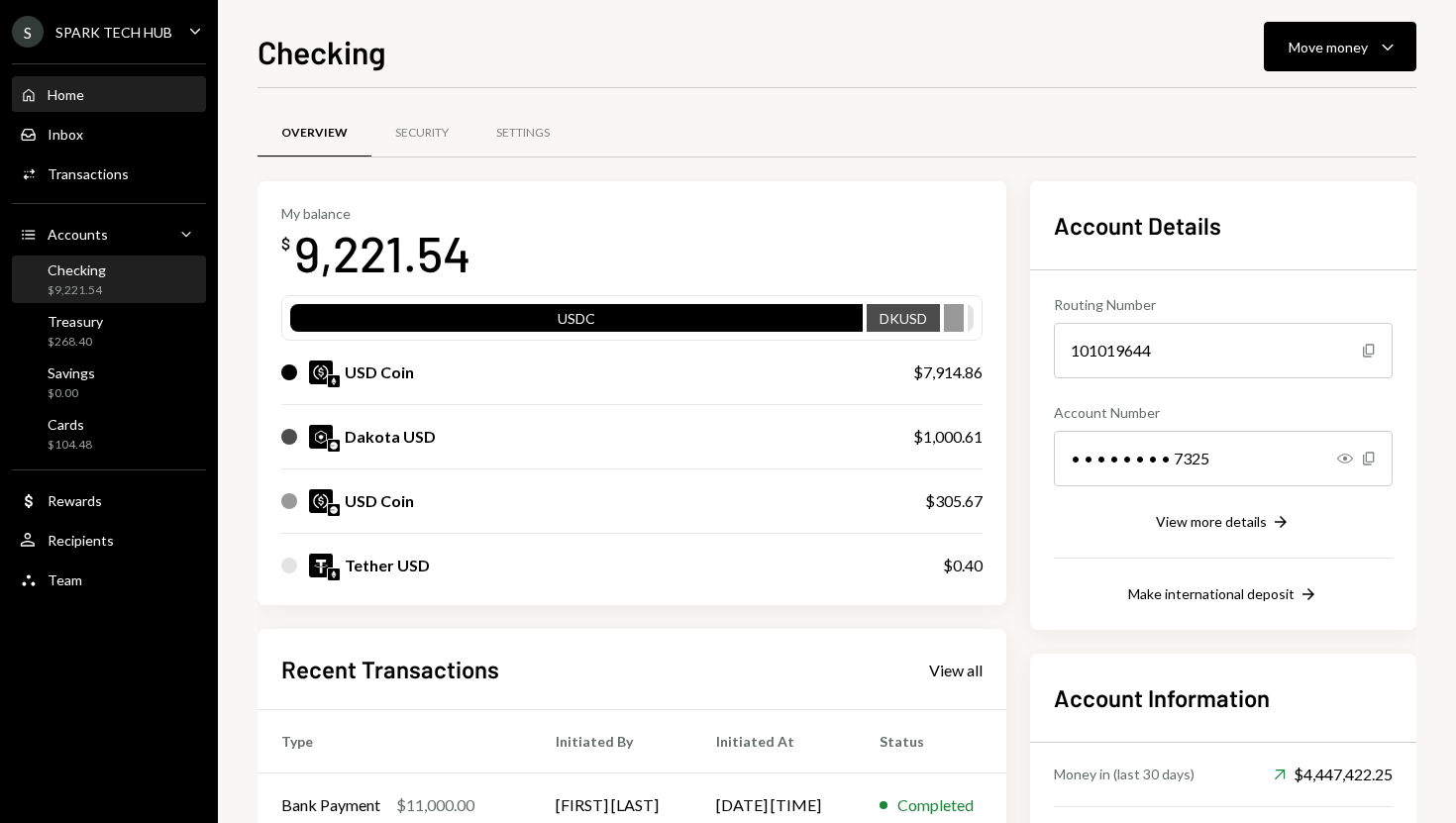 click on "Home Home" at bounding box center [109, 95] 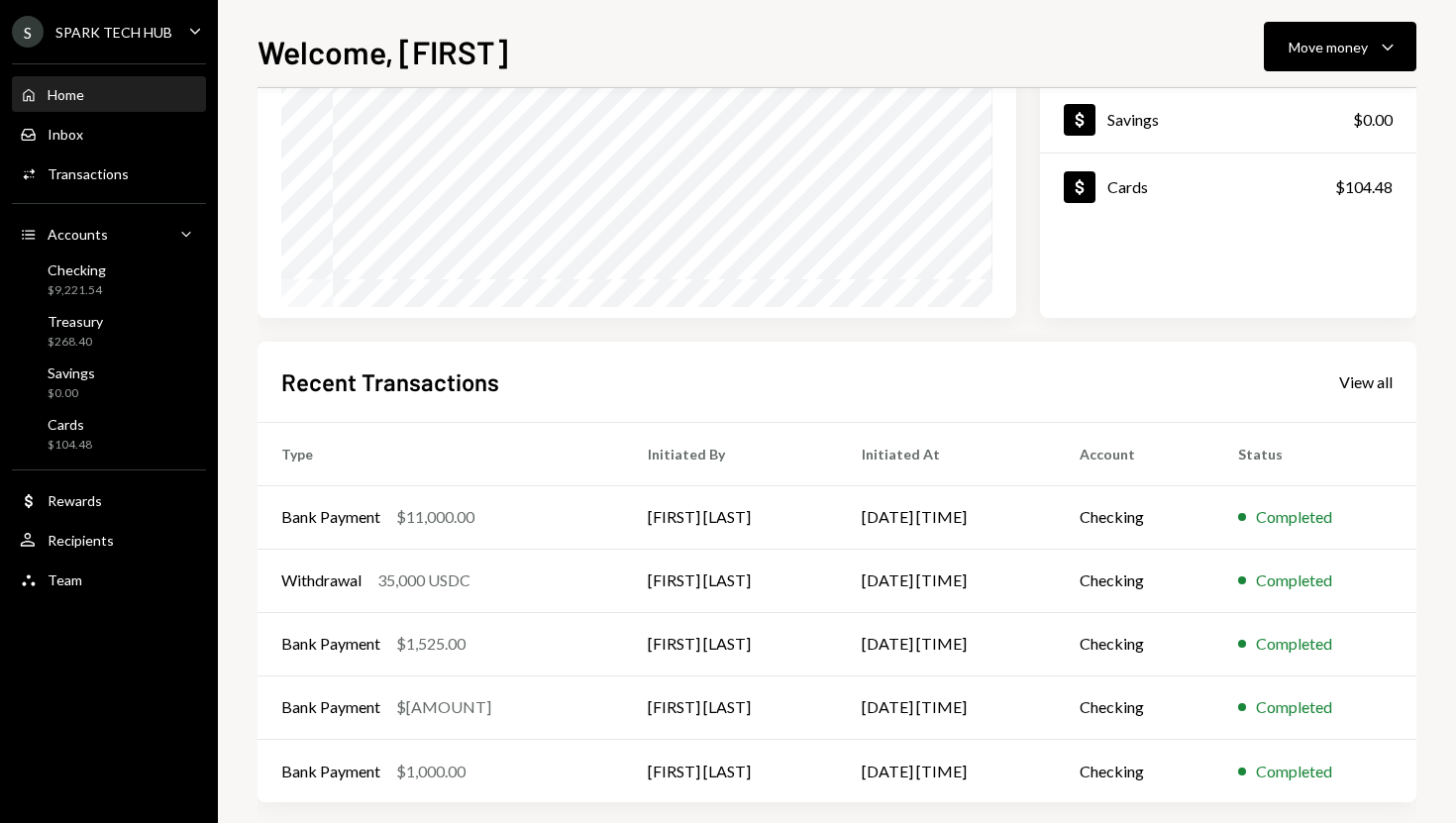 scroll, scrollTop: 268, scrollLeft: 0, axis: vertical 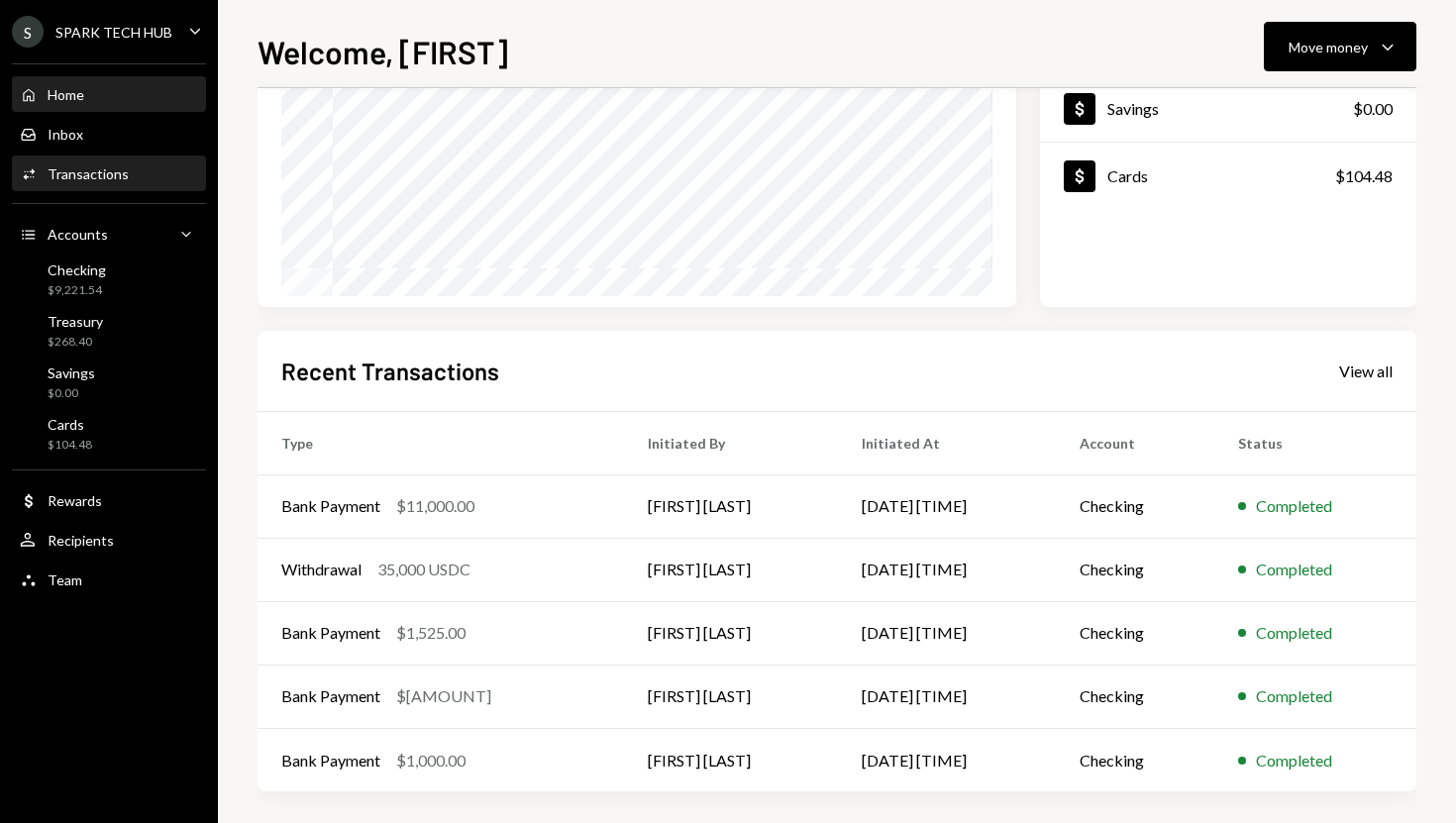 click on "Activities Transactions" at bounding box center (109, 174) 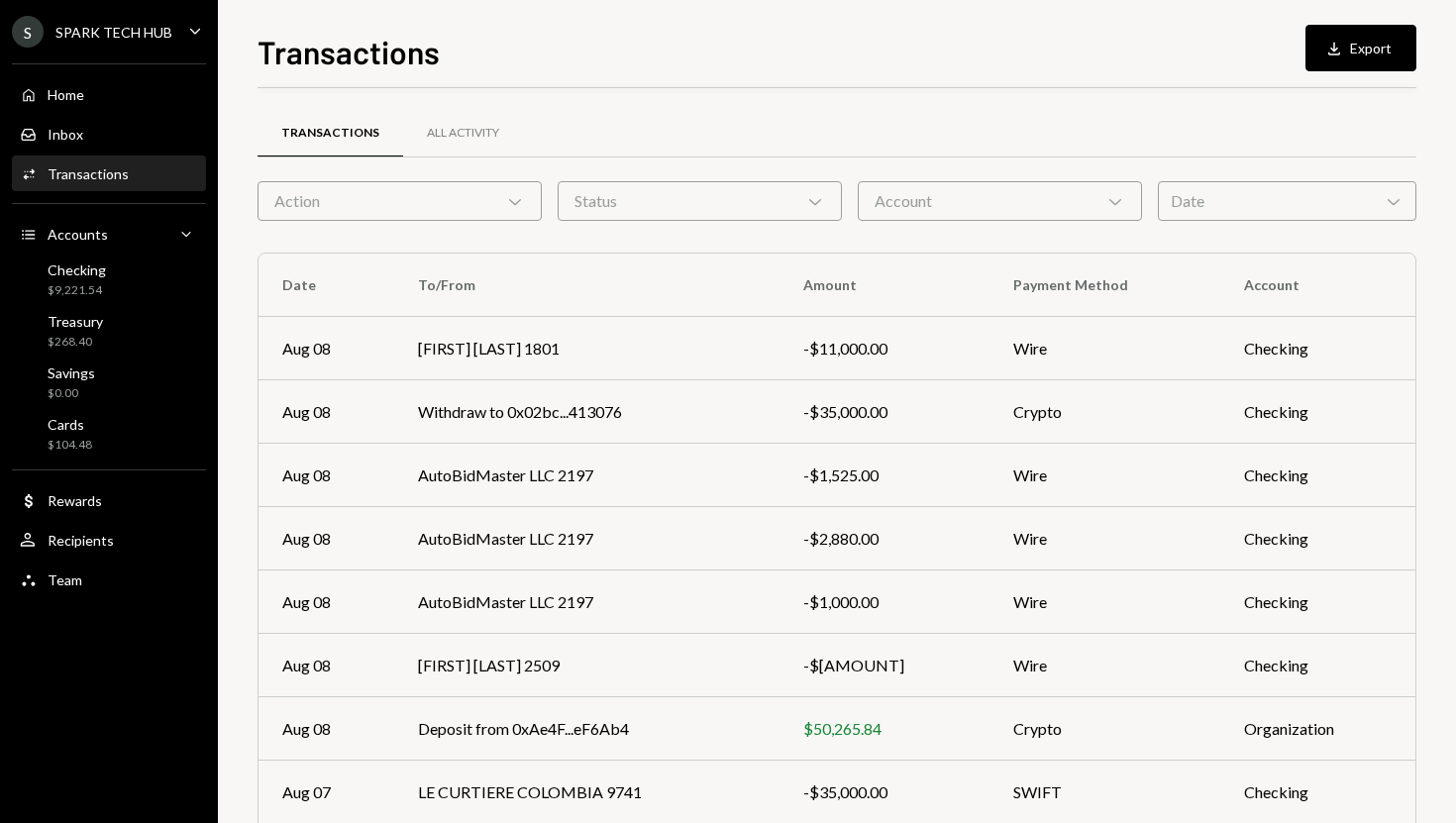 scroll, scrollTop: 211, scrollLeft: 0, axis: vertical 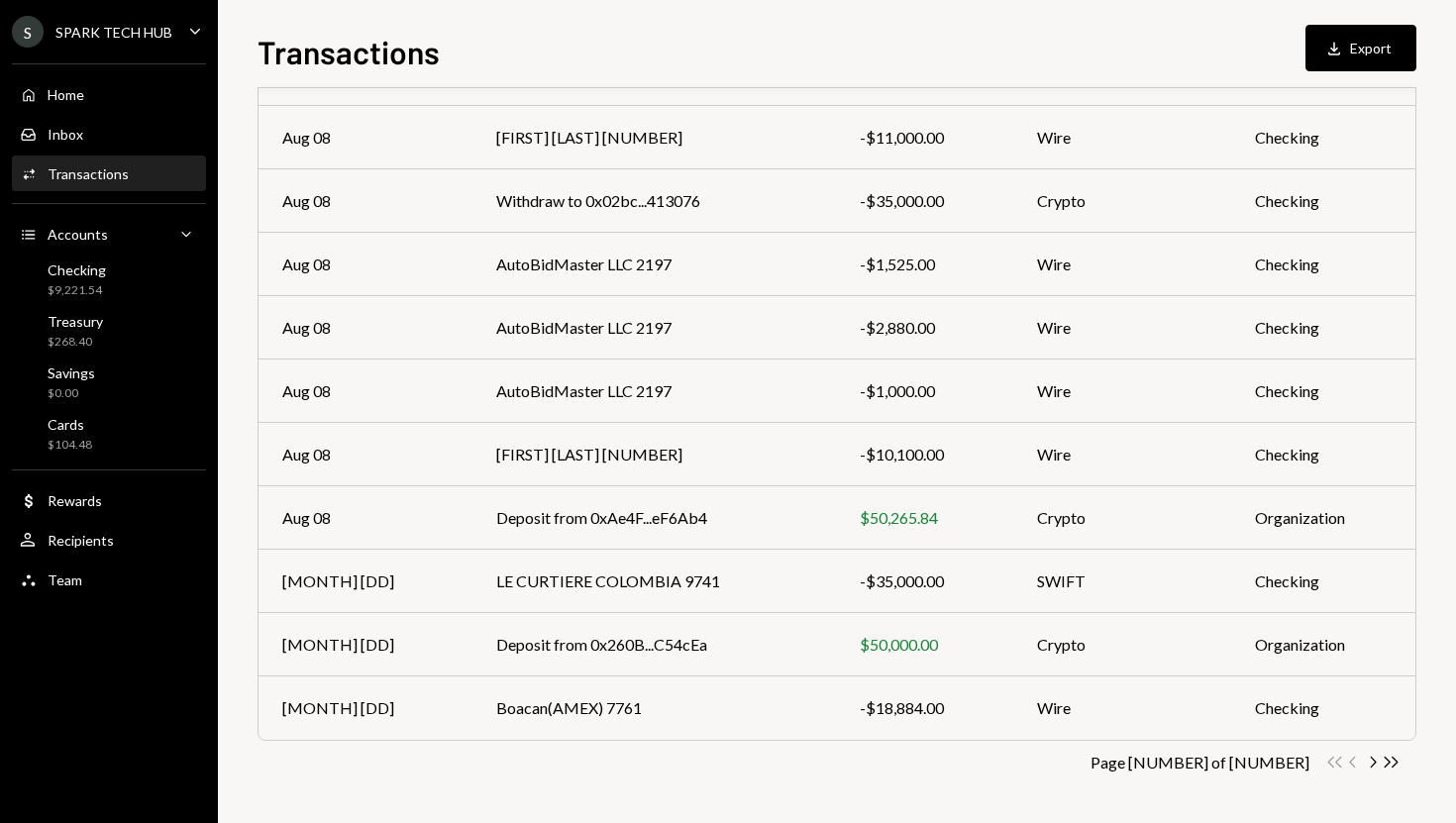 click on "LE CURTIERE COLOMBIA 9741" at bounding box center (654, 581) 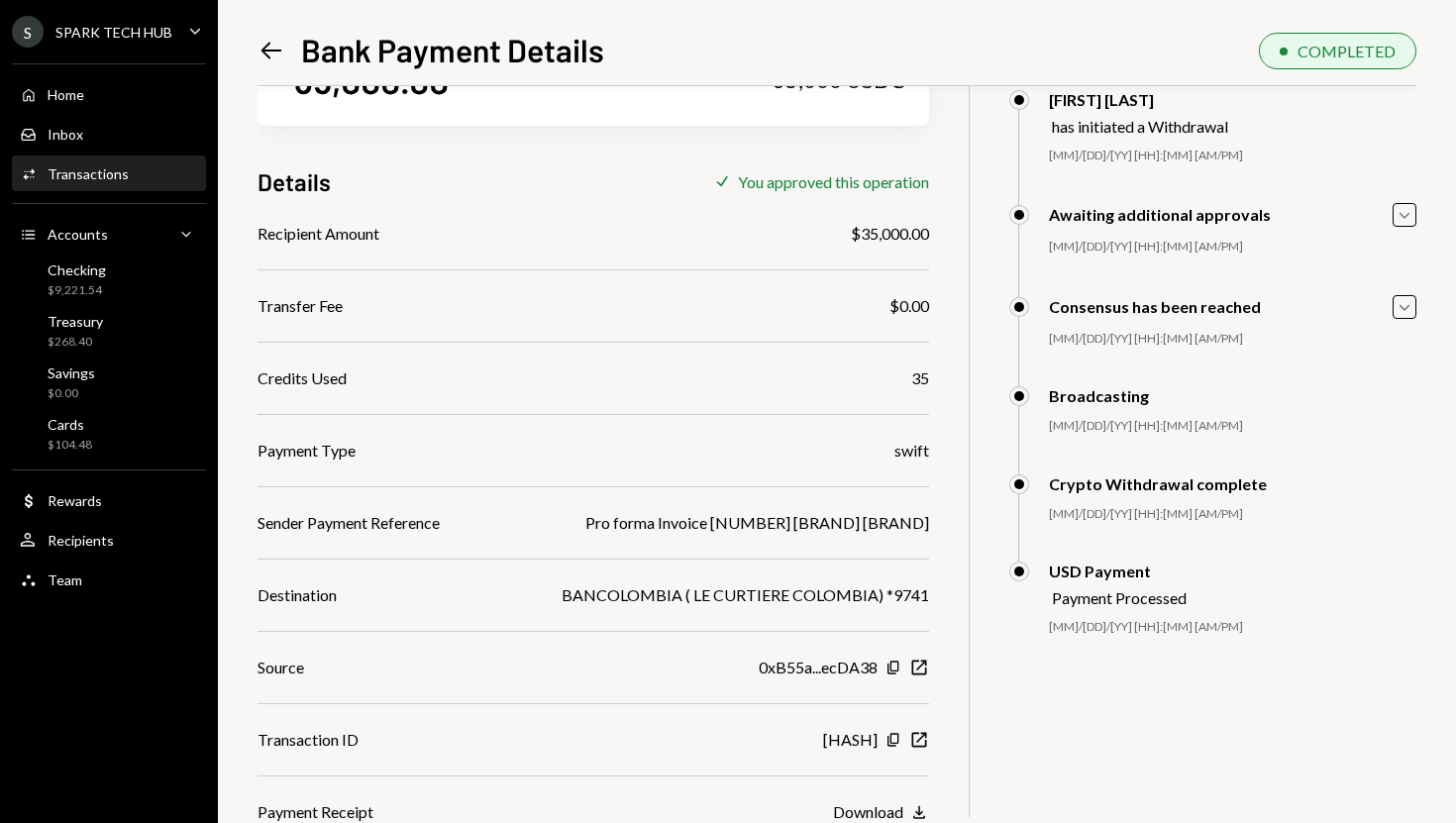 scroll, scrollTop: 93, scrollLeft: 0, axis: vertical 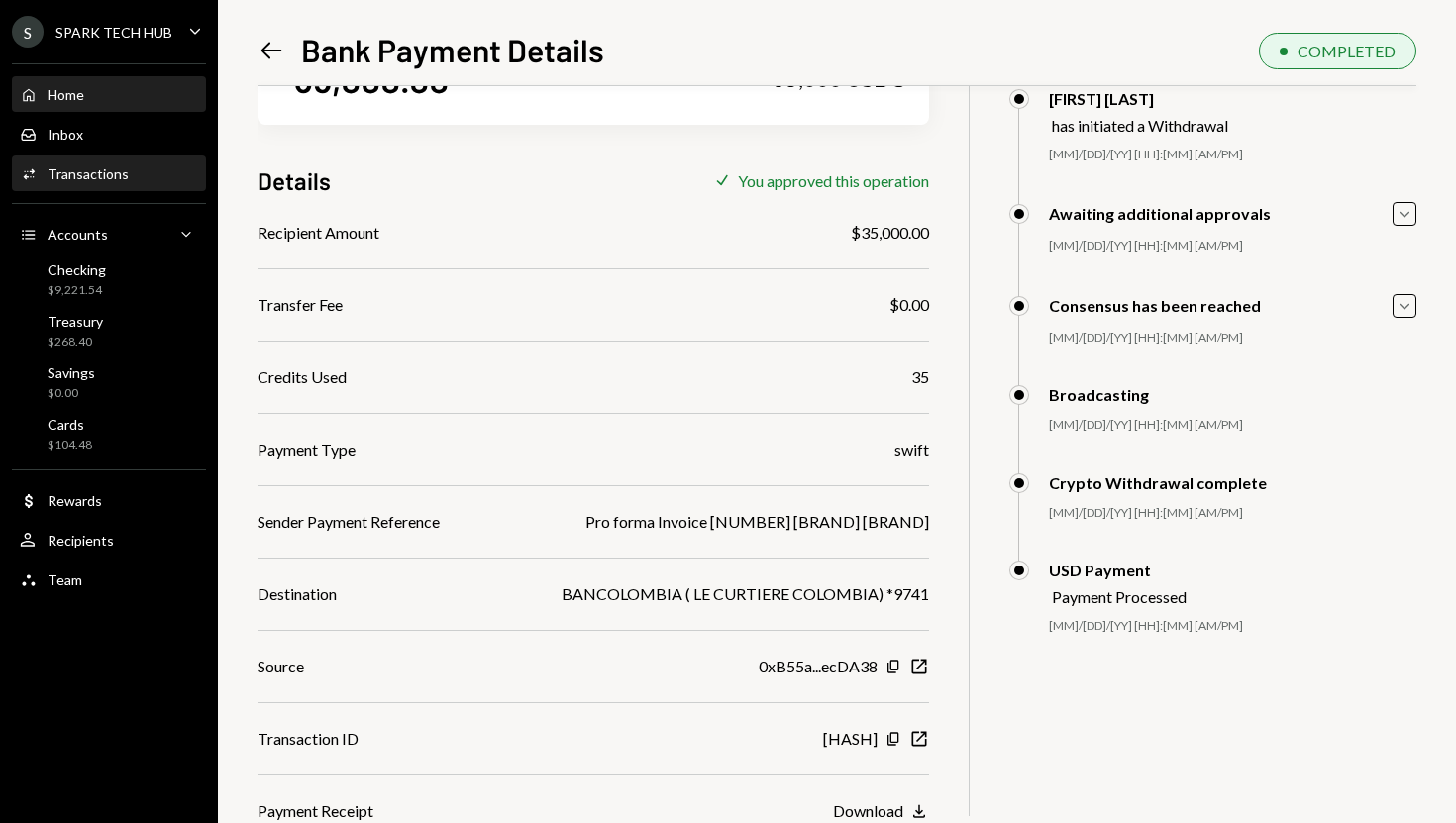 click on "Home Home" at bounding box center (109, 95) 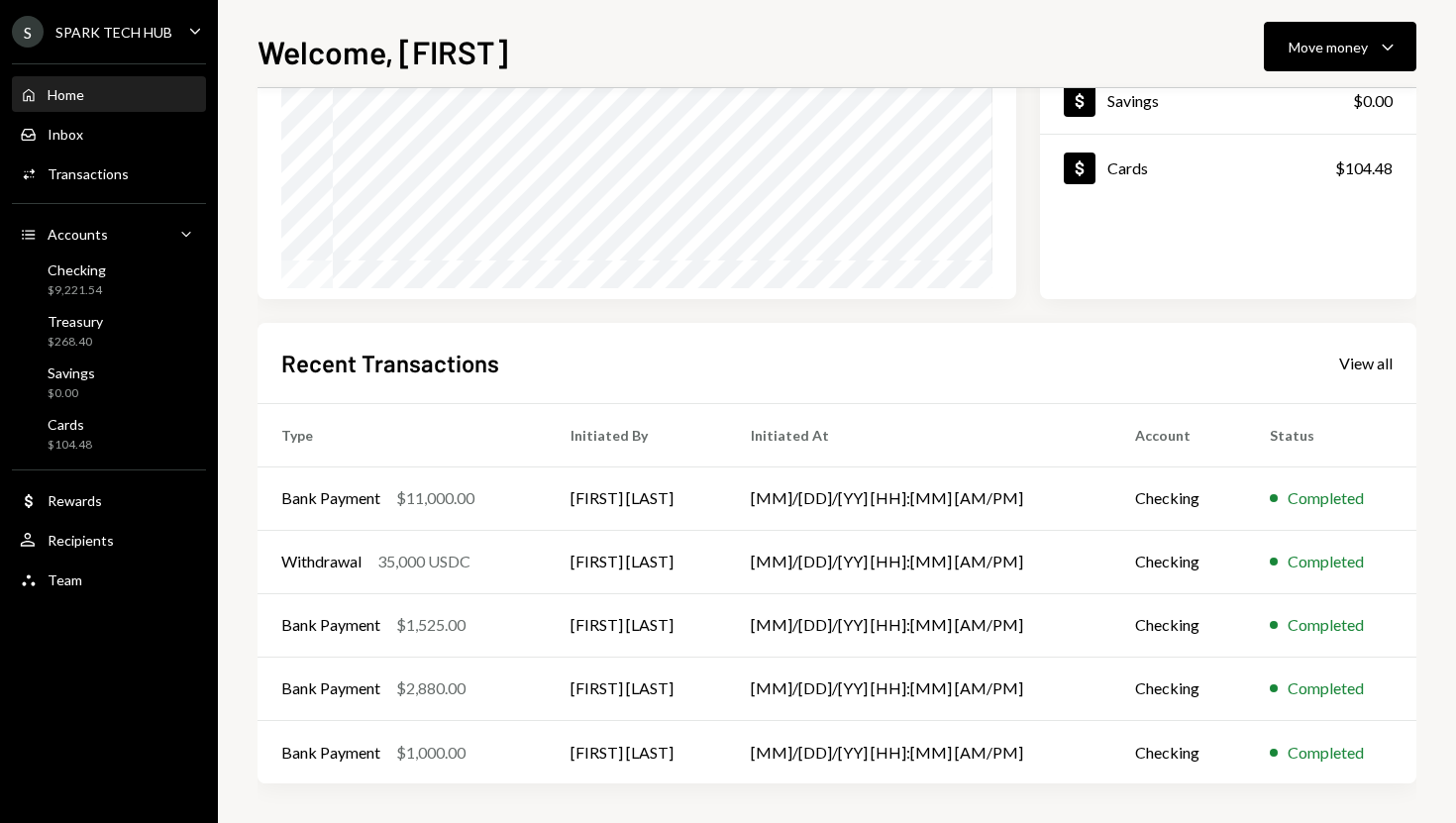 scroll, scrollTop: 0, scrollLeft: 0, axis: both 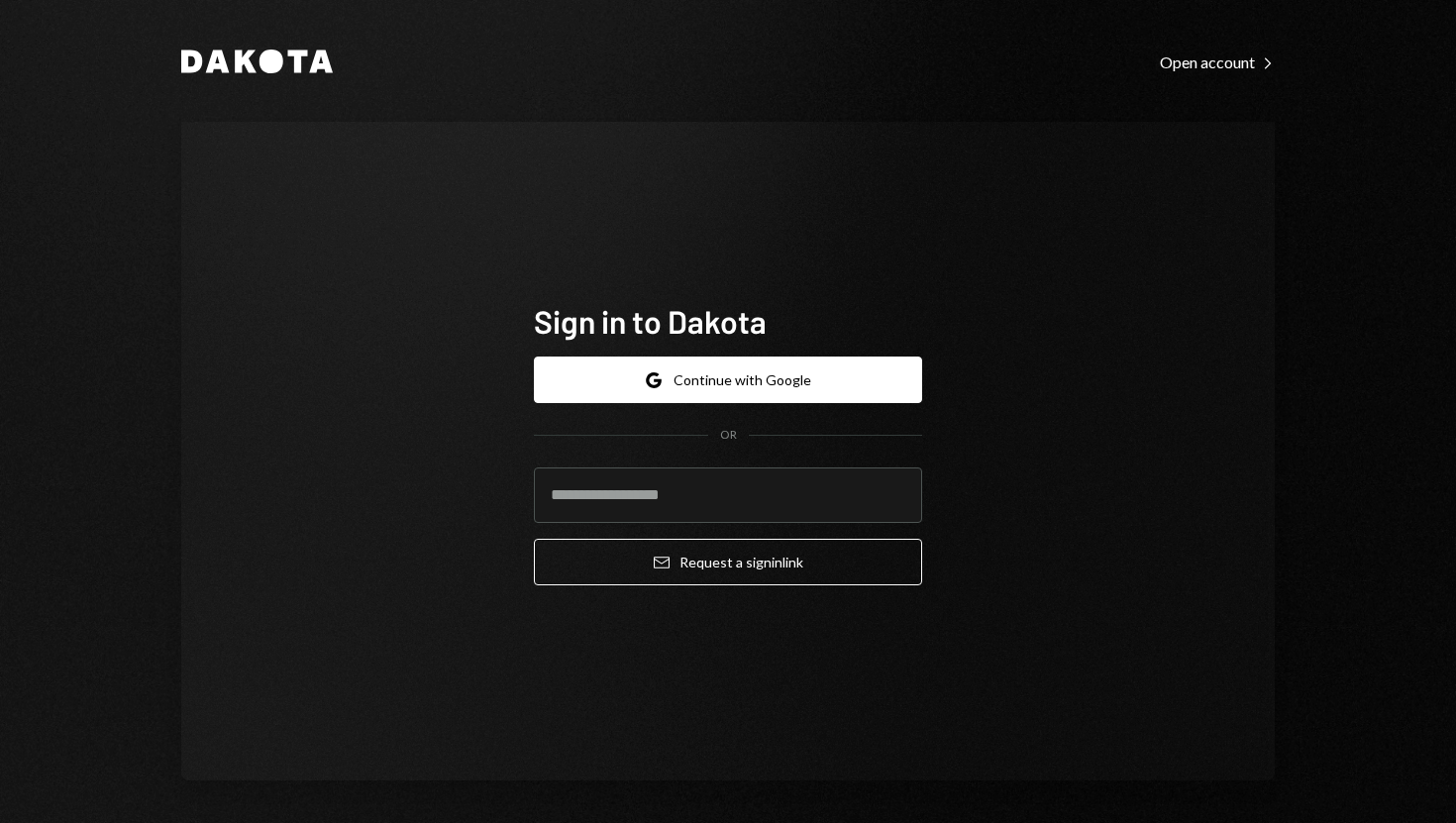 type on "**********" 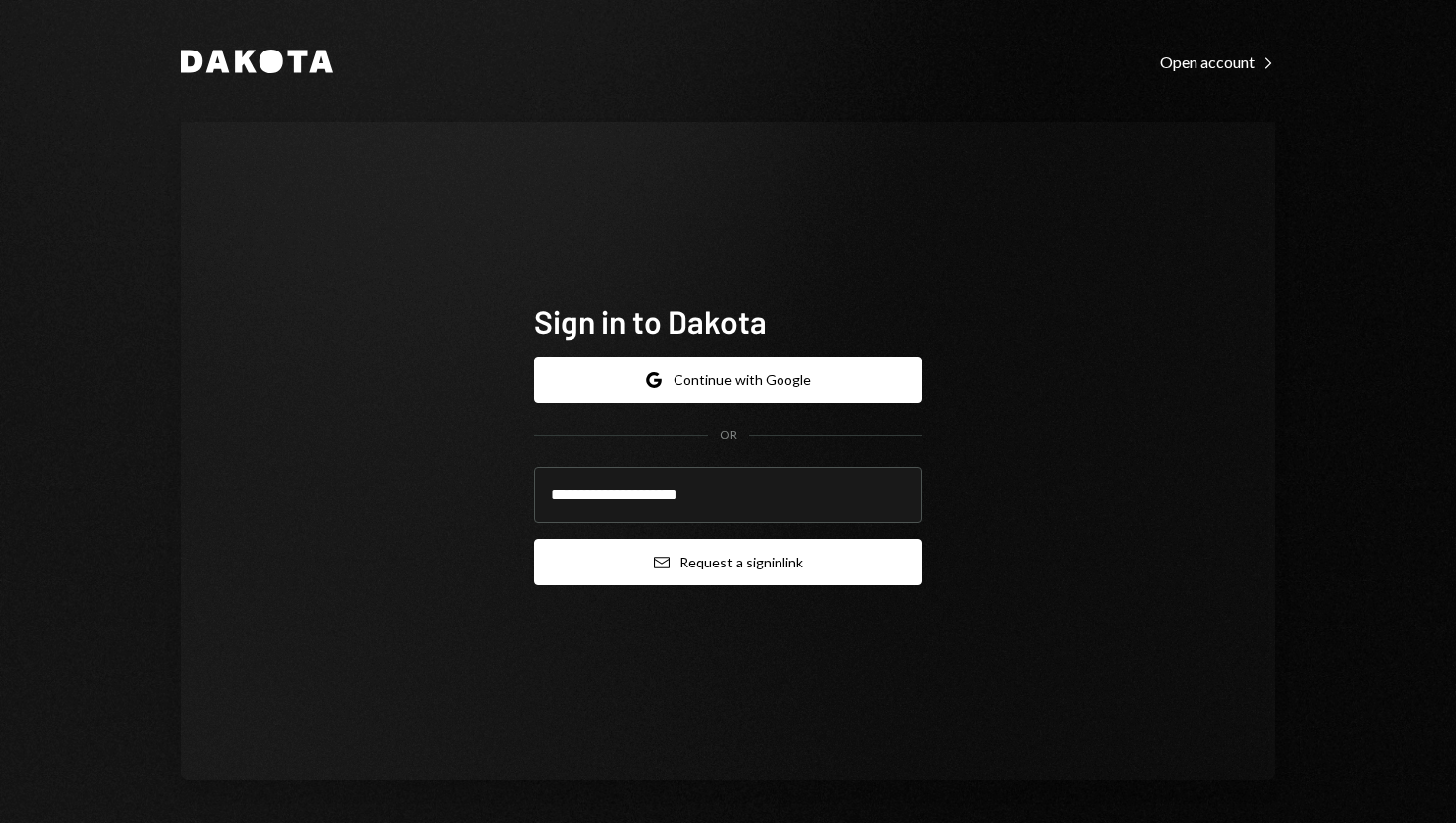 click on "Email Request a sign  in  link" at bounding box center (728, 562) 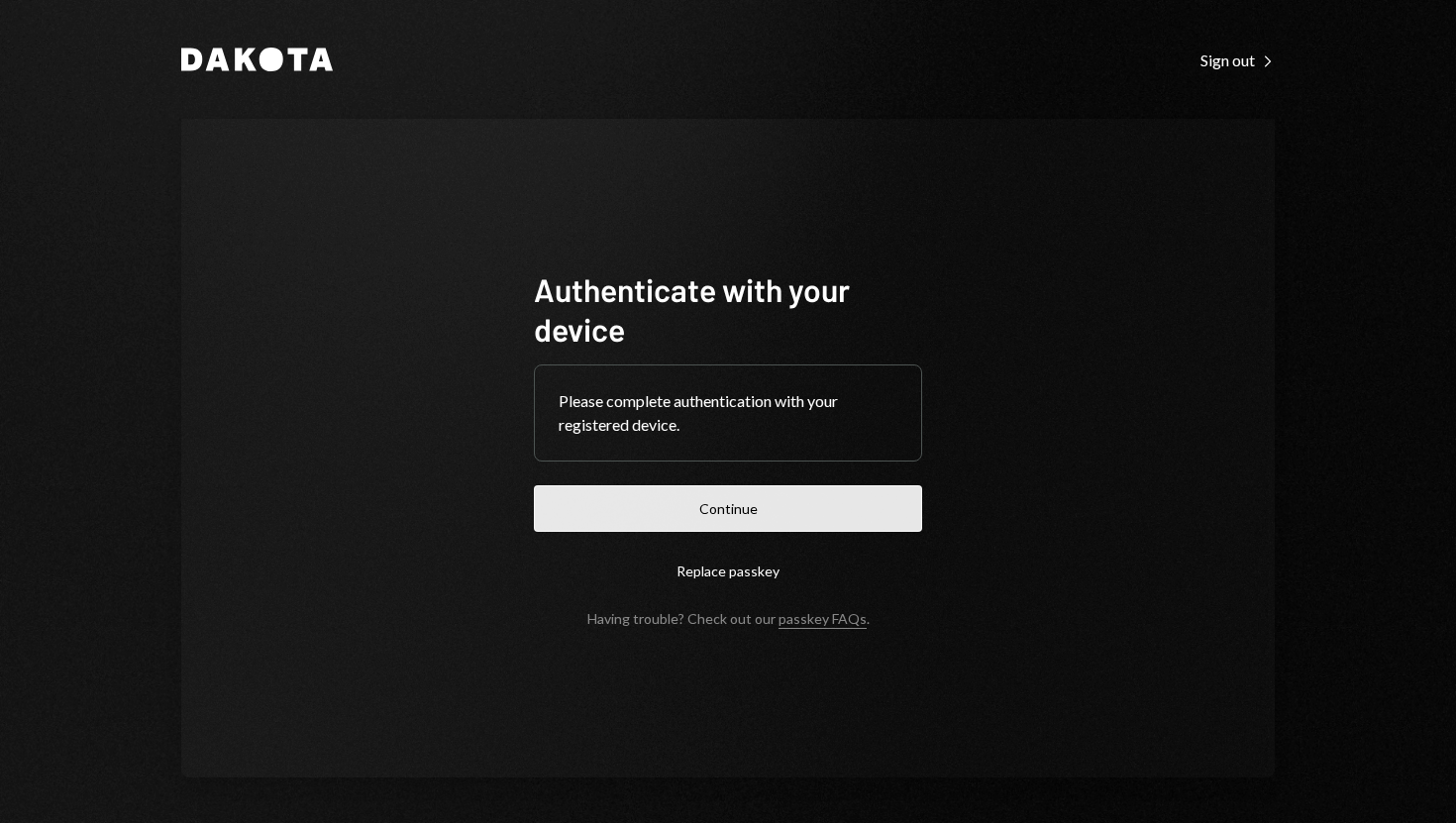 scroll, scrollTop: 0, scrollLeft: 0, axis: both 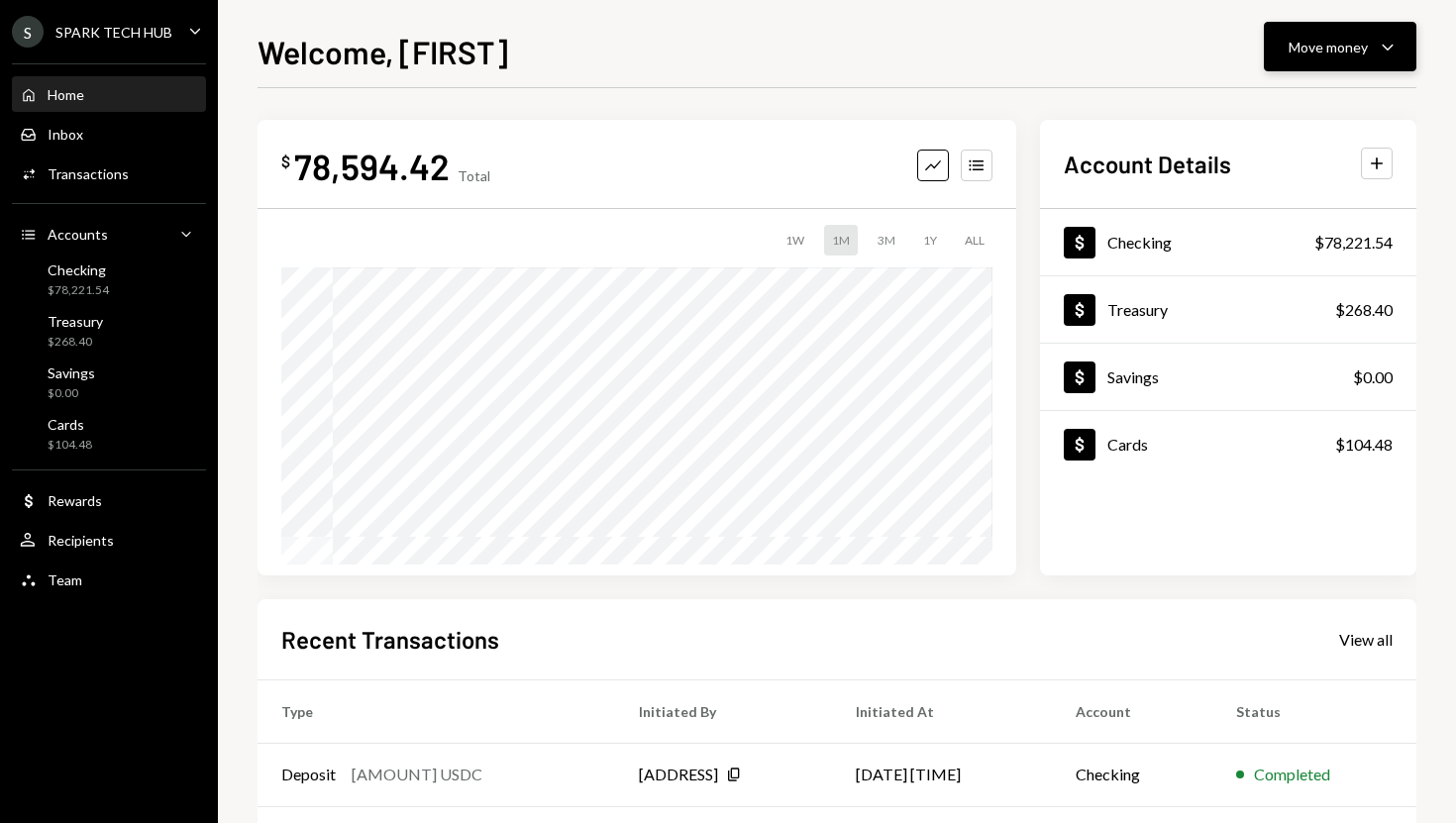 click on "Move money" at bounding box center [1328, 47] 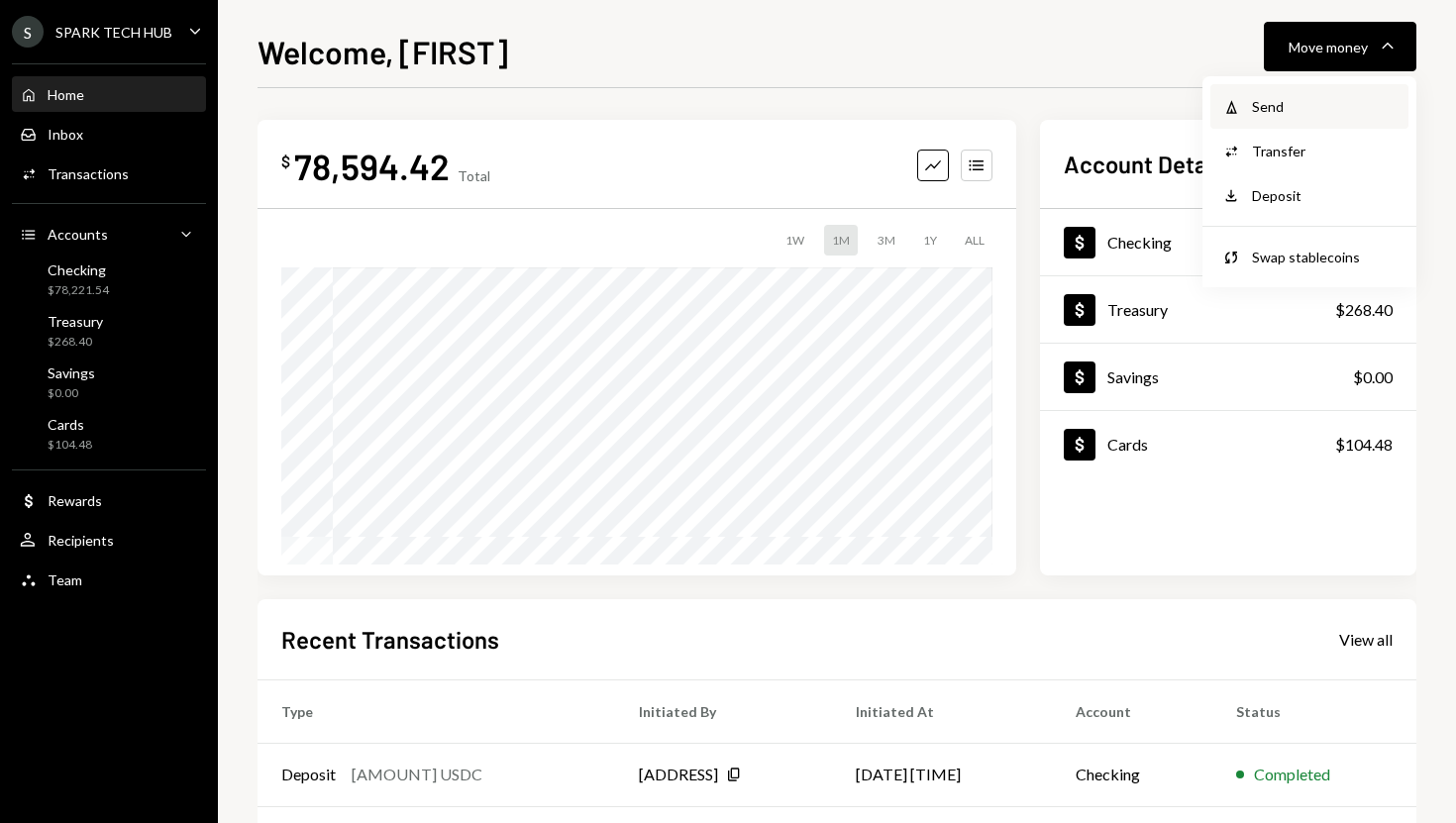 click on "Send" at bounding box center [1324, 106] 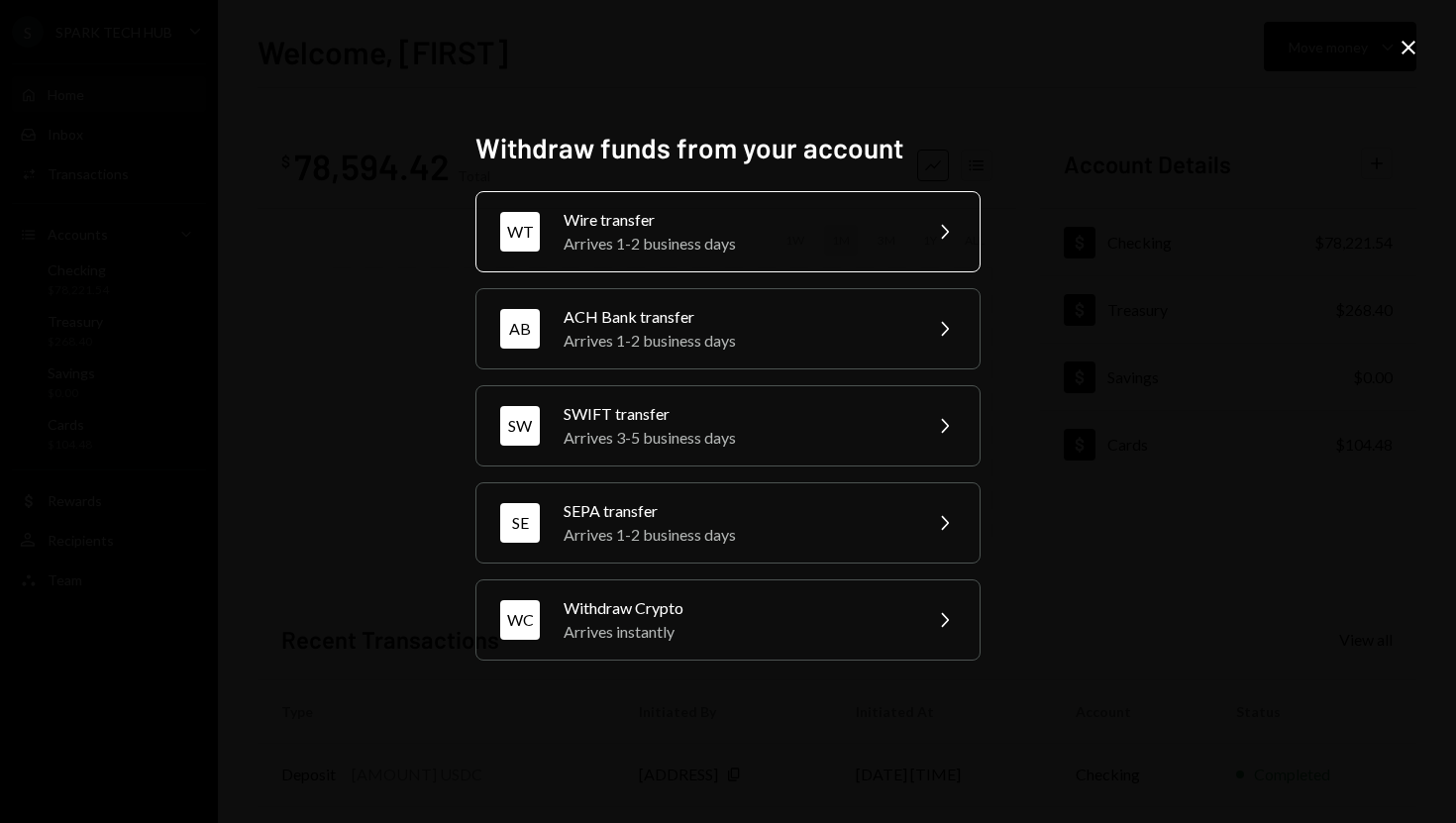 click on "Wire transfer" at bounding box center (736, 220) 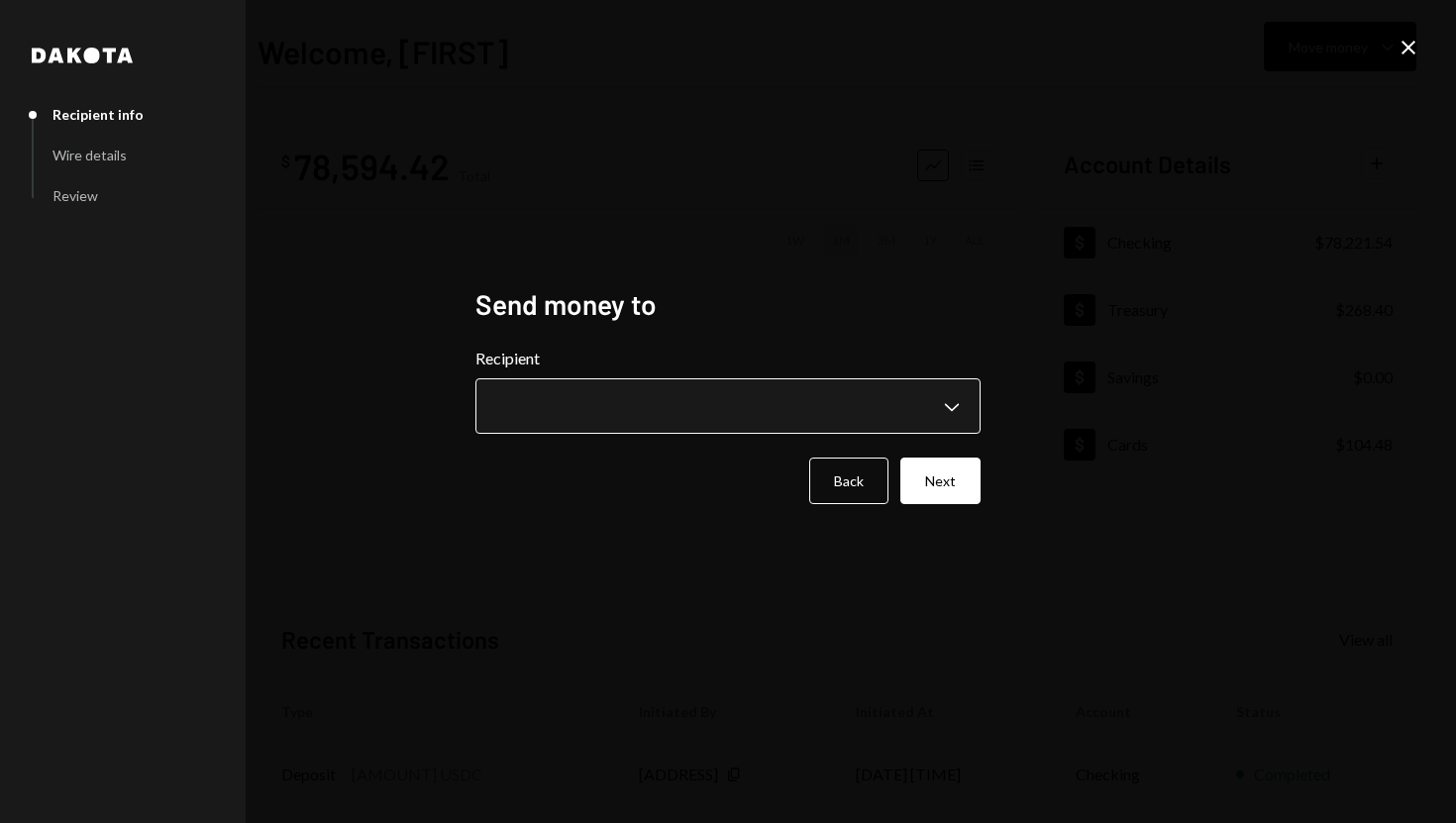 click on "**********" at bounding box center (728, 411) 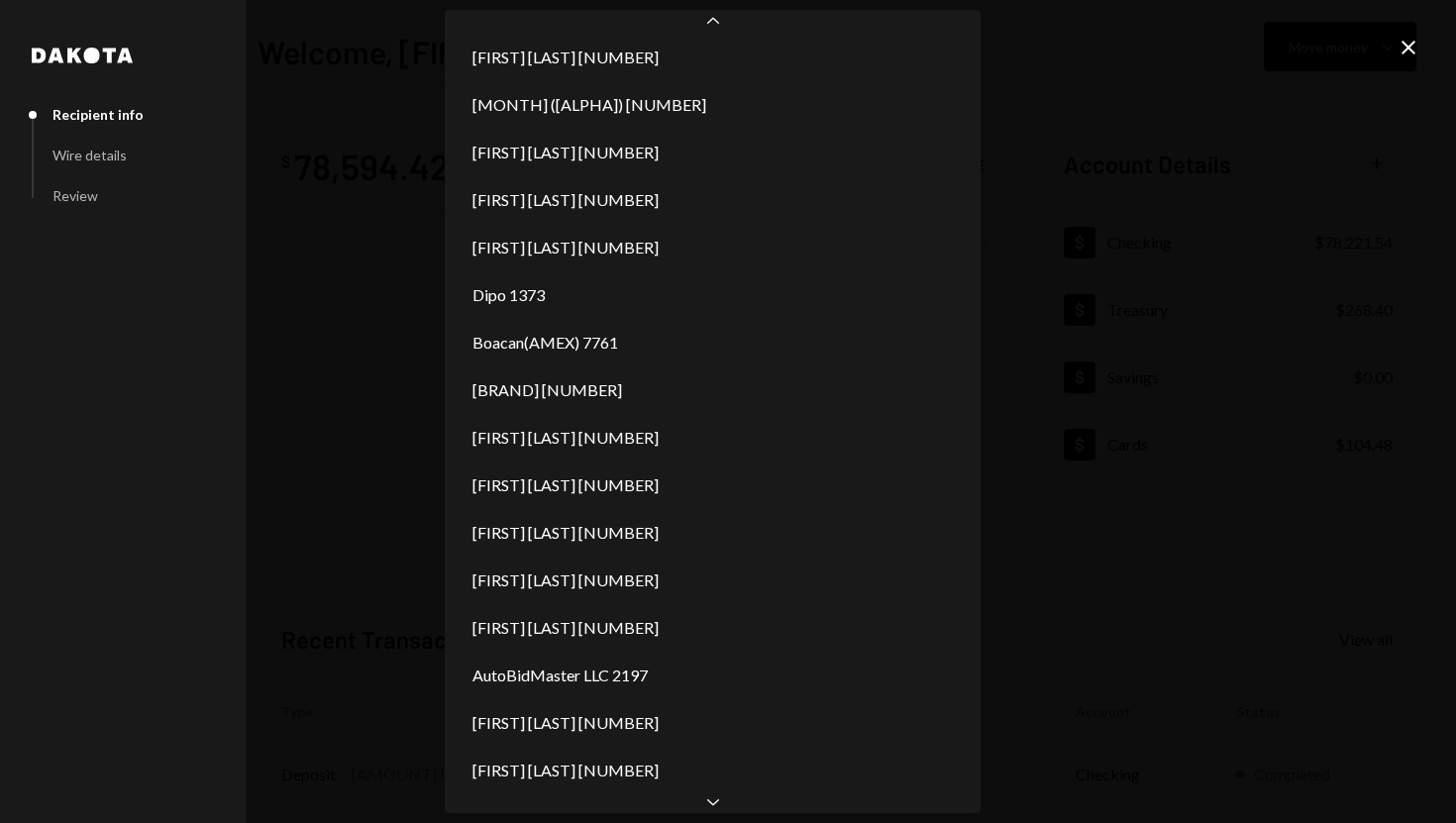 scroll, scrollTop: 578, scrollLeft: 0, axis: vertical 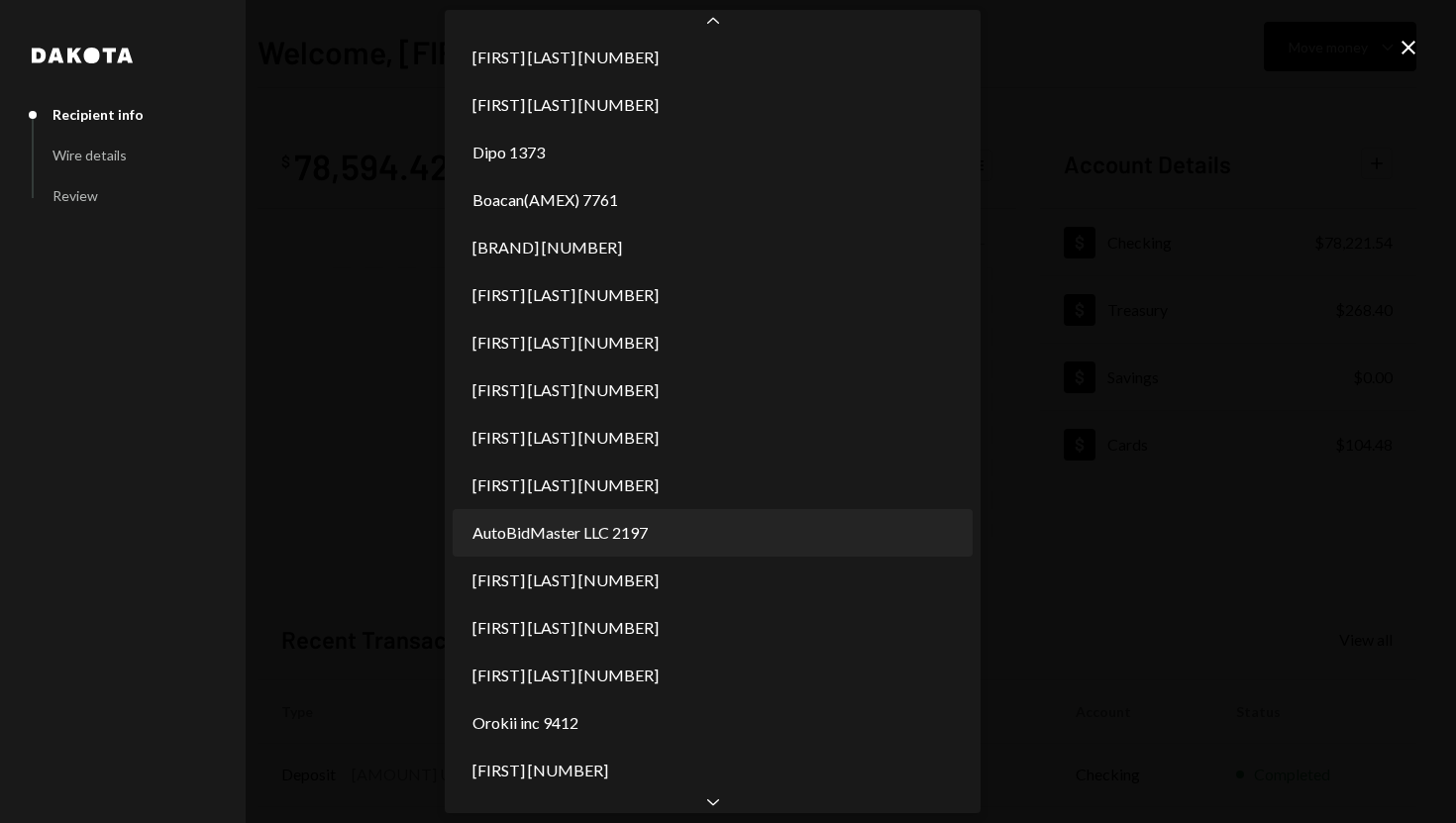 select on "**********" 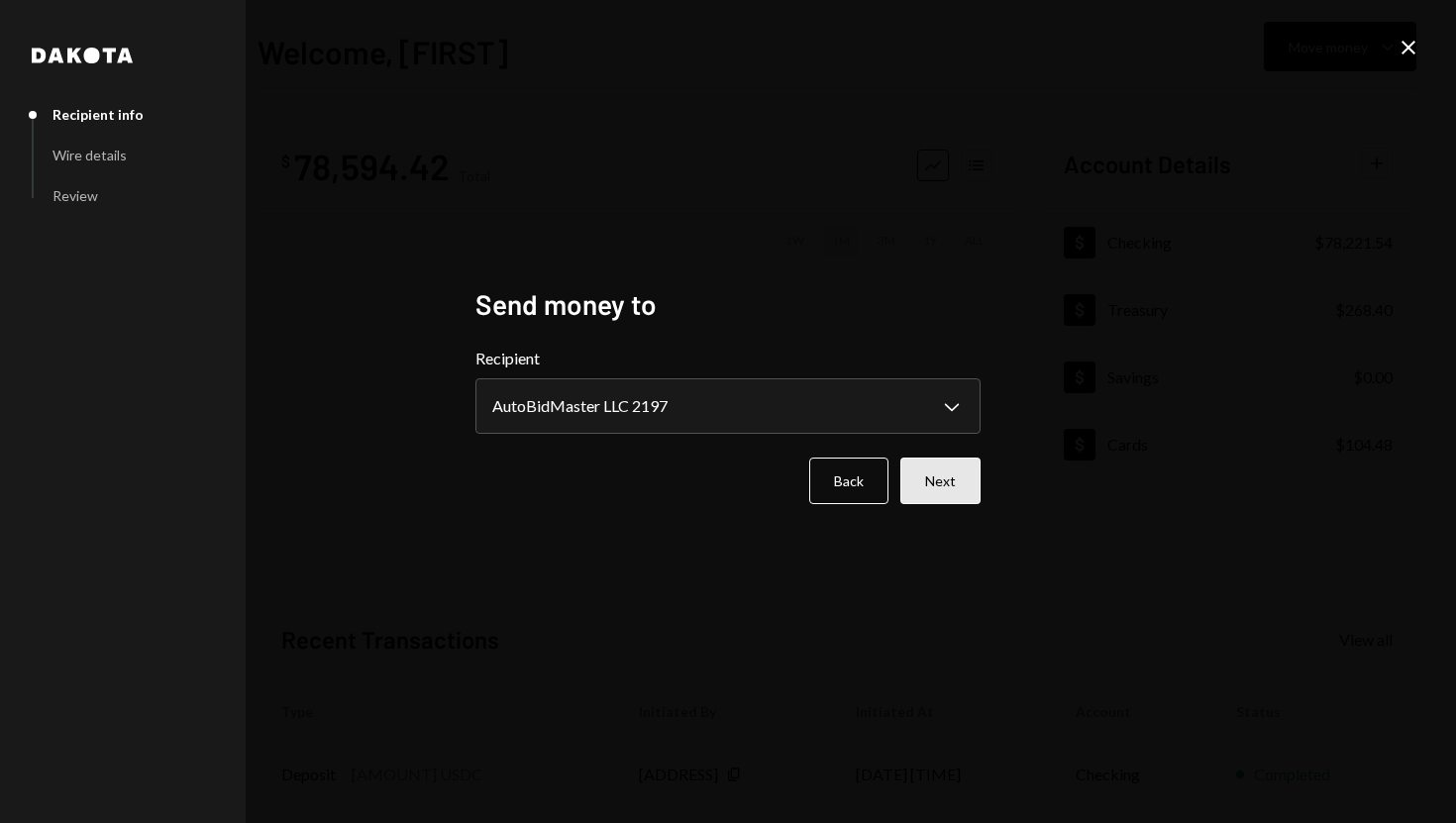 click on "Next" at bounding box center [940, 480] 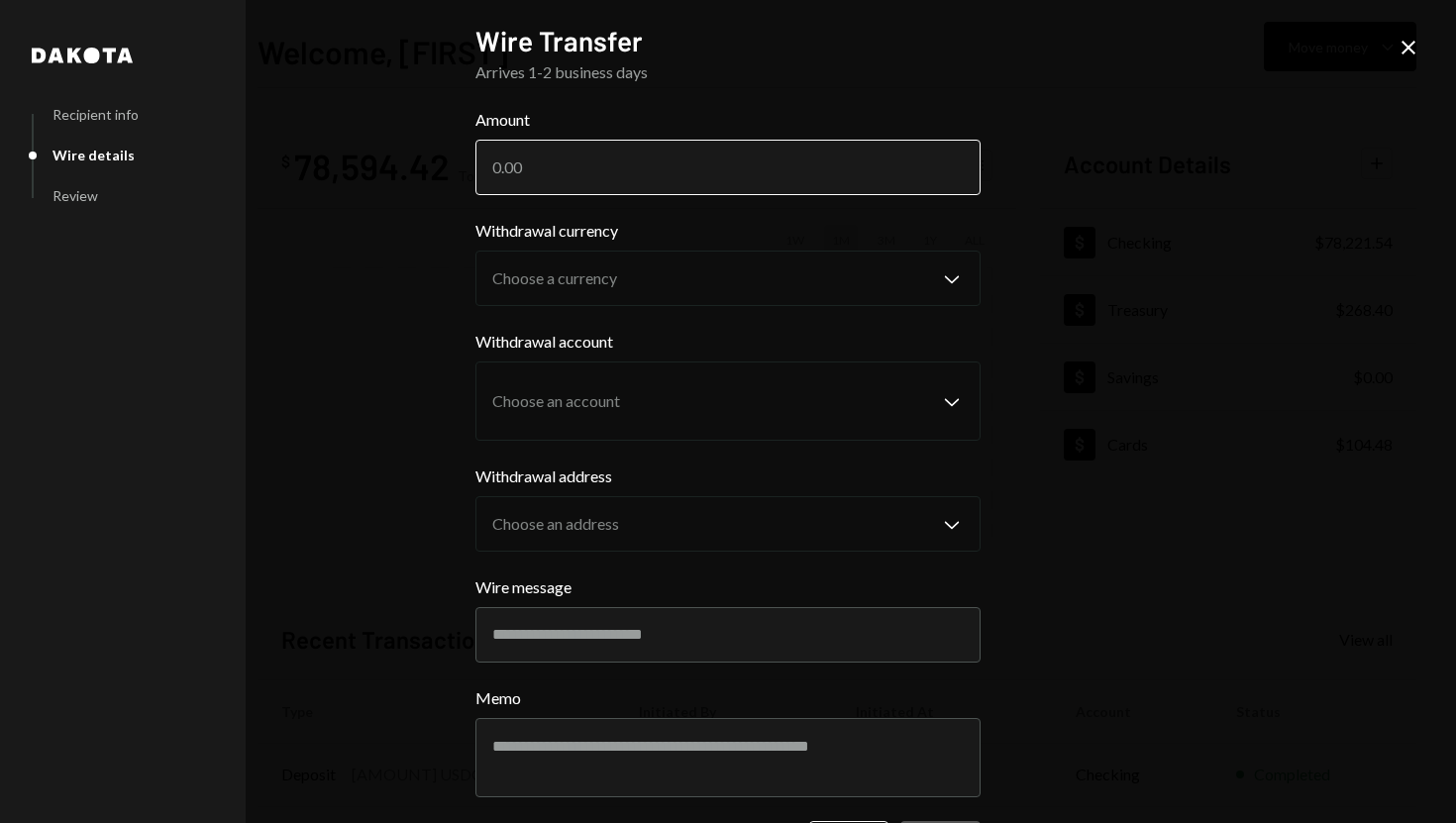 click on "Amount" at bounding box center [728, 167] 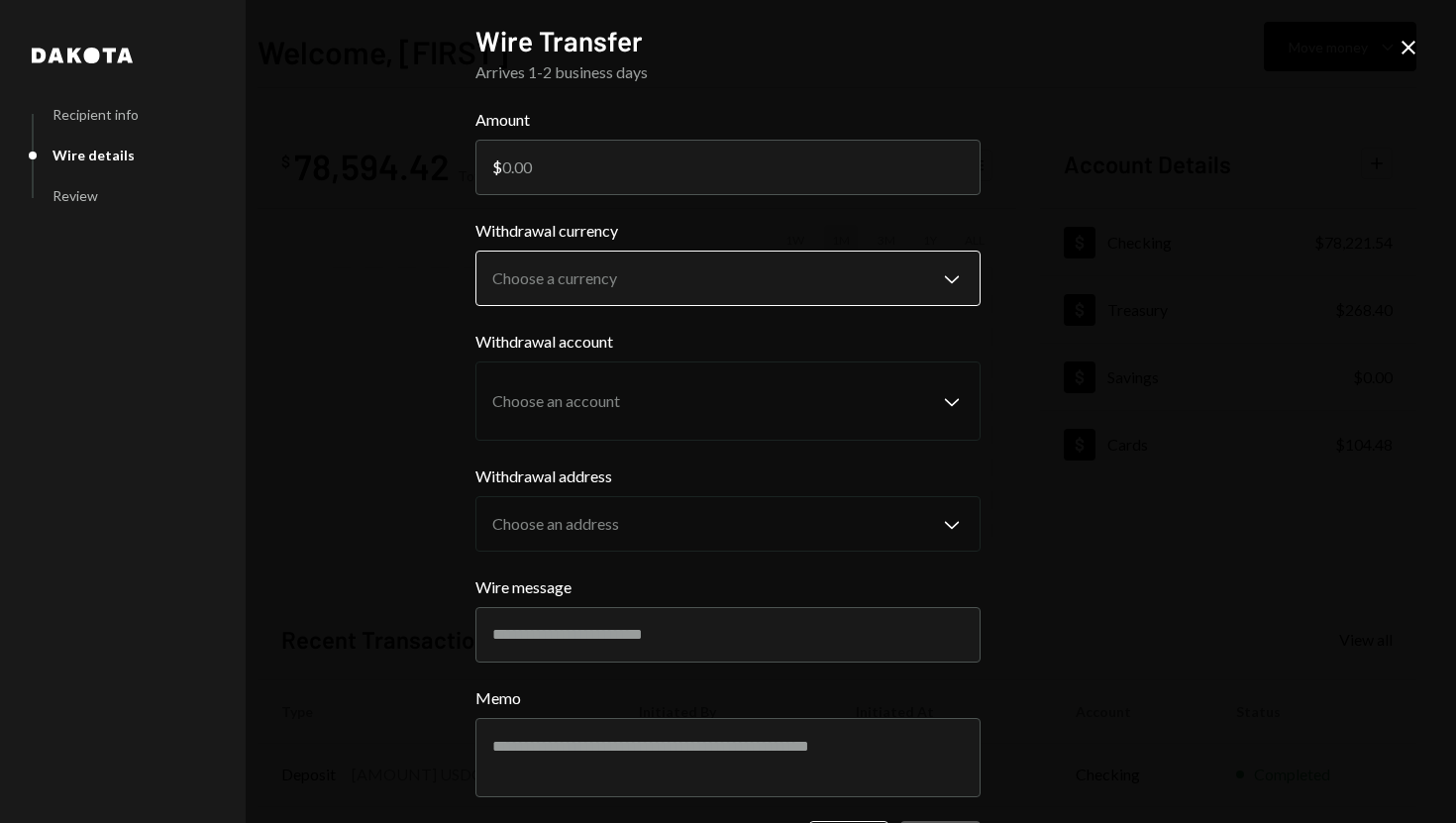 type on "9904" 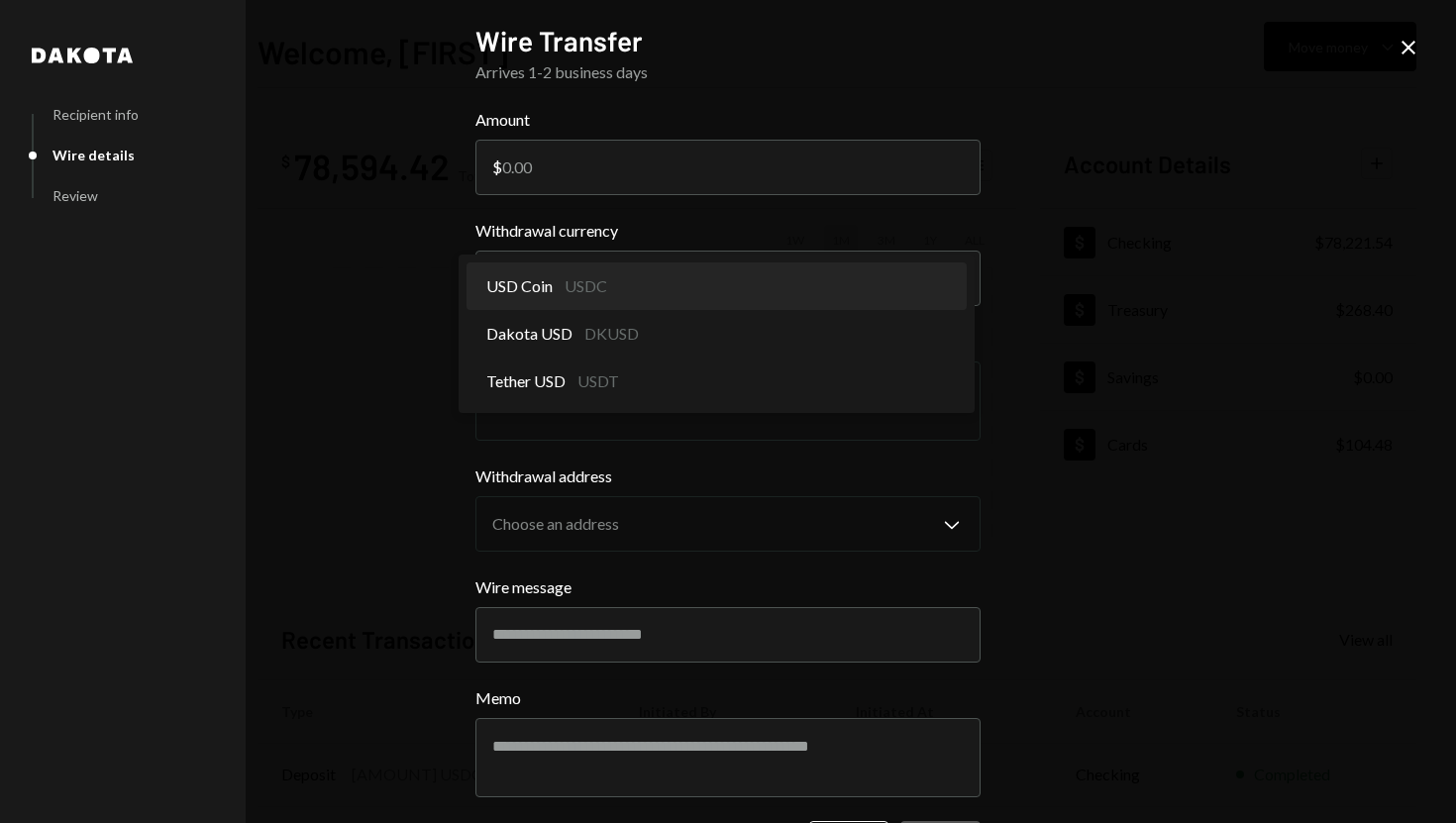 select on "****" 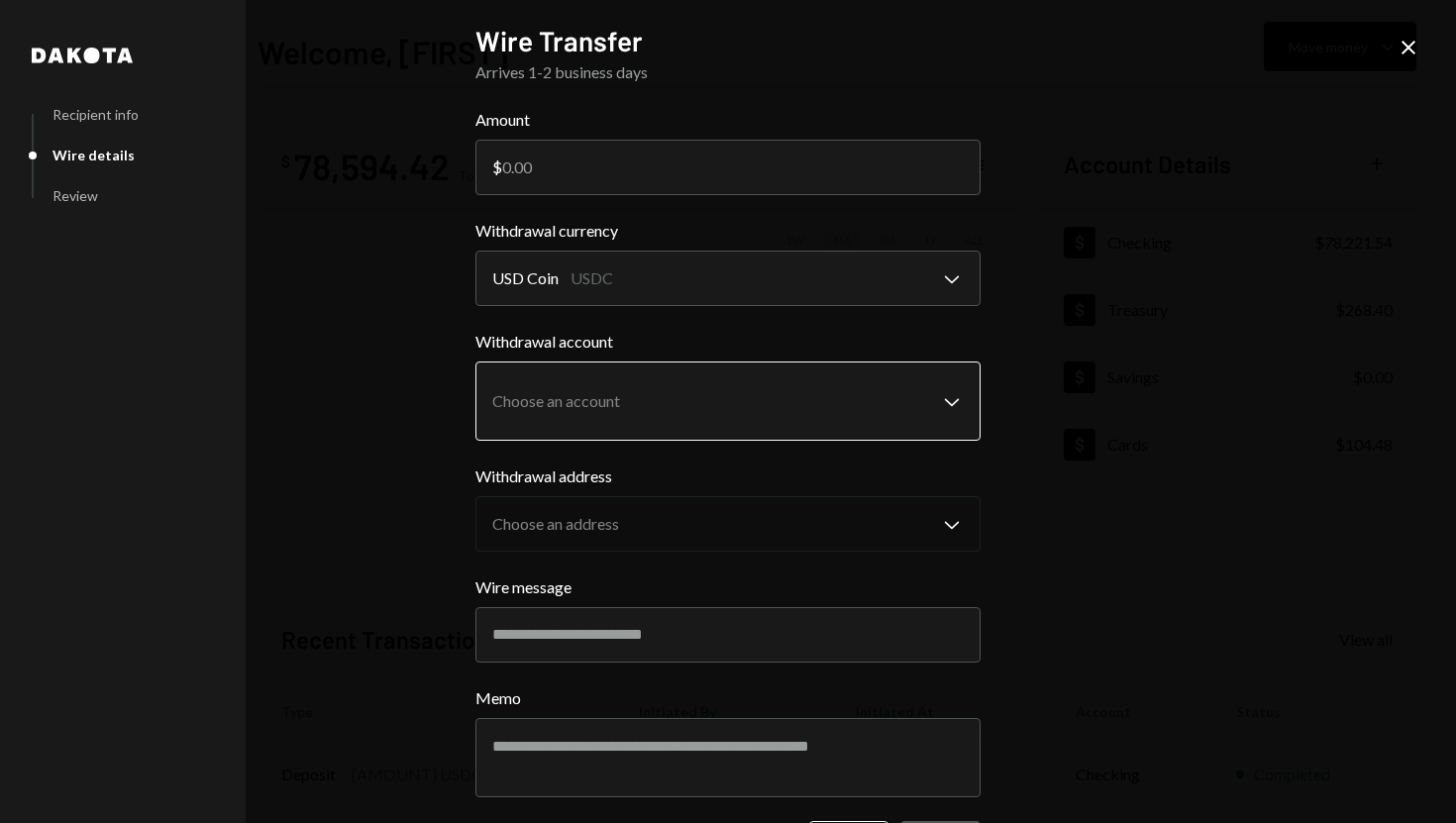 click on "S SPARK TECH HUB Caret Down Home Home Inbox Inbox Activities Transactions Accounts Accounts Caret Down Checking $78,221.54 Treasury $268.40 Savings $0.00 Cards $104.48 Dollar Rewards User Recipients Team Team Welcome, Olusola Move money Caret Down $ 78,594.42 Total Graph Accounts 1W 1M 3M 1Y ALL Account Details Plus Dollar Checking $78,221.54 Dollar Treasury $268.40 Dollar Savings $0.00 Dollar Cards $104.48 Recent Transactions View all Type Initiated By Initiated At Account Status Deposit 69,000  USDC 0x260B...C54cEa Copy 08/08/25 11:35 AM Checking Completed Bank Payment $11,000.00 Olusola Kolawole 08/08/25 10:26 AM Checking Completed Withdrawal 35,000  USDC Olusola Kolawole 08/08/25 10:03 AM Checking Completed Bank Payment $1,525.00 Olusola Kolawole 08/08/25 8:27 AM Checking Completed Bank Payment $2,880.00 Olusola Kolawole 08/08/25 8:27 AM Checking Completed /dashboard   Dakota Recipient info Wire details Review Wire Transfer Arrives 1-2 business days Amount $ 9904 Withdrawal currency USD Coin USDC ********" at bounding box center [728, 411] 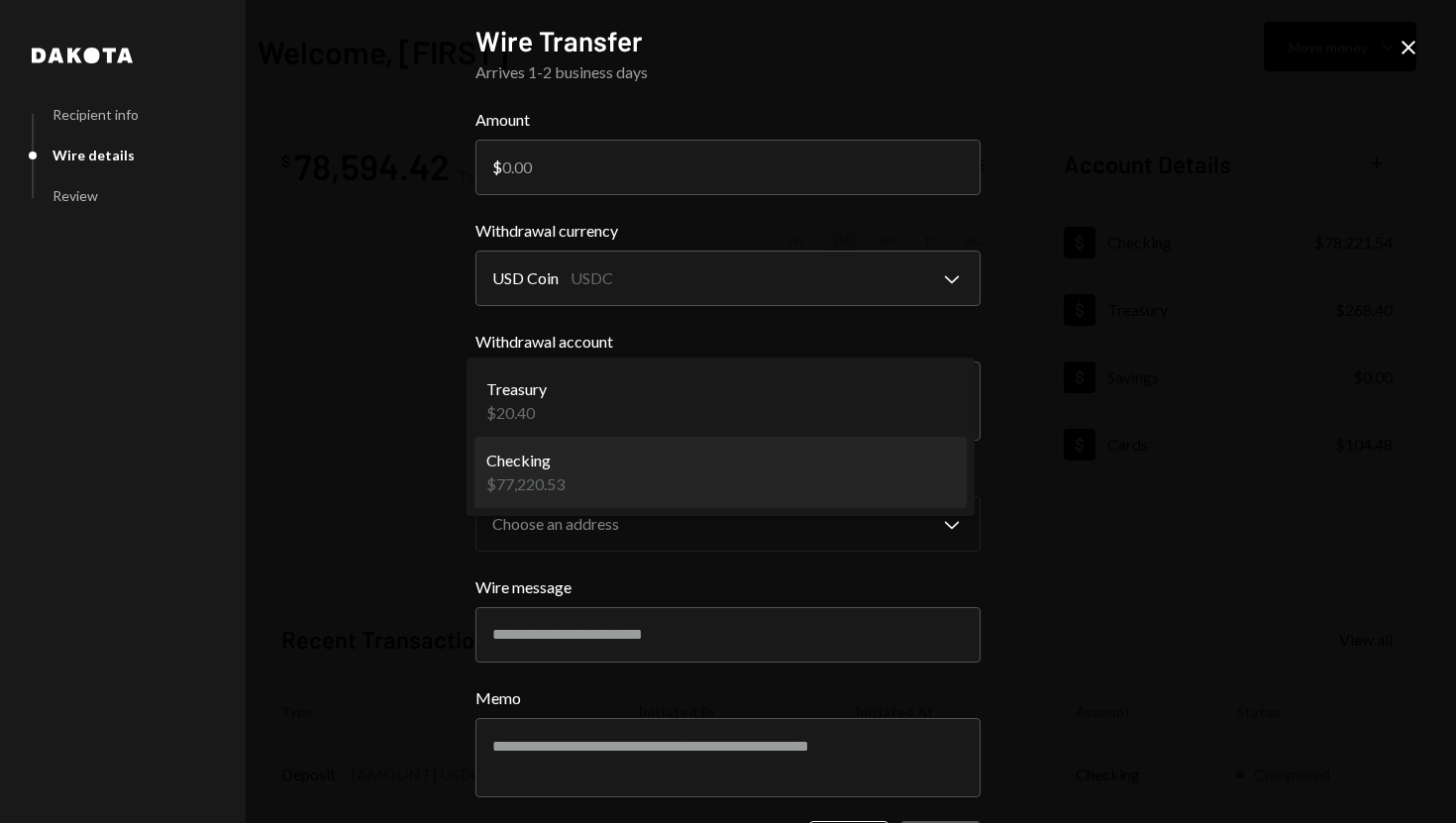 select on "**********" 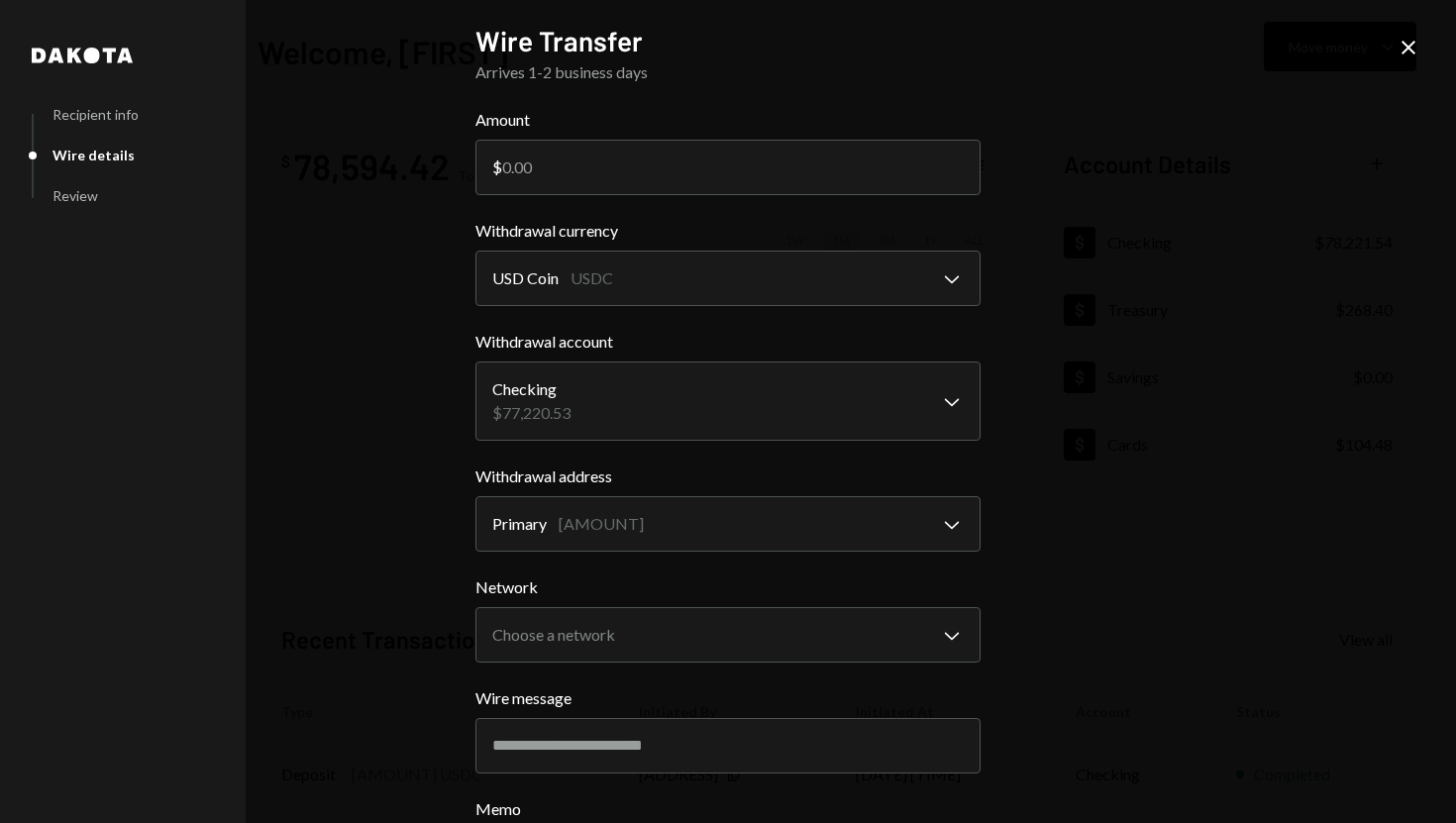 scroll, scrollTop: 153, scrollLeft: 0, axis: vertical 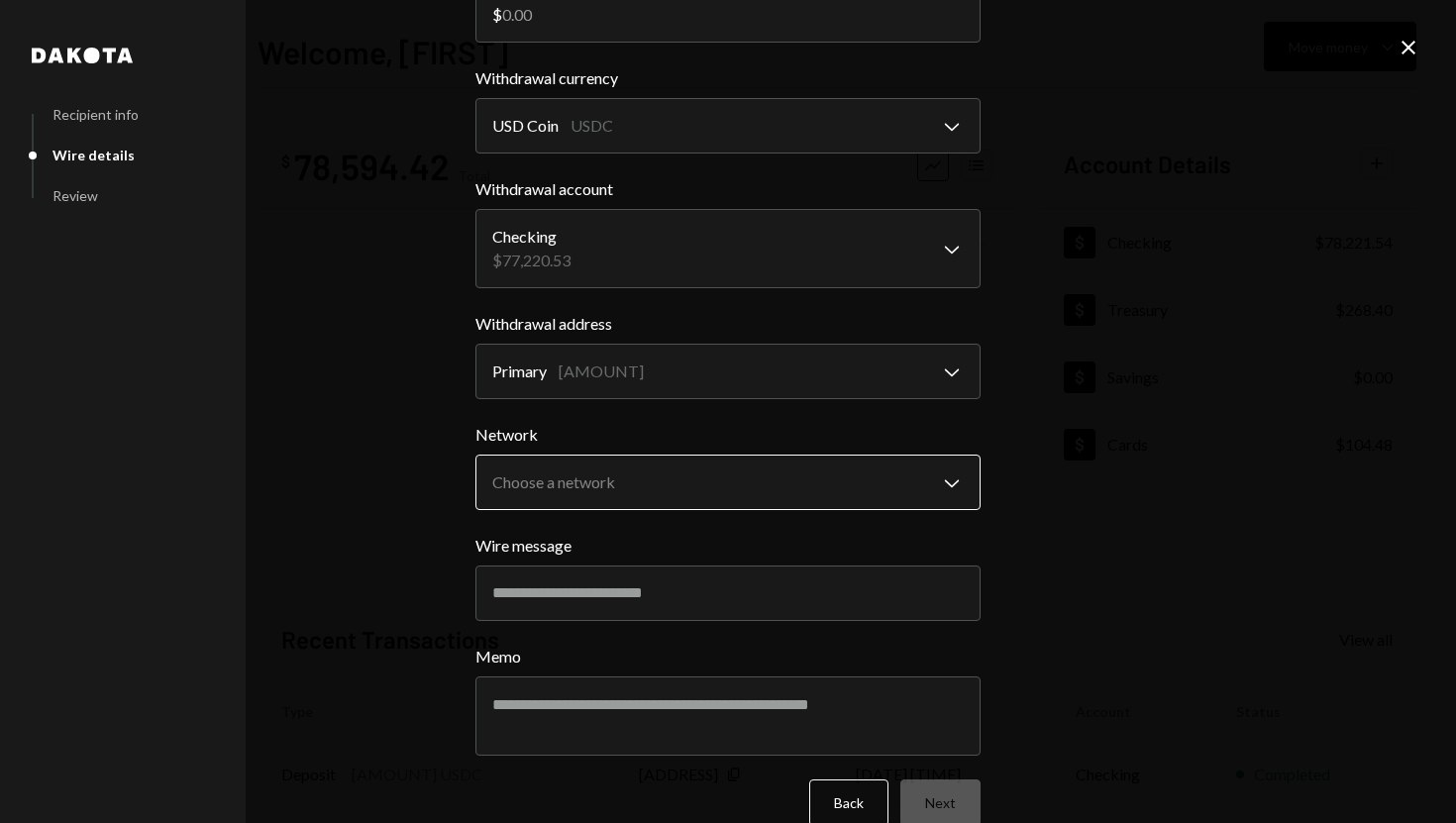 click on "S SPARK TECH HUB Caret Down Home Home Inbox Inbox Activities Transactions Accounts Accounts Caret Down Checking $78,221.54 Treasury $268.40 Savings $0.00 Cards $104.48 Dollar Rewards User Recipients Team Team Welcome, Olusola Move money Caret Down $ 78,594.42 Total Graph Accounts 1W 1M 3M 1Y ALL Account Details Plus Dollar Checking $78,221.54 Dollar Treasury $268.40 Dollar Savings $0.00 Dollar Cards $104.48 Recent Transactions View all Type Initiated By Initiated At Account Status Deposit 69,000  USDC 0x260B...C54cEa Copy 08/08/25 11:35 AM Checking Completed Bank Payment $11,000.00 Olusola Kolawole 08/08/25 10:26 AM Checking Completed Withdrawal 35,000  USDC Olusola Kolawole 08/08/25 10:03 AM Checking Completed Bank Payment $1,525.00 Olusola Kolawole 08/08/25 8:27 AM Checking Completed Bank Payment $2,880.00 Olusola Kolawole 08/08/25 8:27 AM Checking Completed /dashboard   Dakota Recipient info Wire details Review Wire Transfer Arrives 1-2 business days Amount $ 9904 Withdrawal currency USD Coin USDC ********" at bounding box center (728, 411) 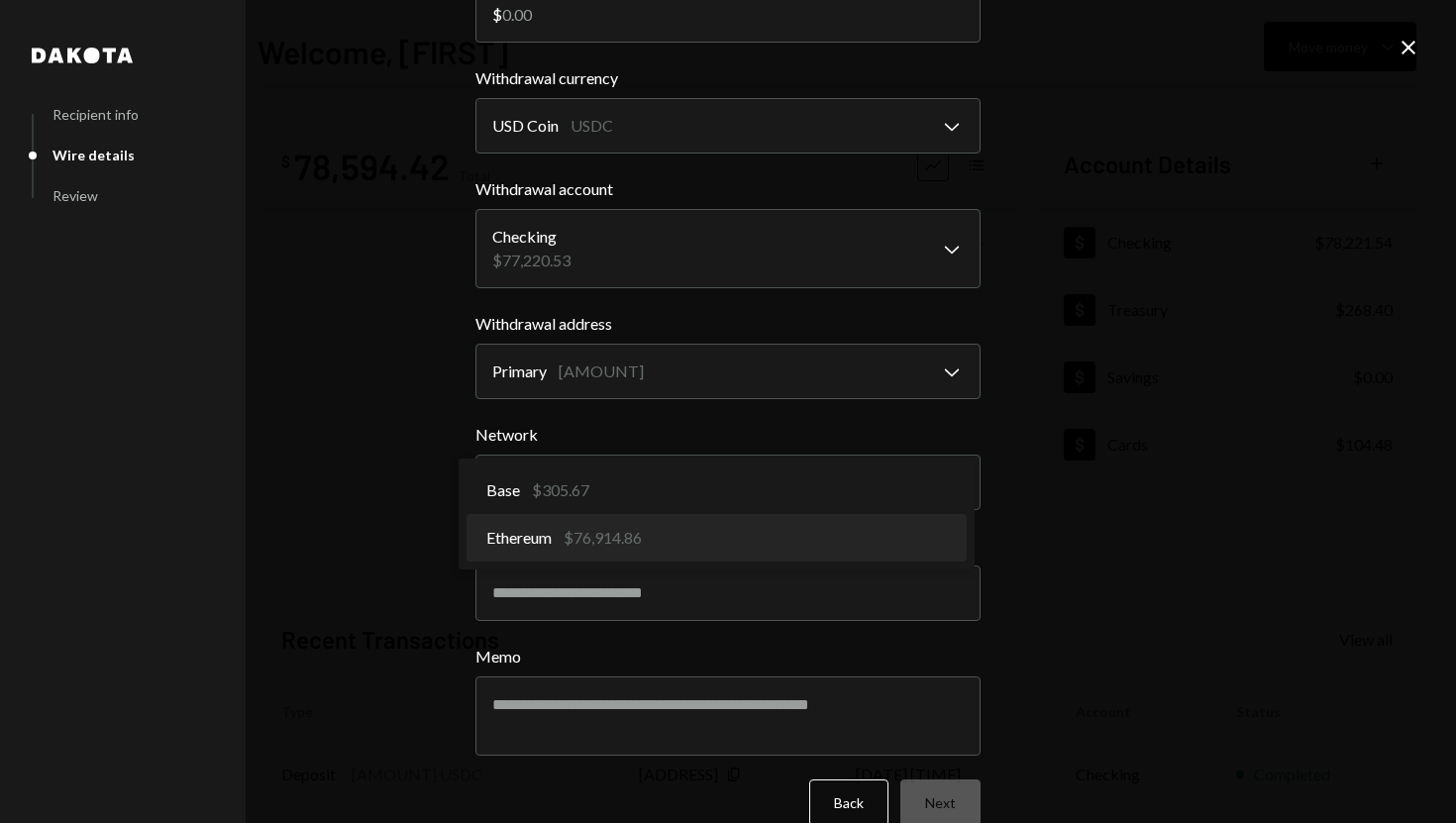 select on "**********" 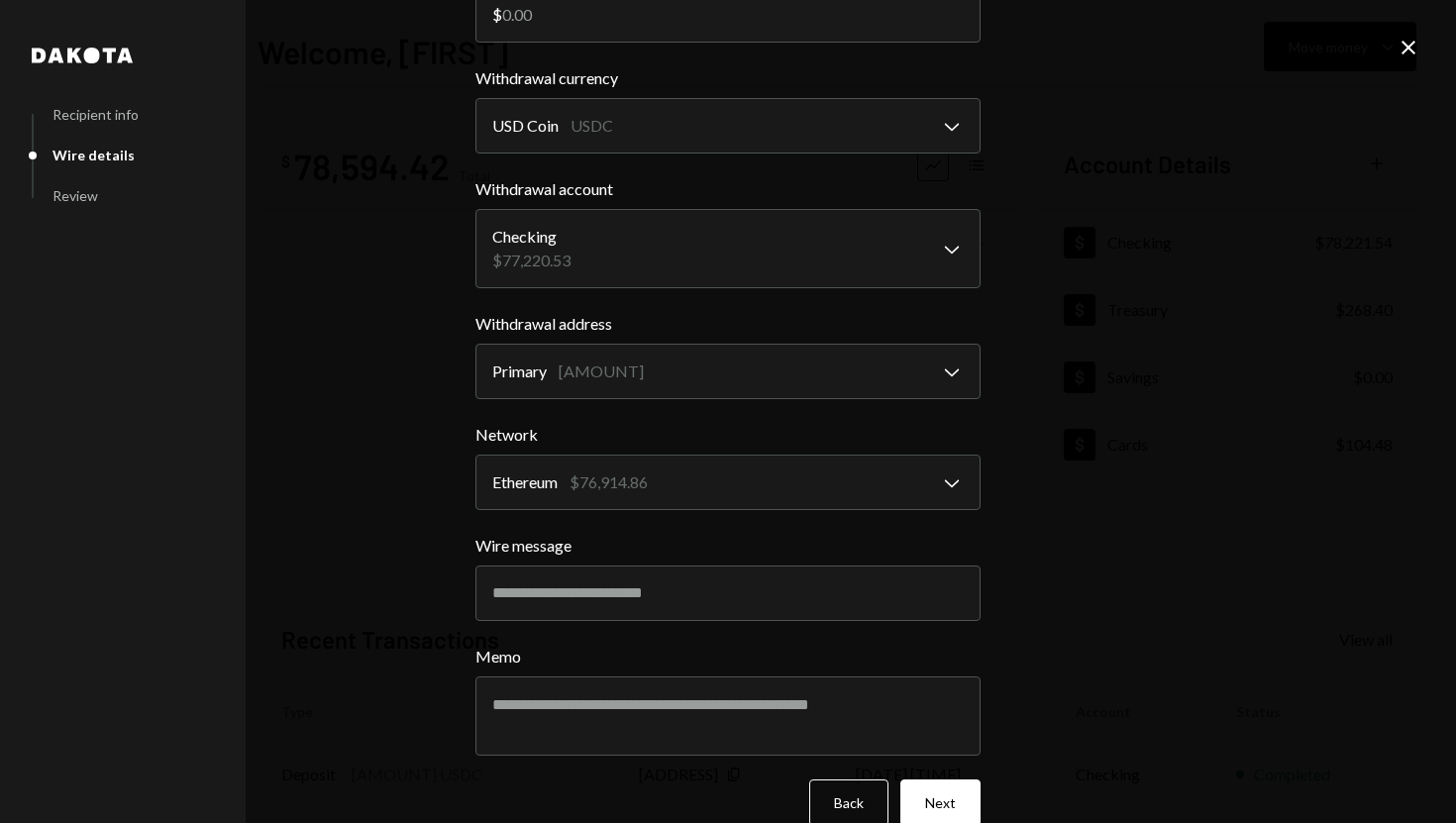 scroll, scrollTop: 186, scrollLeft: 0, axis: vertical 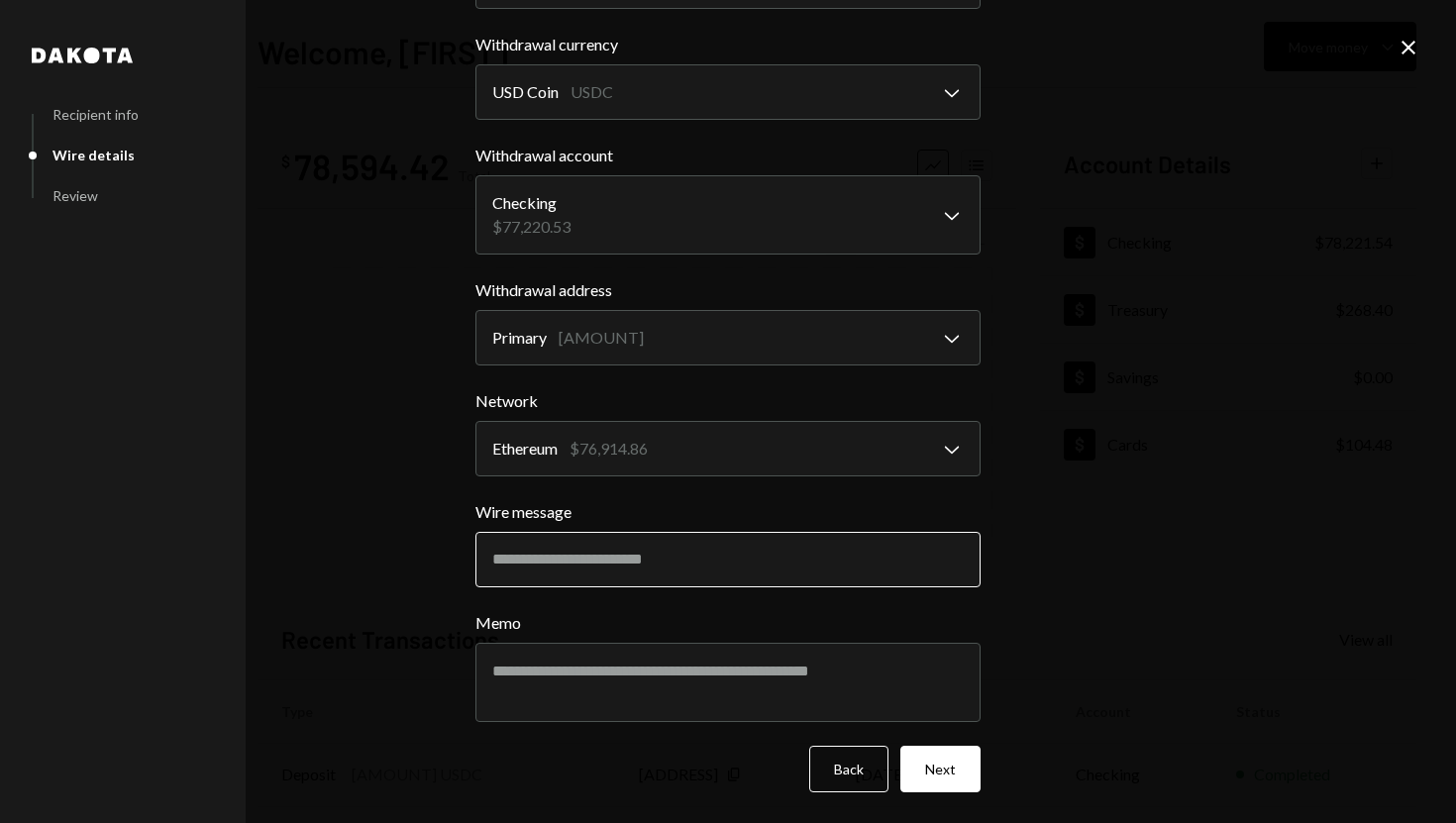 click on "Wire message" at bounding box center [728, 560] 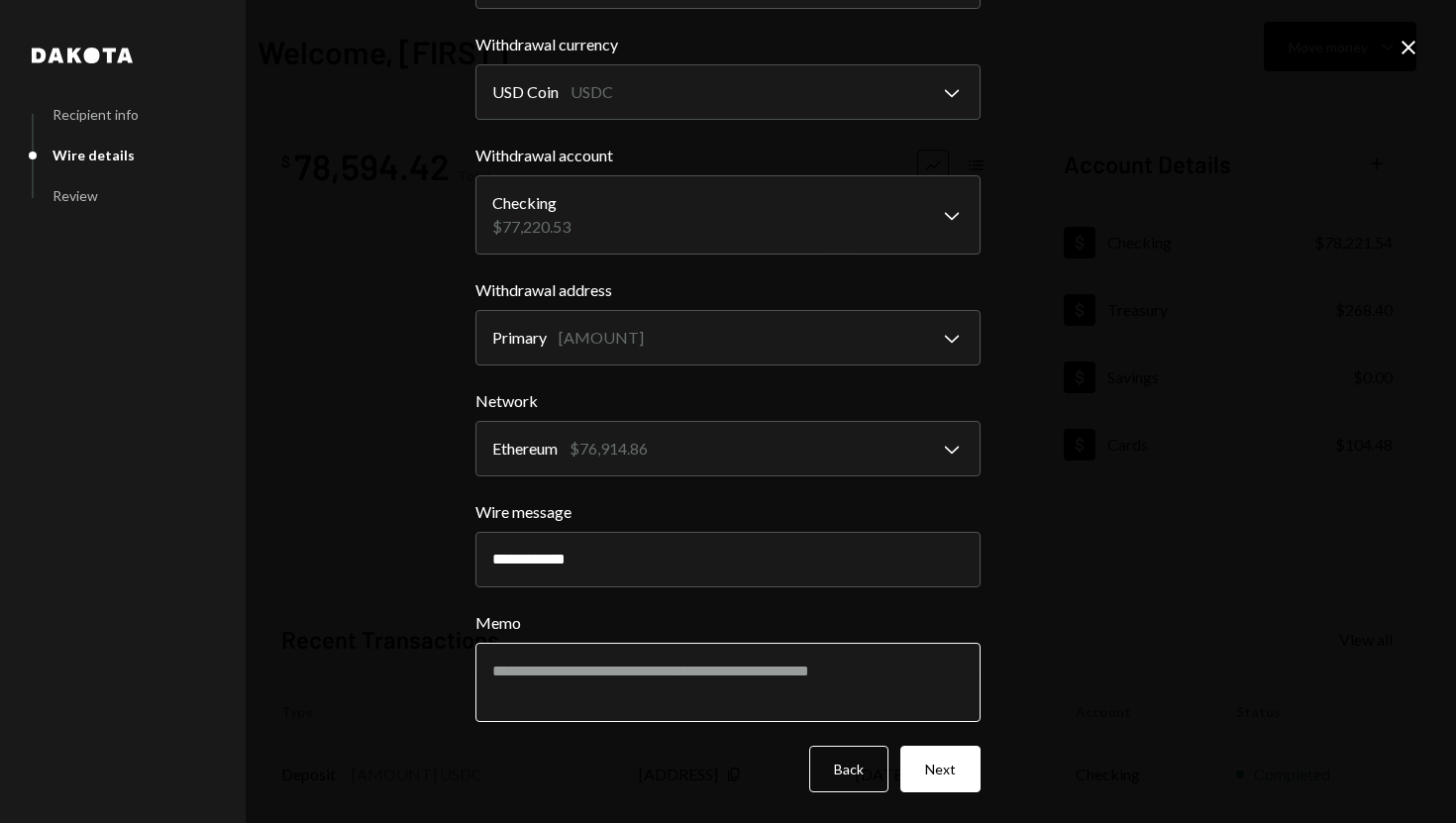 type on "**********" 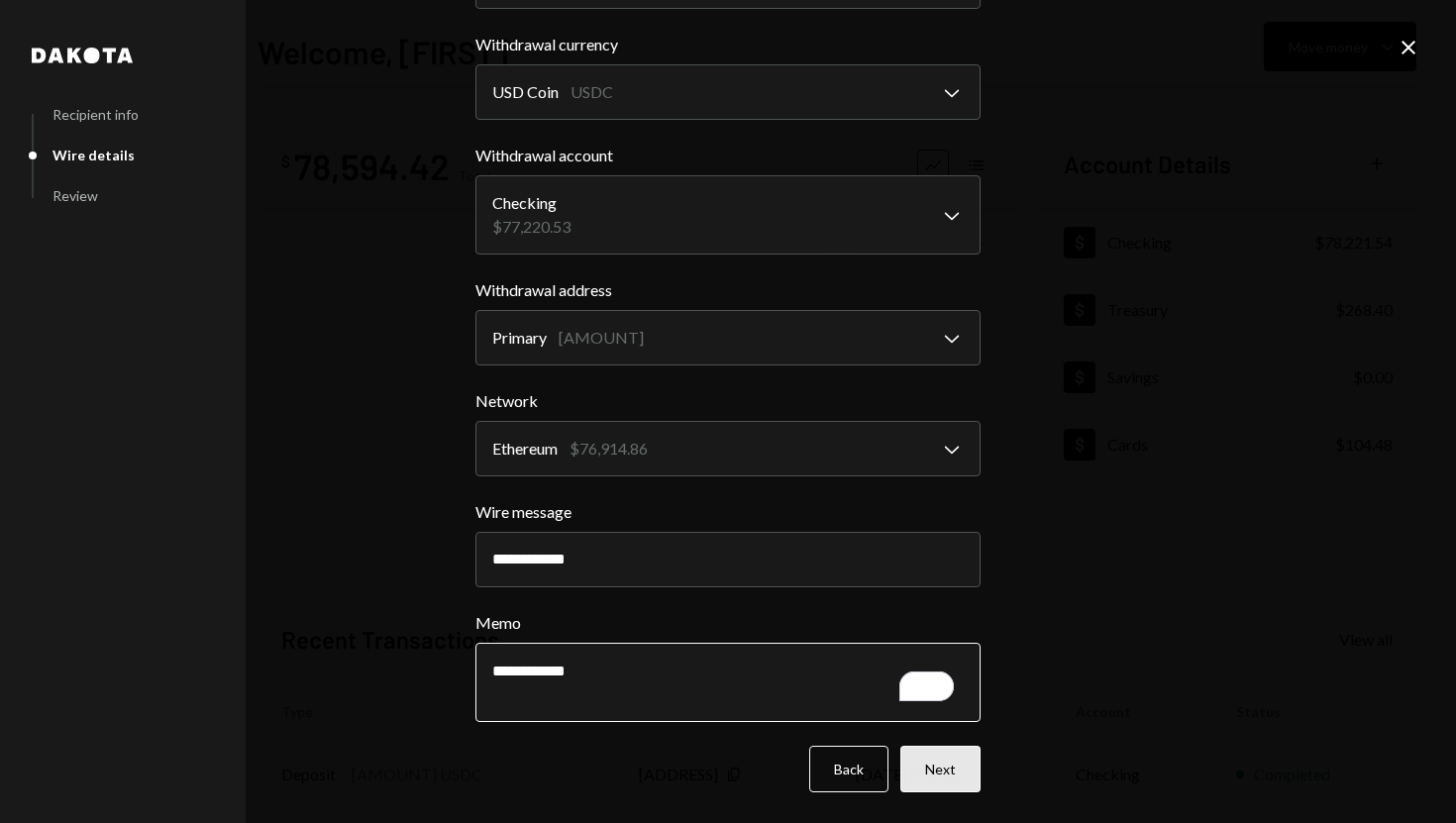 type on "**********" 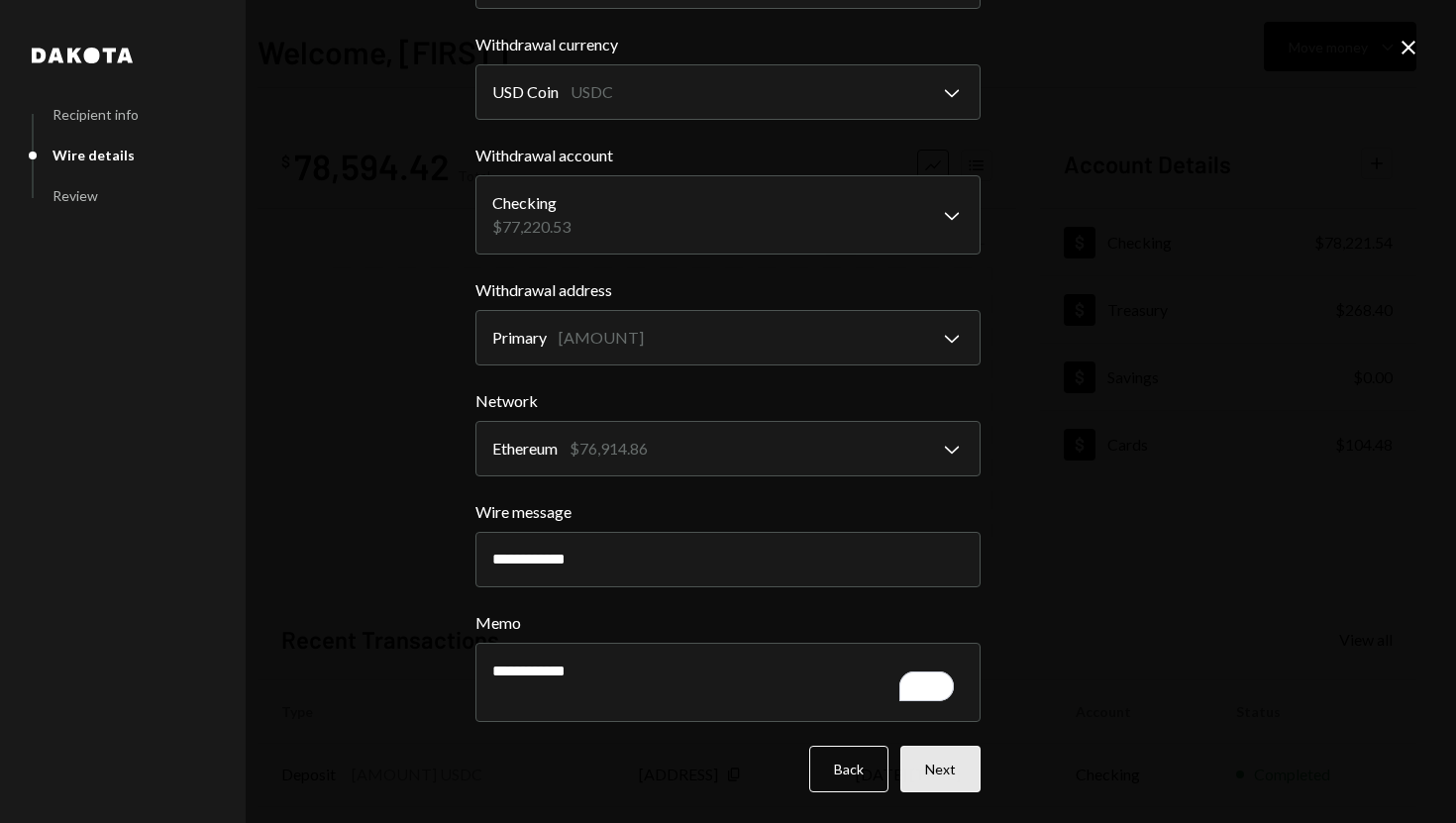 click on "Next" at bounding box center [940, 769] 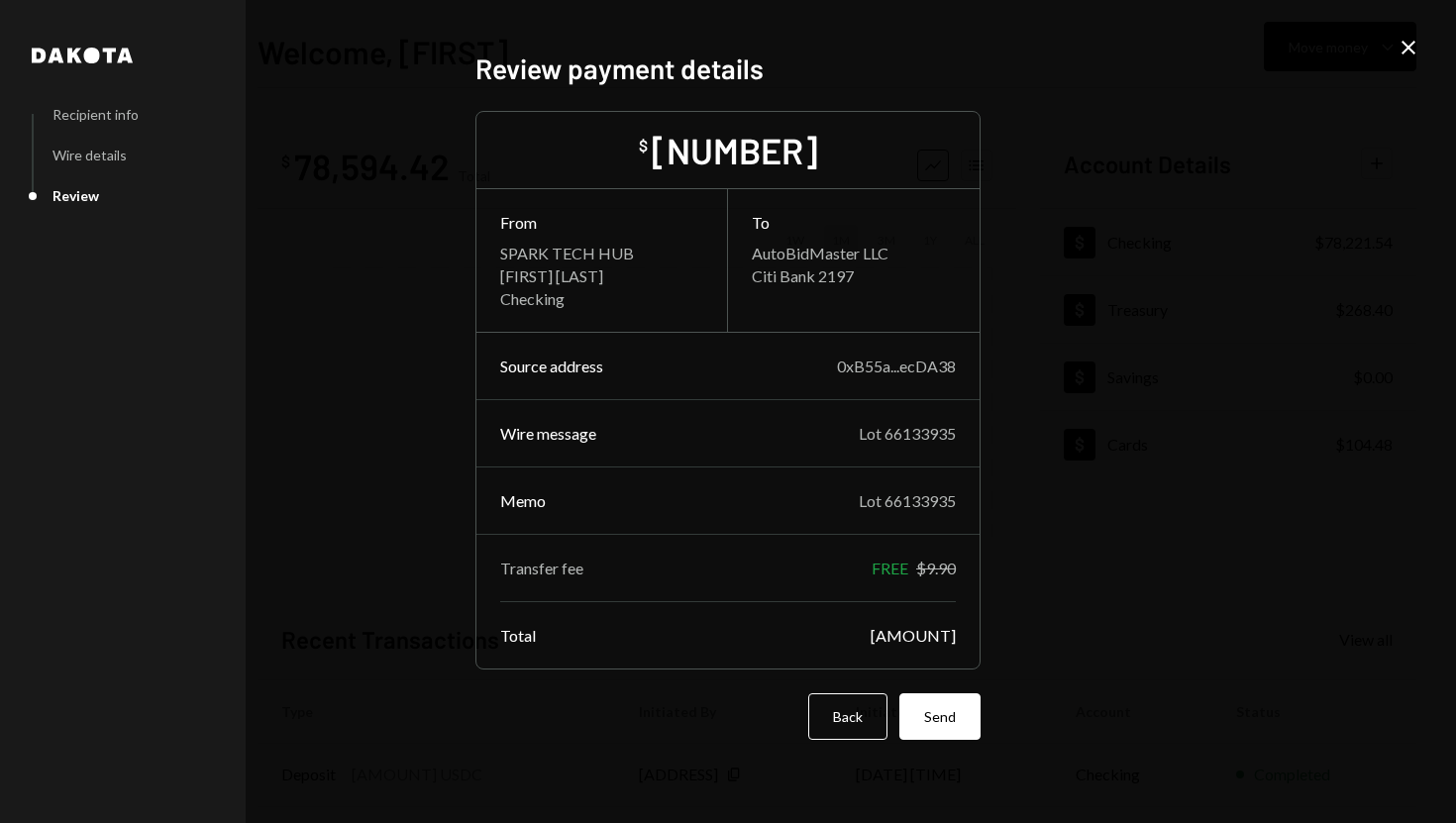scroll, scrollTop: 0, scrollLeft: 0, axis: both 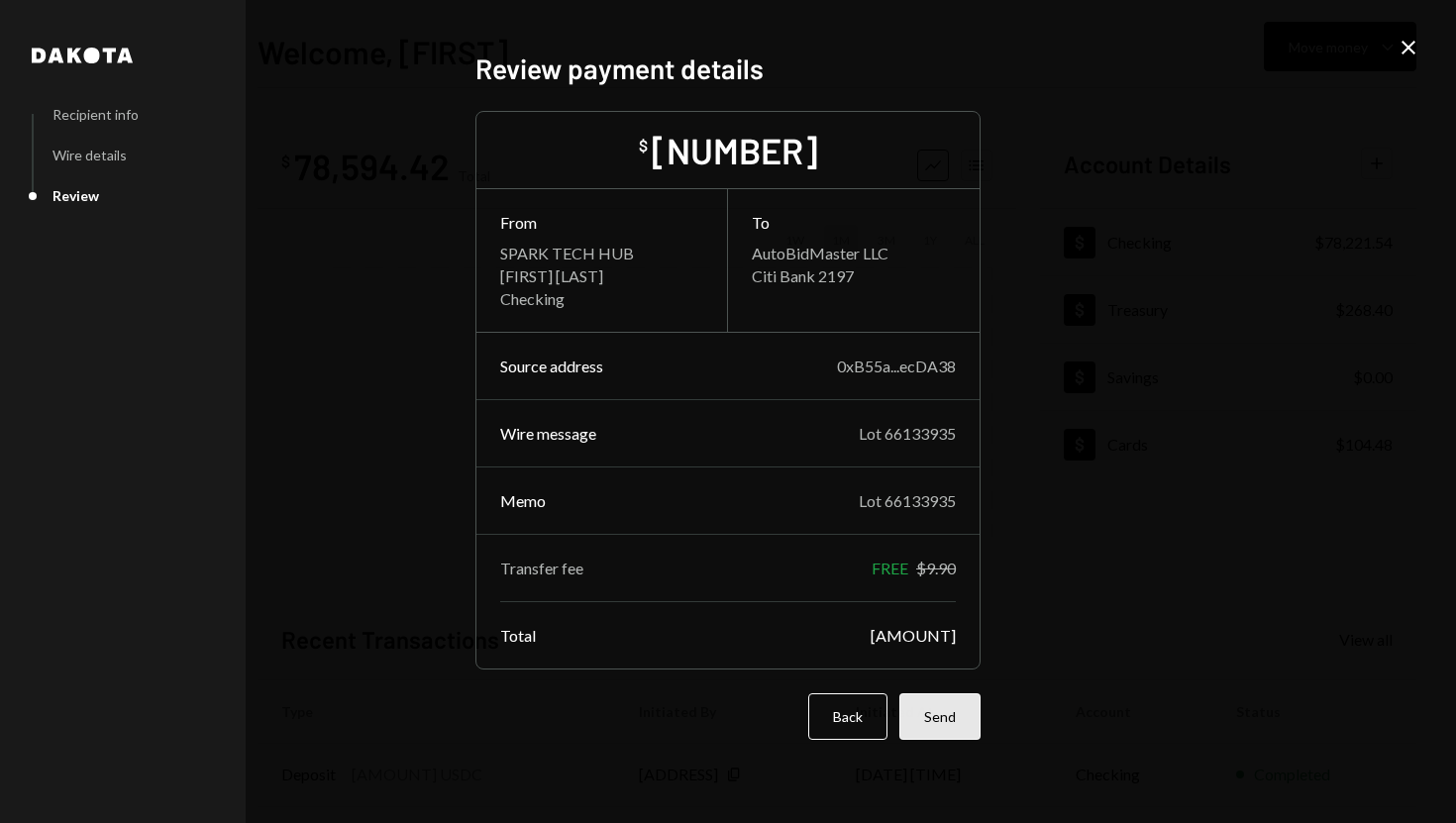click on "Send" at bounding box center (940, 716) 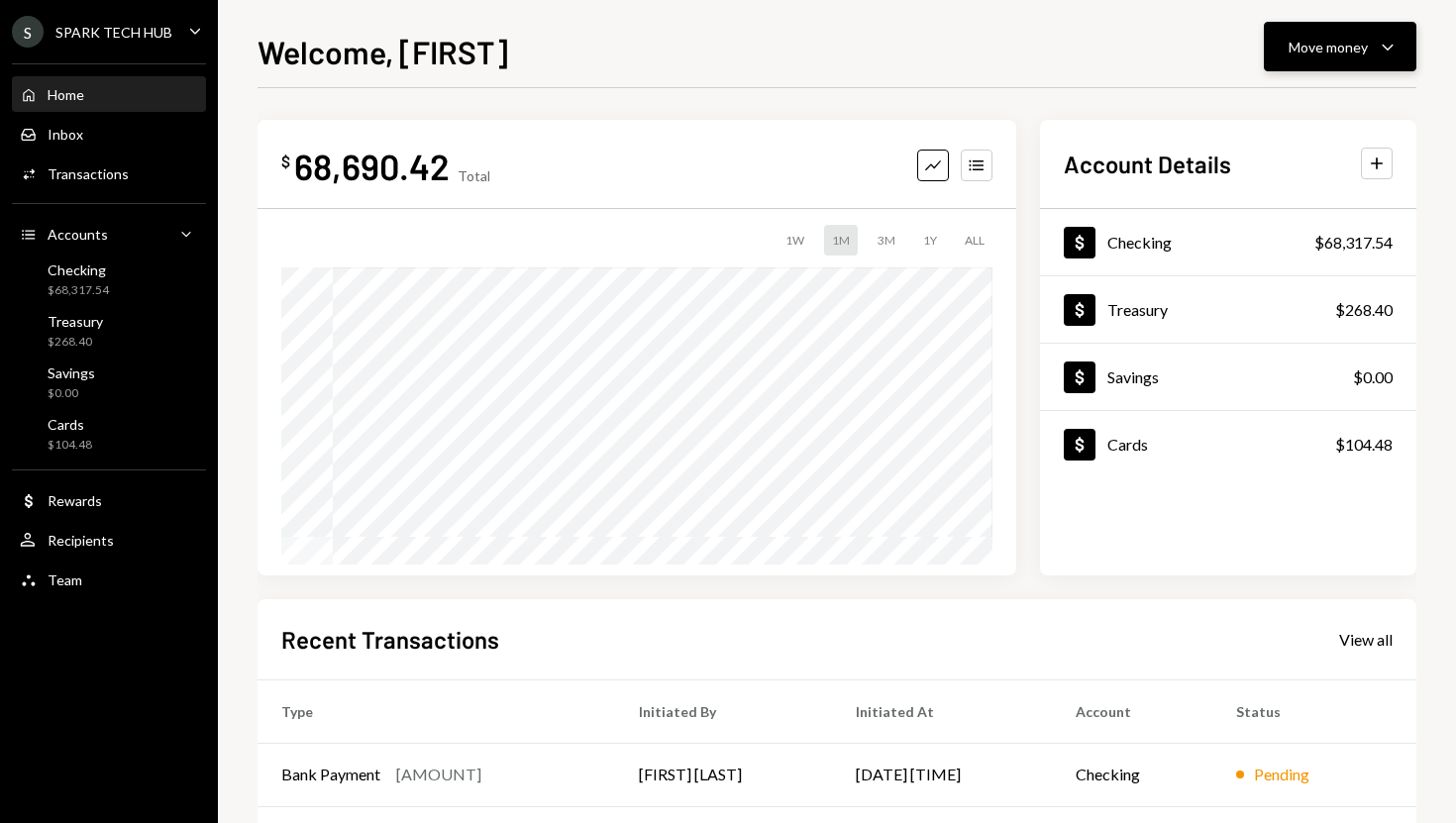 click on "Move money" at bounding box center (1328, 47) 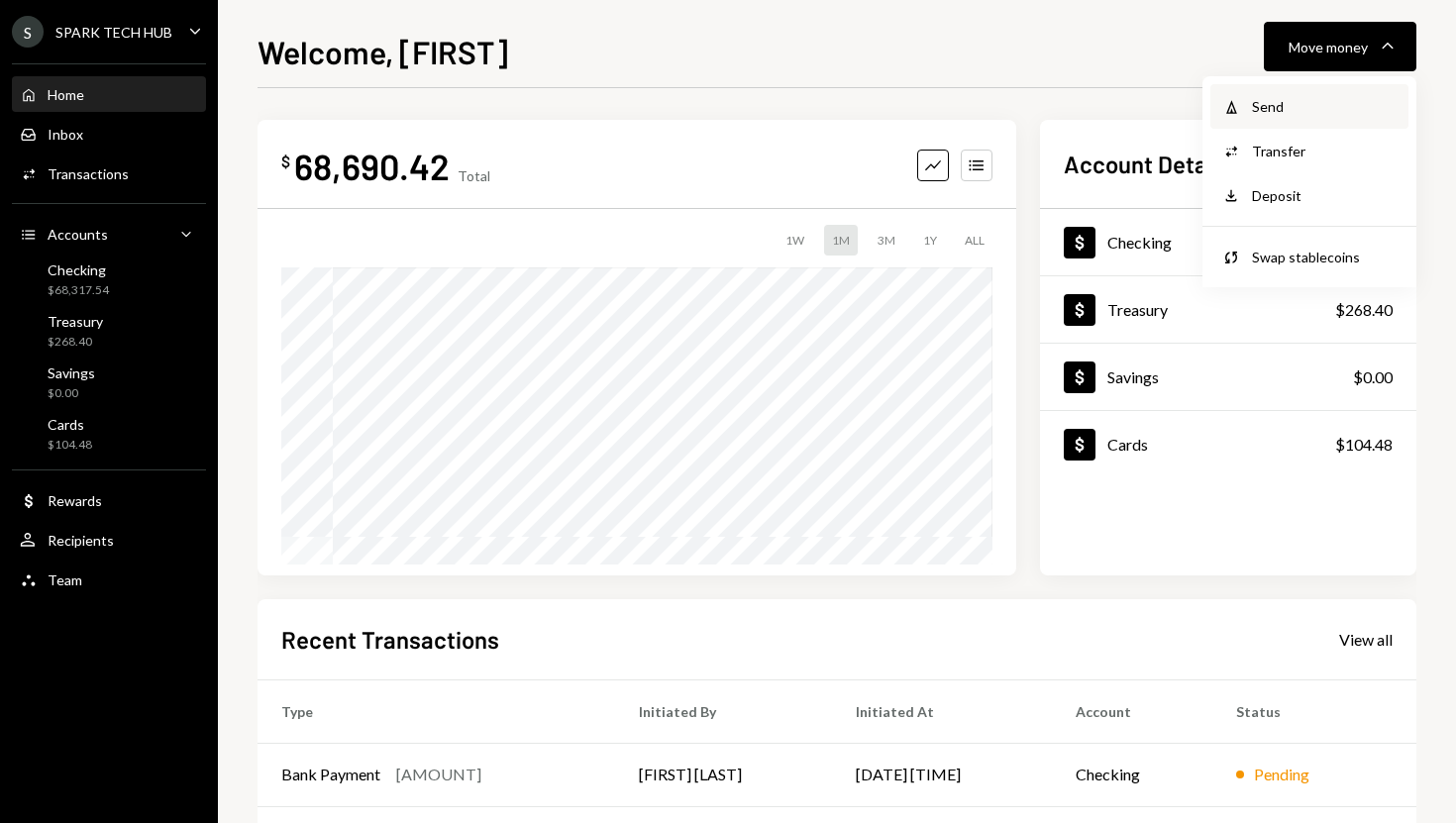 click on "Send" at bounding box center (1324, 106) 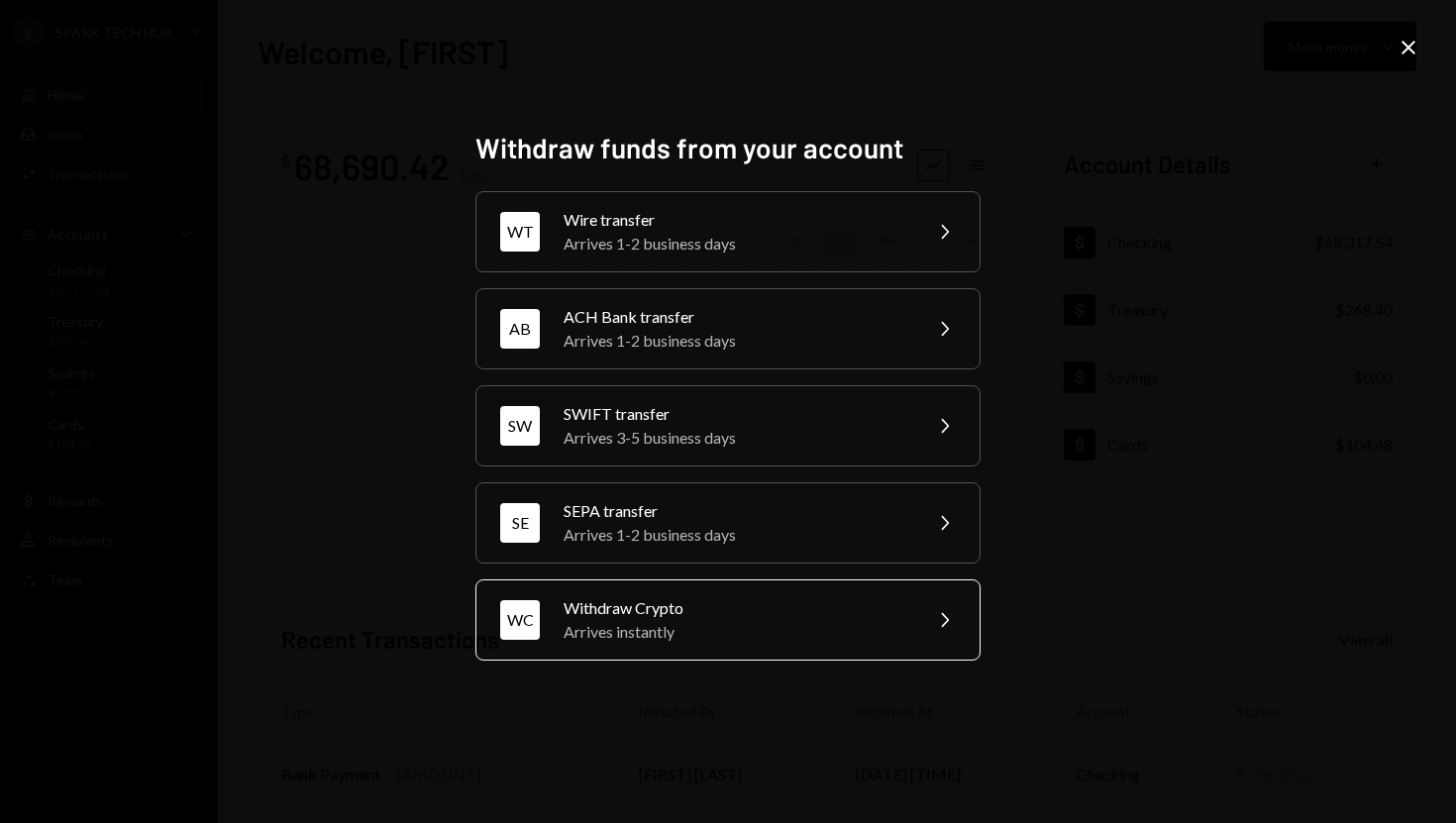 click on "WC Withdraw Crypto Arrives instantly Chevron Right" at bounding box center [728, 620] 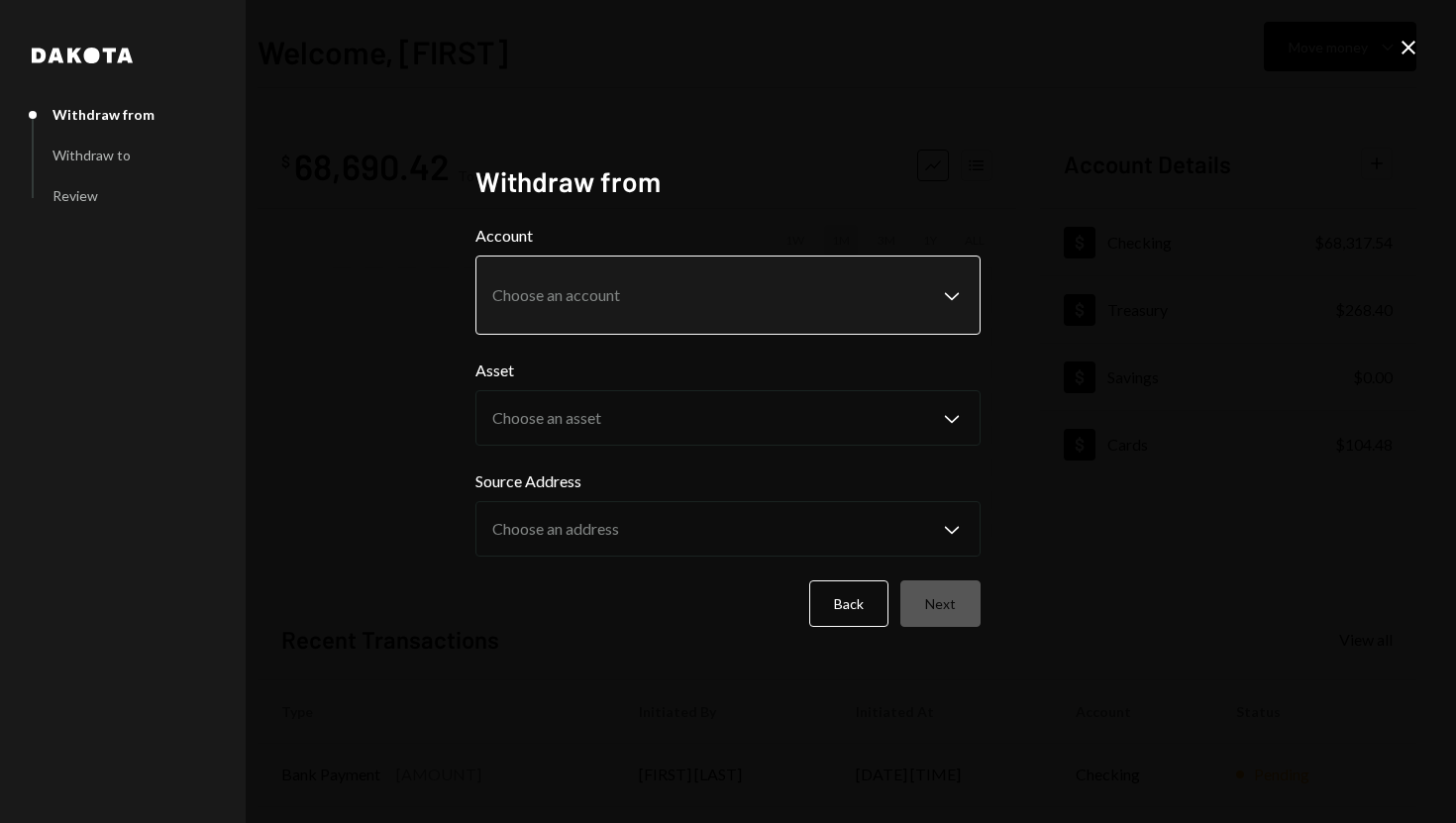 click on "**********" at bounding box center [728, 411] 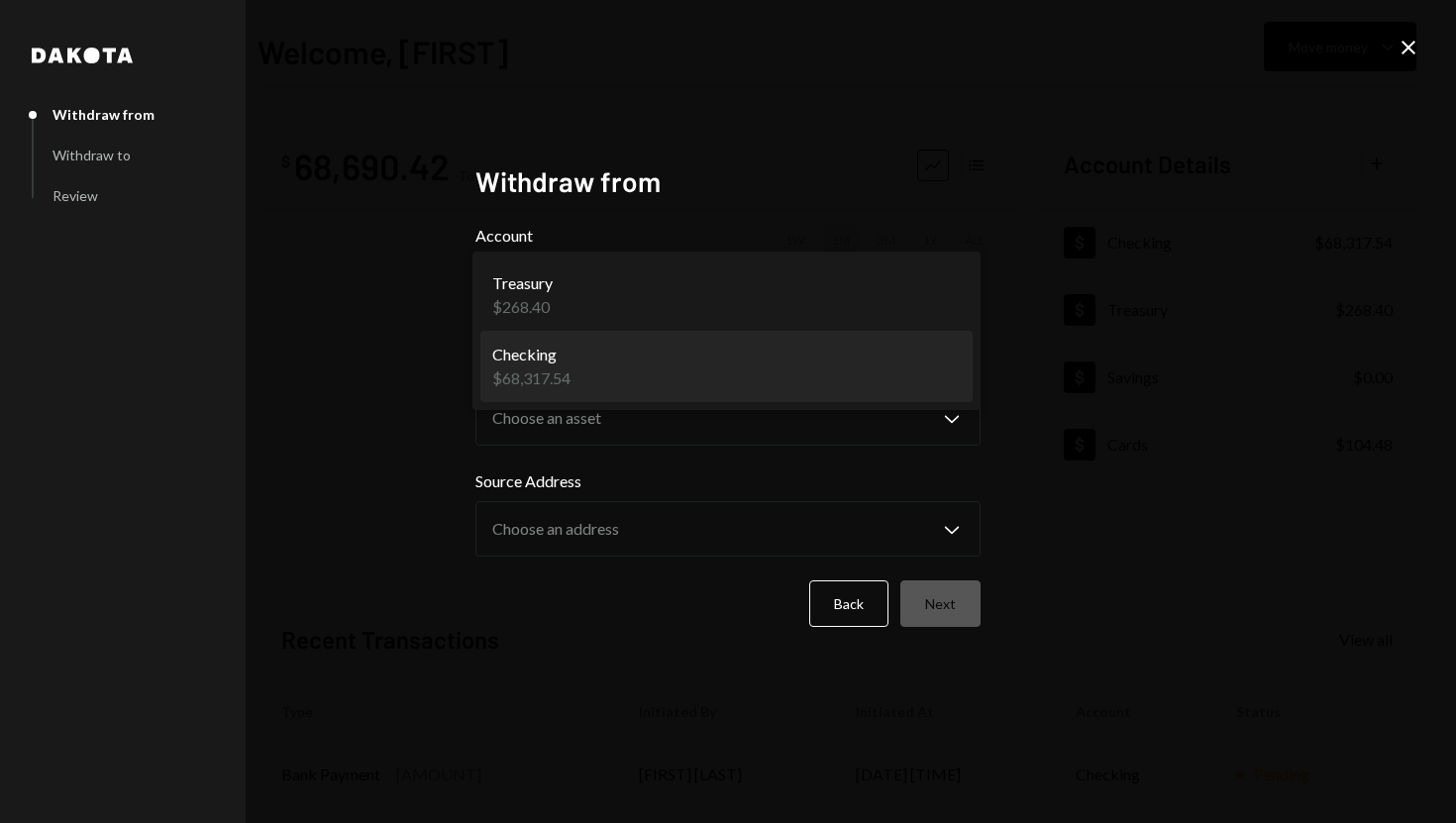 select on "**********" 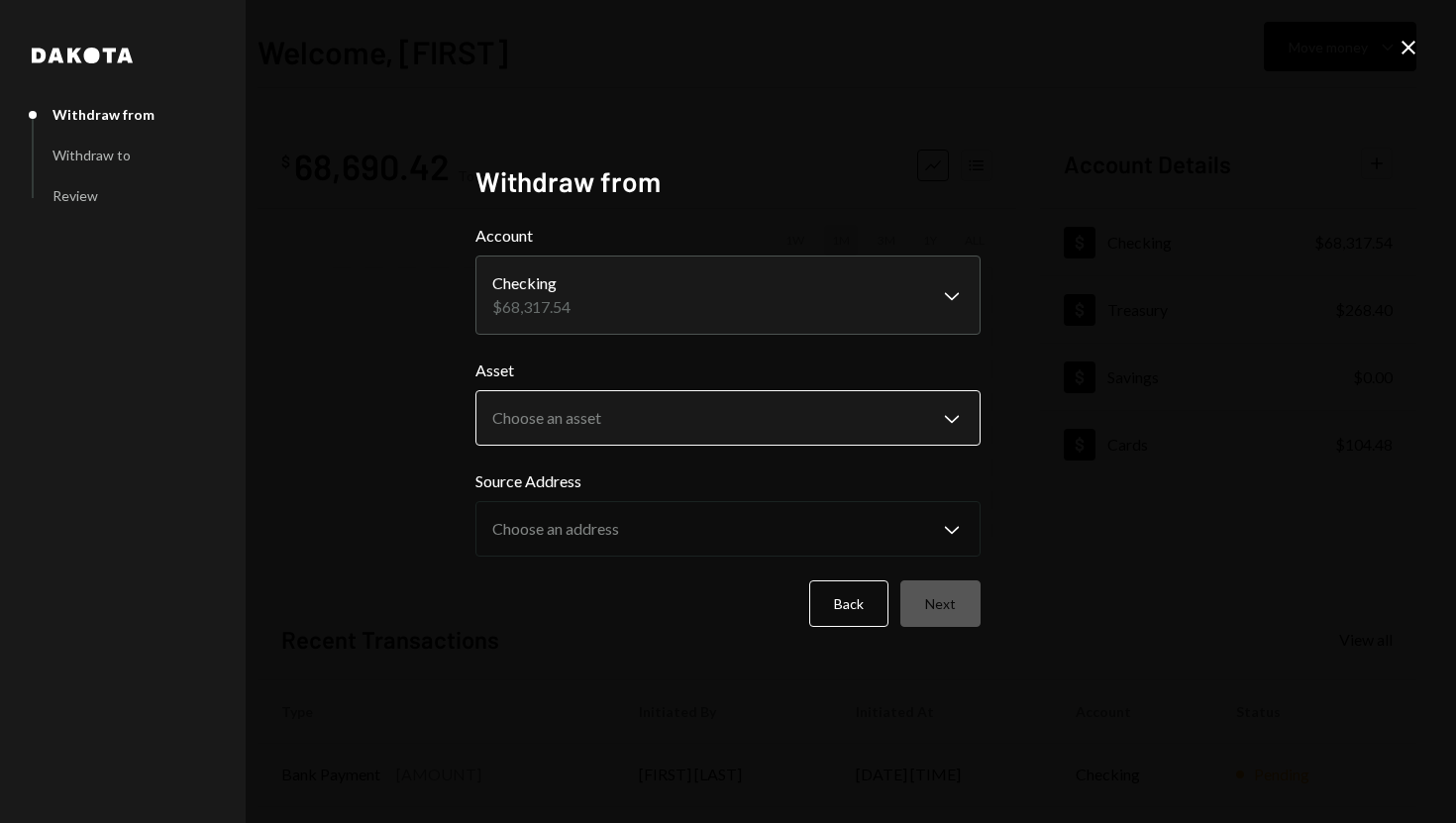 click on "**********" at bounding box center [728, 411] 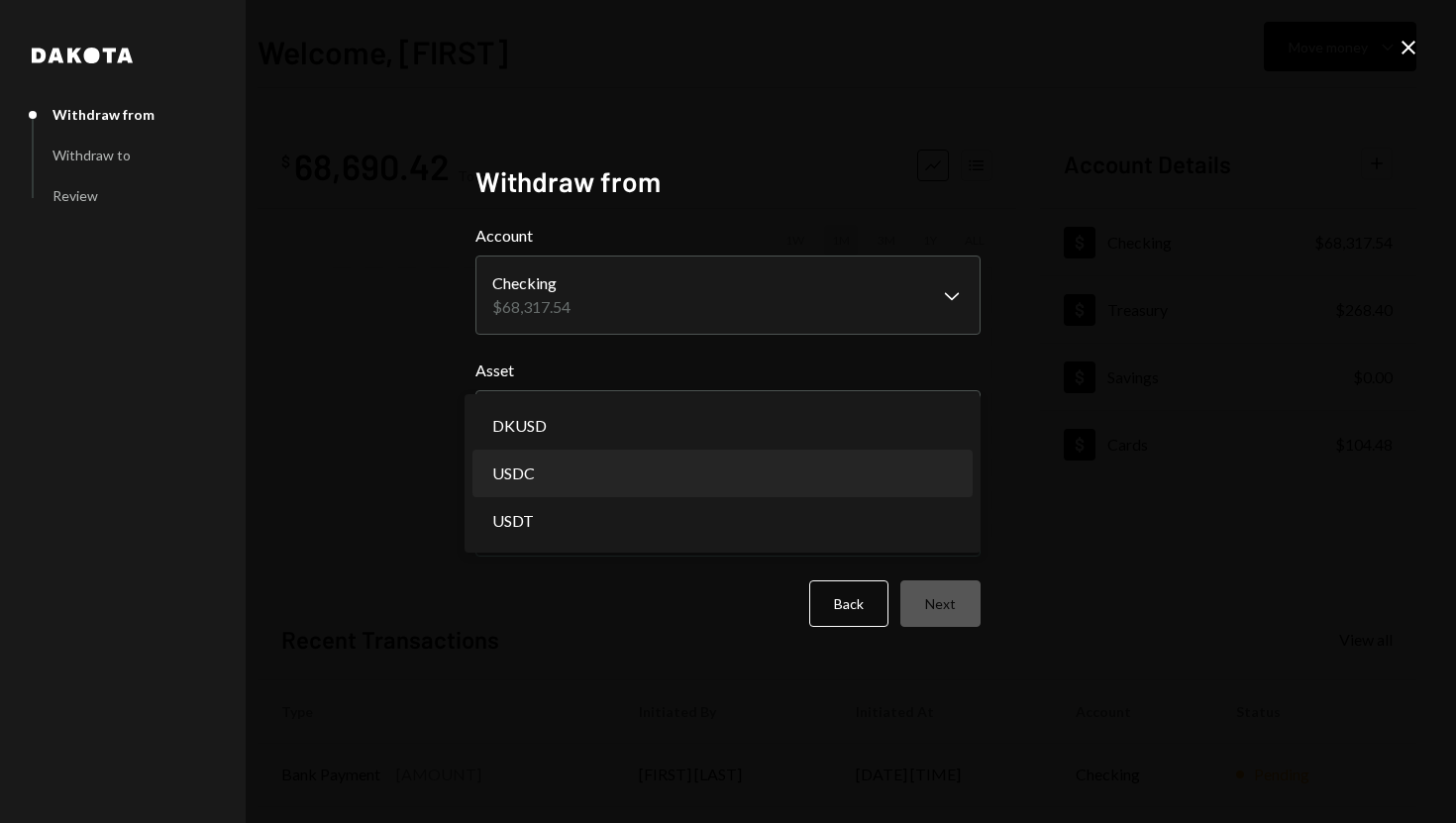 select on "****" 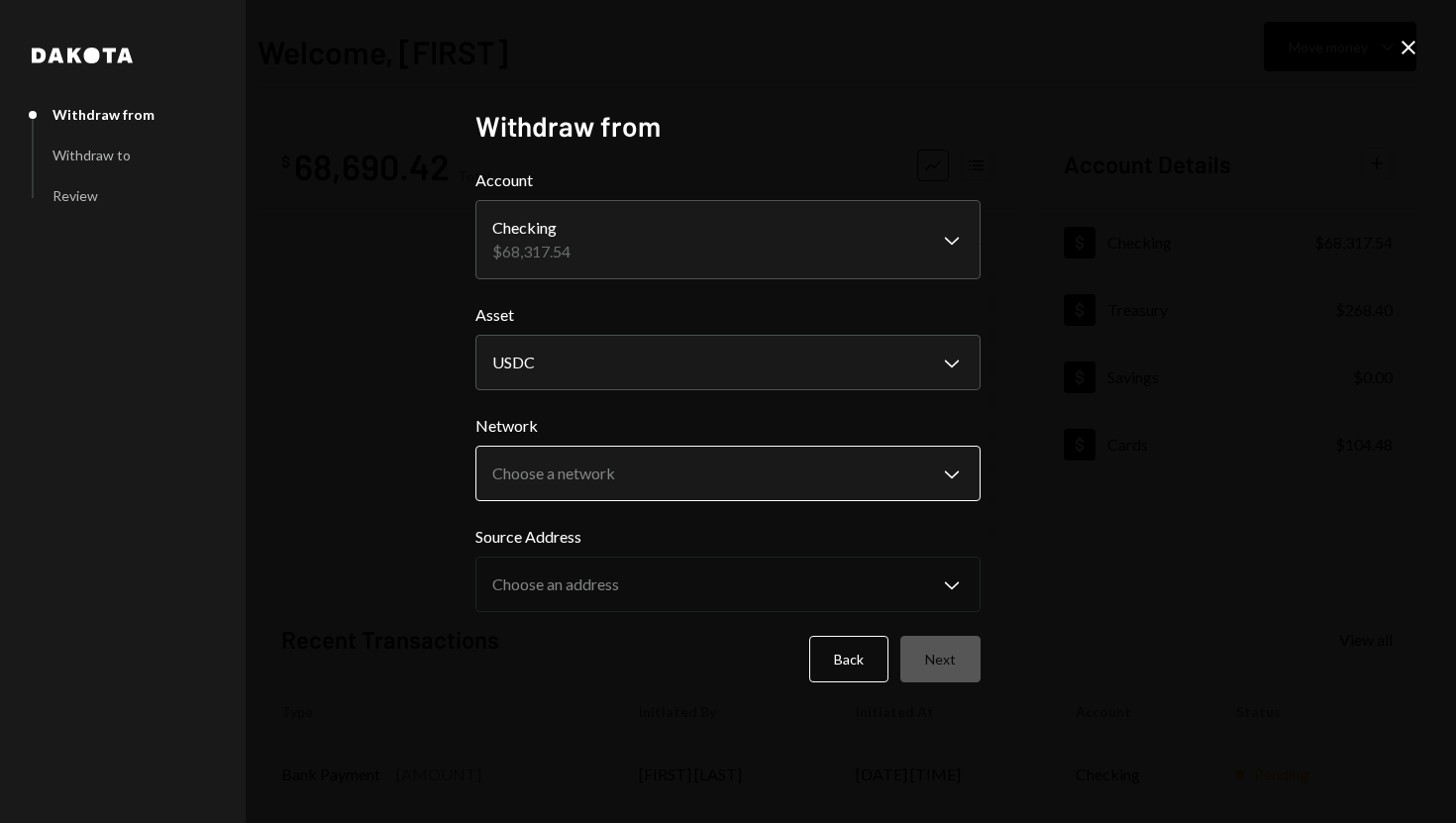 click on "**********" at bounding box center [728, 411] 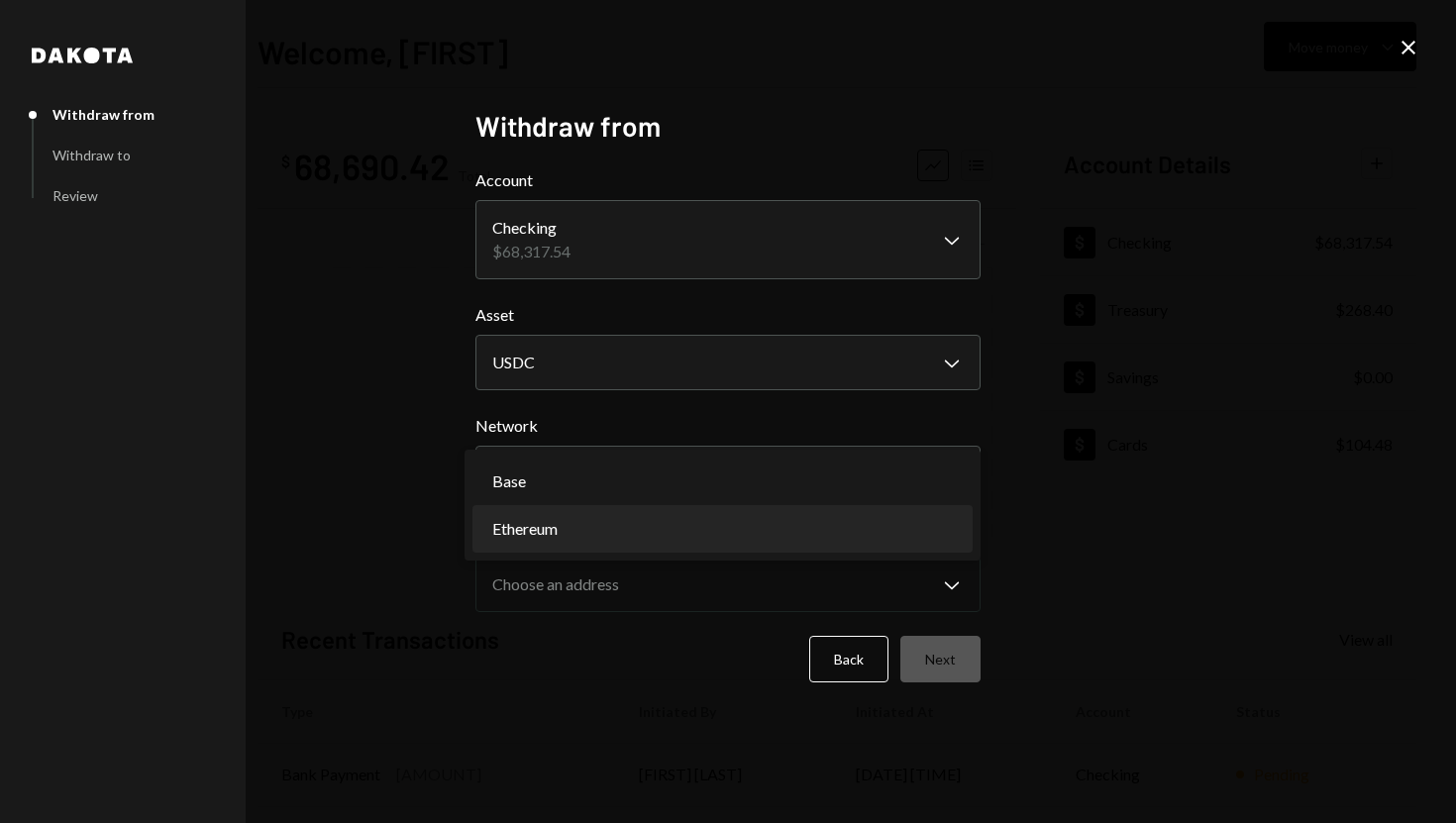 select on "**********" 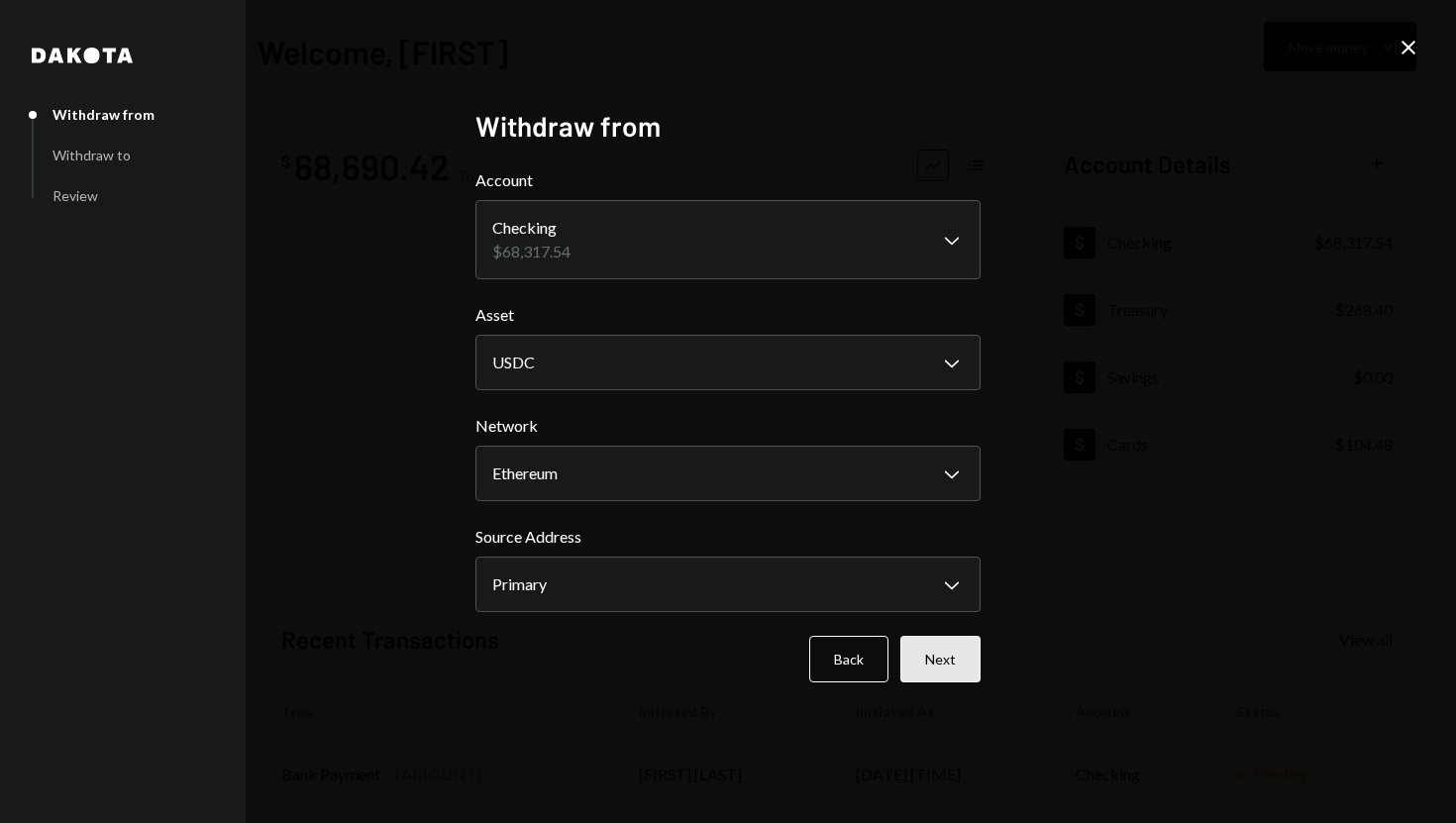 click on "Next" at bounding box center (940, 659) 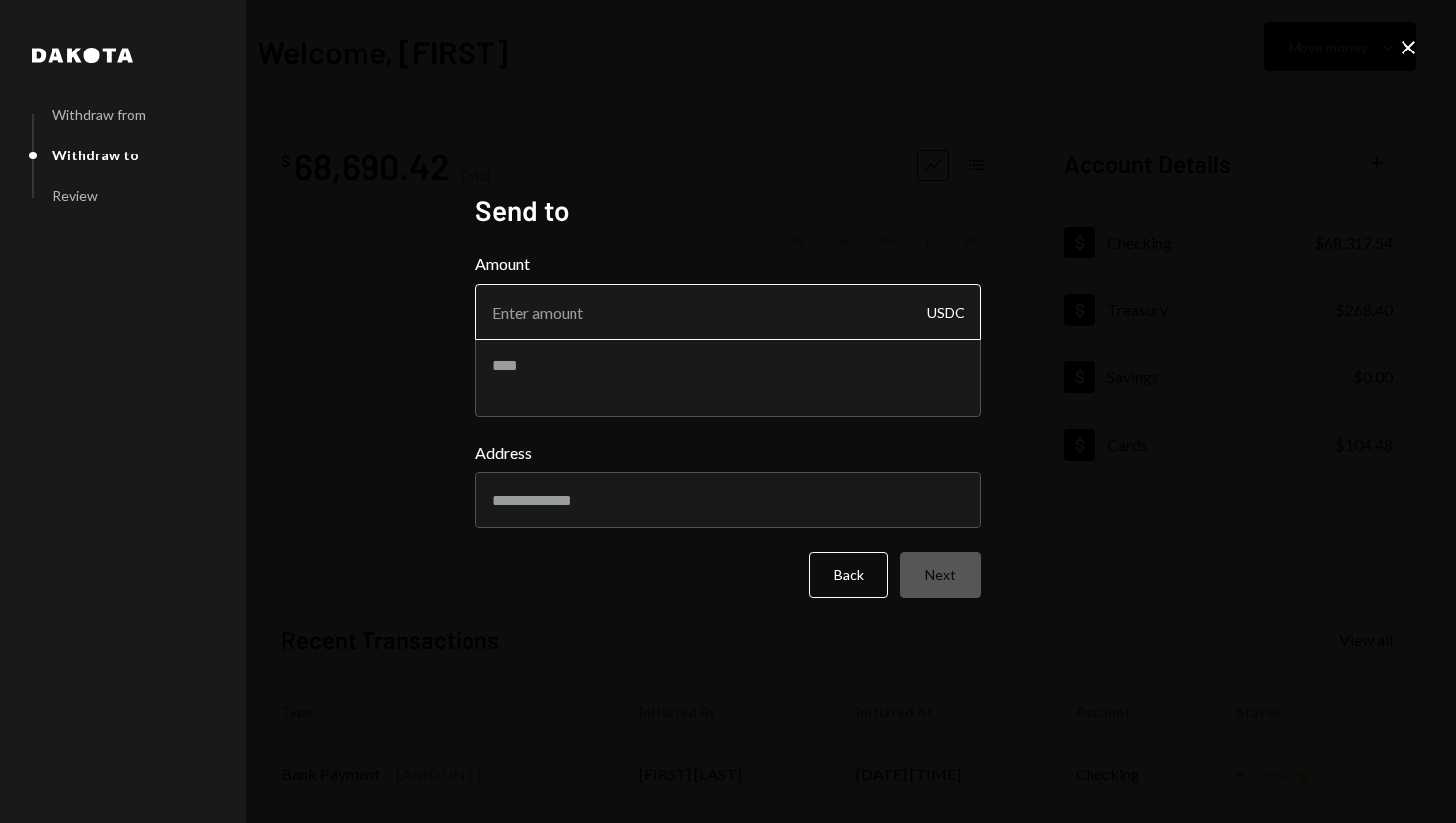click on "Amount" at bounding box center [728, 312] 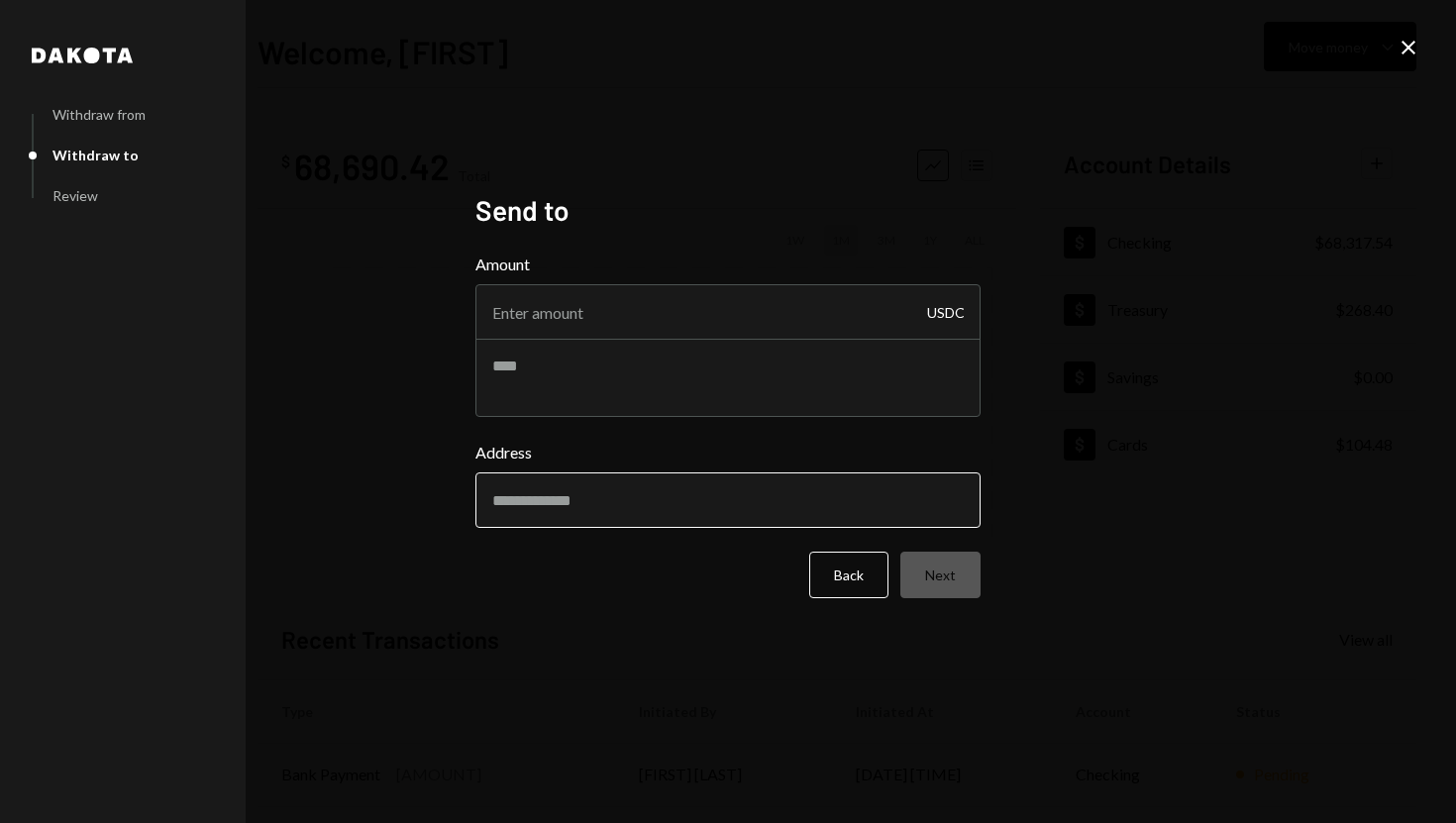 type on "19000" 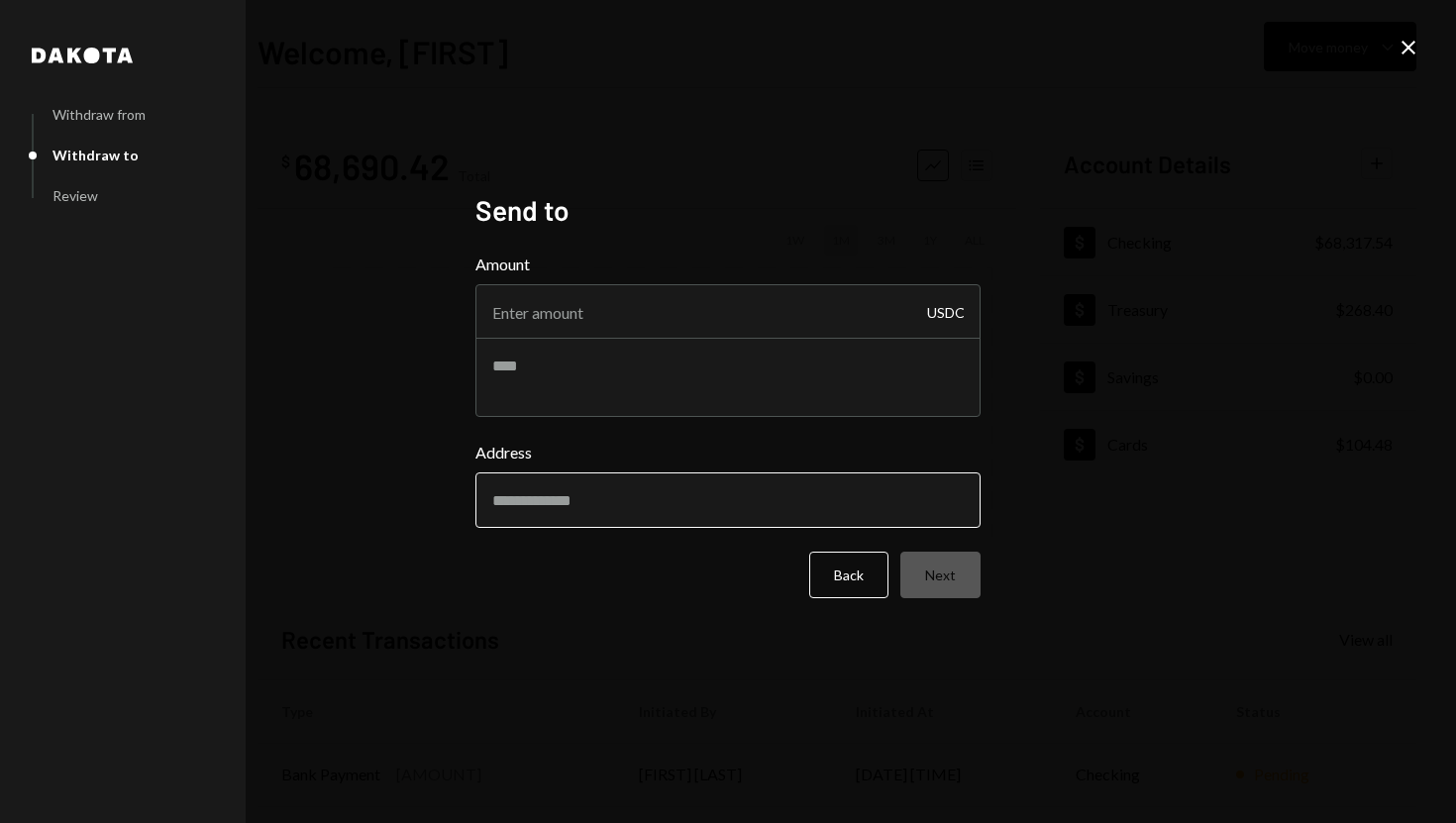 click on "Address" at bounding box center (728, 500) 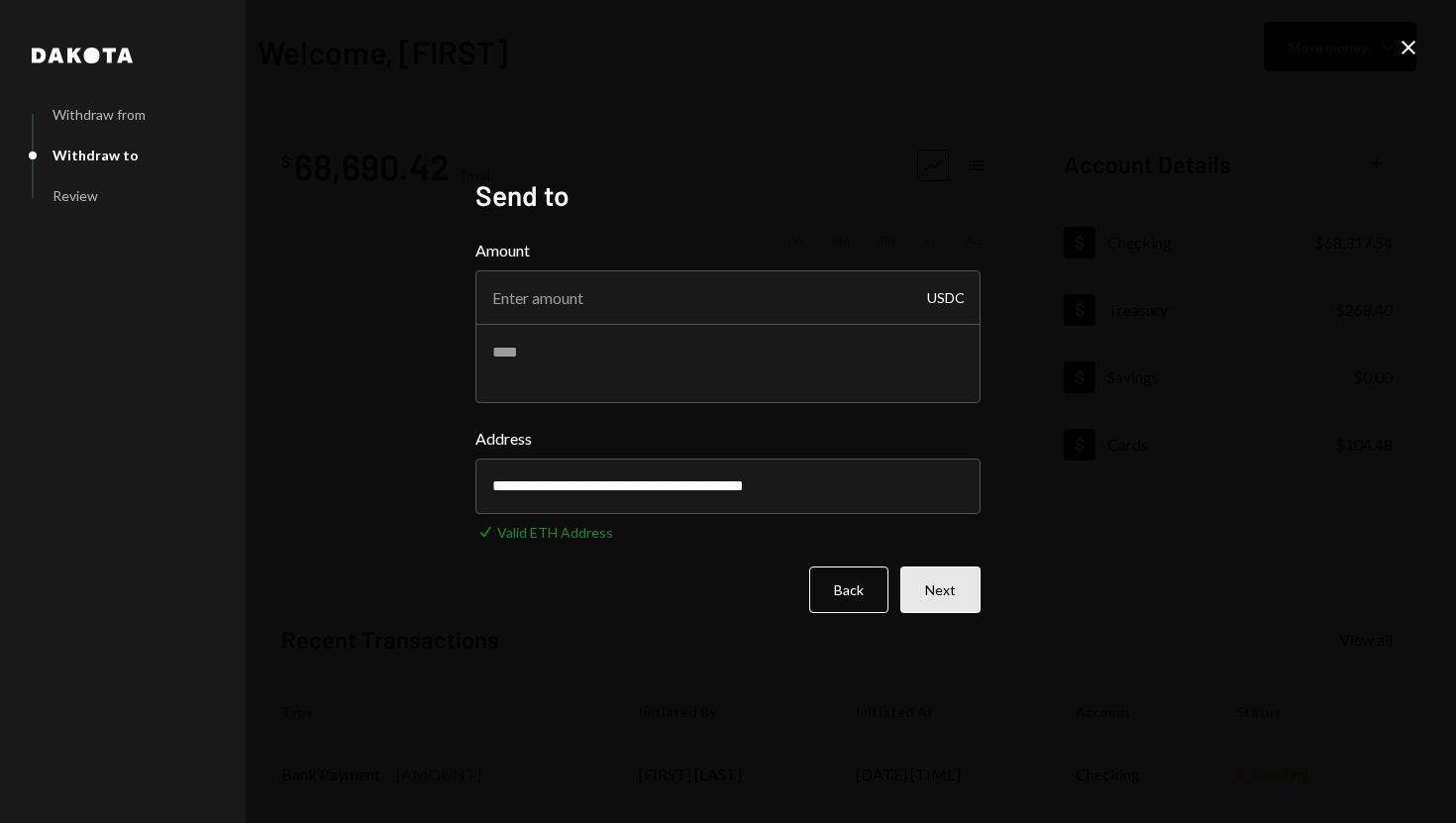 click on "Next" at bounding box center (940, 589) 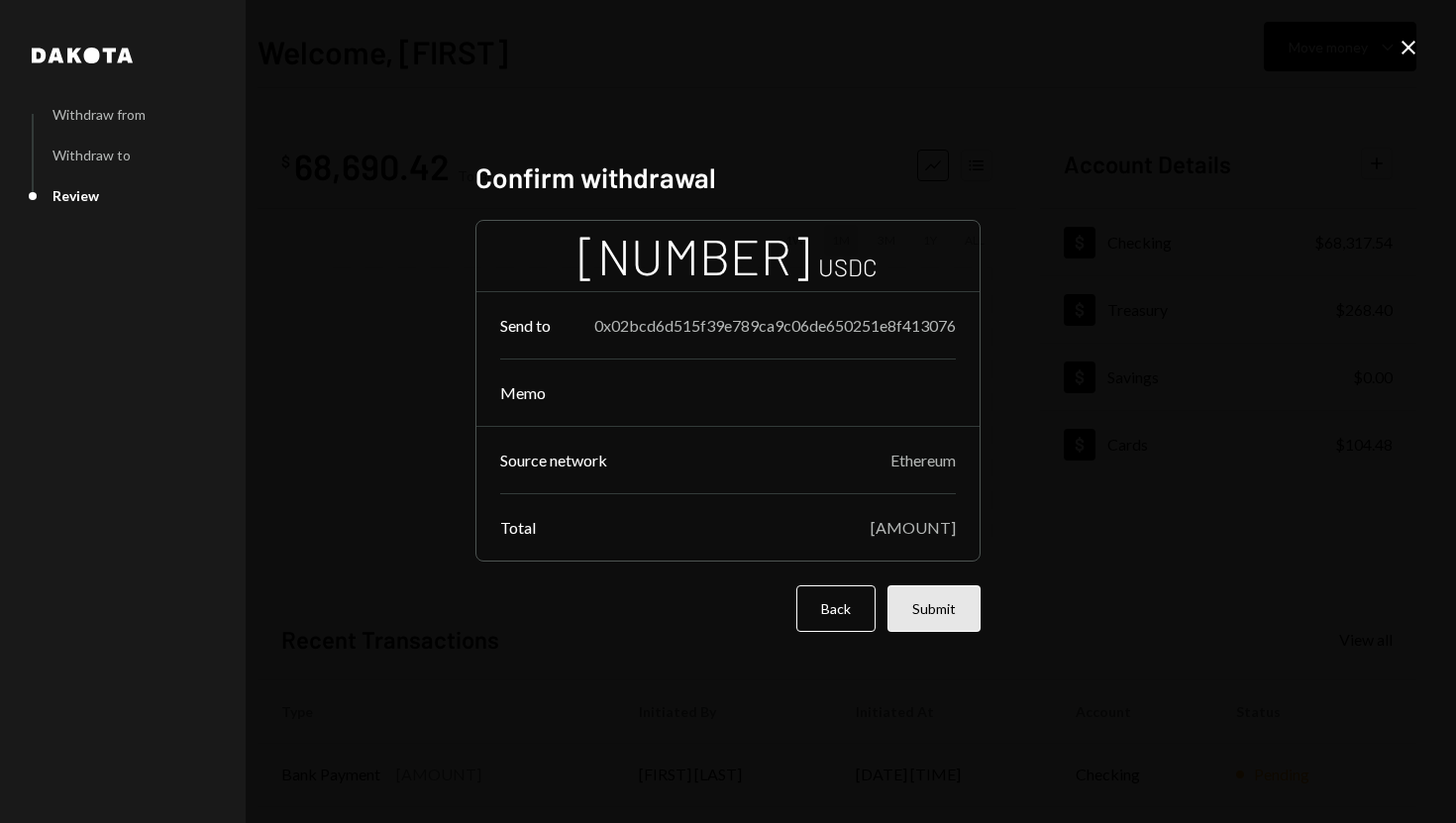 click on "Submit" at bounding box center [934, 608] 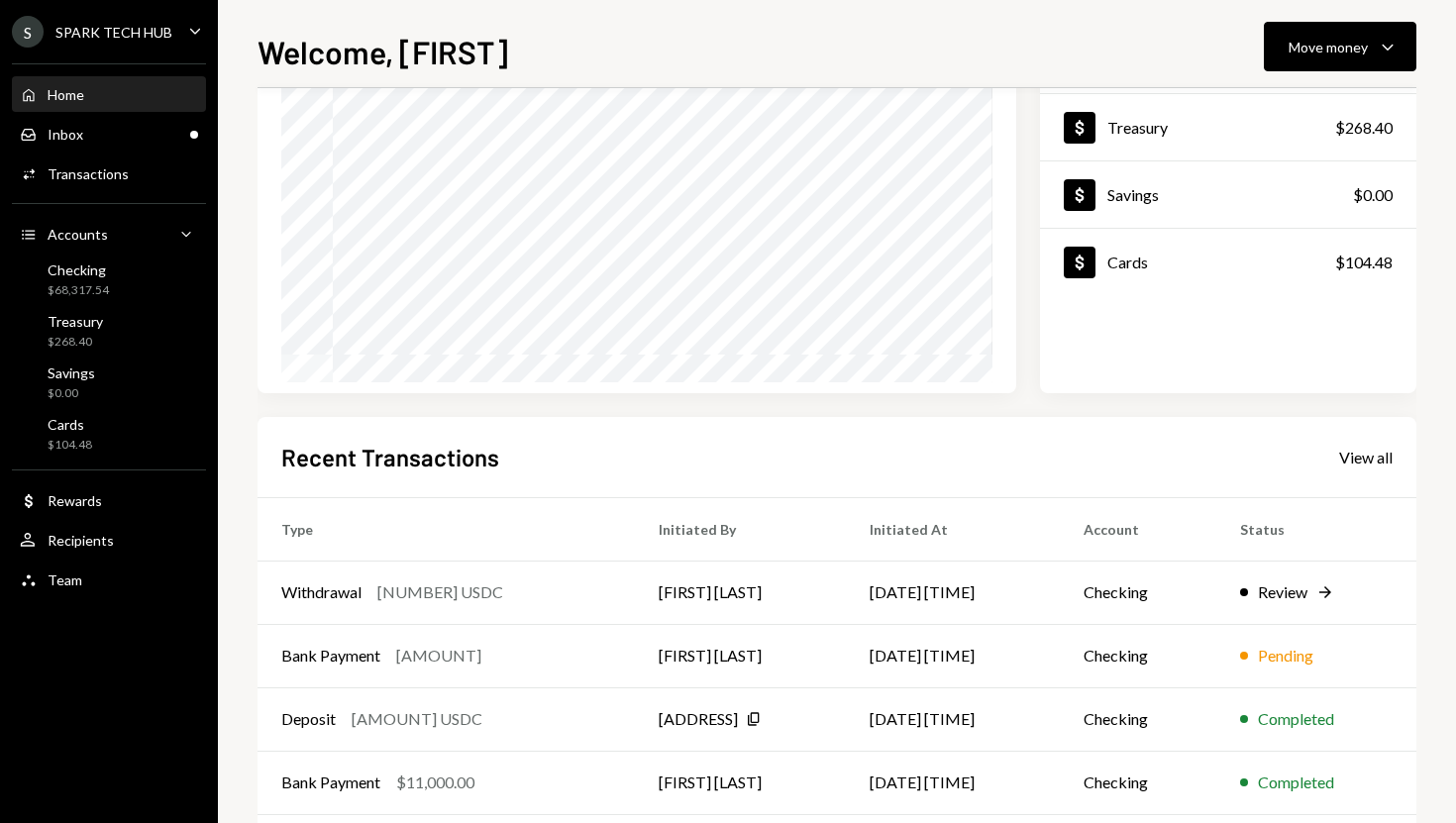scroll, scrollTop: 215, scrollLeft: 0, axis: vertical 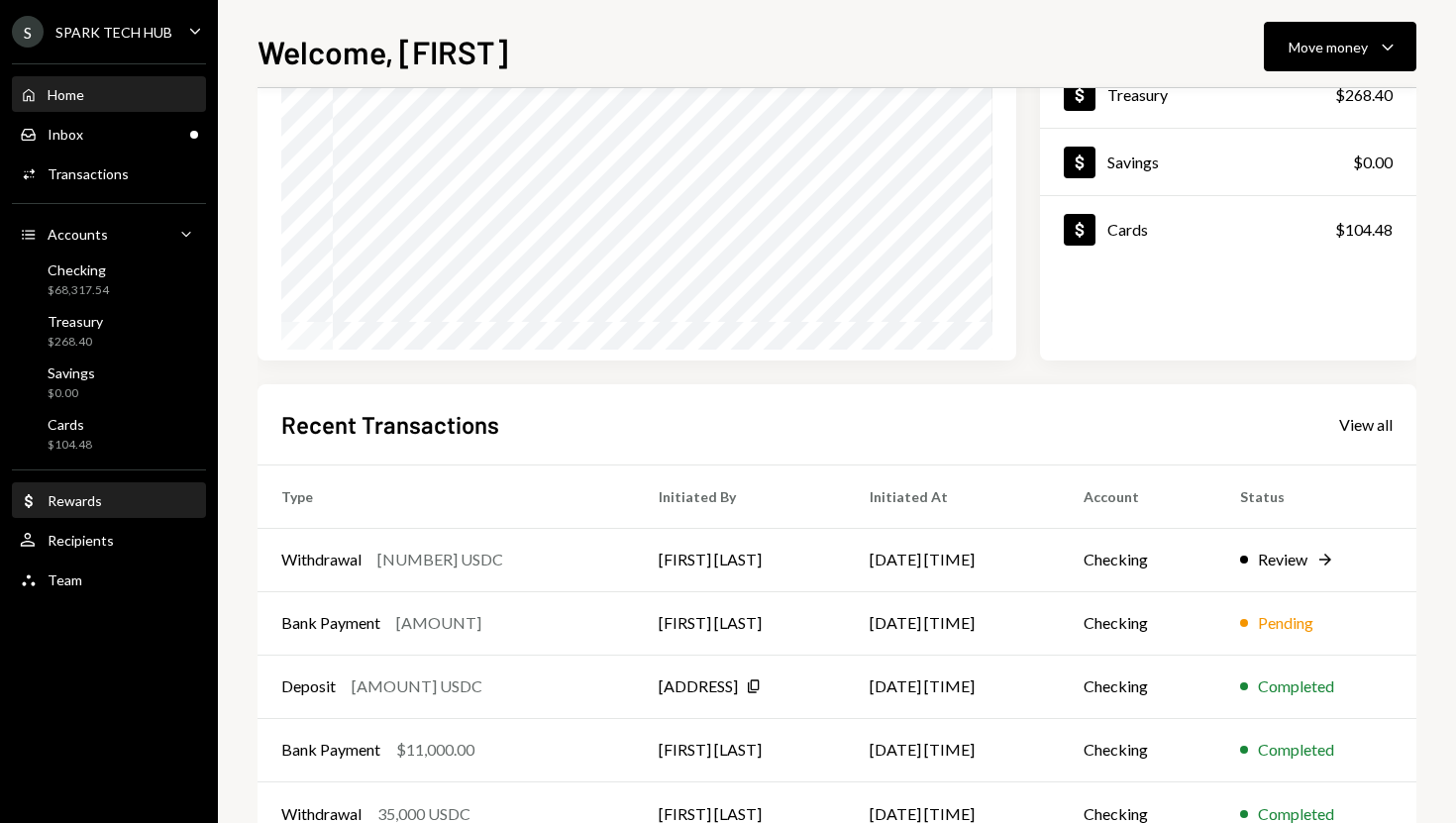 click on "Dollar Rewards" at bounding box center [109, 501] 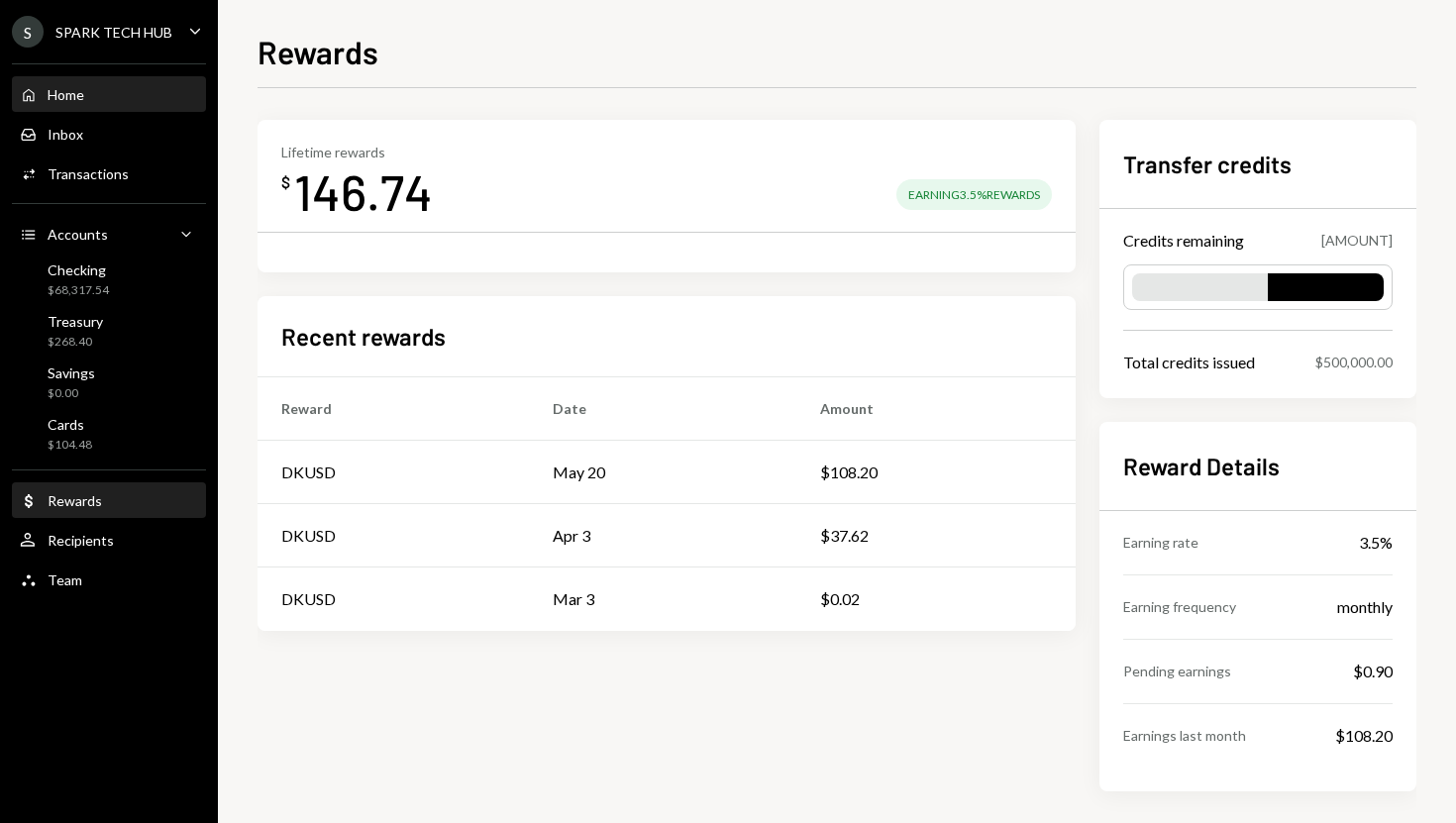click on "Home Home" at bounding box center (109, 95) 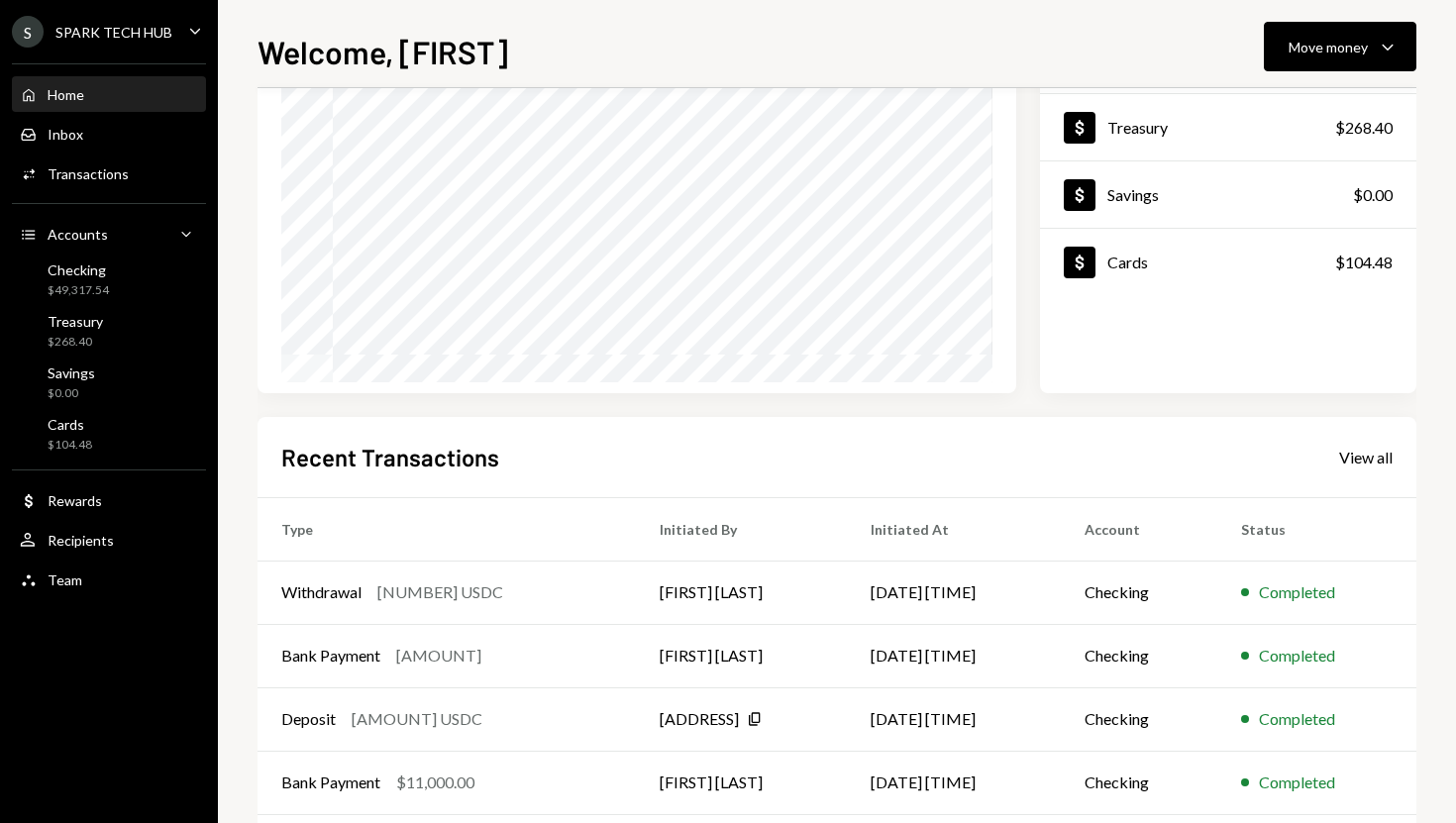 scroll, scrollTop: 144, scrollLeft: 0, axis: vertical 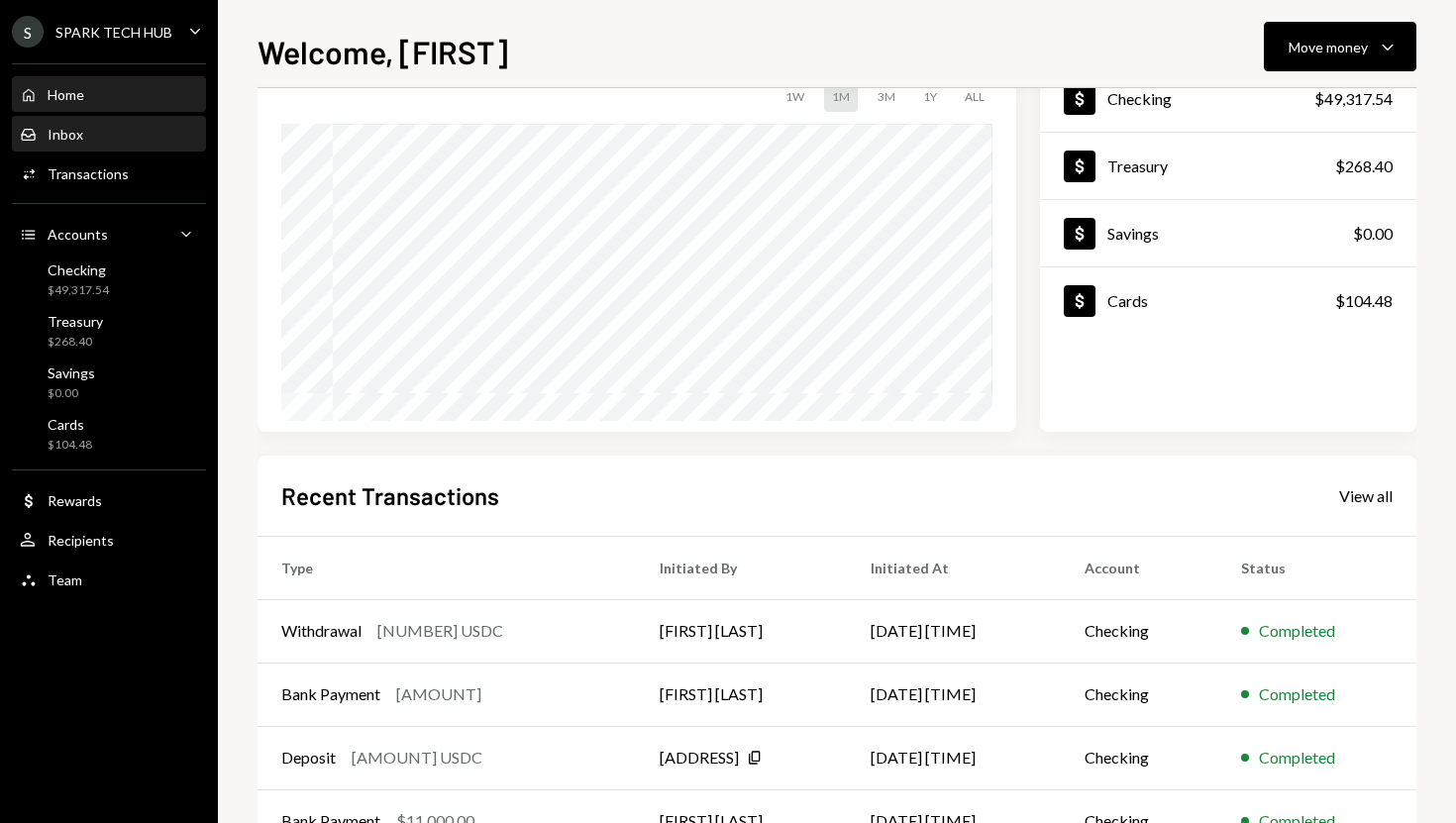 click on "Inbox Inbox" at bounding box center [109, 135] 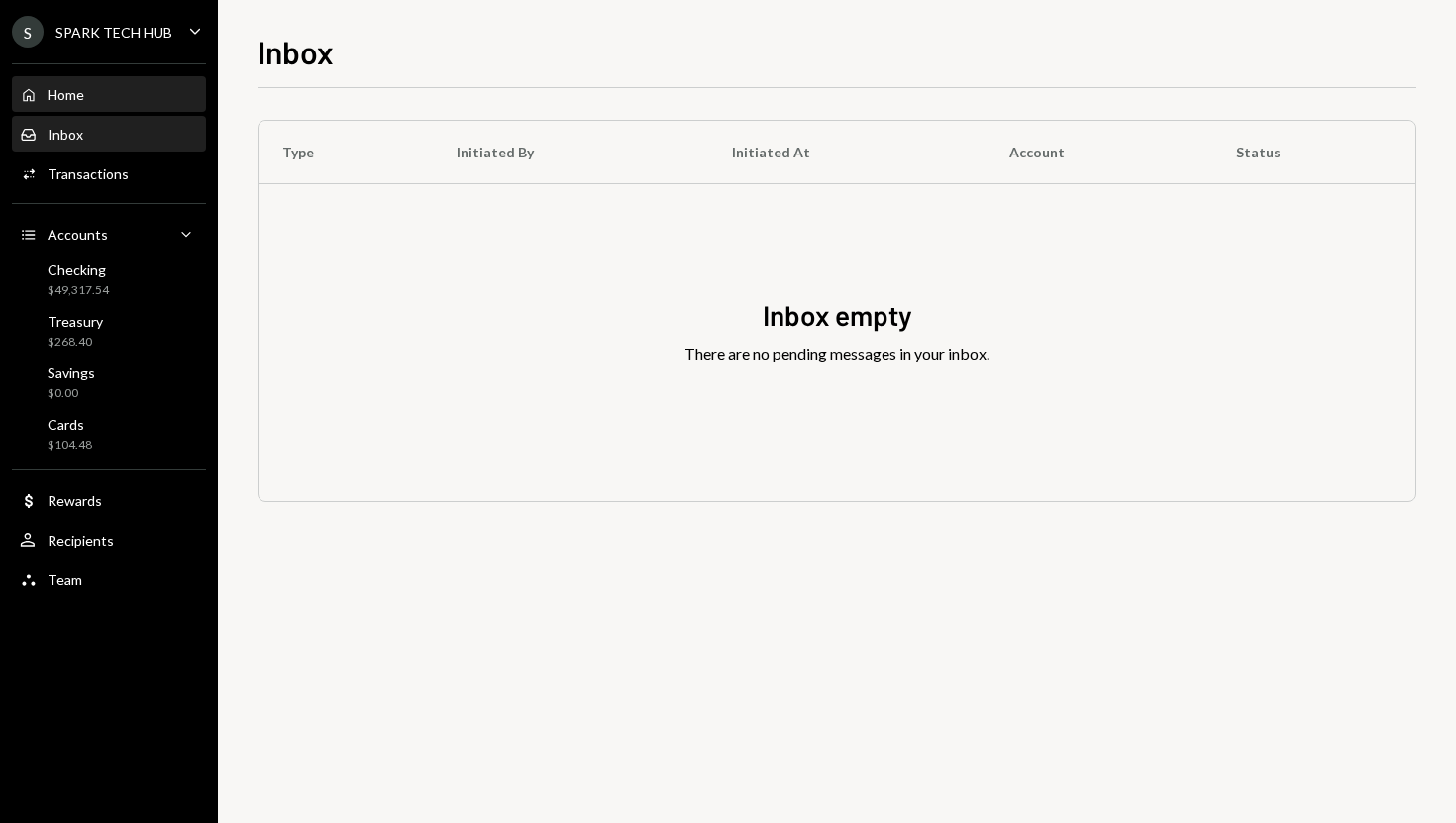 click on "Home Home" at bounding box center [109, 94] 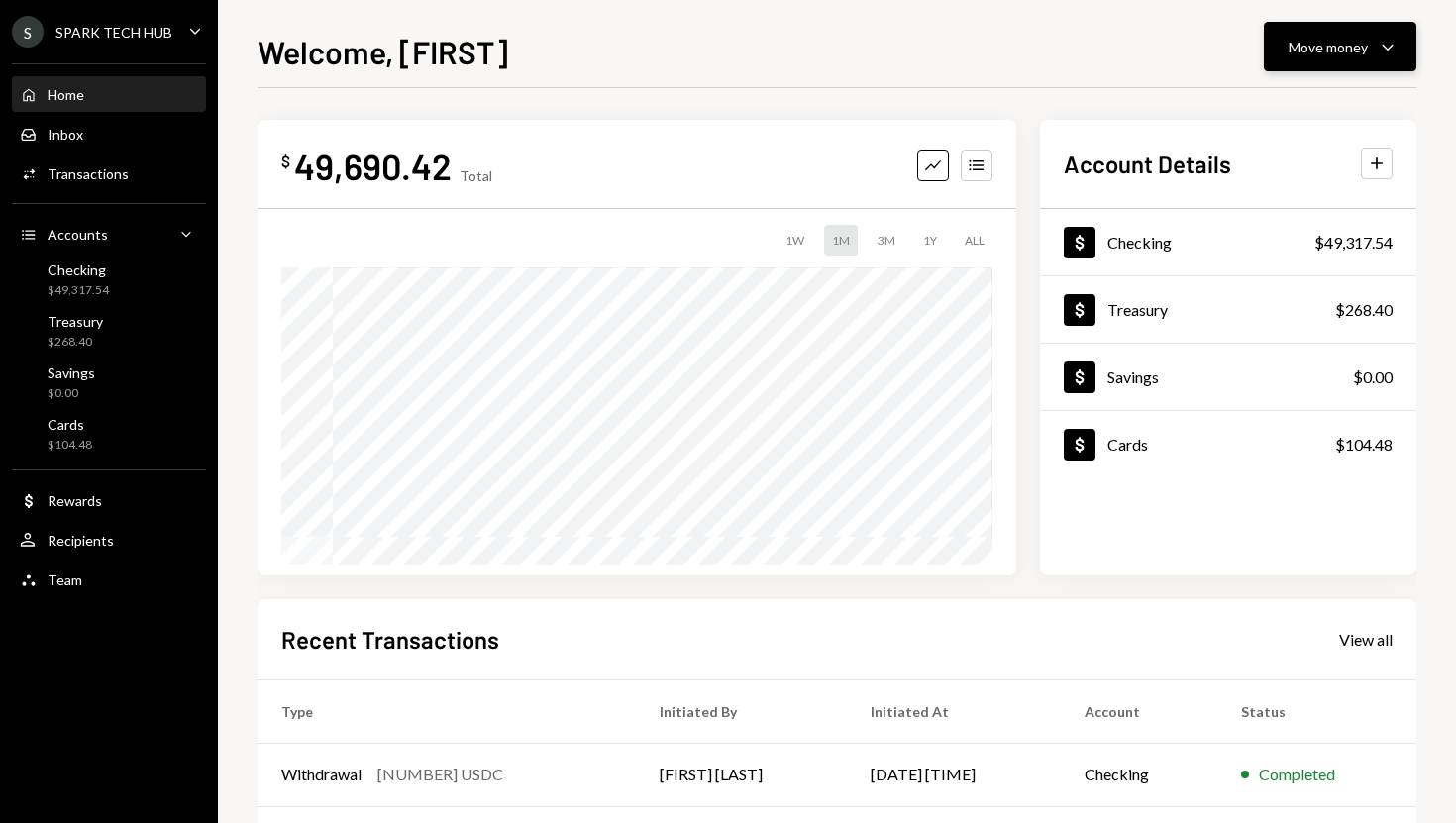 click on "Move money Caret Down" at bounding box center (1340, 47) 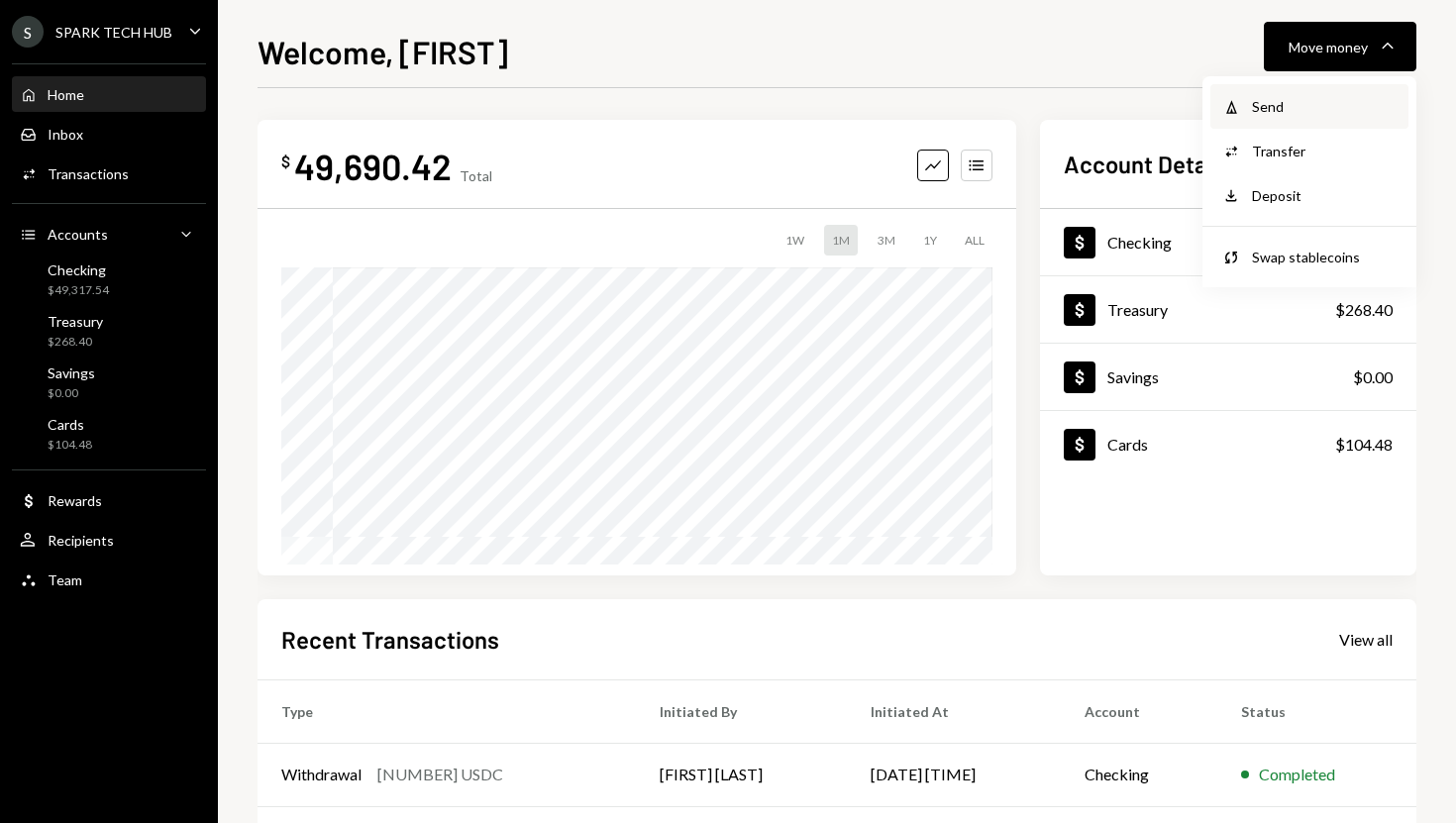 click on "Withdraw Send" at bounding box center (1309, 106) 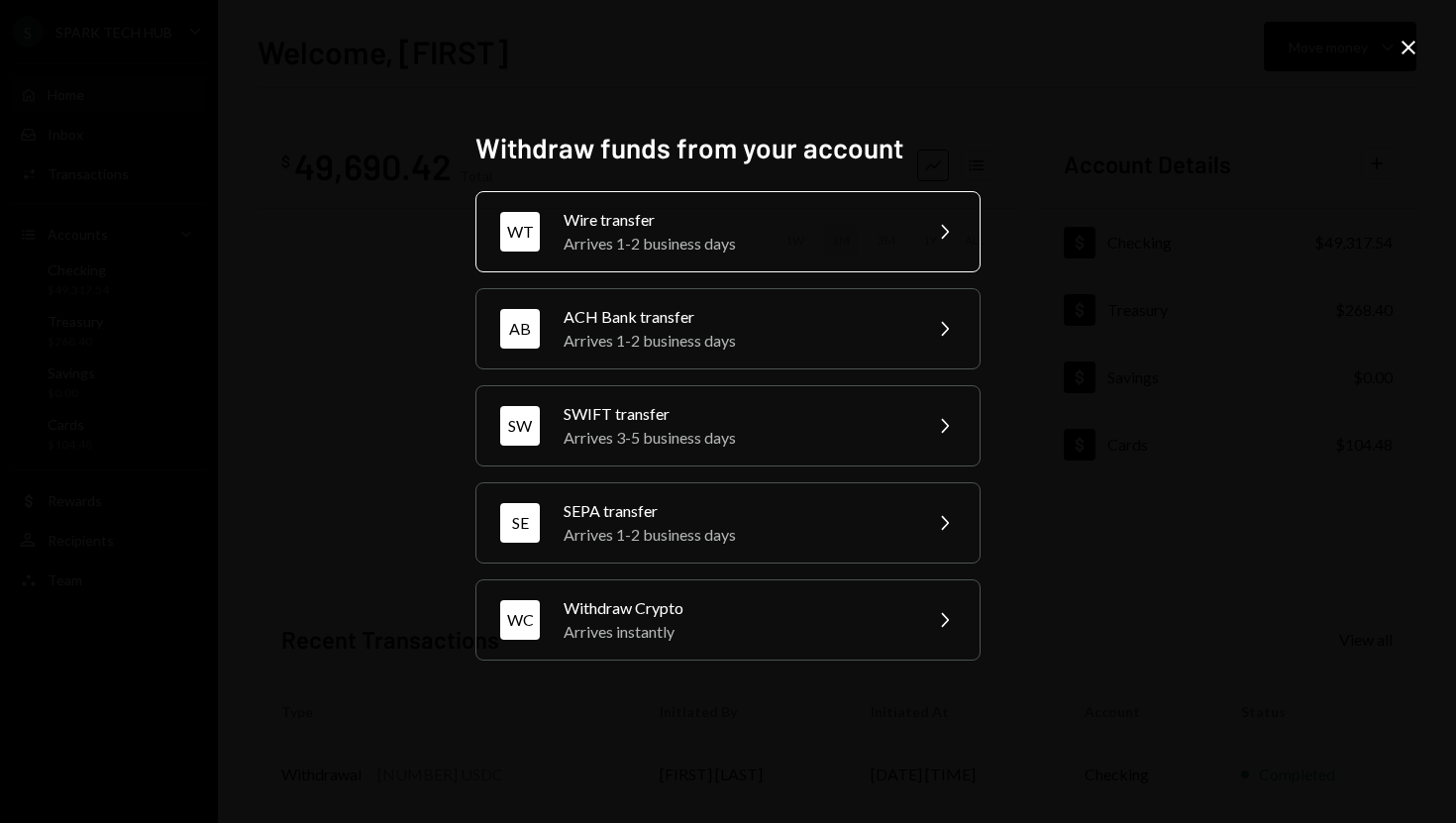 click on "WT Wire transfer Arrives 1-2 business days Chevron Right" at bounding box center (728, 232) 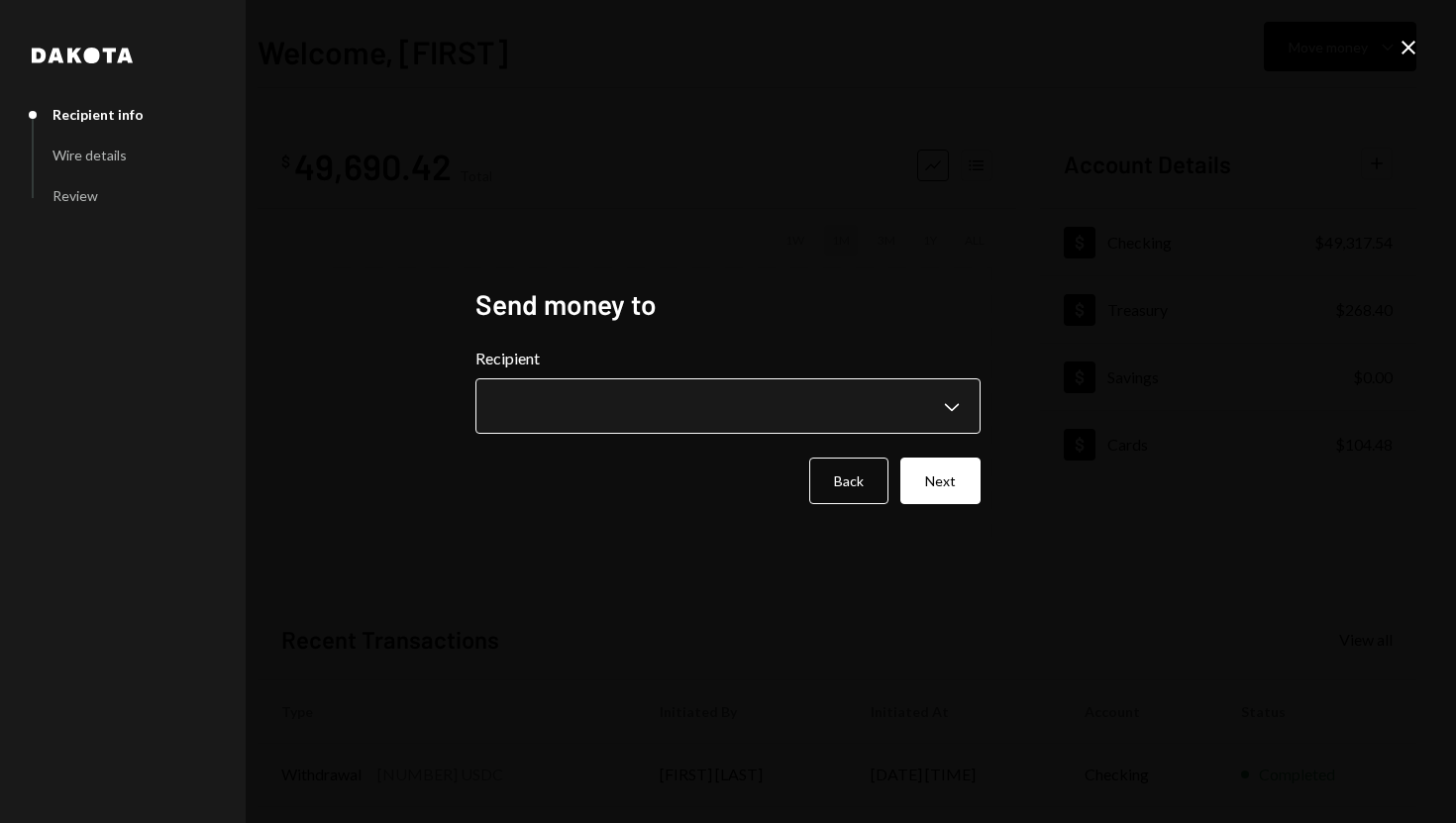 click on "**********" at bounding box center (728, 411) 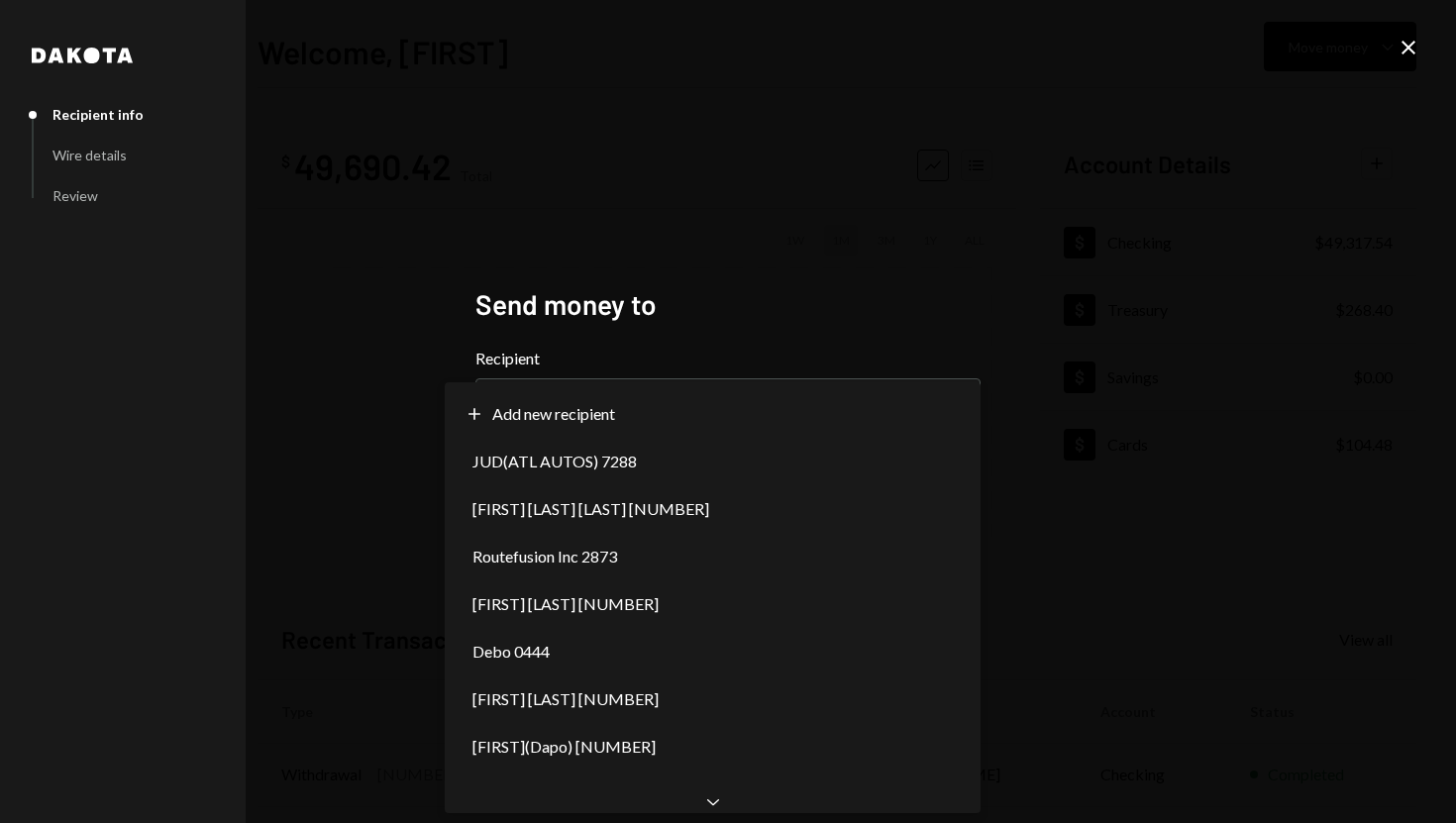 scroll, scrollTop: 0, scrollLeft: 0, axis: both 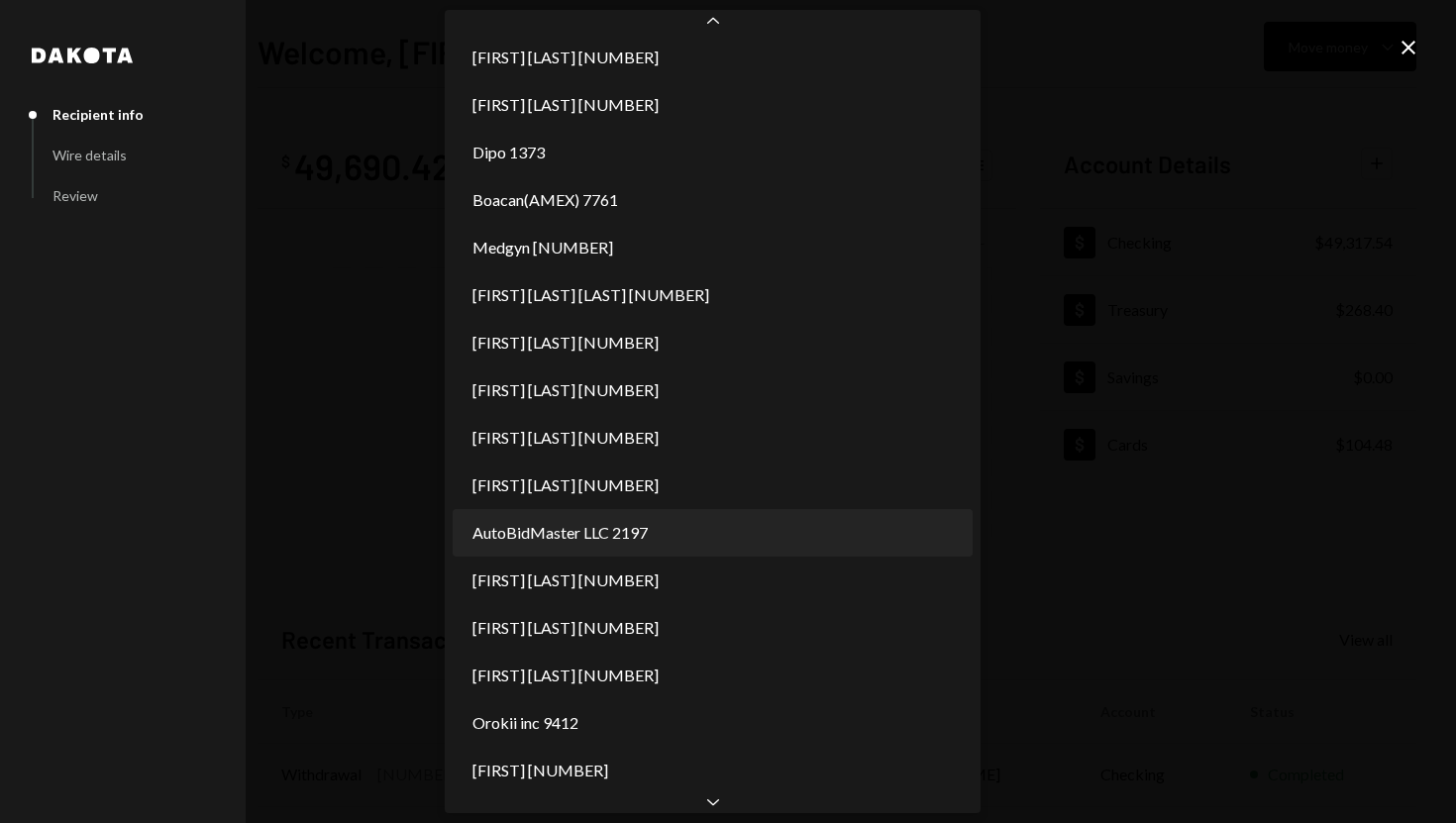 select on "**********" 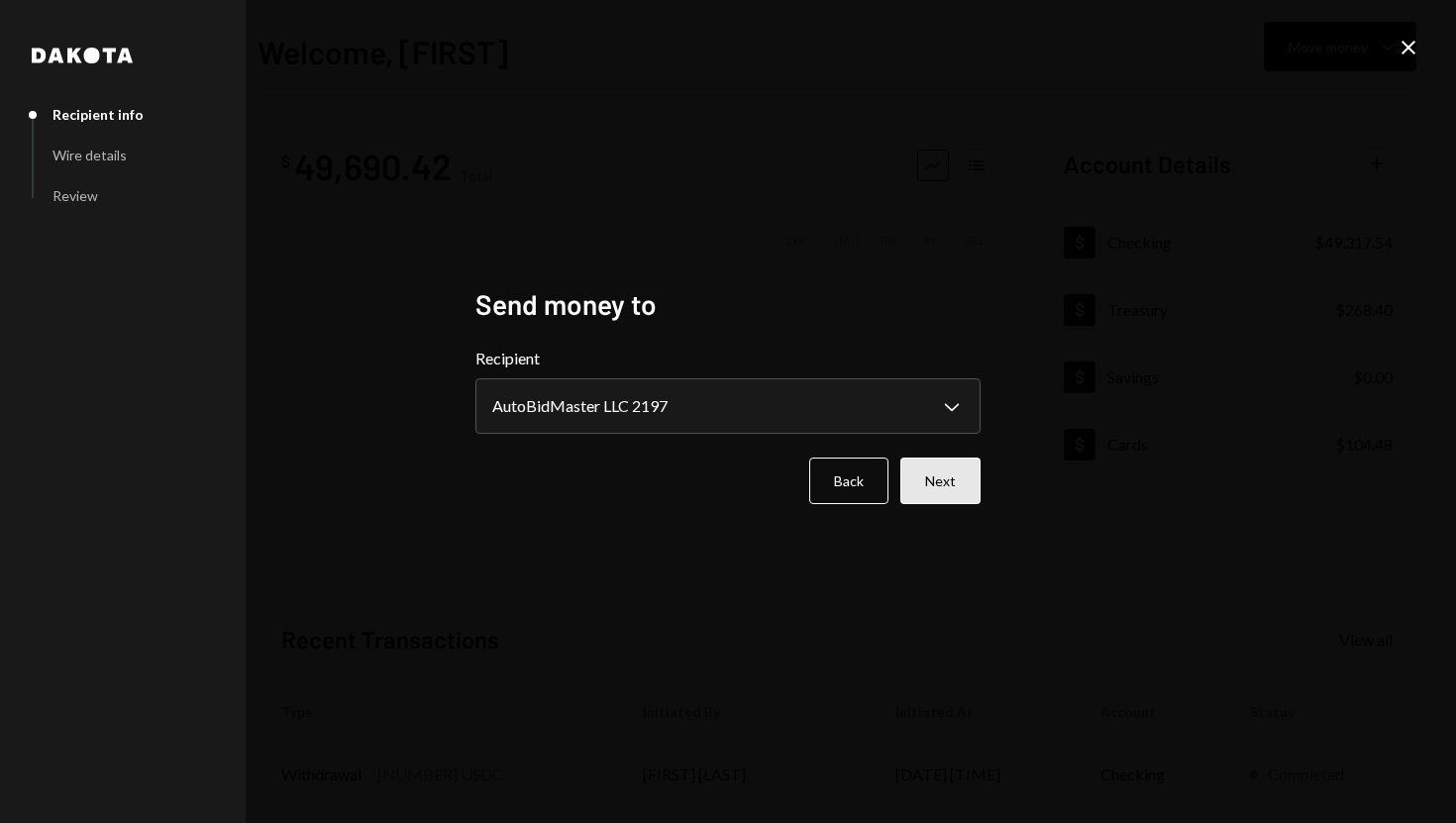 click on "Next" at bounding box center [940, 480] 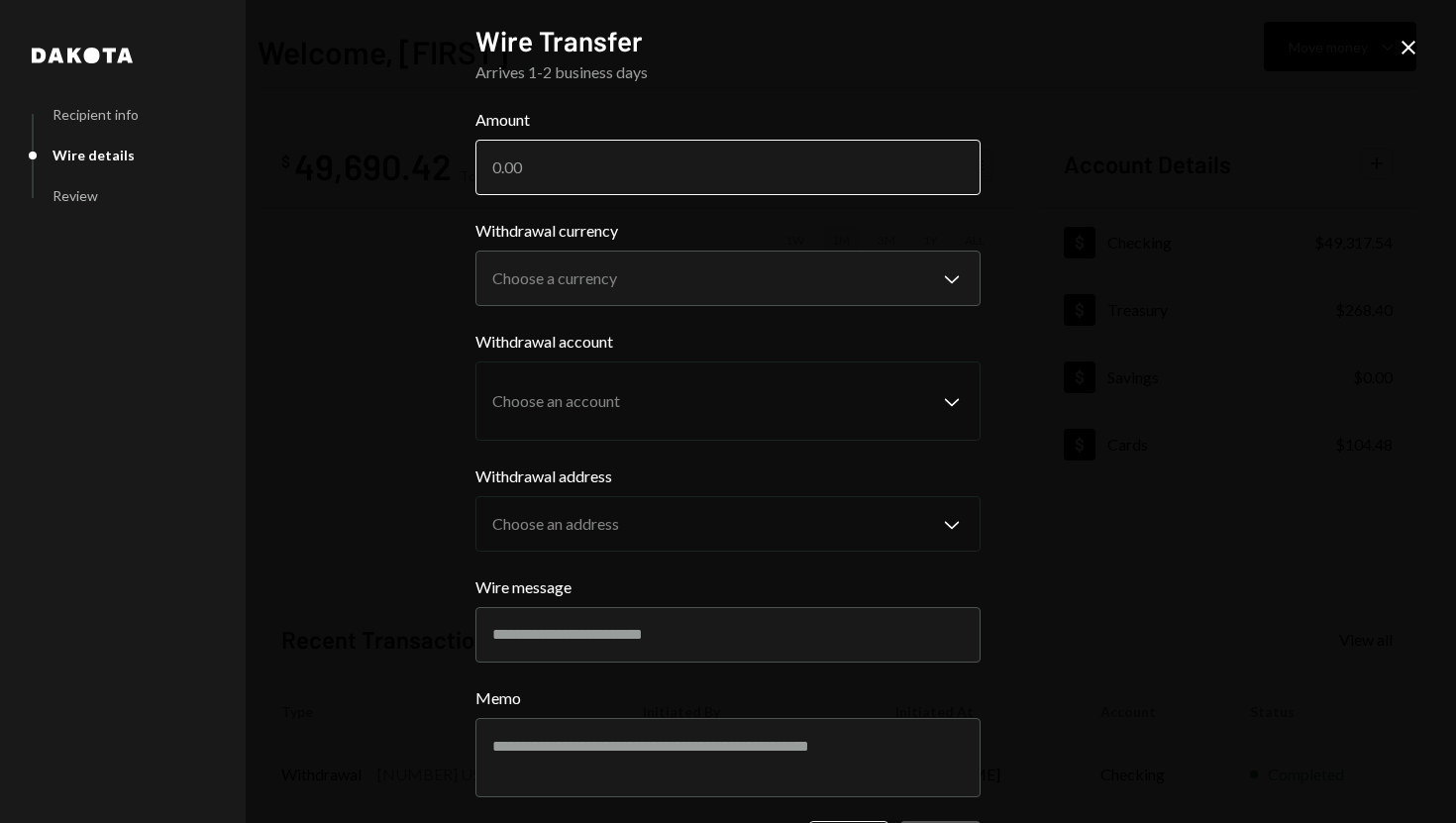 click on "Amount" at bounding box center (728, 167) 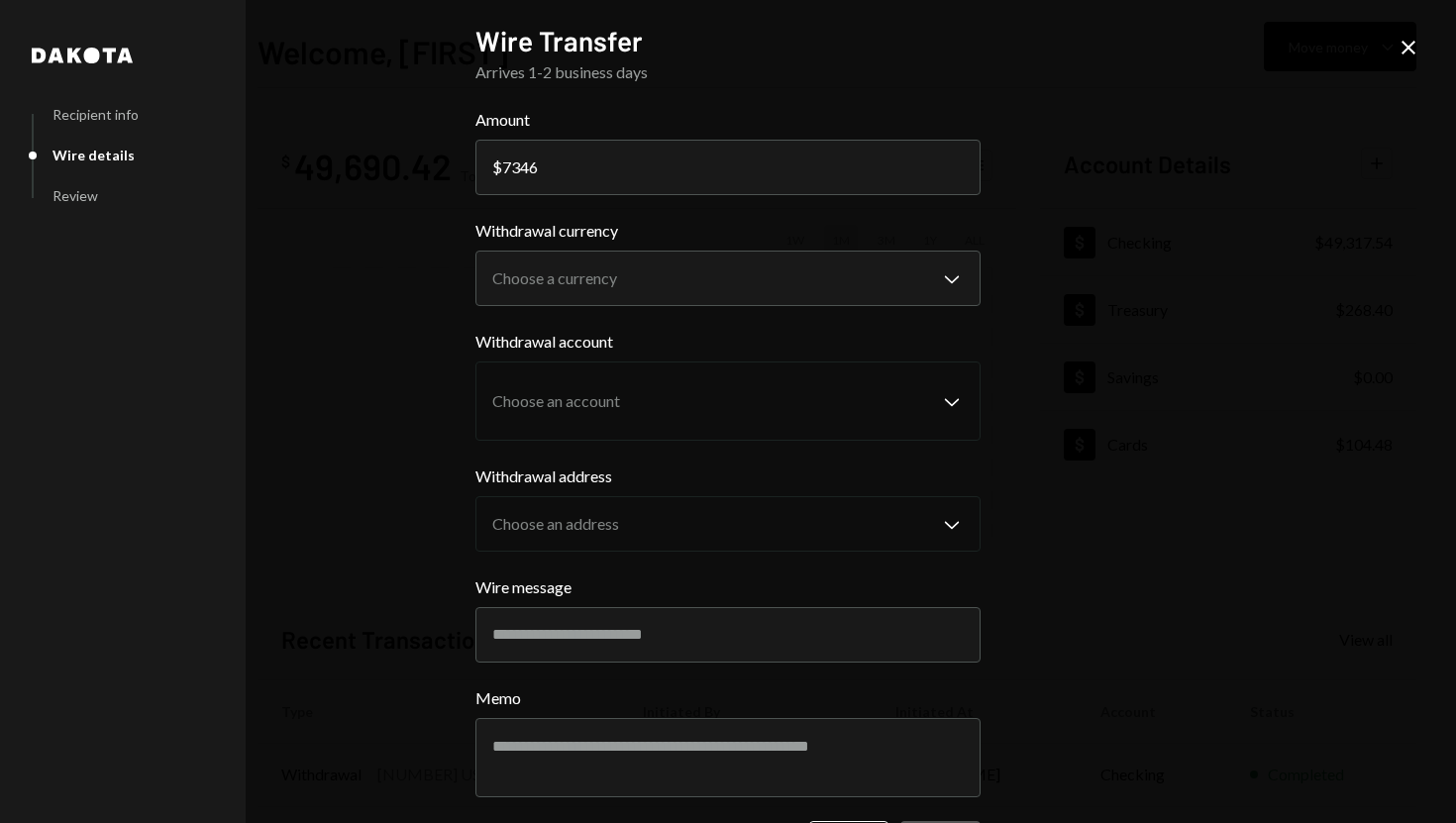 type on "7346" 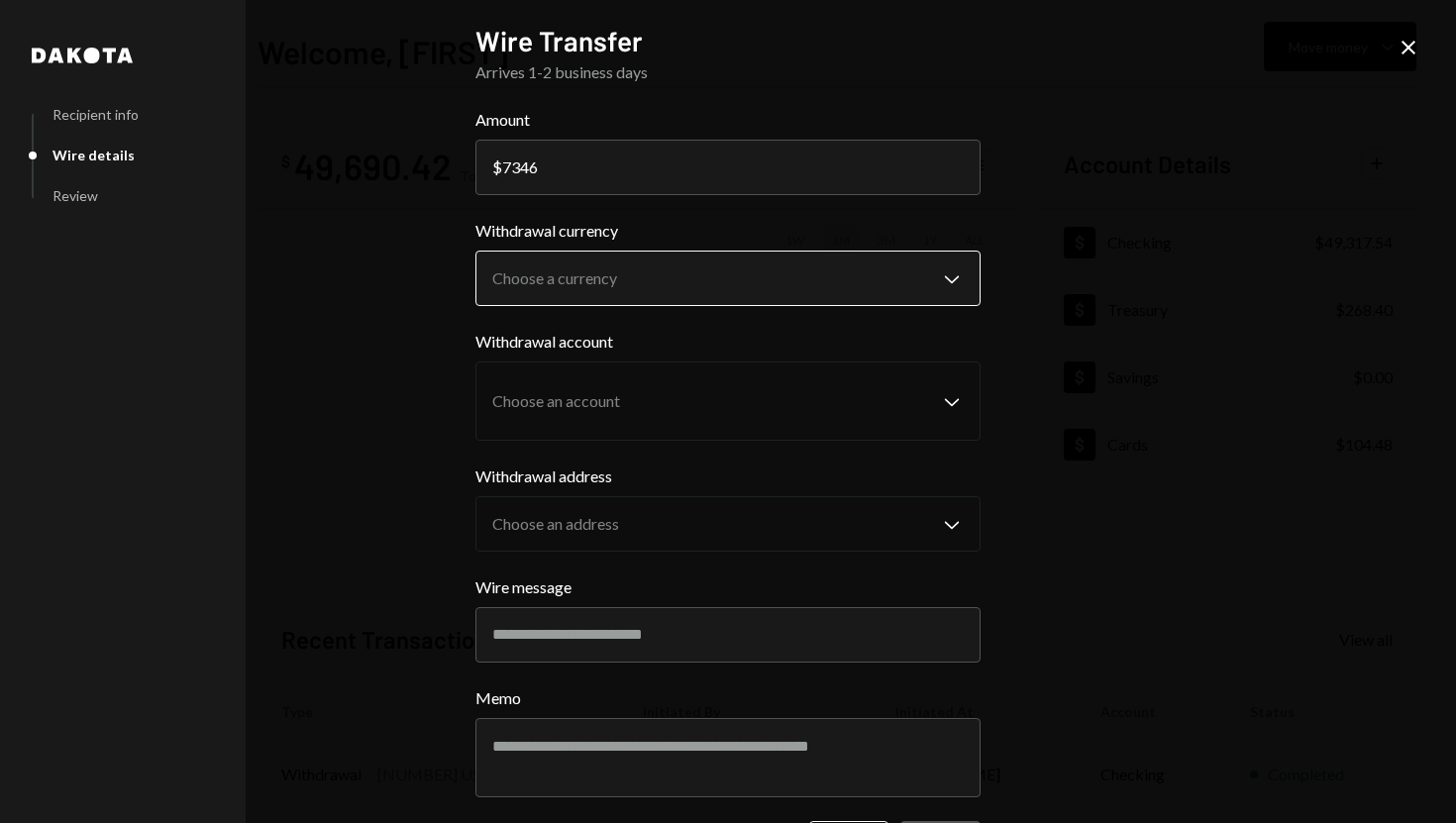 click on "[BRAND] [BRAND] [BRAND] Caret Down Home Home Inbox Inbox Activities Transactions Accounts Accounts Caret Down Checking $49,317.54 Treasury $268.40 Savings $0.00 Cards $104.48 Dollar Rewards User Recipients Team Team Welcome, [FIRST] Move money Caret Down $ 49,690.42 Total Graph Accounts 1W 1M 3M 1Y ALL Account Details Plus Dollar Checking $49,317.54 Dollar Treasury $268.40 Dollar Savings $0.00 Dollar Cards $104.48 Recent Transactions View all Type Initiated By Initiated At Account Status Withdrawal 19,000  USDC [FIRST] [LAST] [DATE] [TIME] Checking Completed Bank Payment $9,904.00 [FIRST] [LAST] [DATE] [TIME] Checking Completed Deposit 69,000  USDC [ADDRESS] Copy [DATE] [TIME] Checking Completed Bank Payment $11,000.00 [FIRST] [LAST] [DATE] [TIME] Checking Completed Withdrawal 35,000  USDC [FIRST] [LAST] [DATE] [TIME] Checking Completed Welcome, [FIRST] - [LAST] [LAST] Recipient info Wire details Review Wire Transfer Arrives 1-2 business days Amount $ 7346 Withdrawal currency Memo" at bounding box center (728, 411) 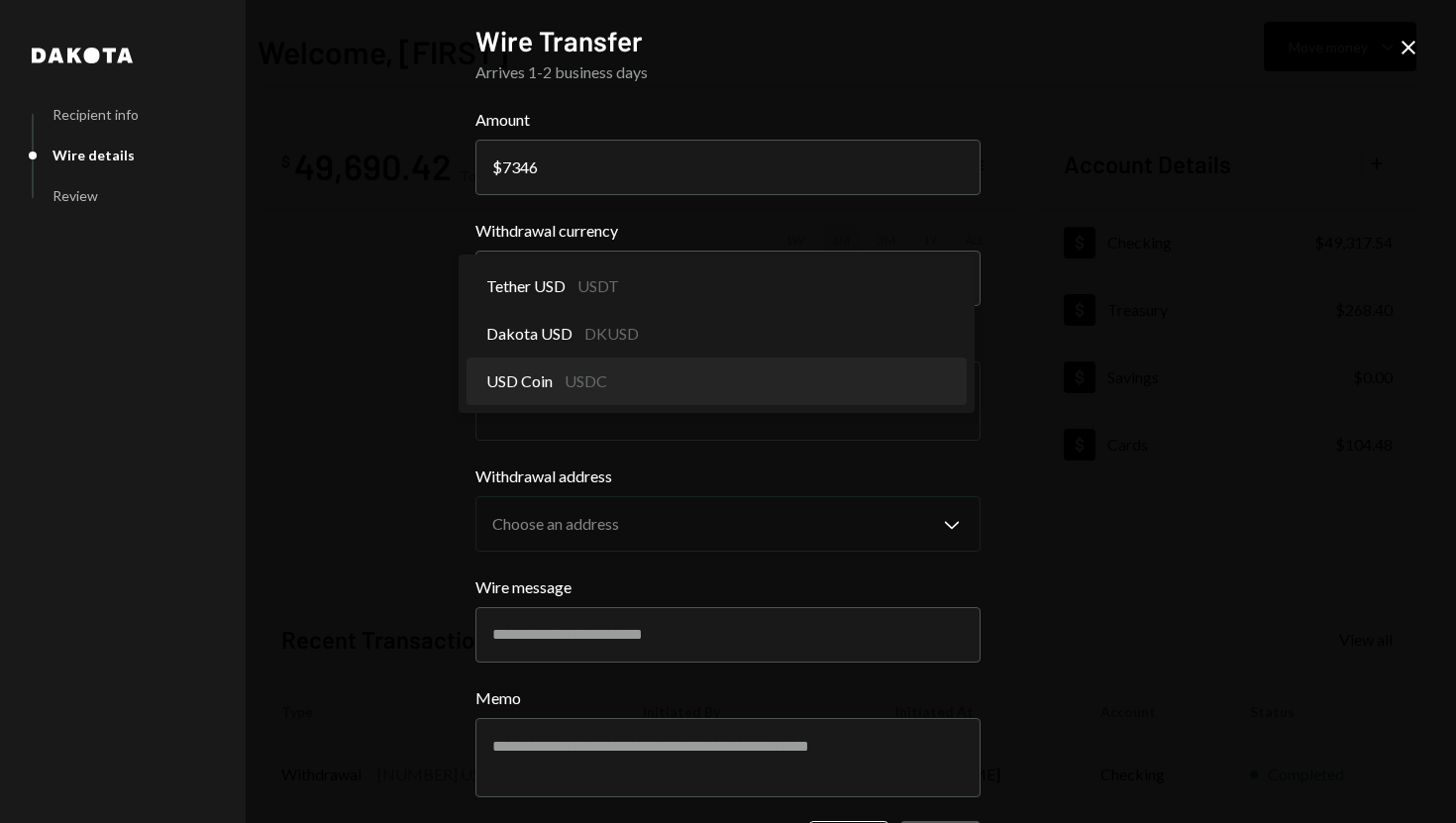 select on "****" 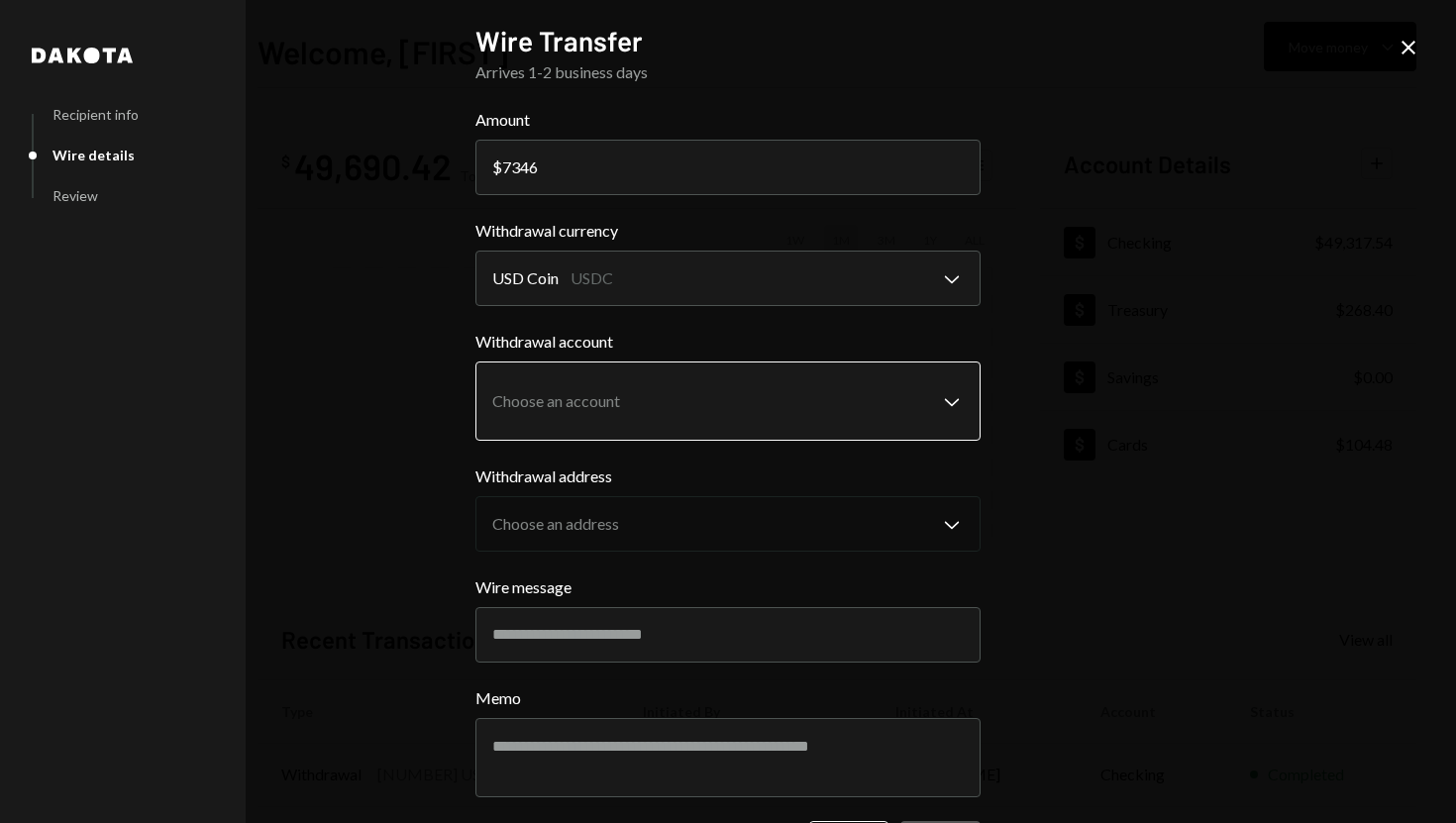 click on "S SPARK TECH HUB Caret Down Home Home Inbox Inbox Activities Transactions Accounts Accounts Caret Down Checking $49,317.54 Treasury $268.40 Savings $0.00 Cards $104.48 Dollar Rewards User Recipients Team Team Welcome, [FIRST] Move money Caret Down $ 49,690.42 Total Graph Accounts 1W 1M 3M 1Y ALL Account Details Plus Dollar Checking $49,317.54 Dollar Treasury $268.40 Dollar Savings $0.00 Dollar Cards $104.48 Recent Transactions View all Type Initiated By Initiated At Account Status Withdrawal 19,000  USDC [FIRST] [LAST] [DATE] [TIME] Checking Completed Bank Payment $9,904.00 [FIRST] [LAST] [DATE] [TIME] Checking Completed Deposit 69,000  USDC 0x260B...C54cEa Copy [DATE] [TIME] Checking Completed Bank Payment $11,000.00 [FIRST] [LAST] [DATE] [TIME] Checking Completed Withdrawal 35,000  USDC [FIRST] [LAST] [DATE] [TIME] Checking Completed Welcome, [FIRST] - Dakota   Dakota Recipient info Wire details Review Wire Transfer Arrives 1-2 business days Amount $ 7346 Withdrawal currency USDC" at bounding box center [728, 411] 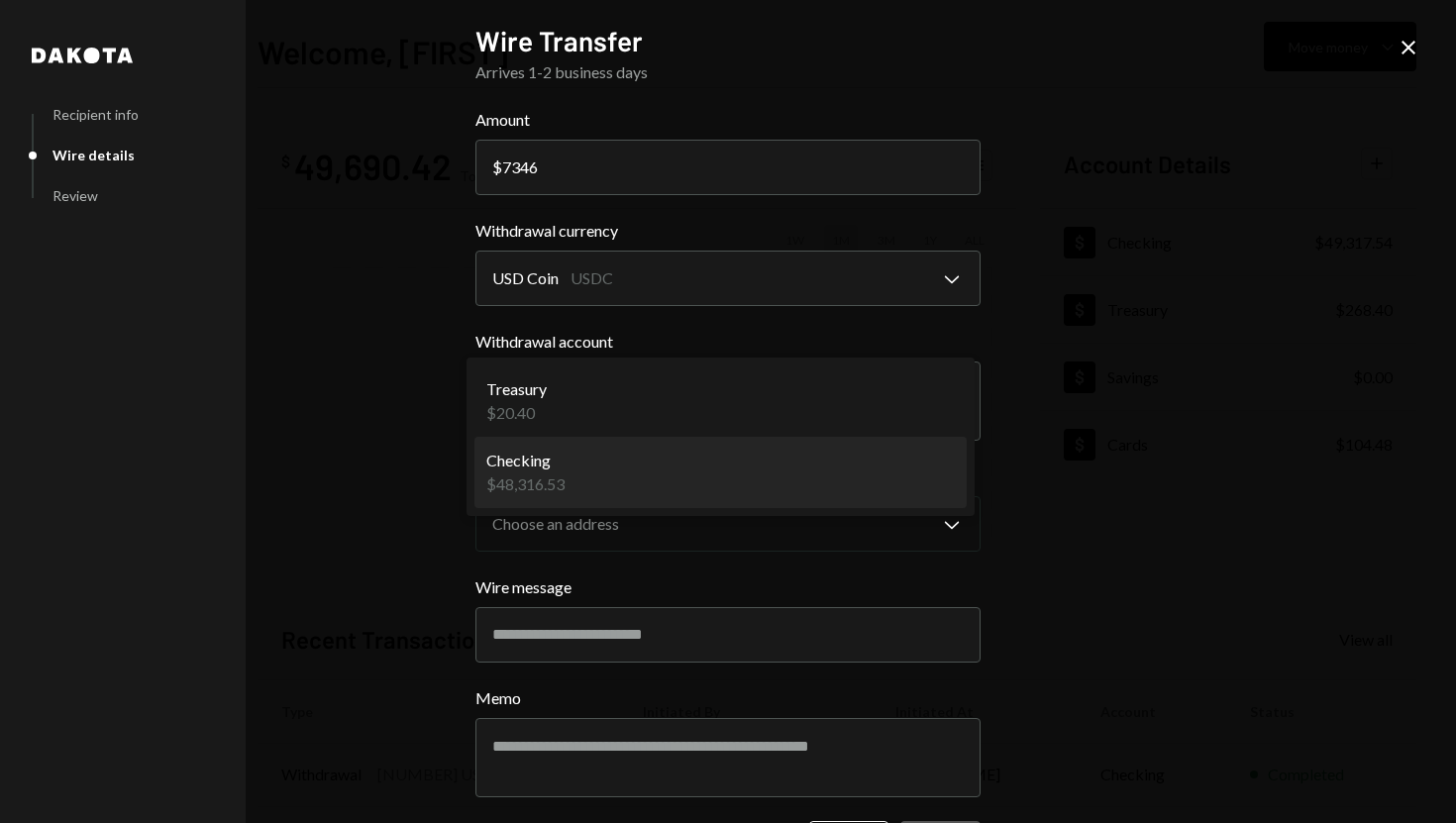 select on "**********" 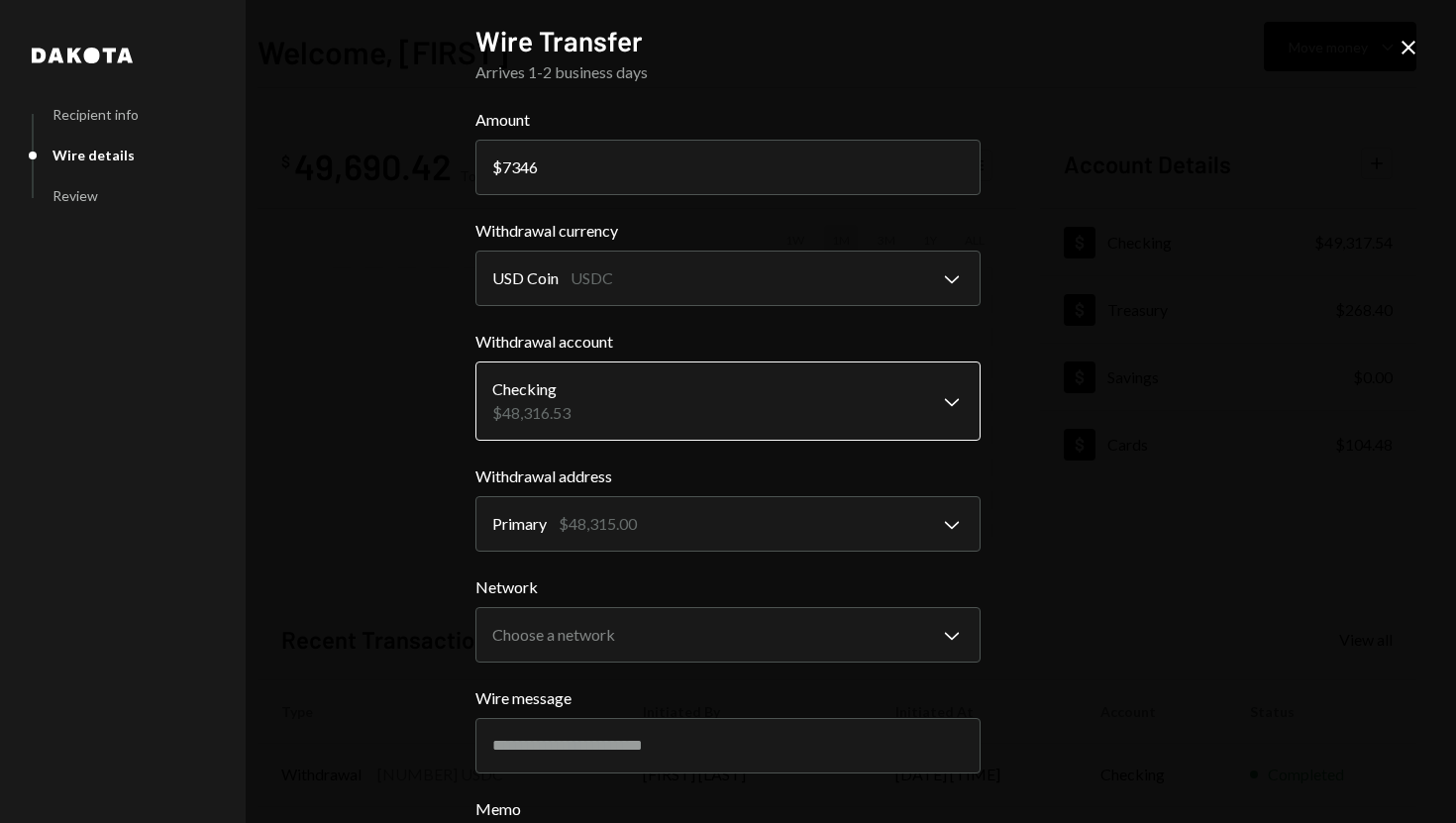 scroll, scrollTop: 186, scrollLeft: 0, axis: vertical 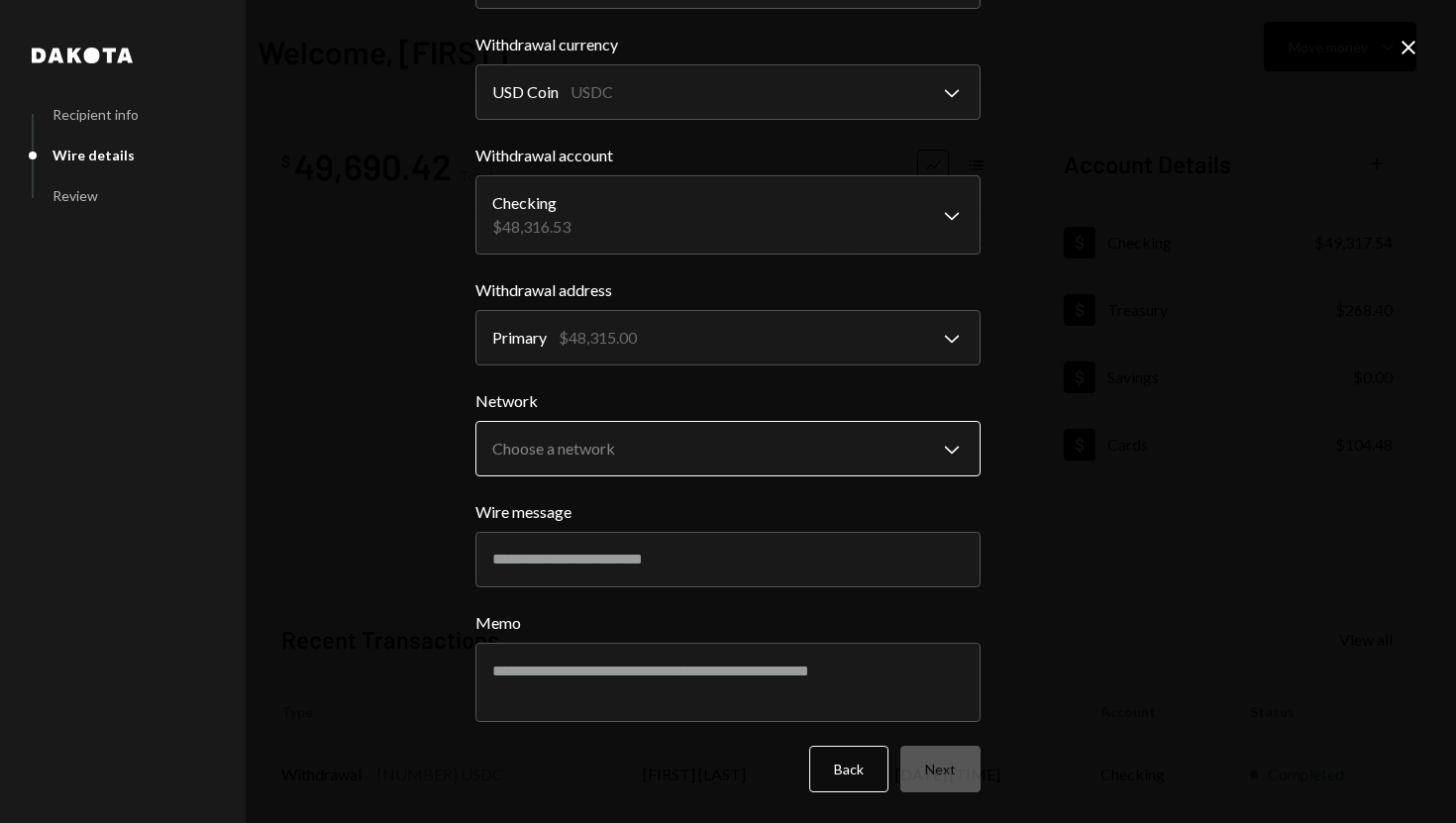 click on "S SPARK TECH HUB Caret Down Home Home Inbox Inbox Activities Transactions Accounts Accounts Caret Down Checking $49,317.54 Treasury $268.40 Savings $0.00 Cards $104.48 Dollar Rewards User Recipients Team Team Welcome, [FIRST] Move money Caret Down $ 49,690.42 Total Graph Accounts 1W 1M 3M 1Y ALL Account Details Plus Dollar Checking $49,317.54 Dollar Treasury $268.40 Dollar Savings $0.00 Dollar Cards $104.48 Recent Transactions View all Type Initiated By Initiated At Account Status Withdrawal 19,000  USDC [FIRST] [LAST] [DATE] [TIME] Checking Completed Bank Payment $9,904.00 [FIRST] [LAST] [DATE] [TIME] Checking Completed Deposit 69,000  USDC 0x260B...C54cEa Copy [DATE] [TIME] Checking Completed Bank Payment $11,000.00 [FIRST] [LAST] [DATE] [TIME] Checking Completed Withdrawal 35,000  USDC [FIRST] [LAST] [DATE] [TIME] Checking Completed Welcome, [FIRST] - Dakota   Dakota Recipient info Wire details Review Wire Transfer Arrives 1-2 business days Amount $ 7346 Withdrawal currency USDC" at bounding box center [728, 411] 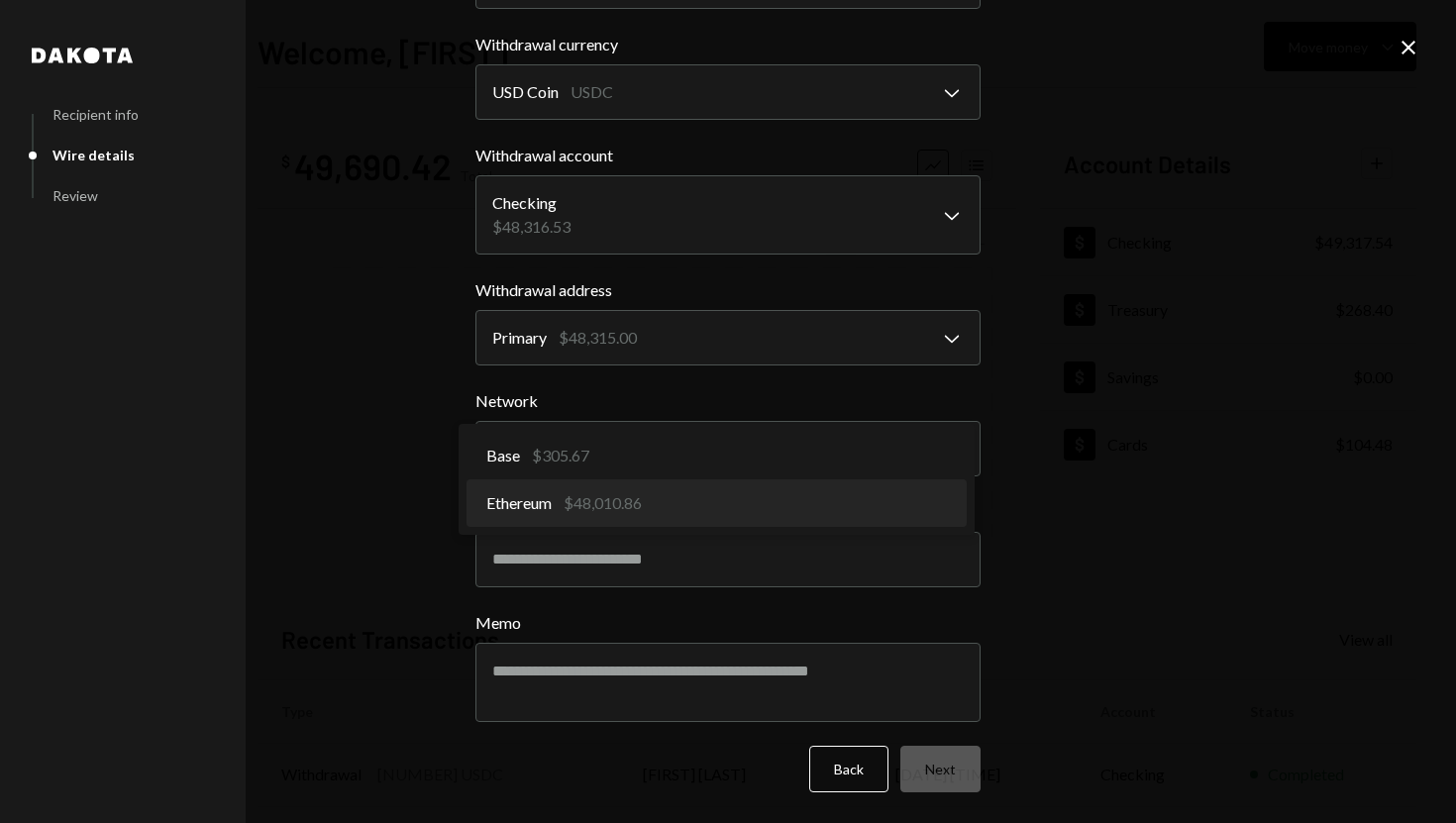 select on "**********" 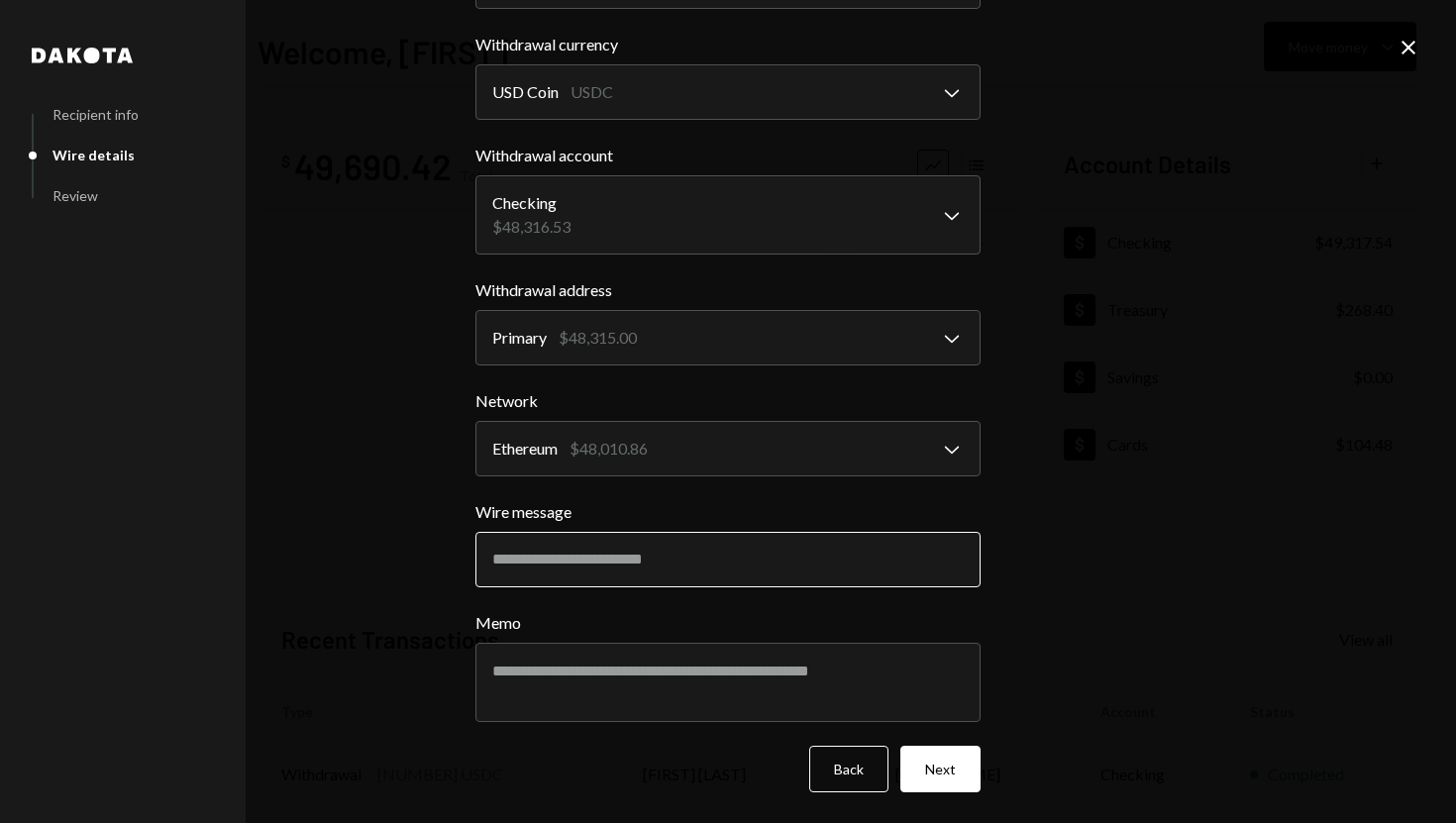 click on "Wire message" at bounding box center (728, 560) 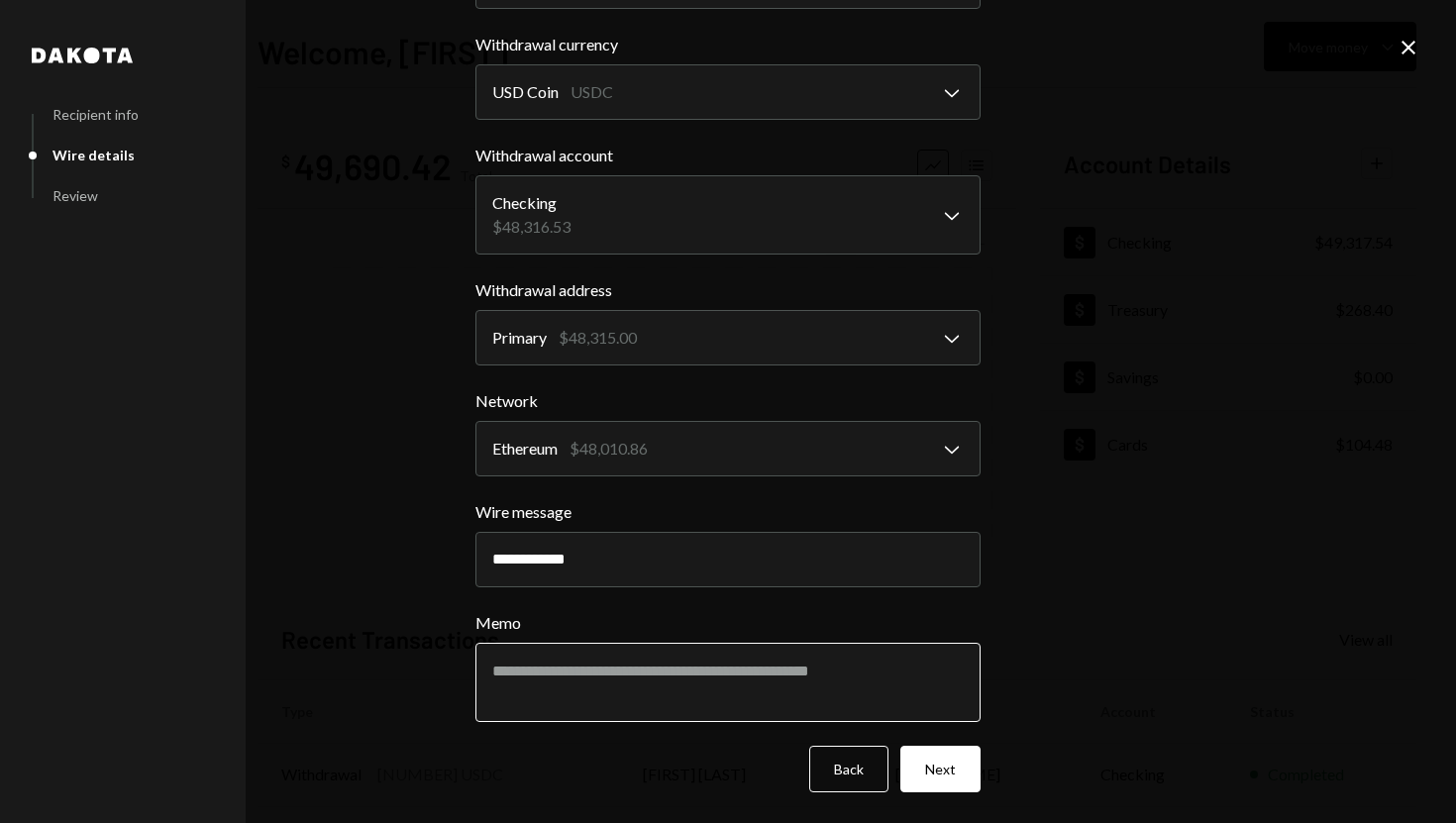 type on "**********" 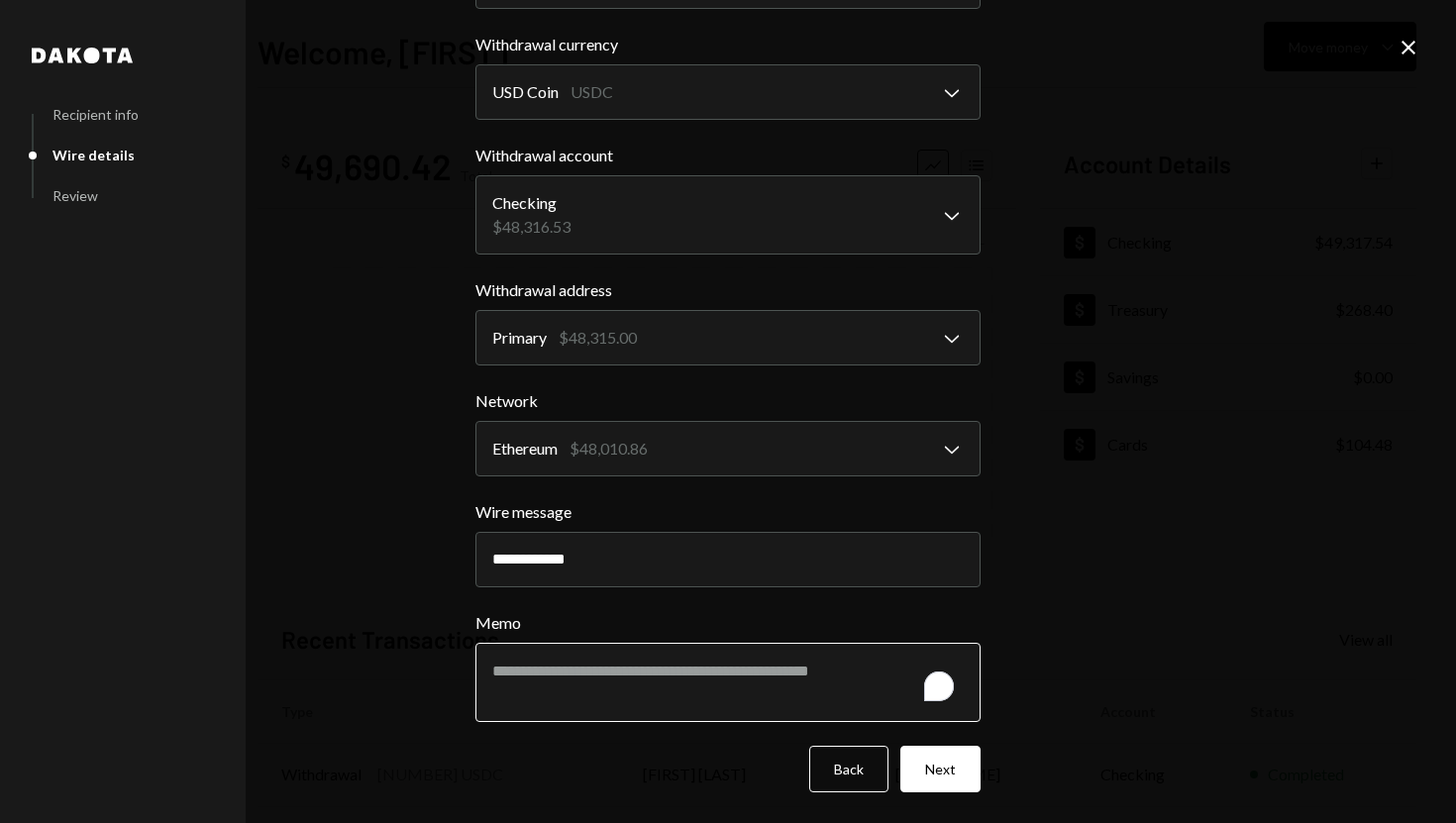 paste on "**********" 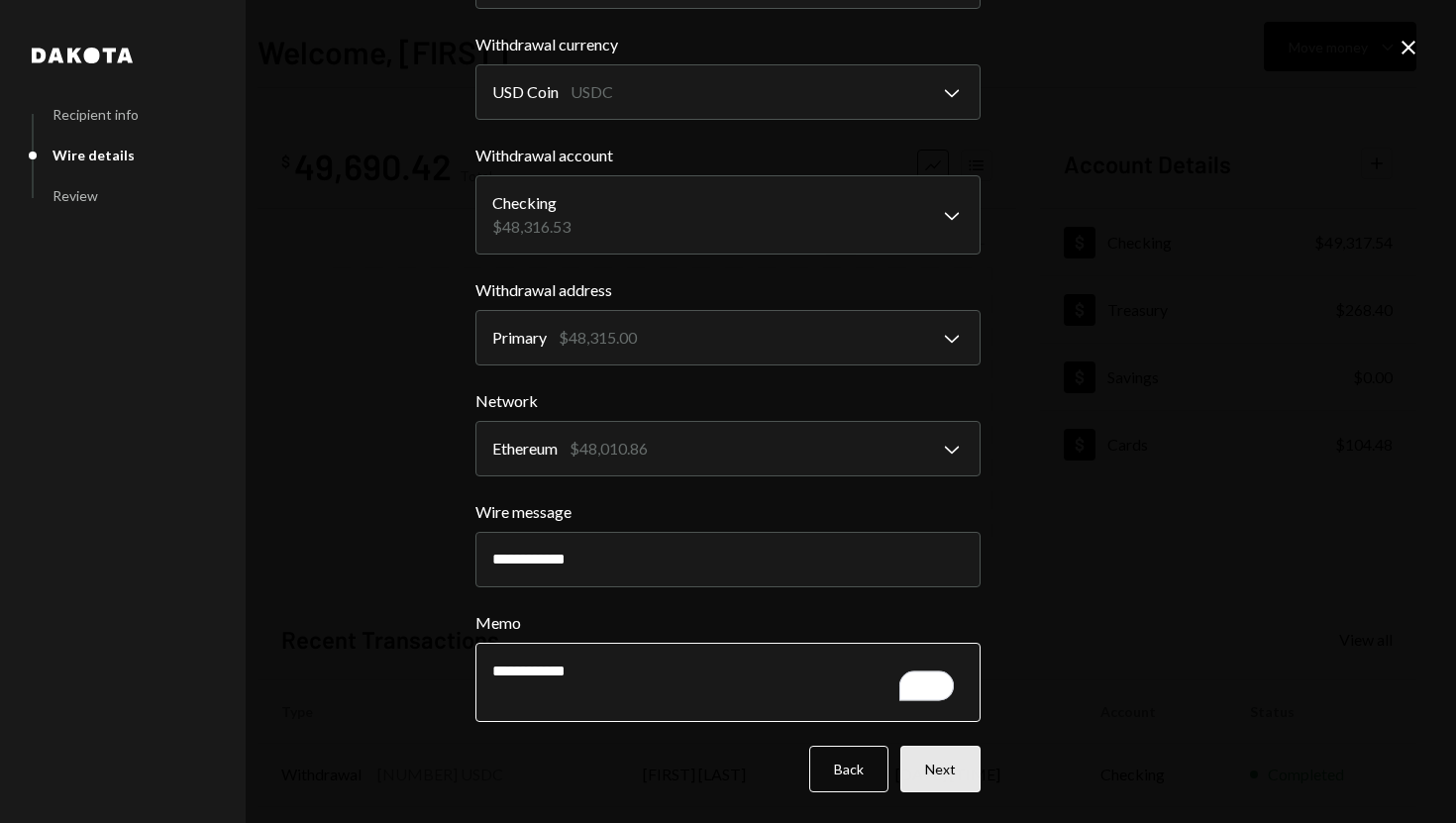 type on "**********" 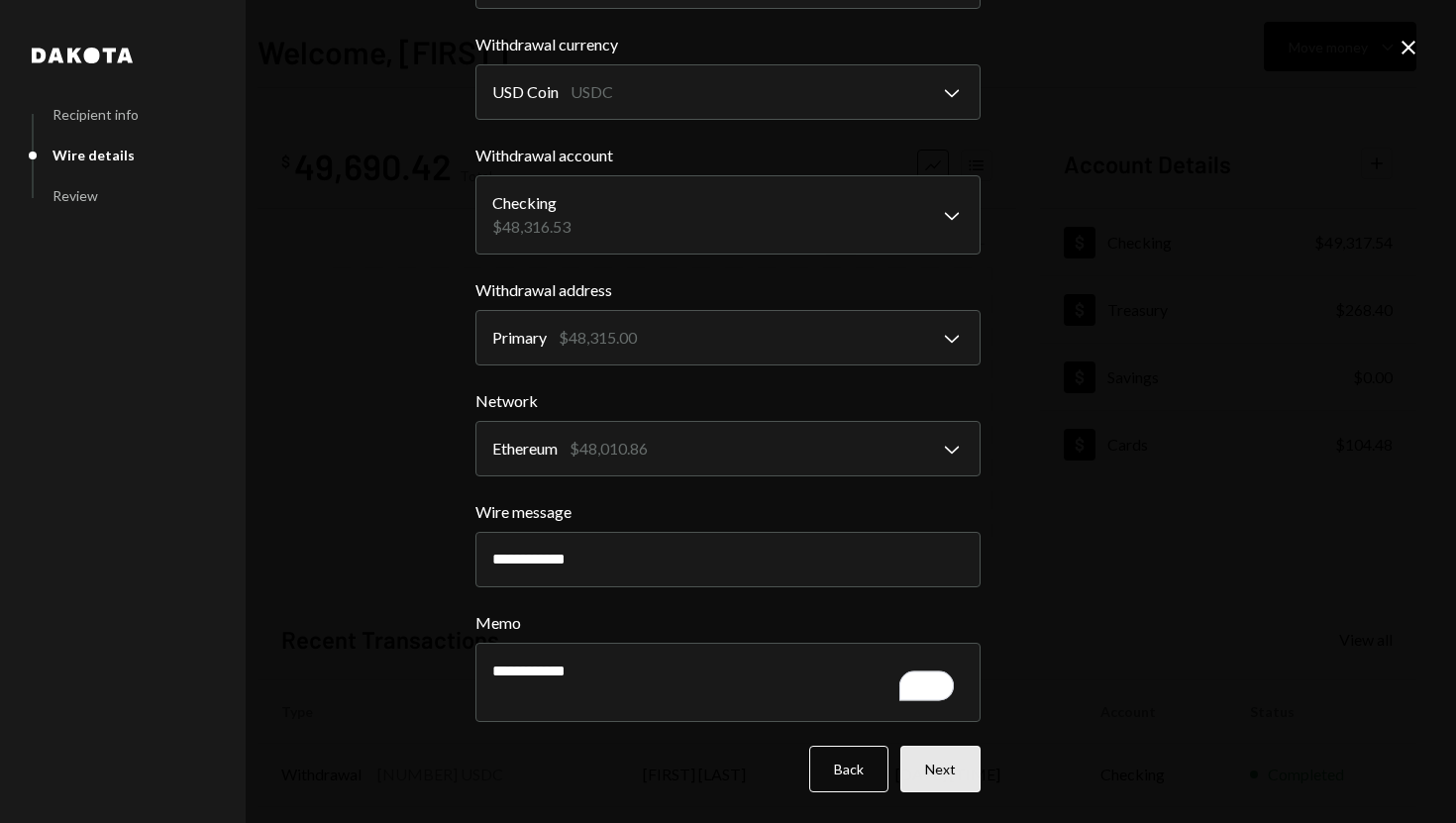 click on "Next" at bounding box center [940, 769] 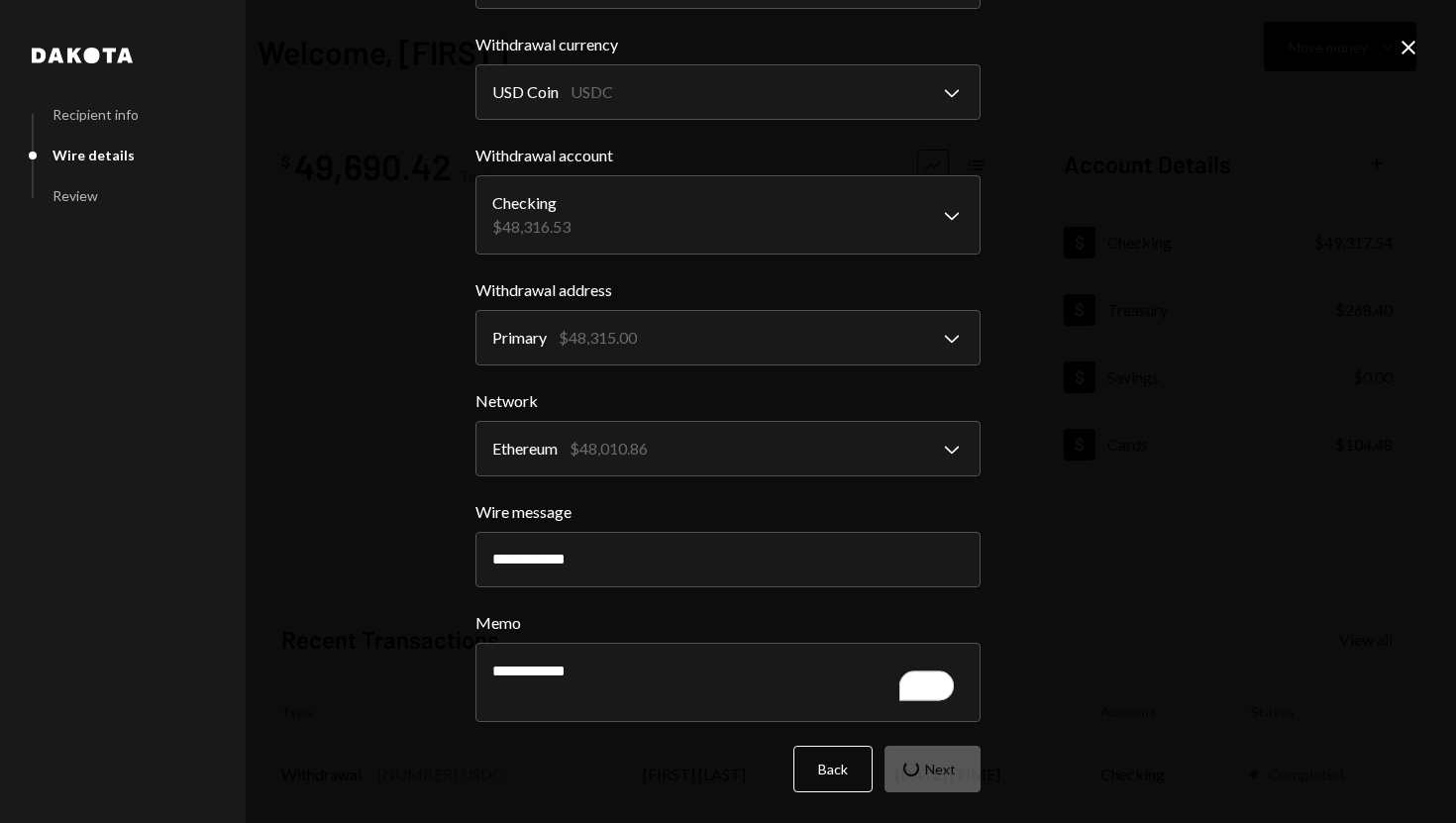 scroll, scrollTop: 0, scrollLeft: 0, axis: both 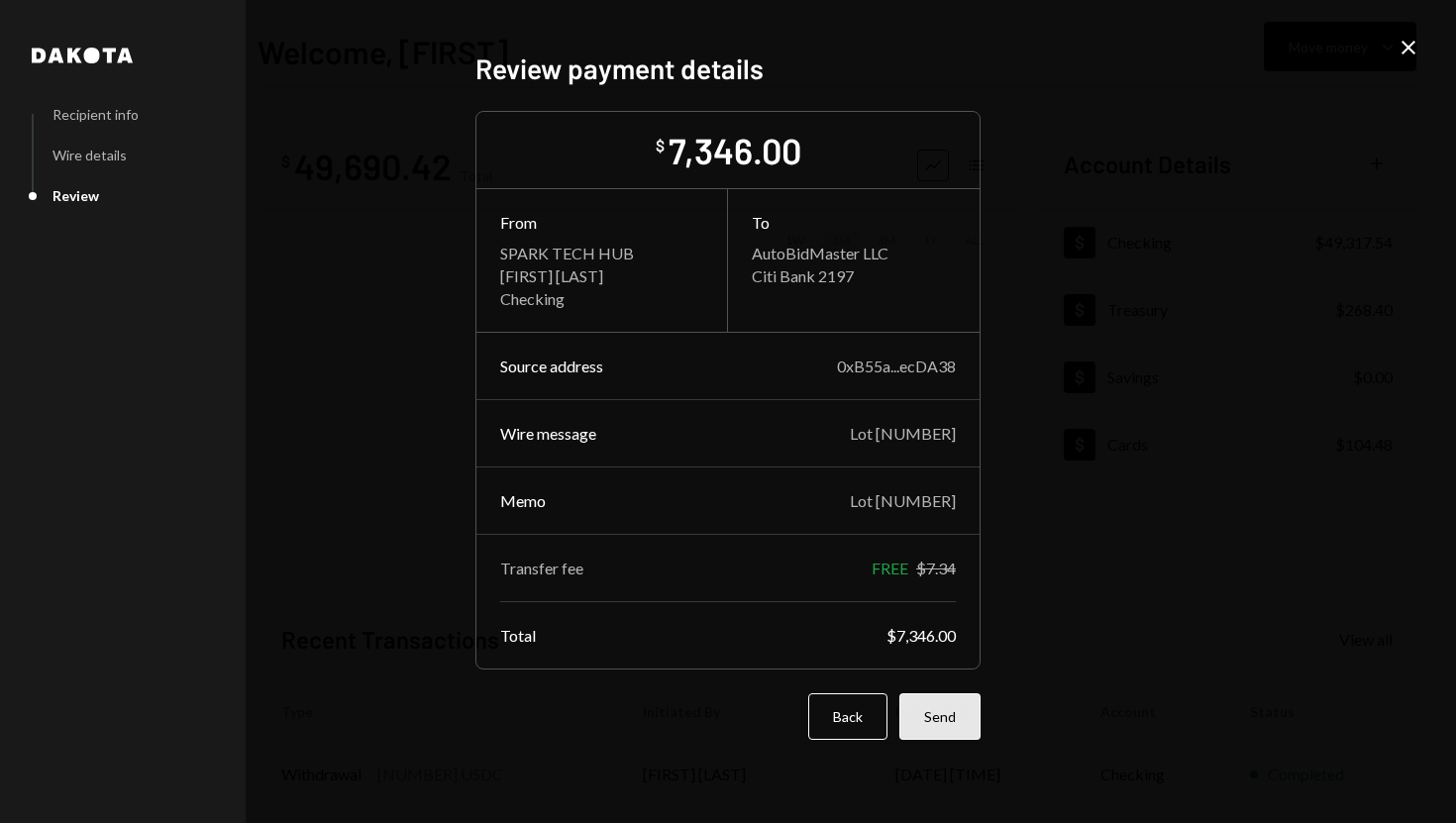 click on "Send" at bounding box center [940, 716] 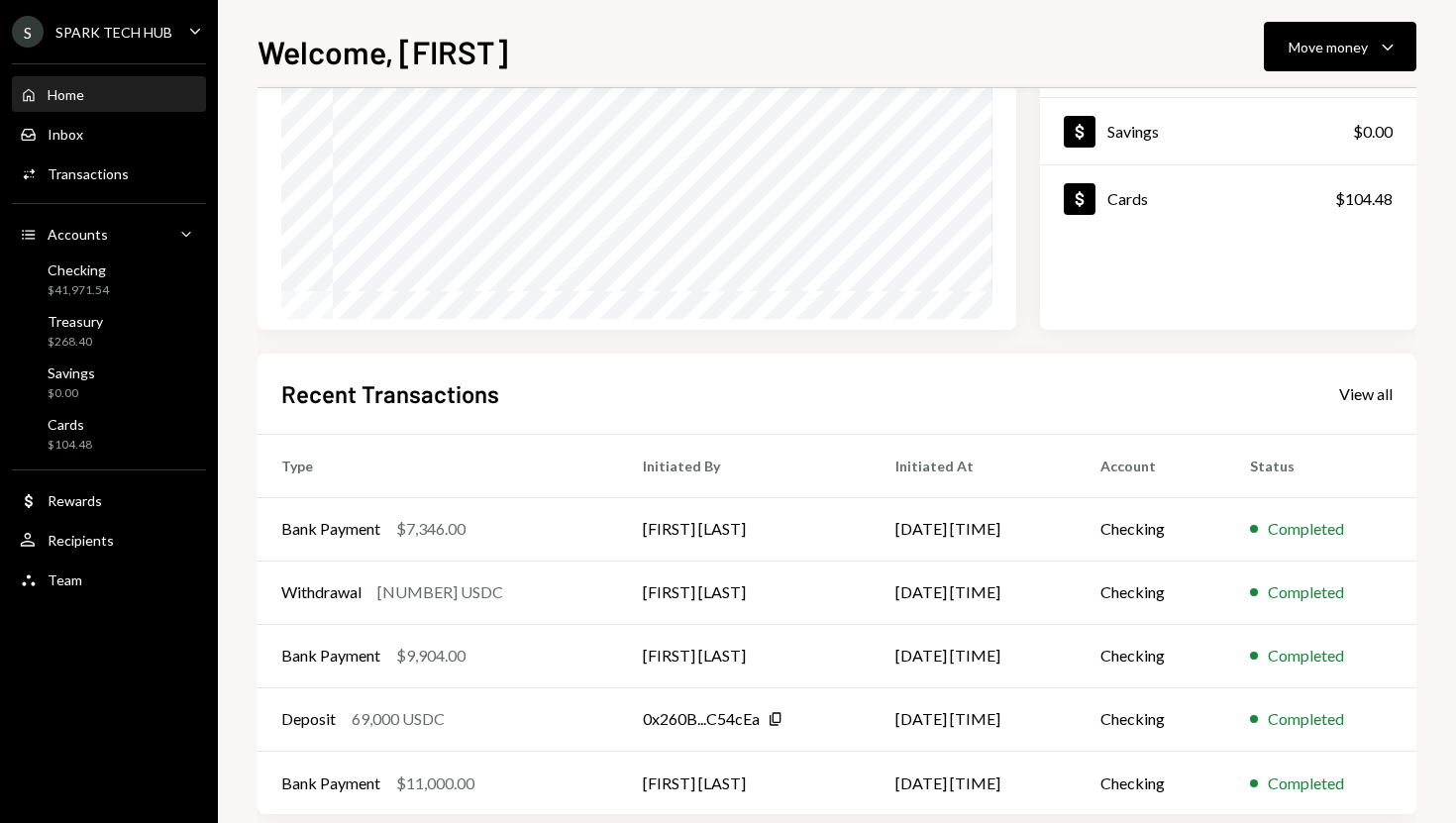 scroll, scrollTop: 0, scrollLeft: 0, axis: both 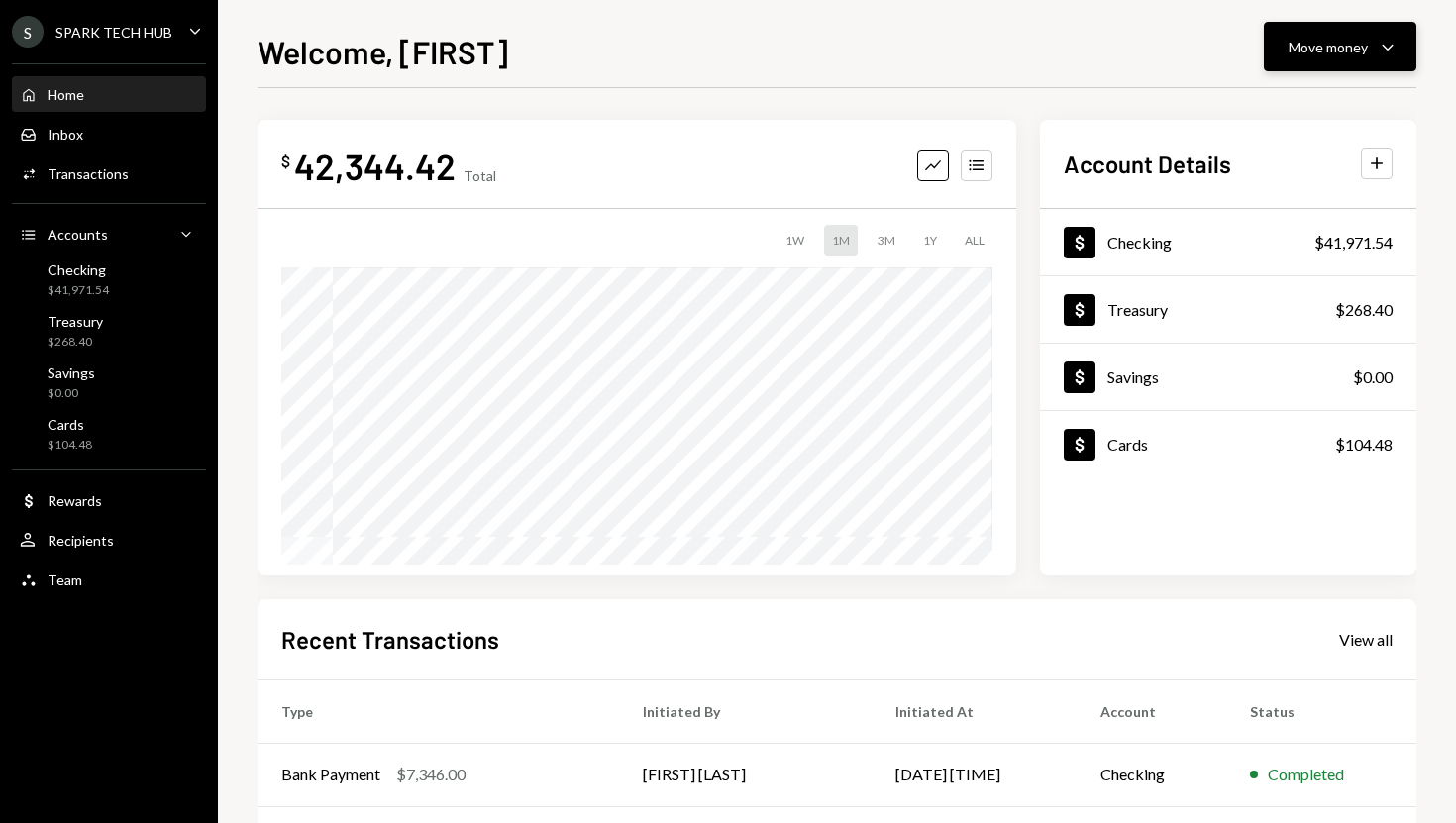 click on "Move money" at bounding box center (1328, 47) 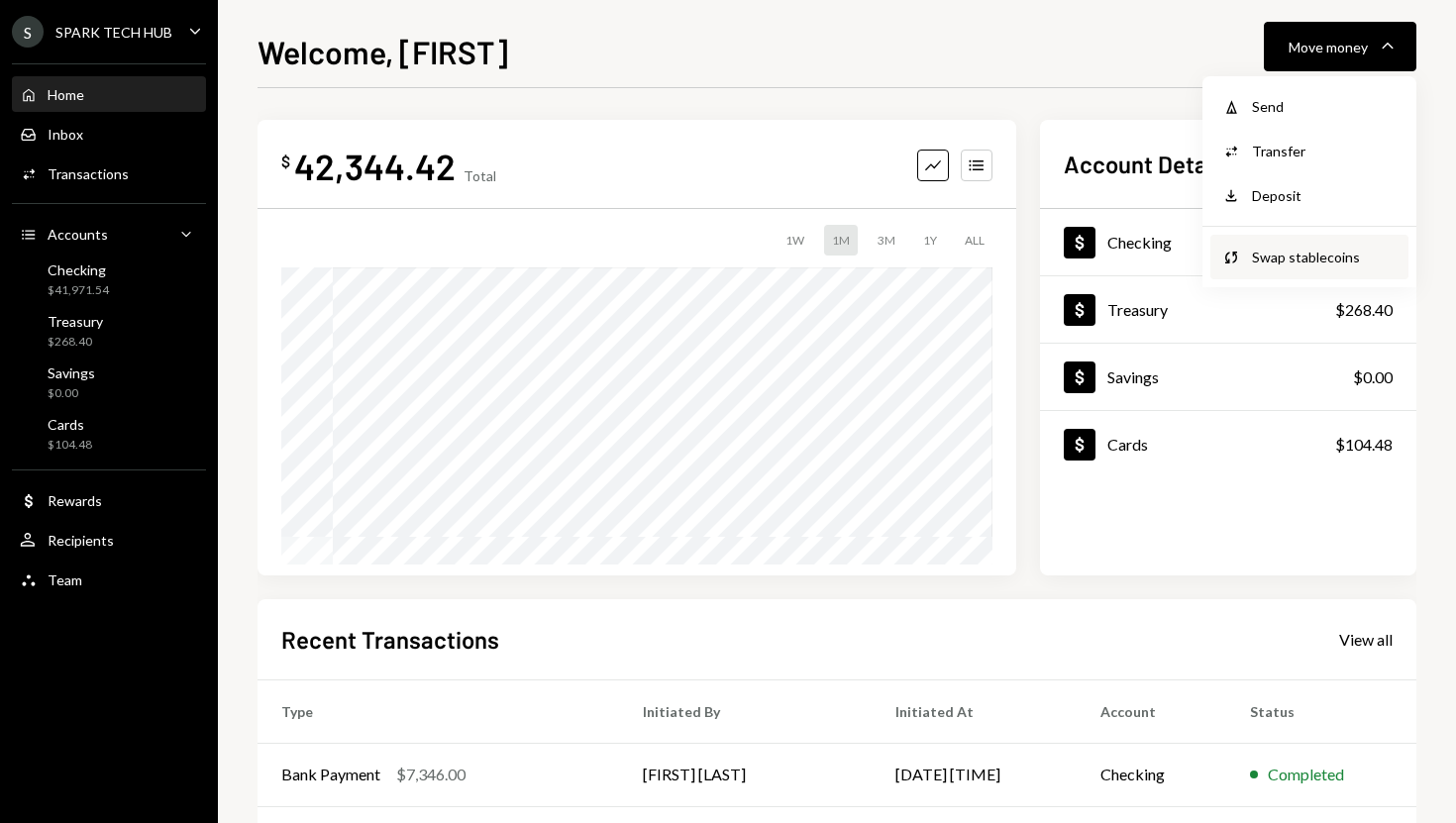 click on "Swap stablecoins" at bounding box center (1324, 257) 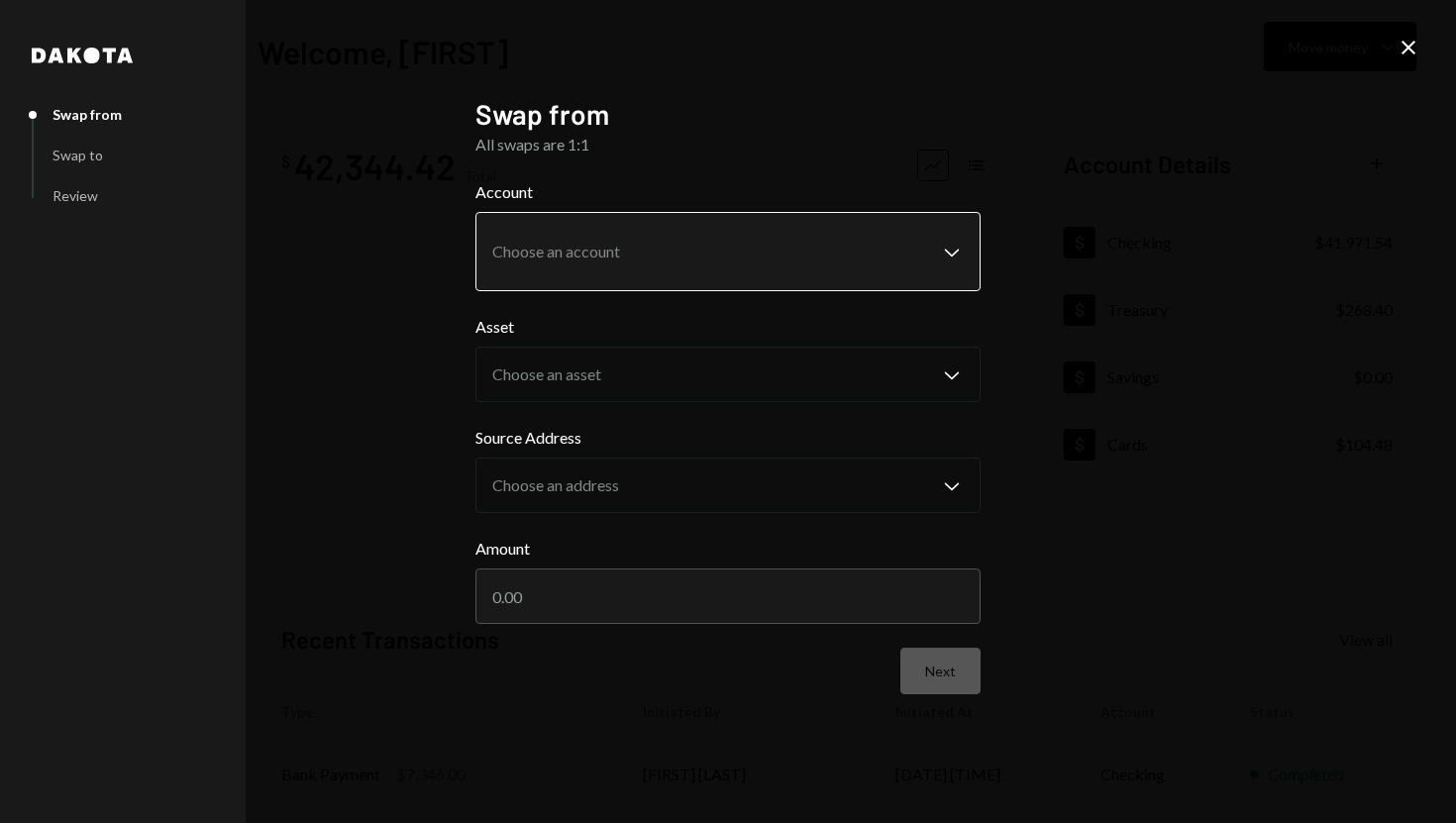 click on "**********" at bounding box center [728, 411] 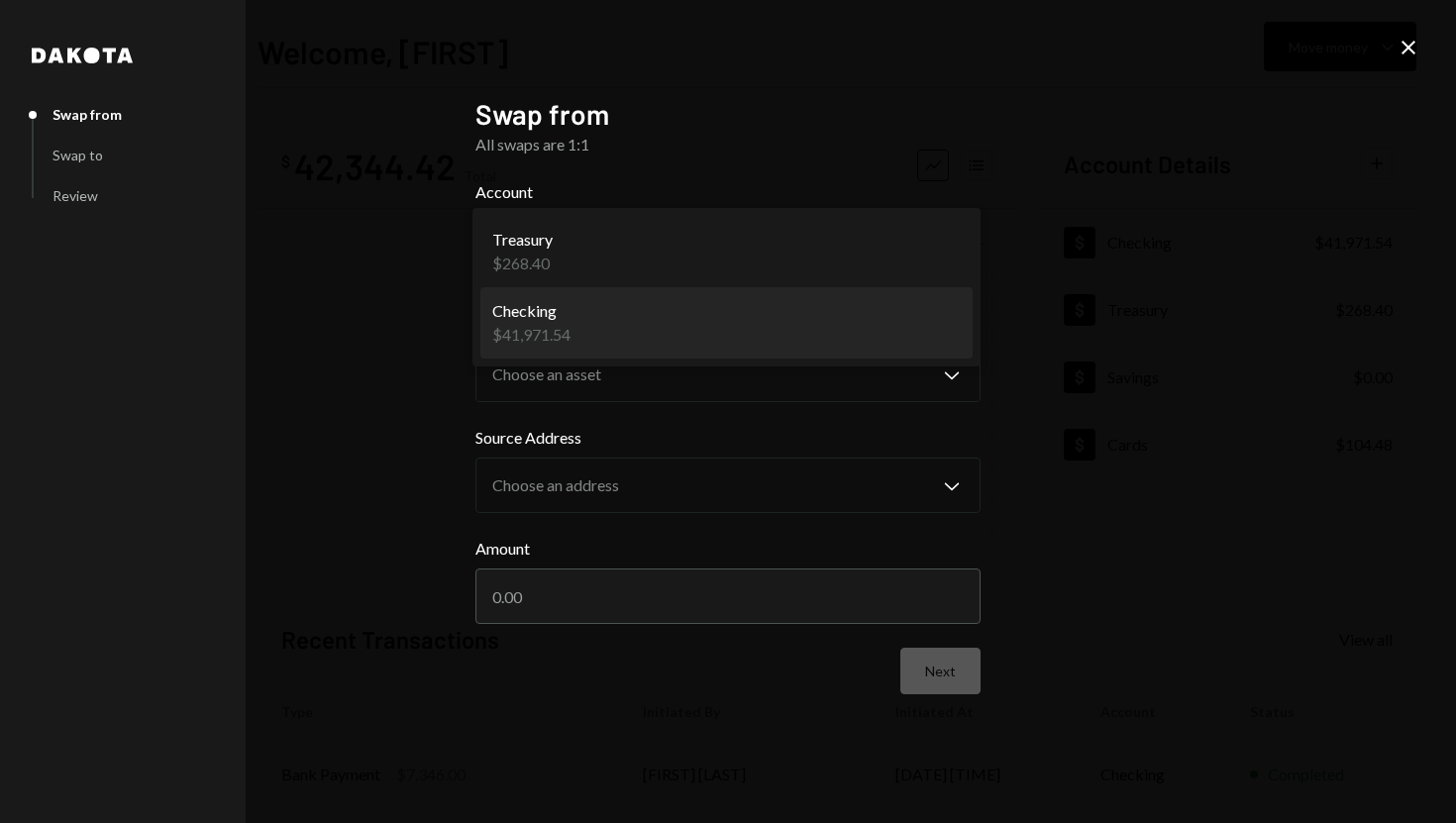 select on "**********" 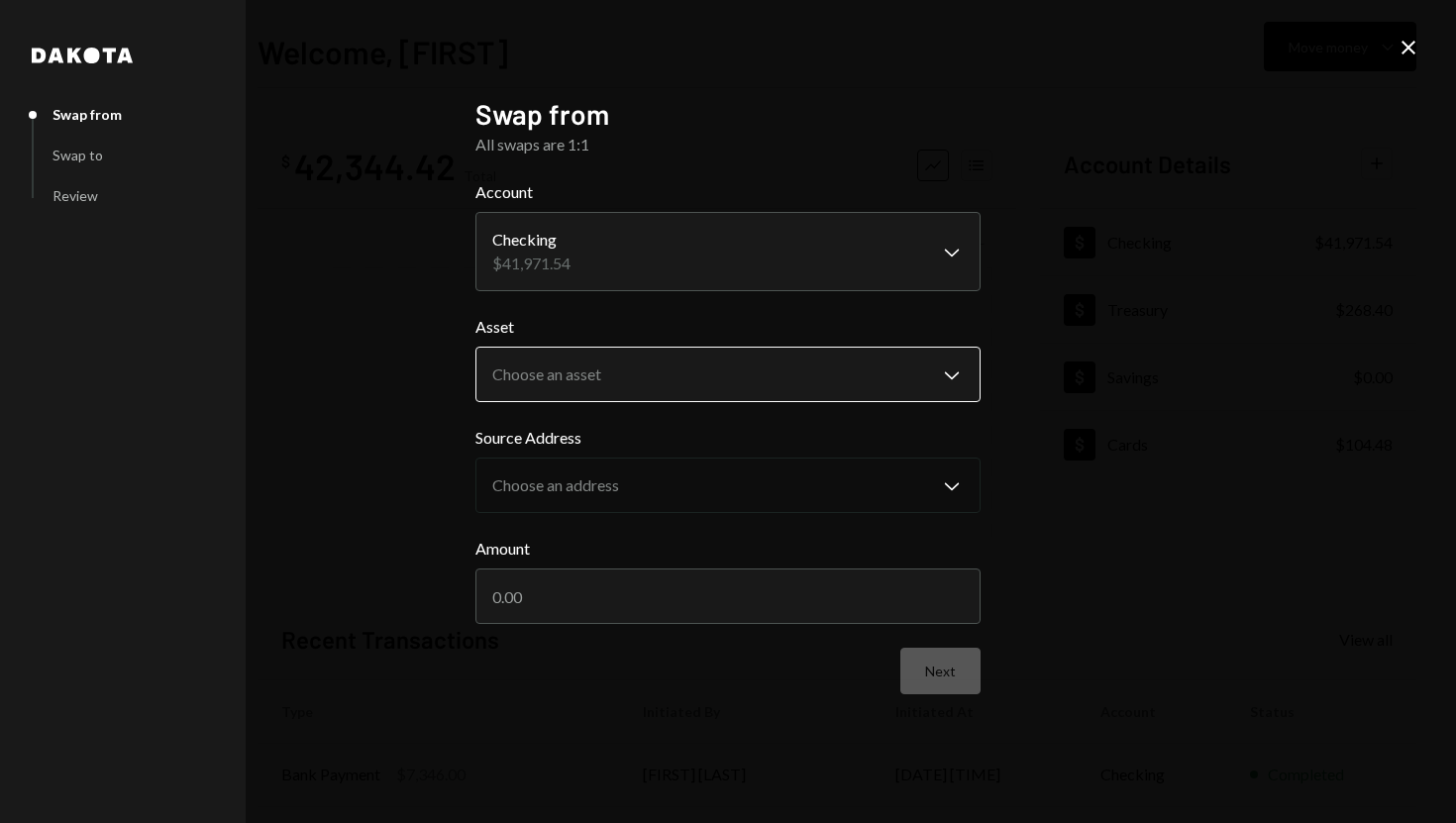 click on "**********" at bounding box center (728, 411) 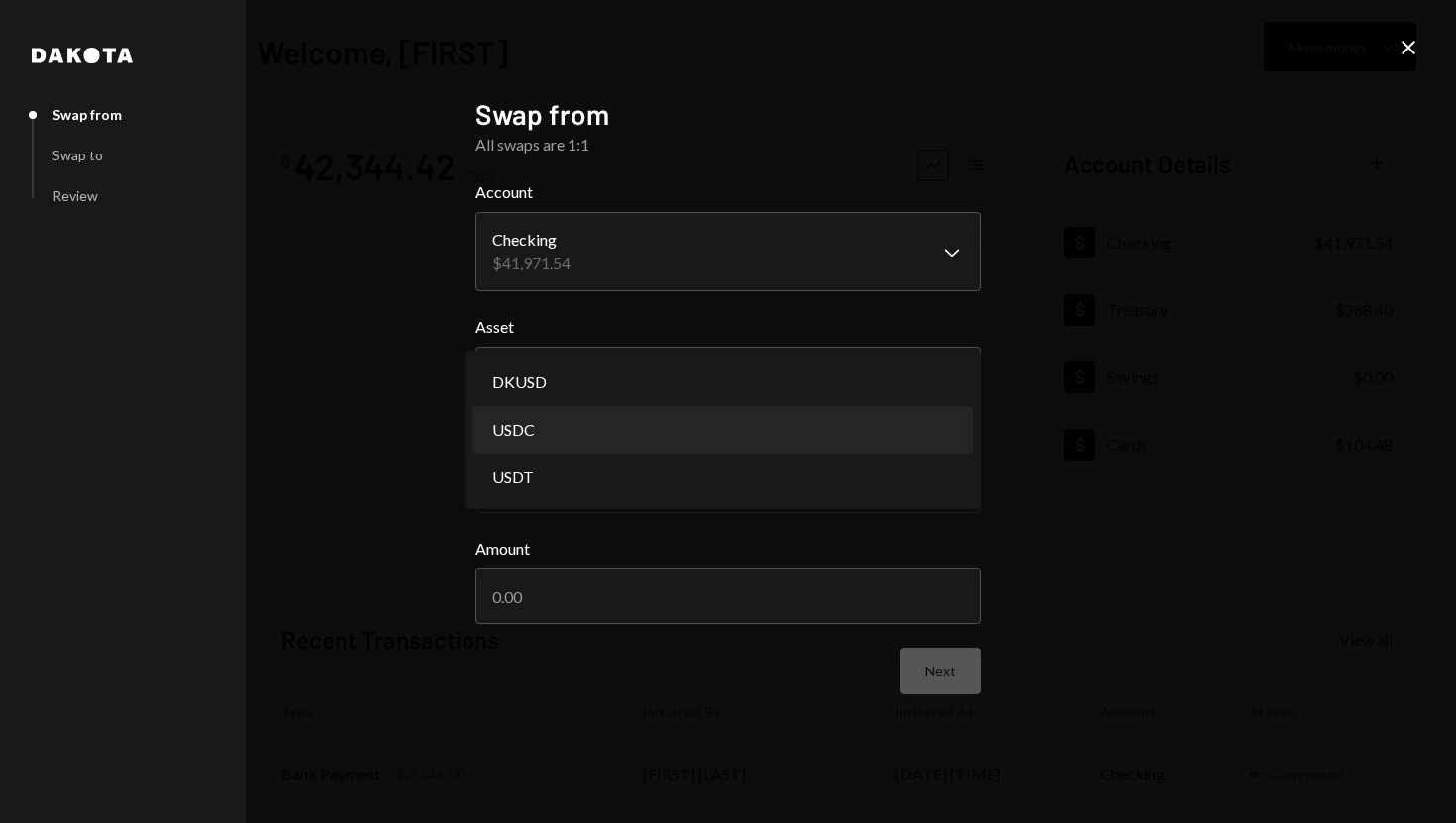 select on "****" 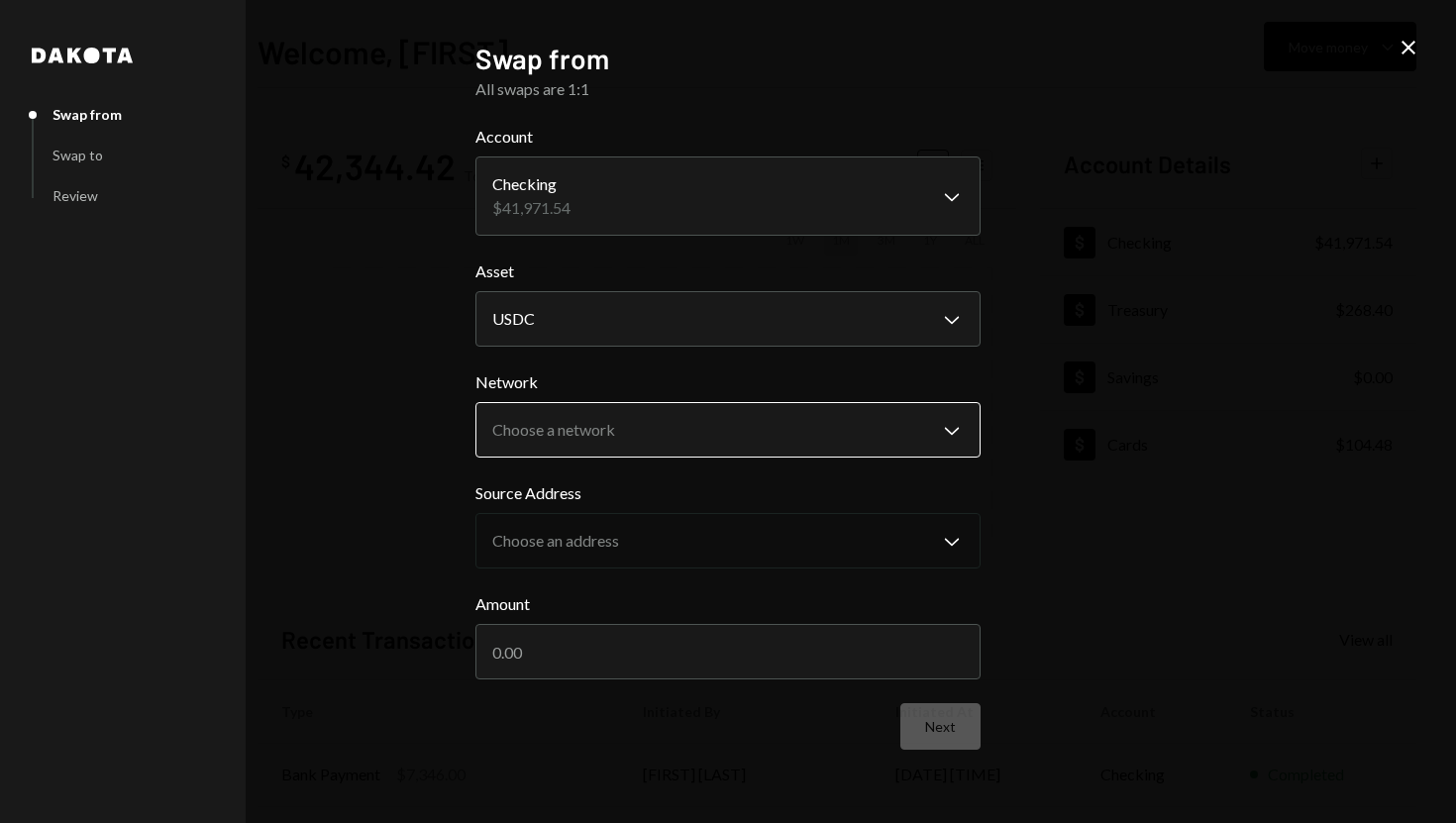 click on "**********" at bounding box center [728, 411] 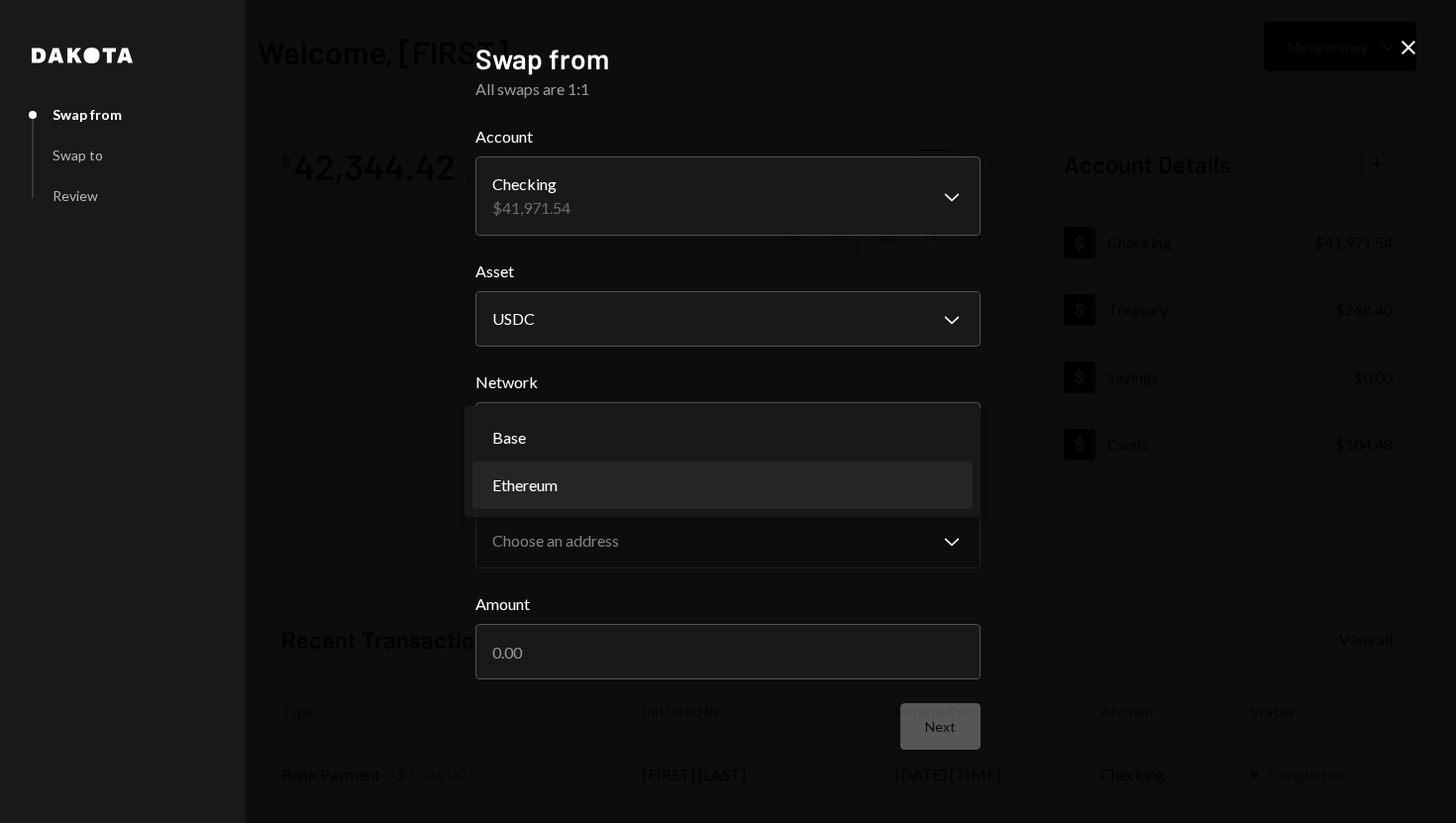 select on "**********" 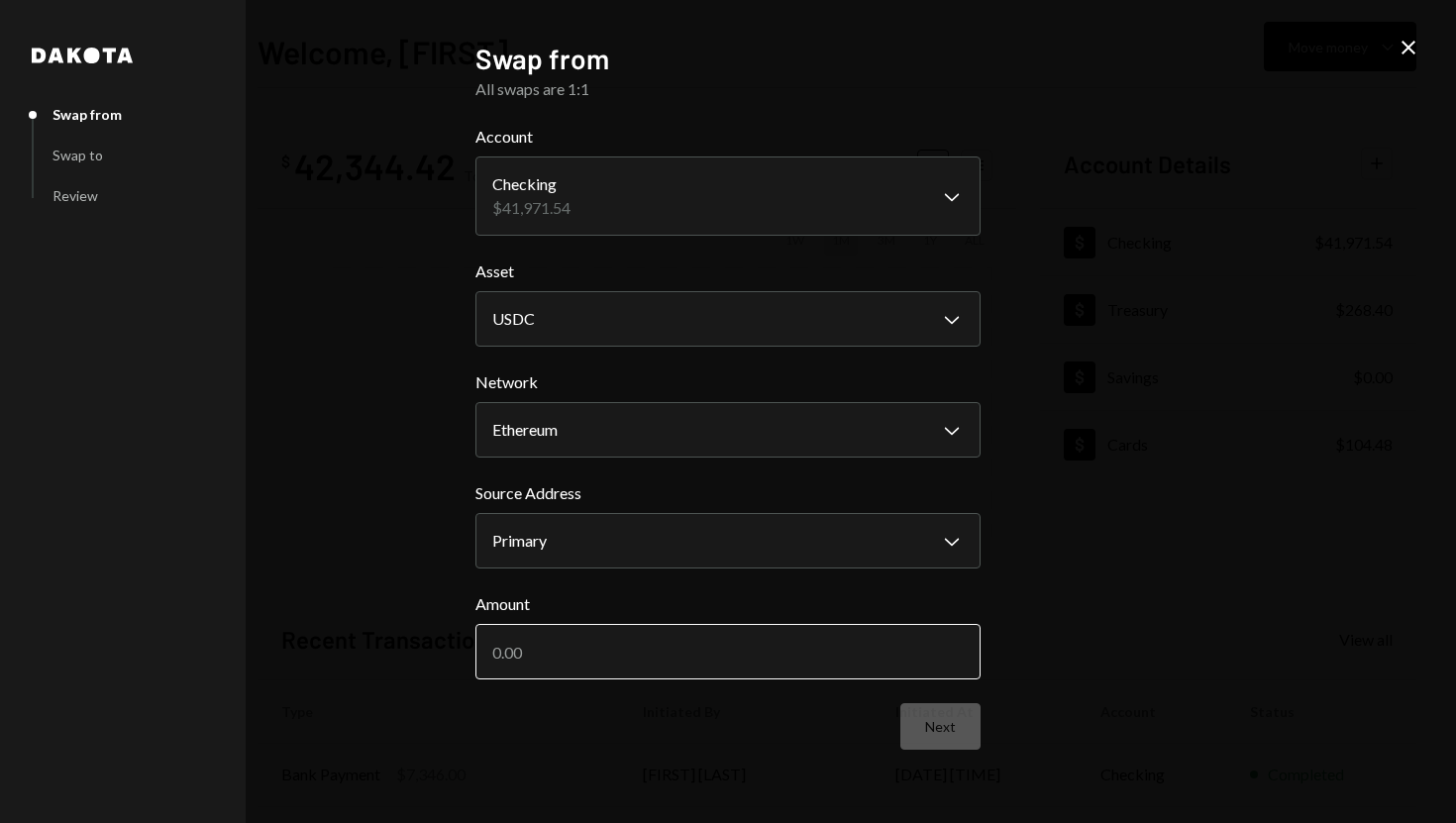 click on "Amount" at bounding box center [728, 652] 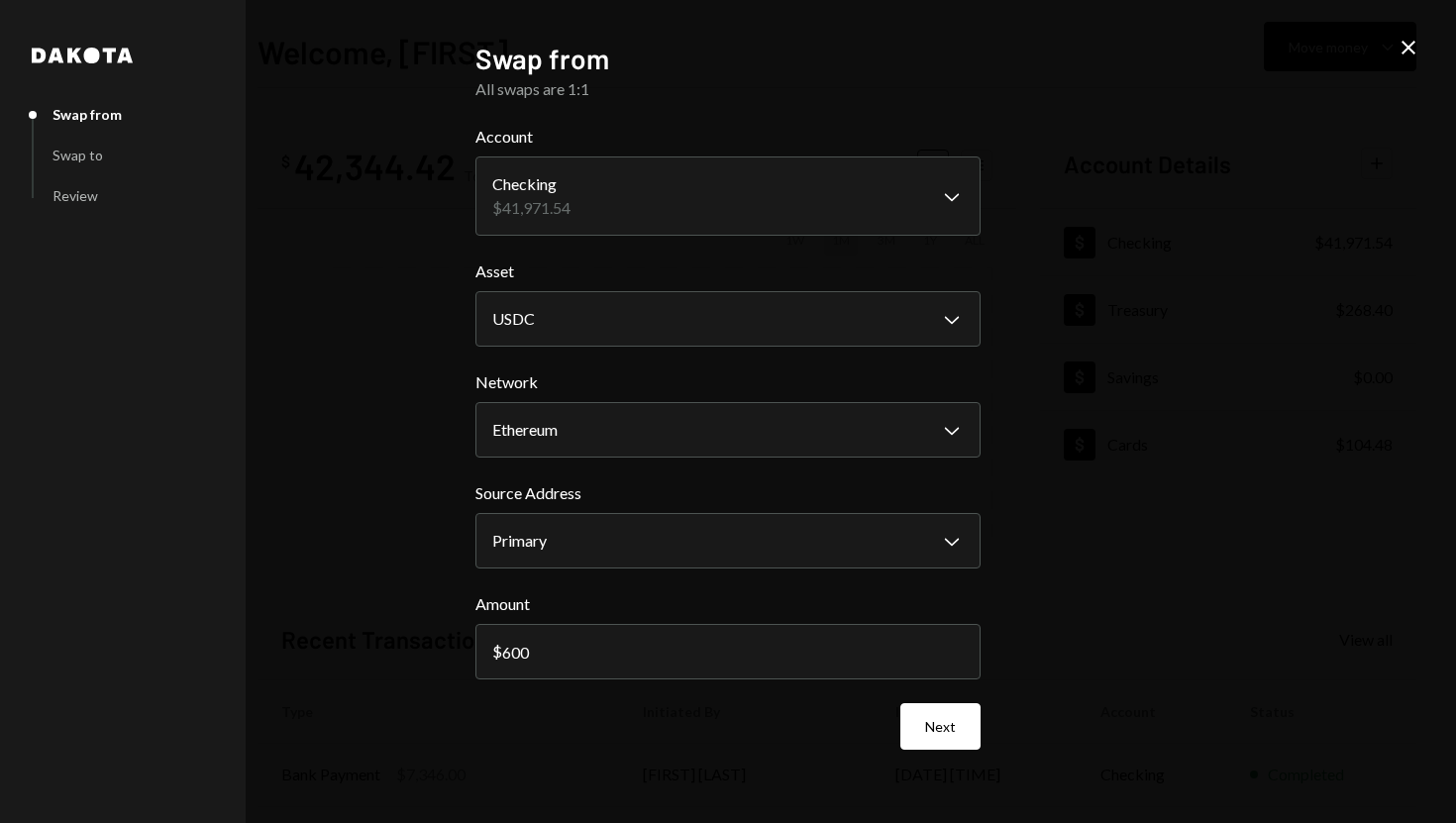 click on "Next" at bounding box center (728, 726) 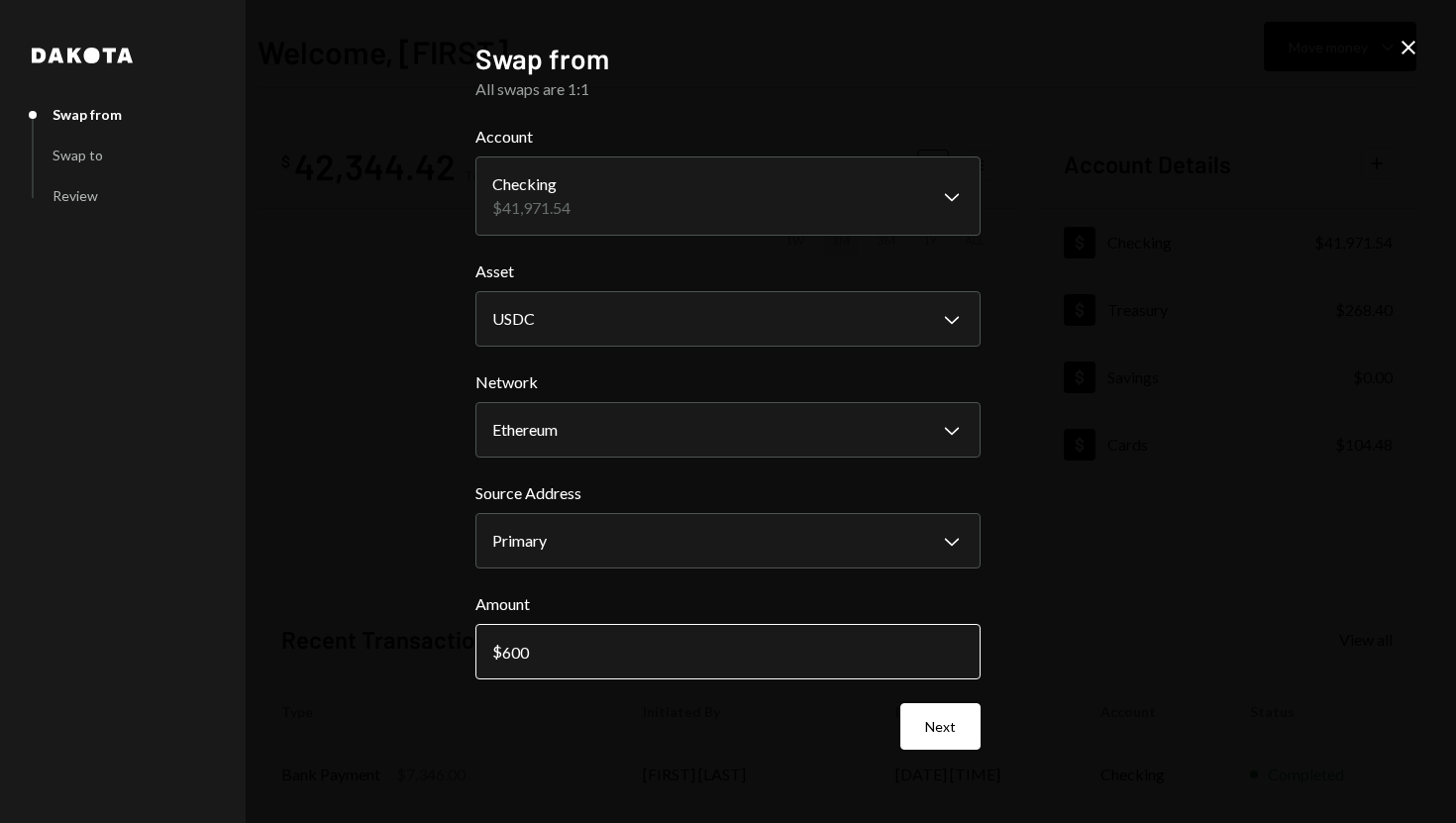 click on "600" at bounding box center (728, 652) 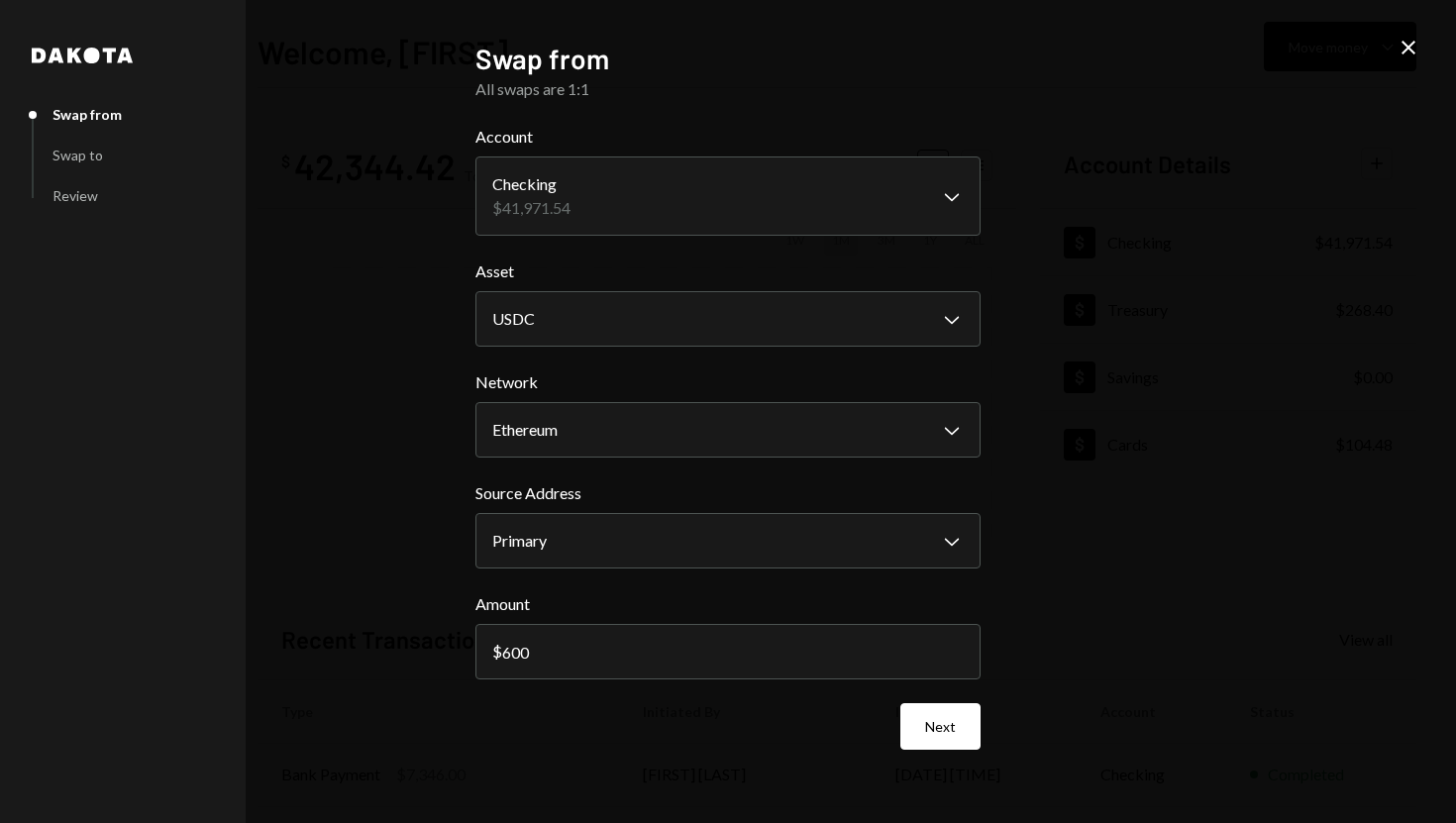 click on "**********" at bounding box center [728, 437] 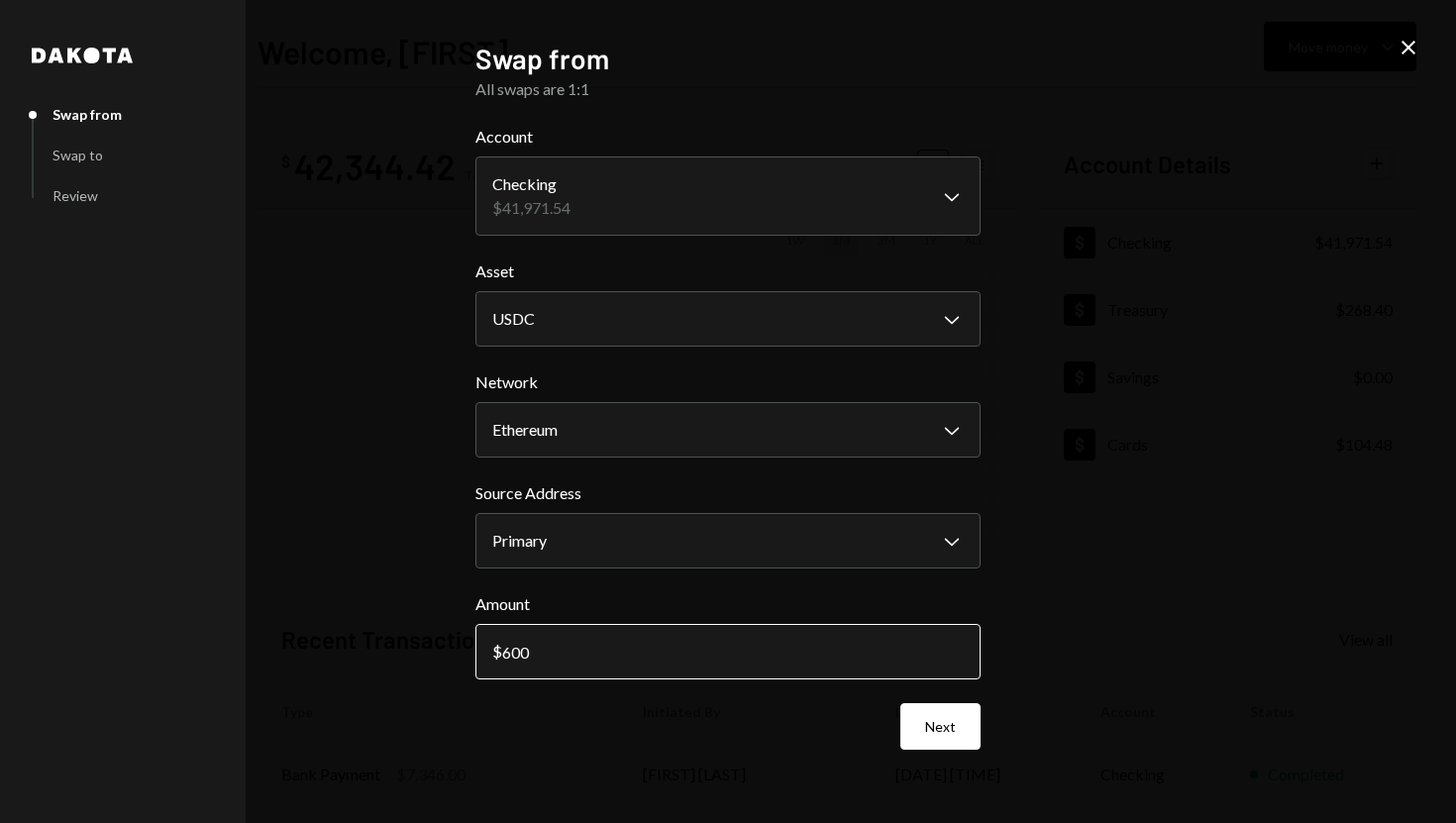 click on "600" at bounding box center [728, 652] 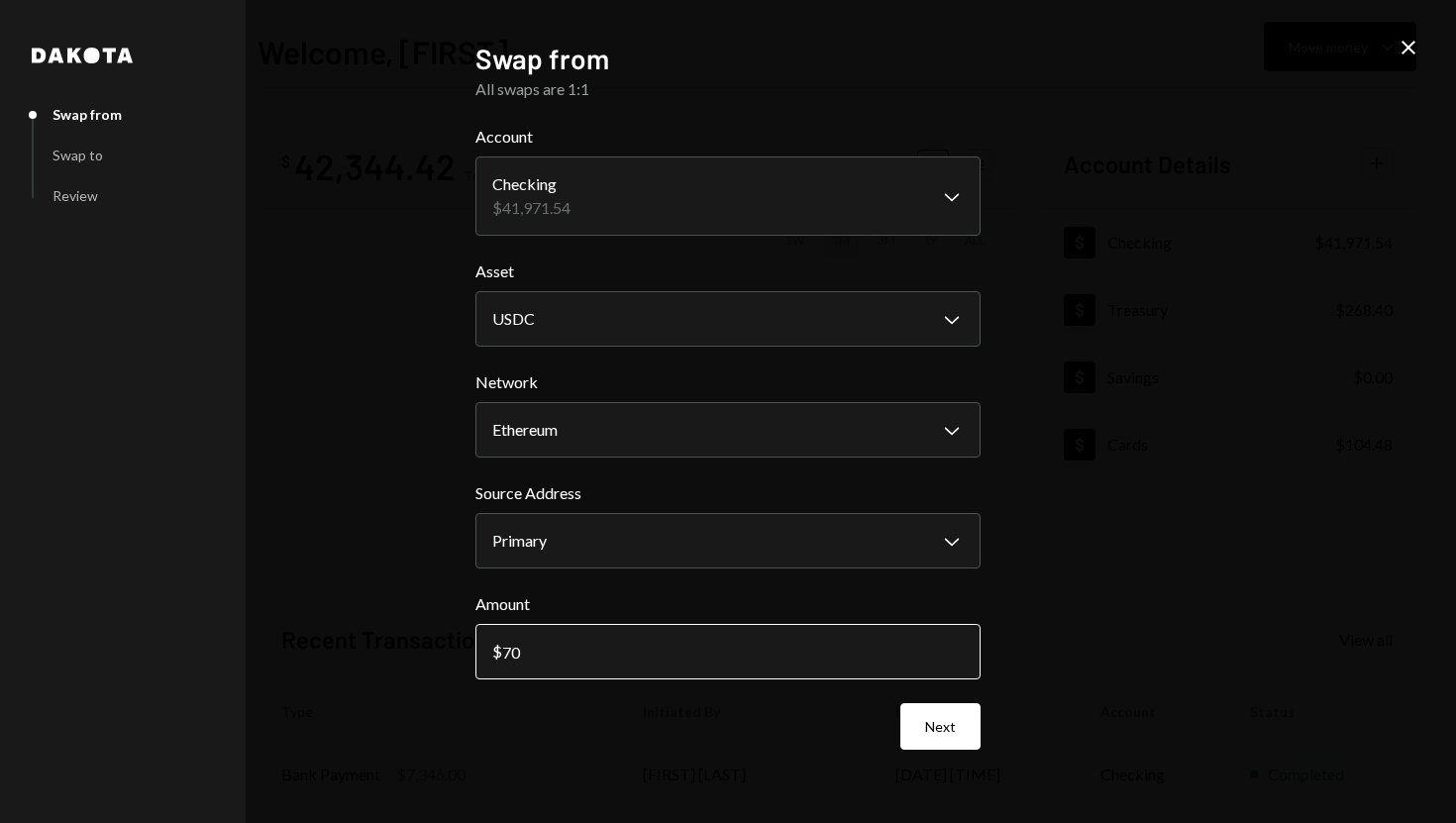 type on "700" 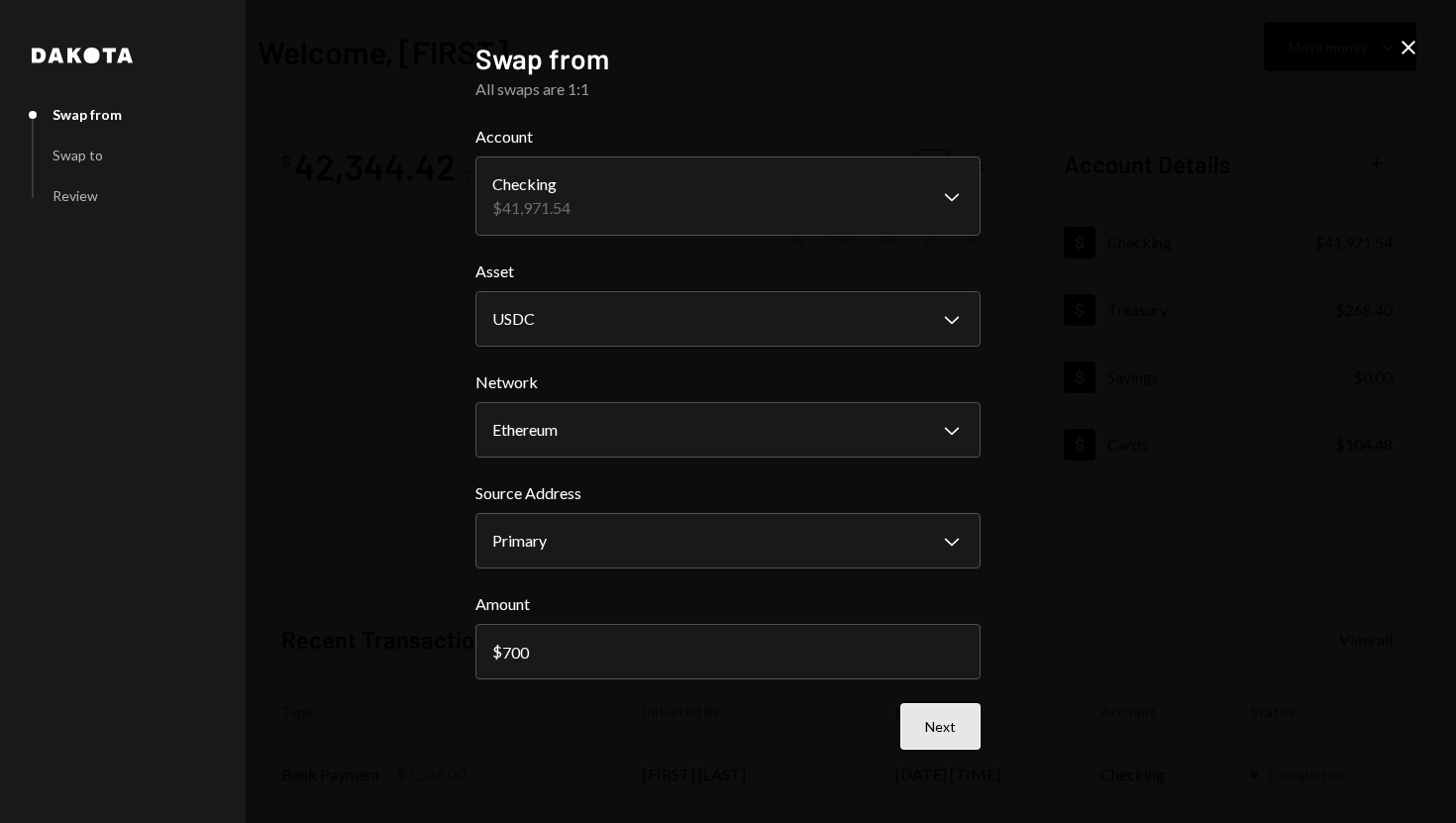 click on "Next" at bounding box center (940, 726) 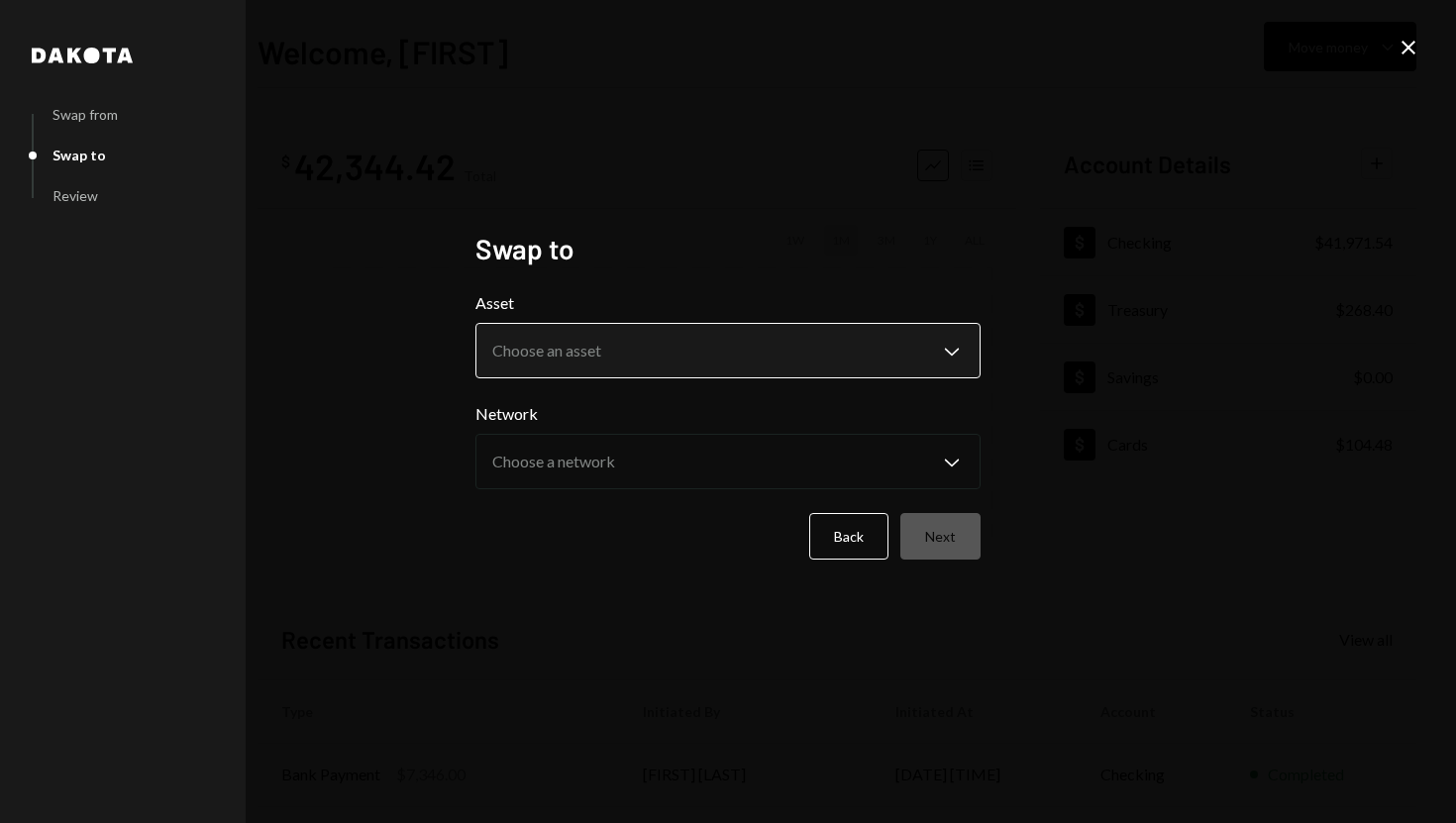 click on "**********" at bounding box center [728, 411] 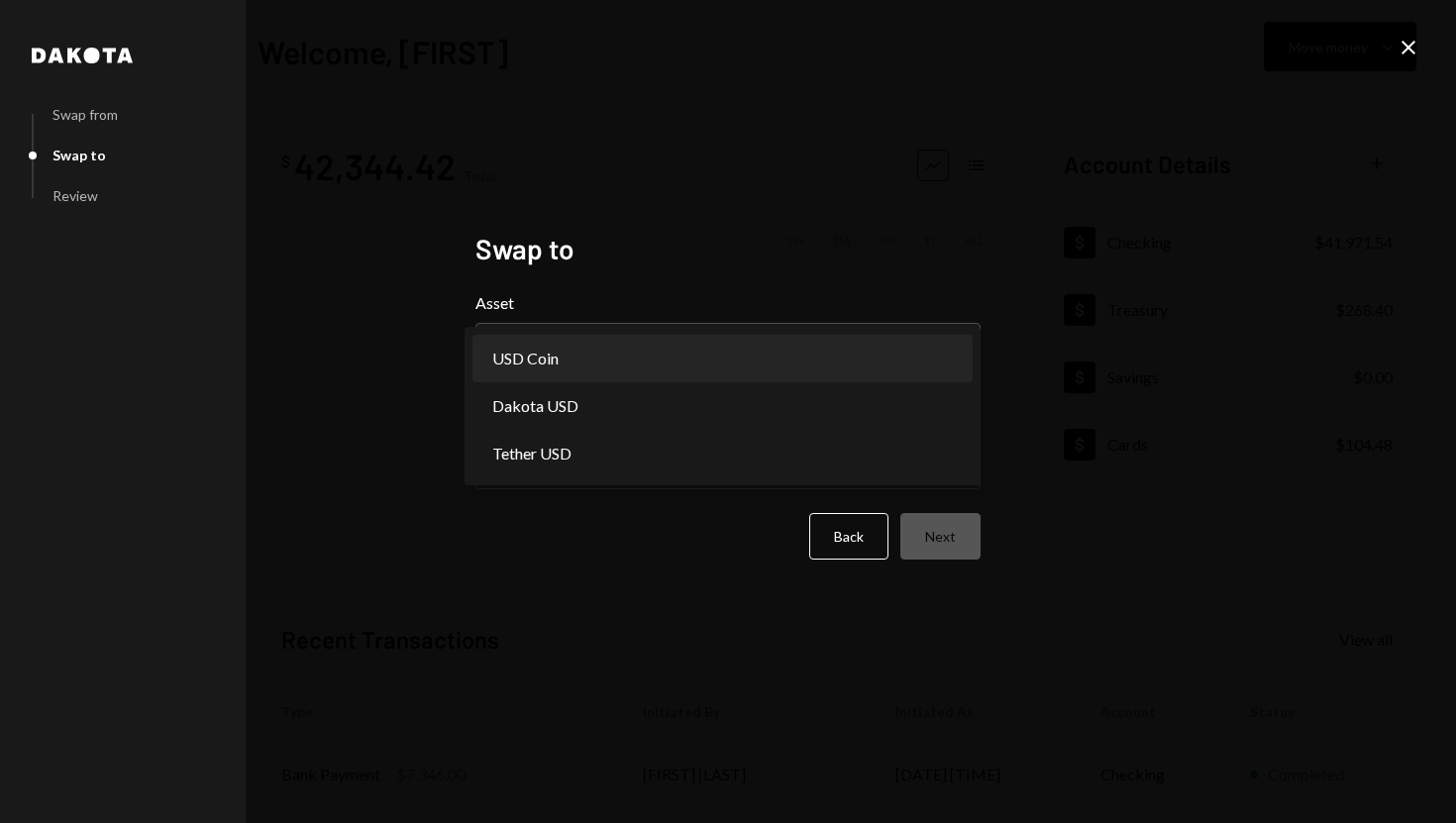select on "****" 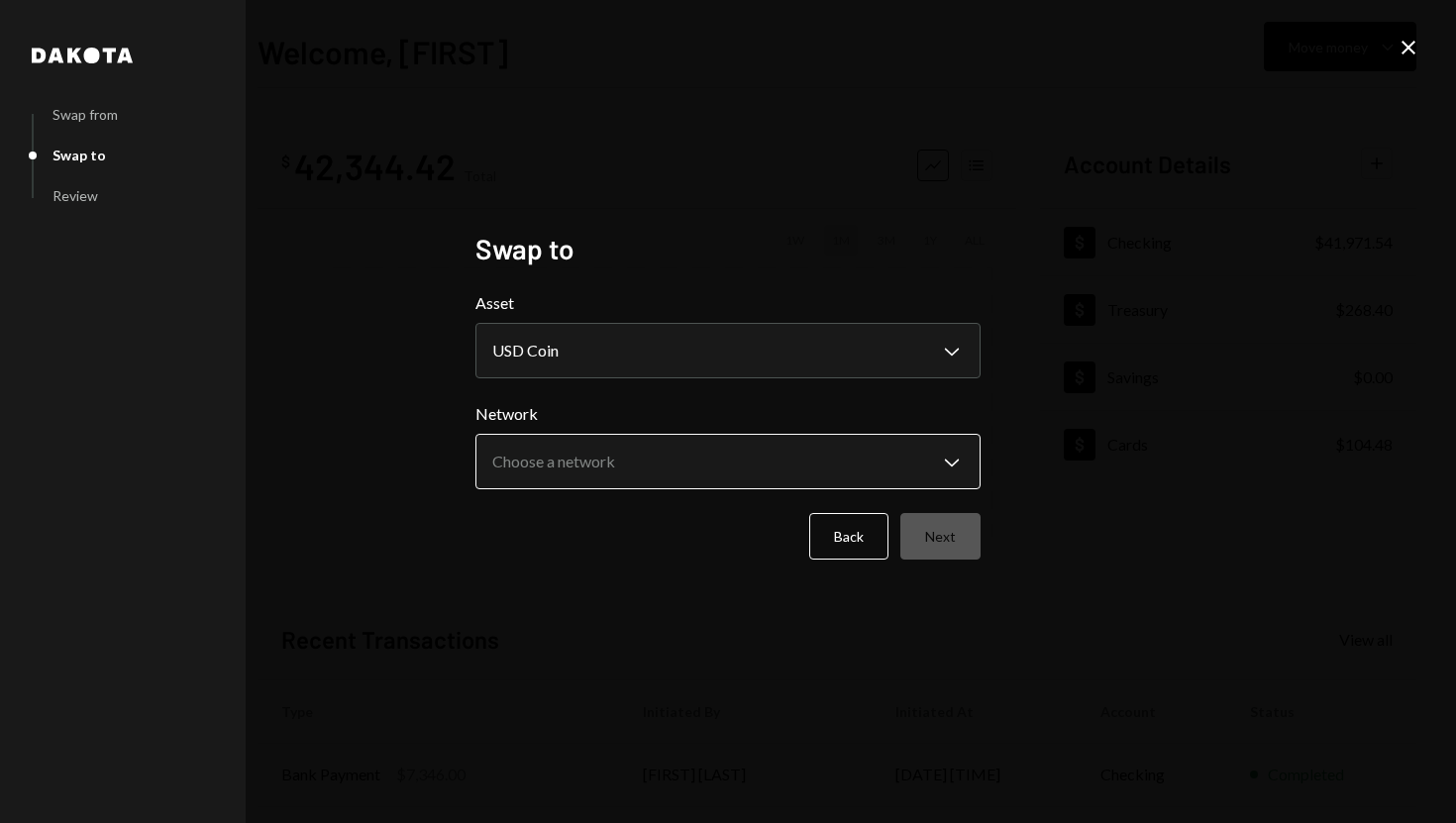 click on "**********" at bounding box center [728, 411] 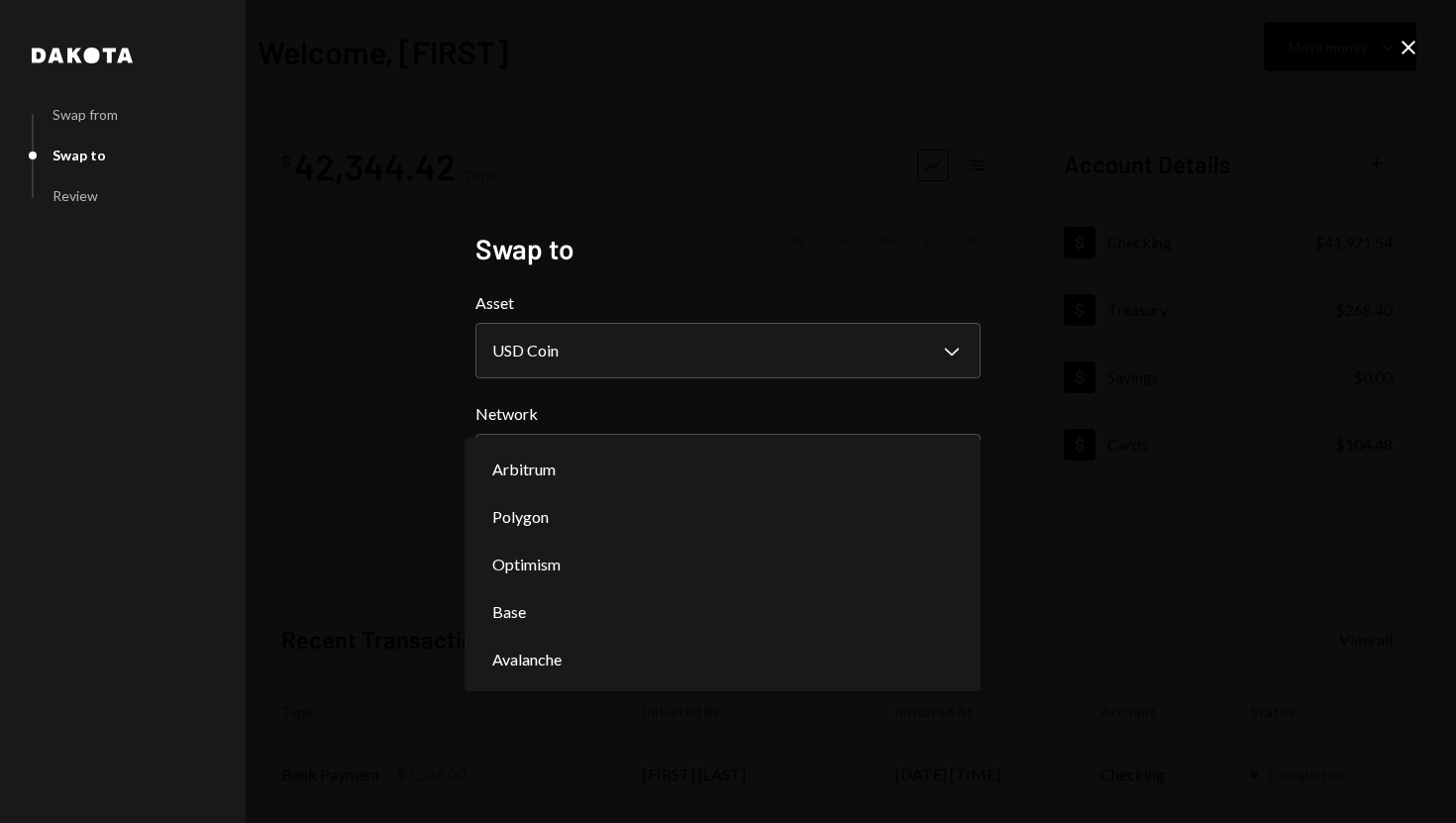 click on "**********" at bounding box center [728, 411] 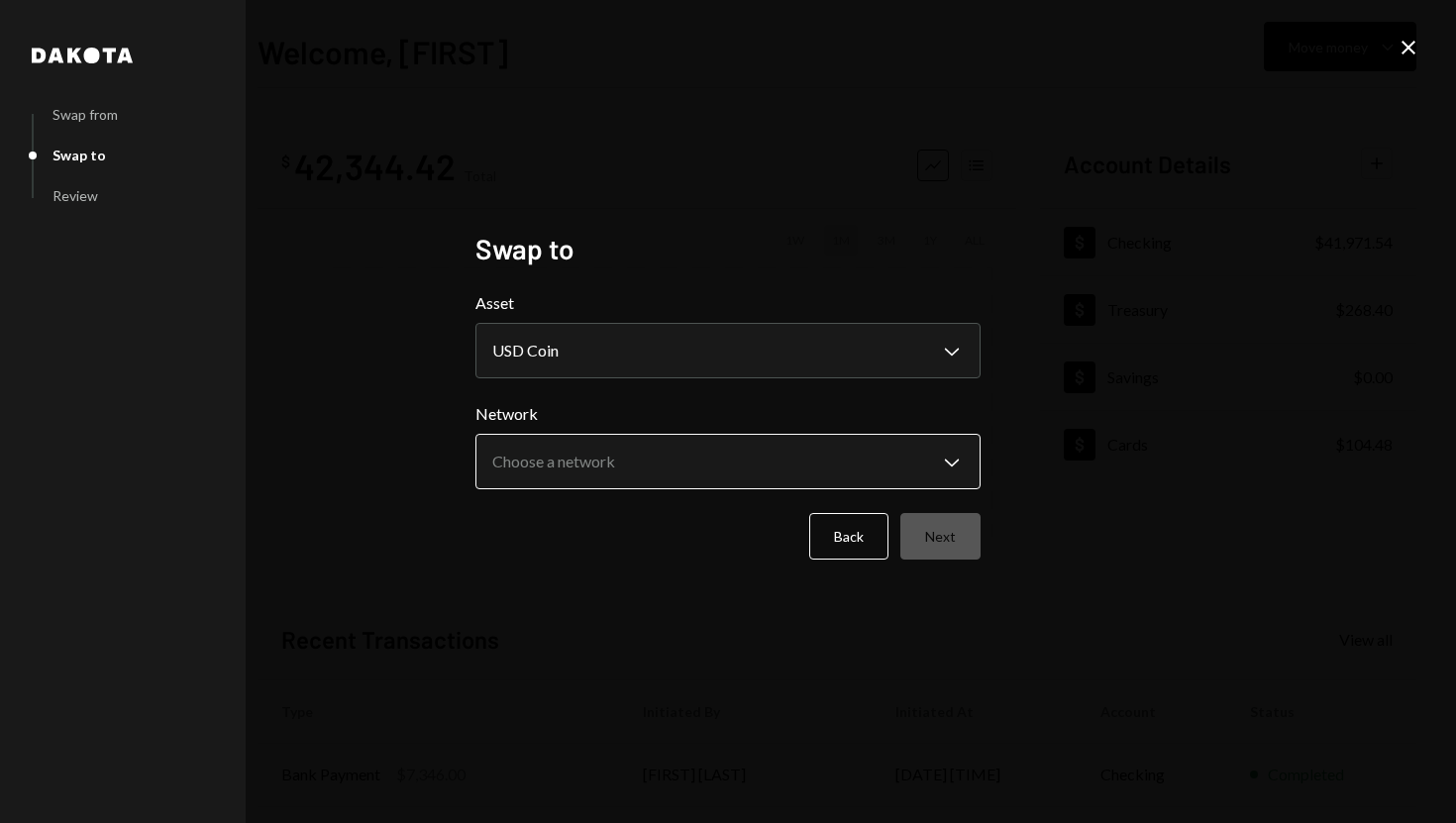 click on "**********" at bounding box center [728, 411] 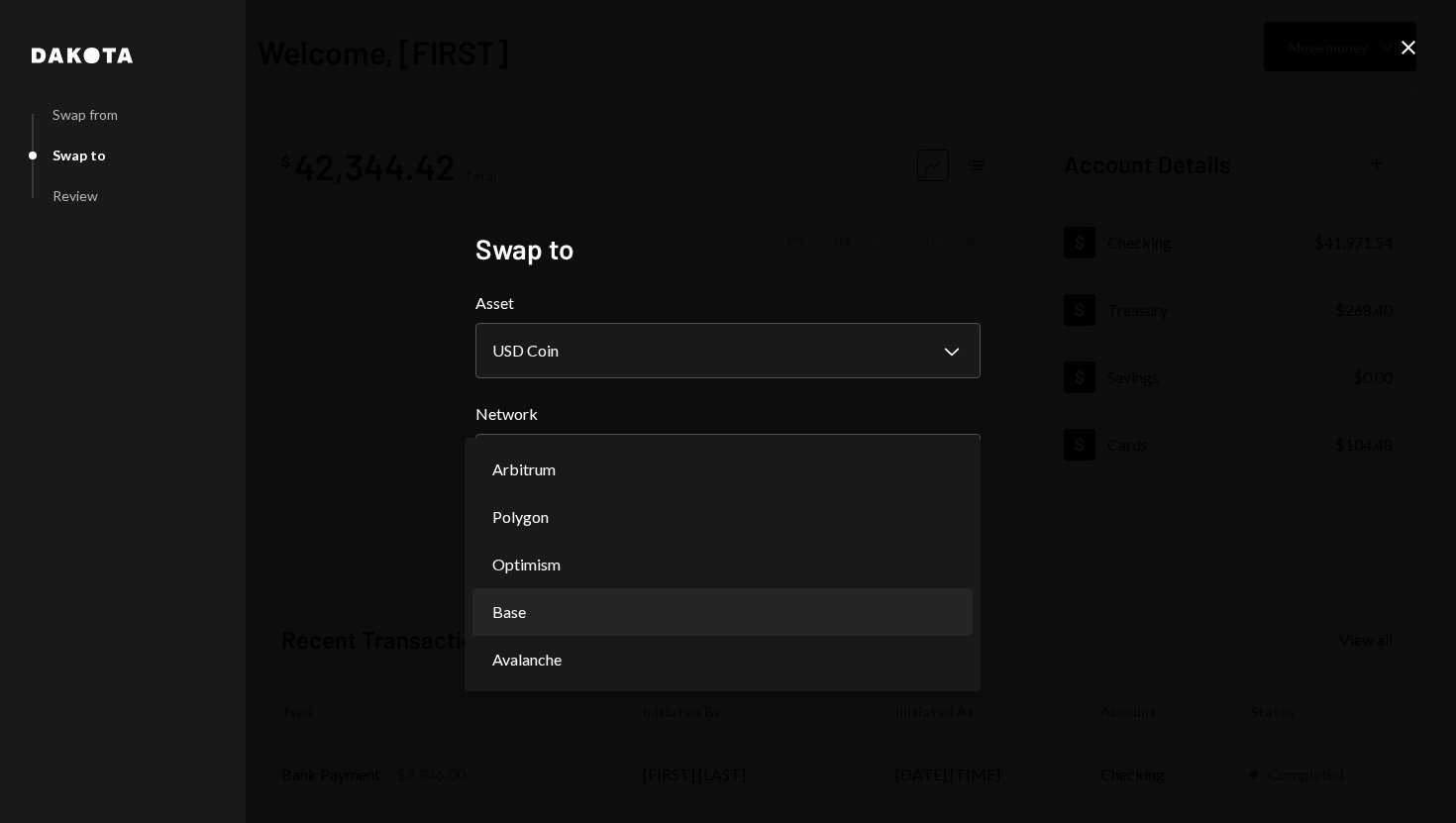 select on "**********" 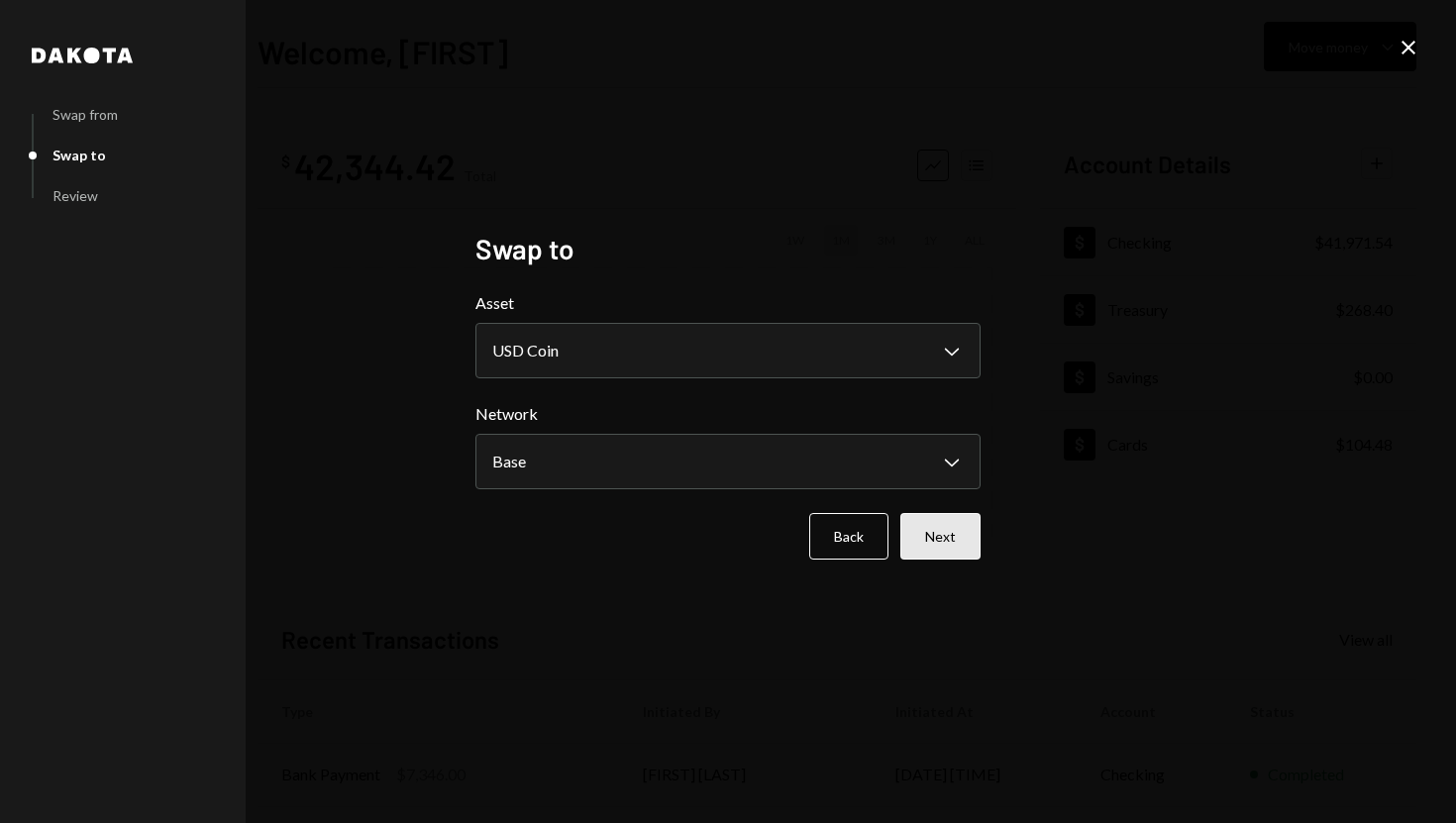 click on "Next" at bounding box center [940, 536] 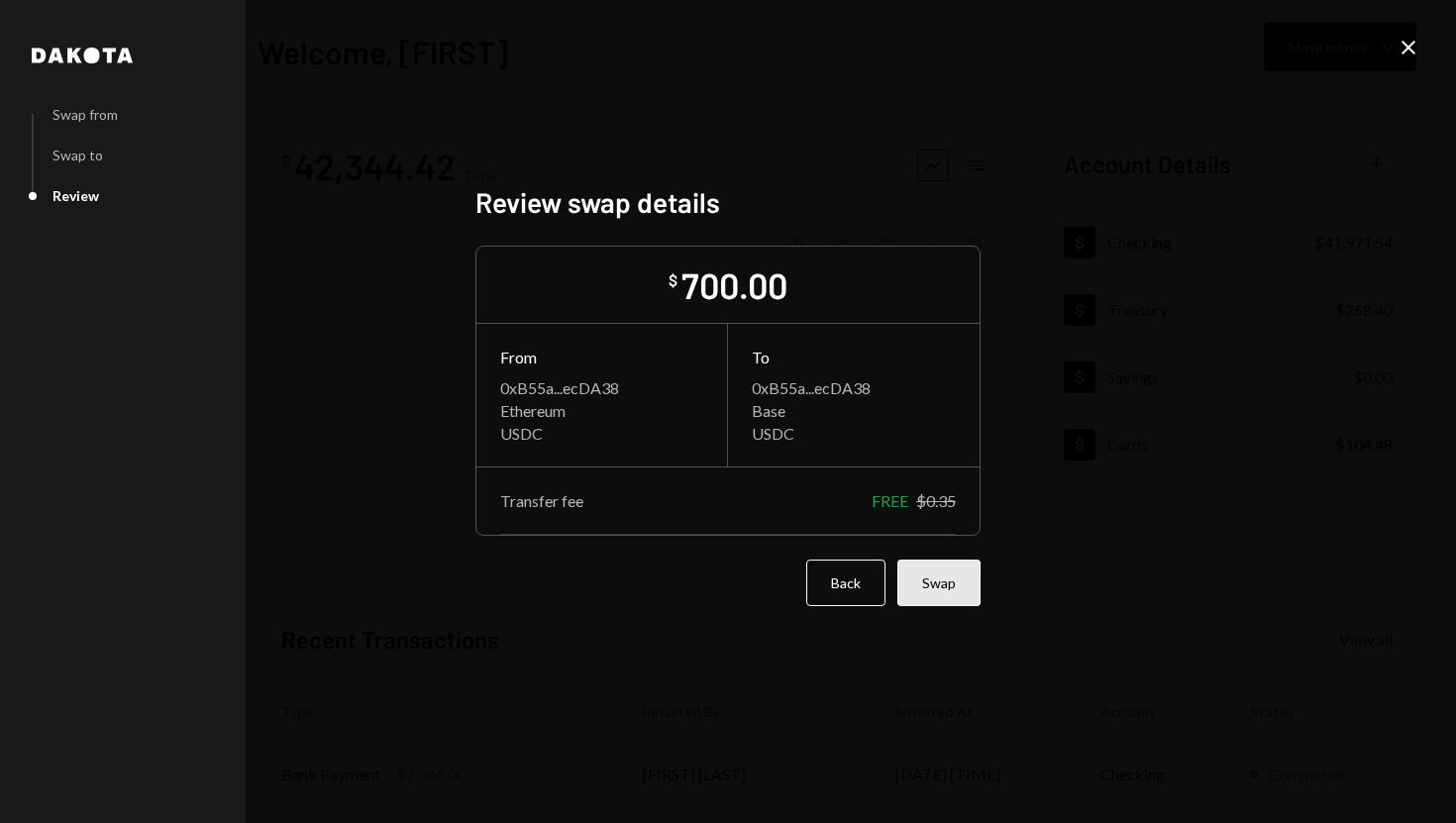 click on "Swap" at bounding box center (939, 582) 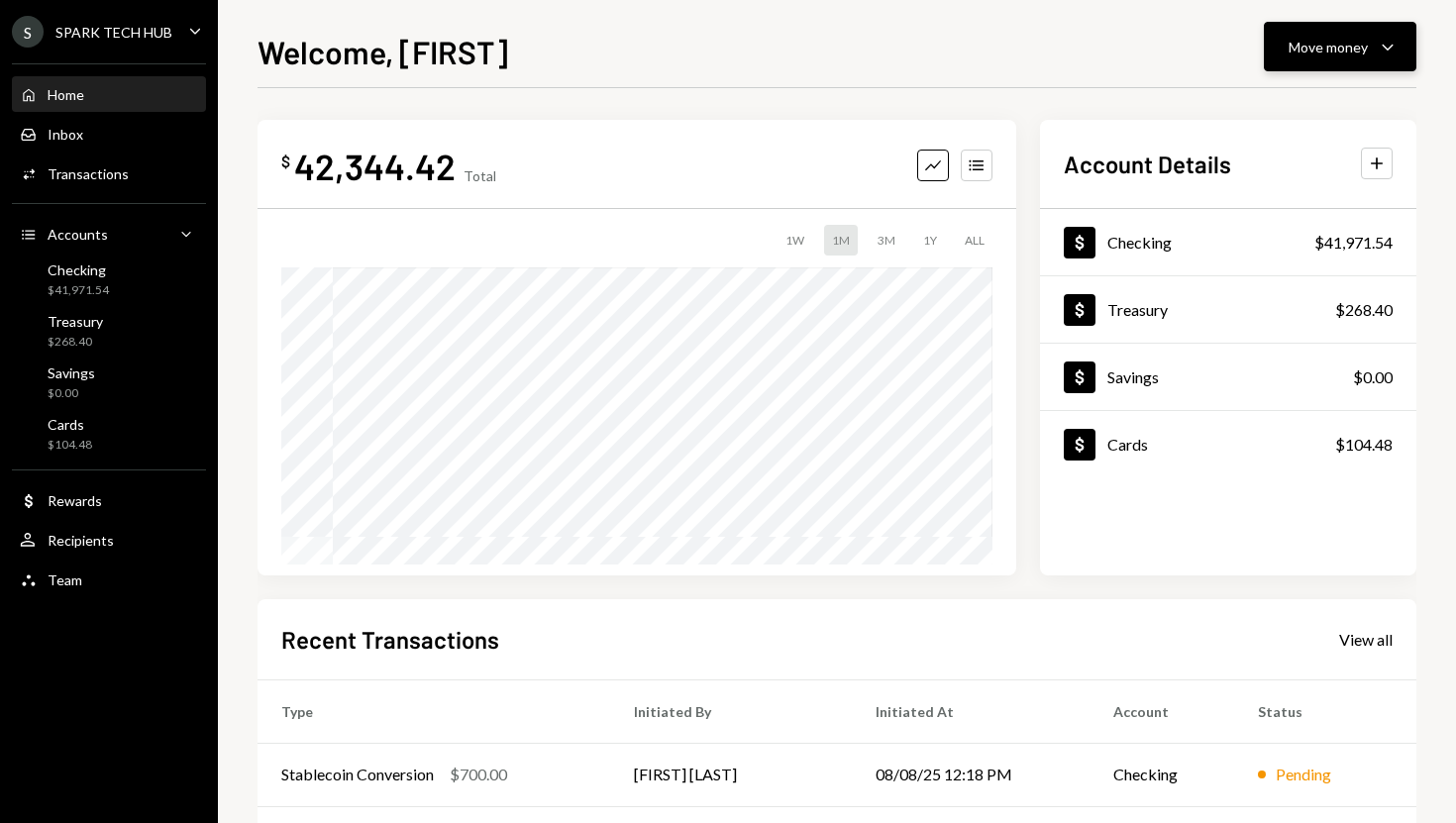 click on "Move money" at bounding box center (1328, 47) 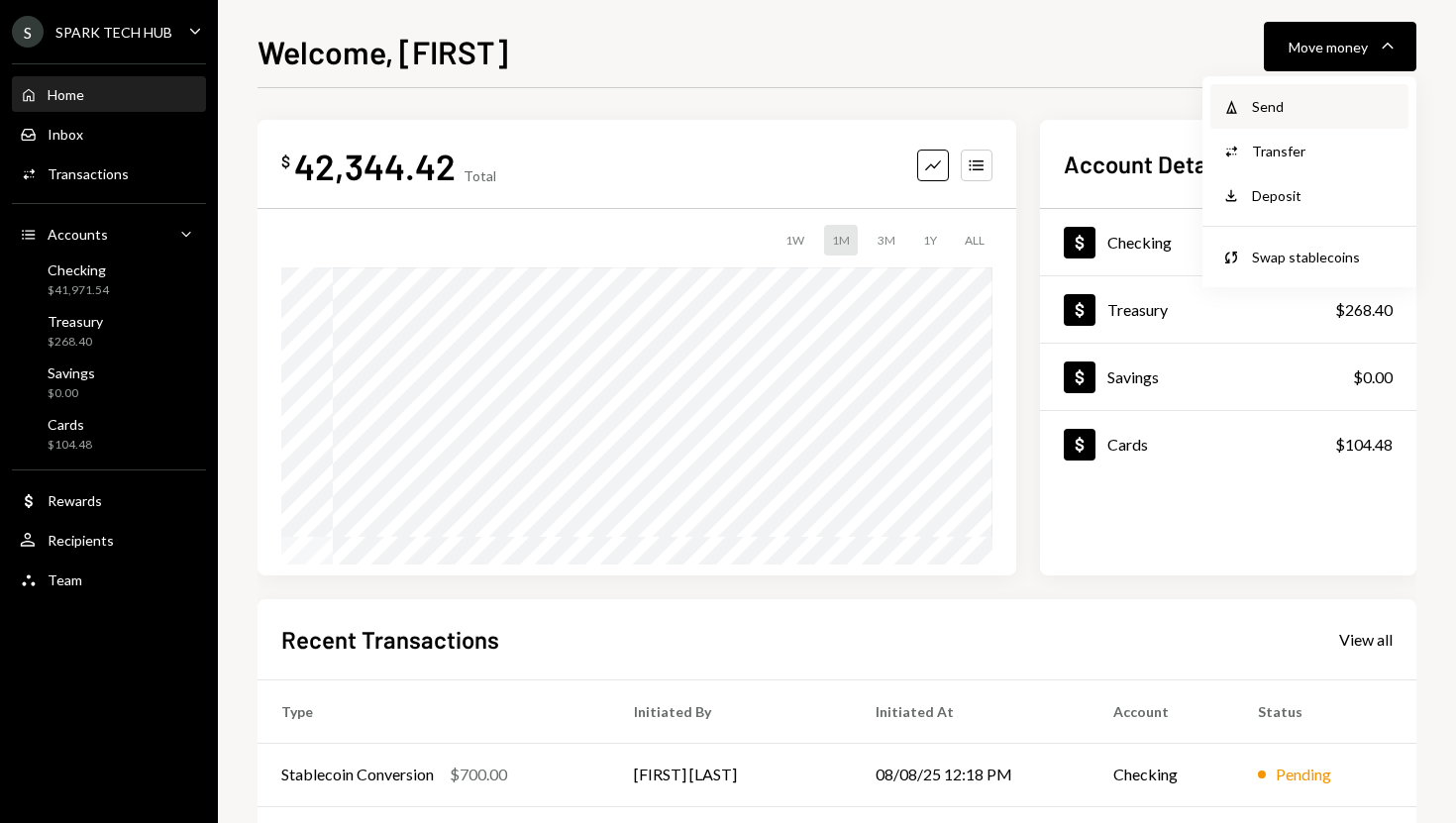click on "Send" at bounding box center [1324, 106] 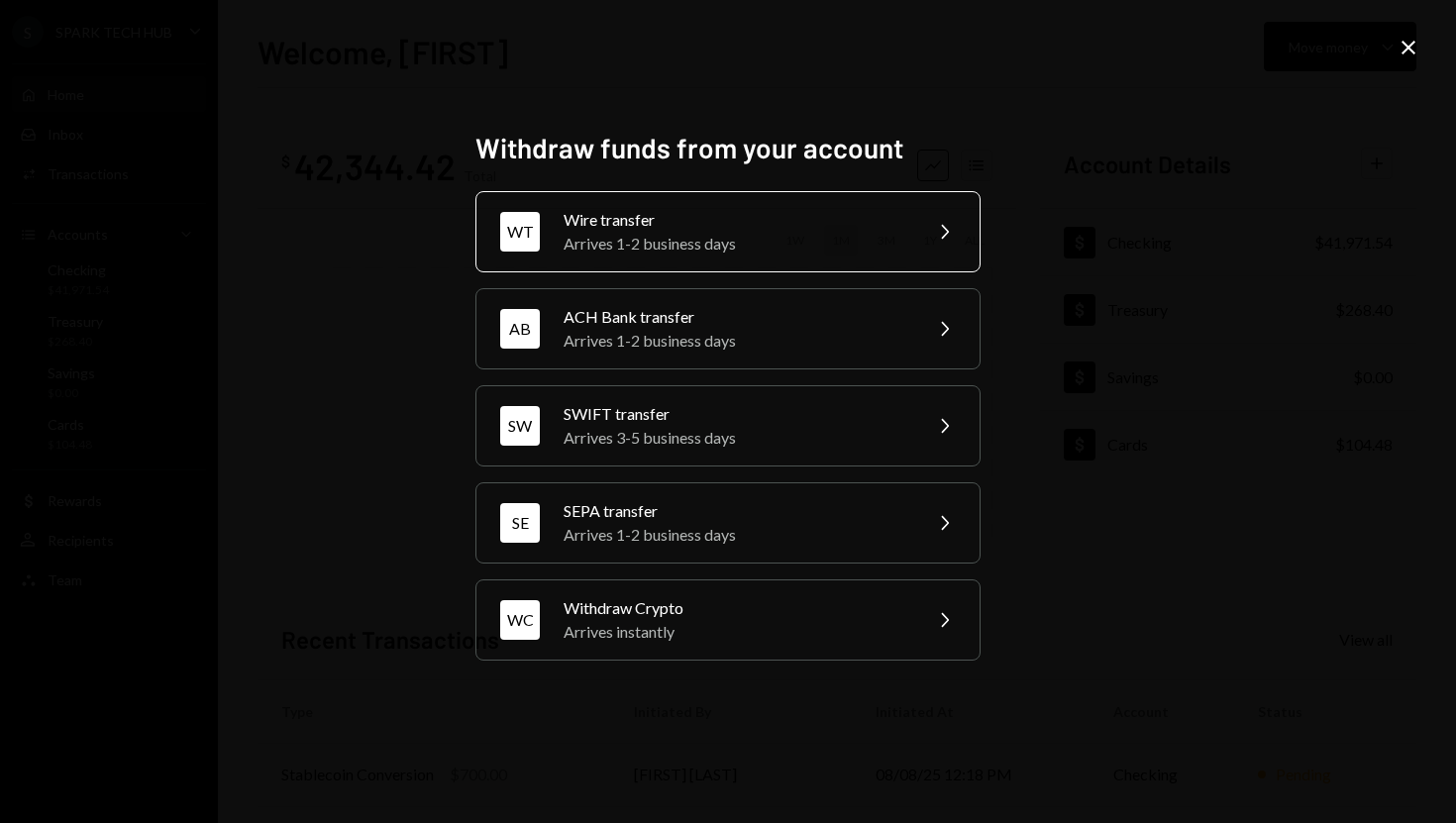 click on "Wire transfer" at bounding box center [736, 220] 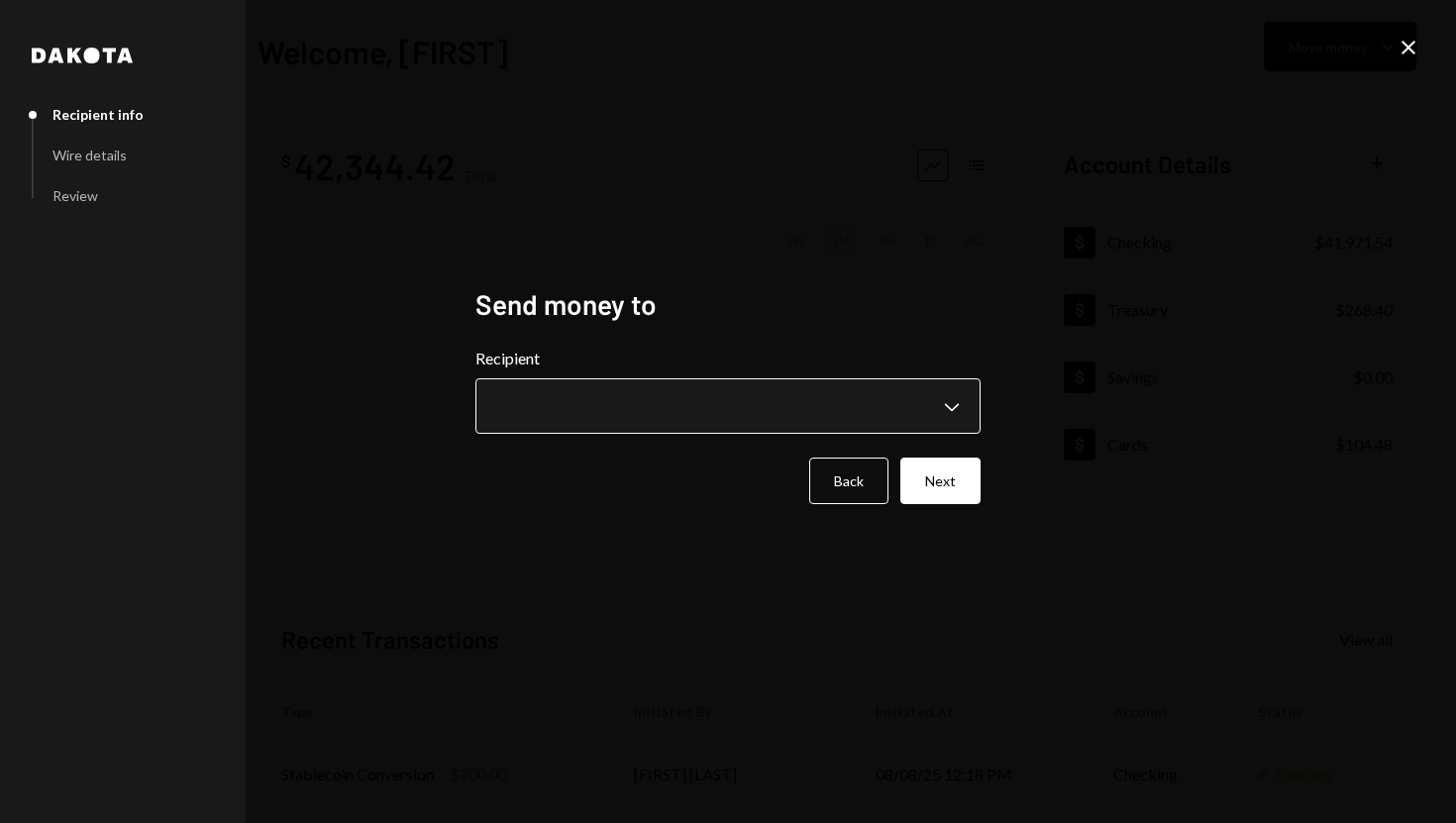 click on "**********" at bounding box center [728, 411] 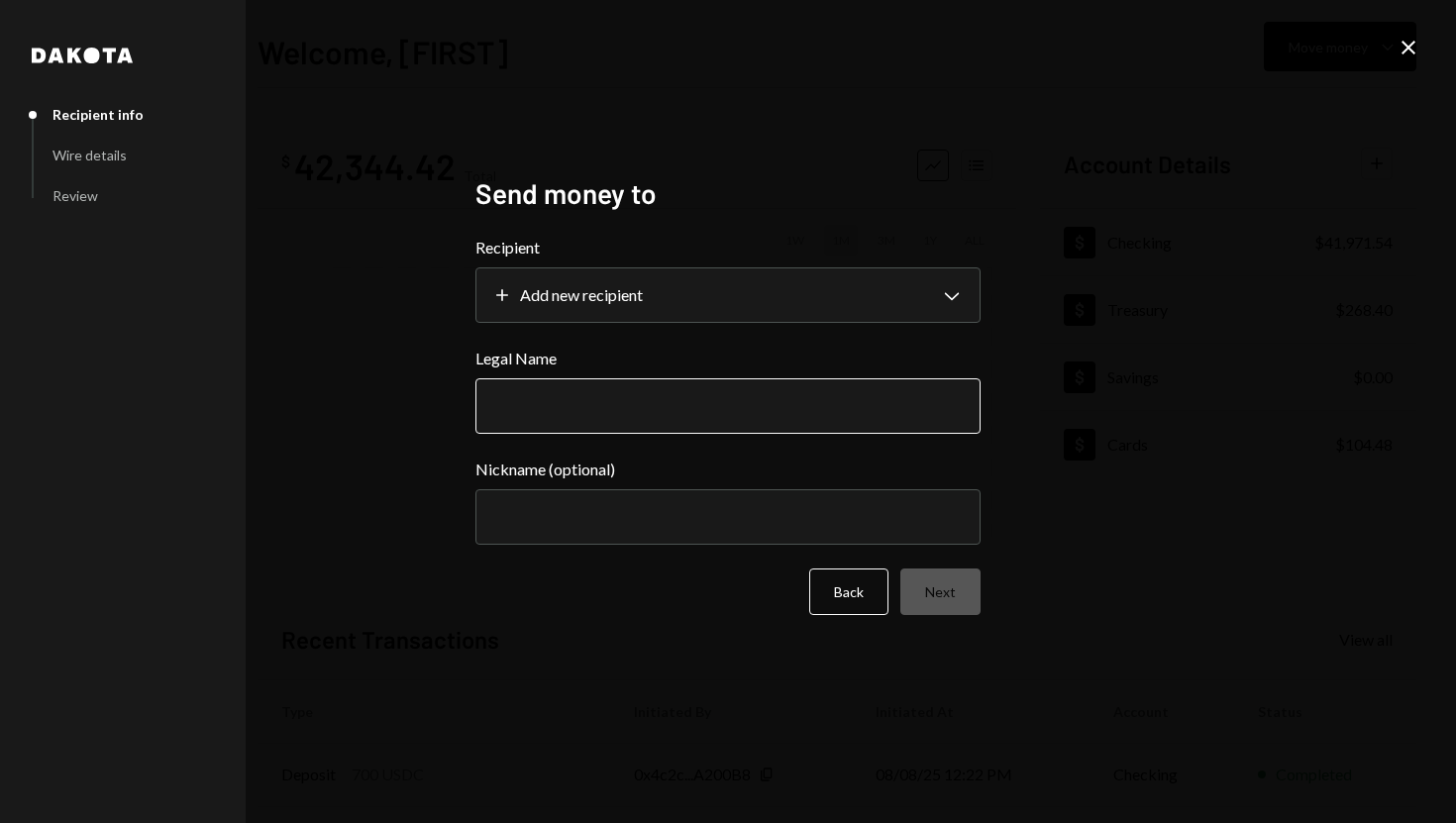 click on "Legal Name" at bounding box center (728, 406) 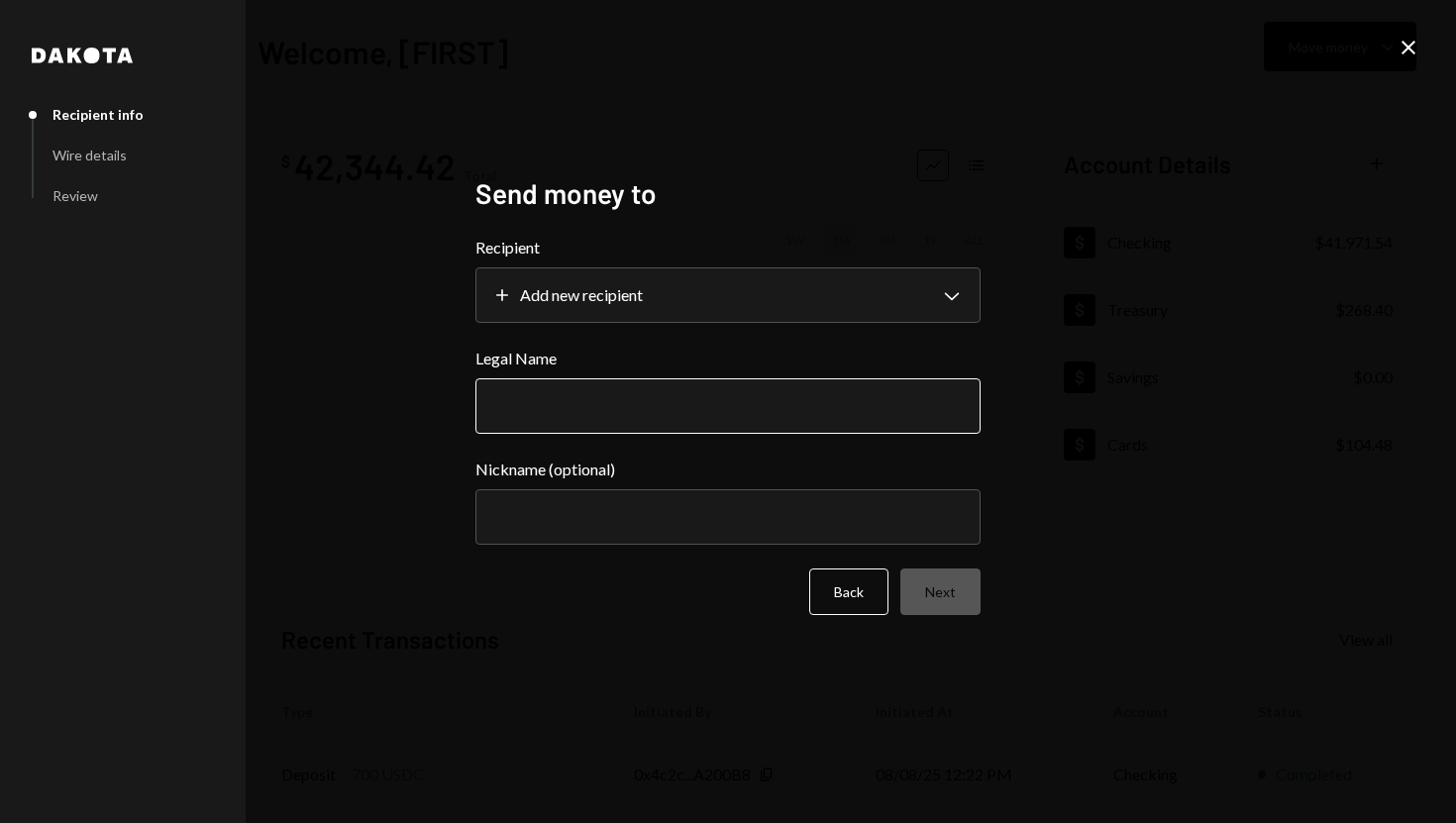 paste on "**********" 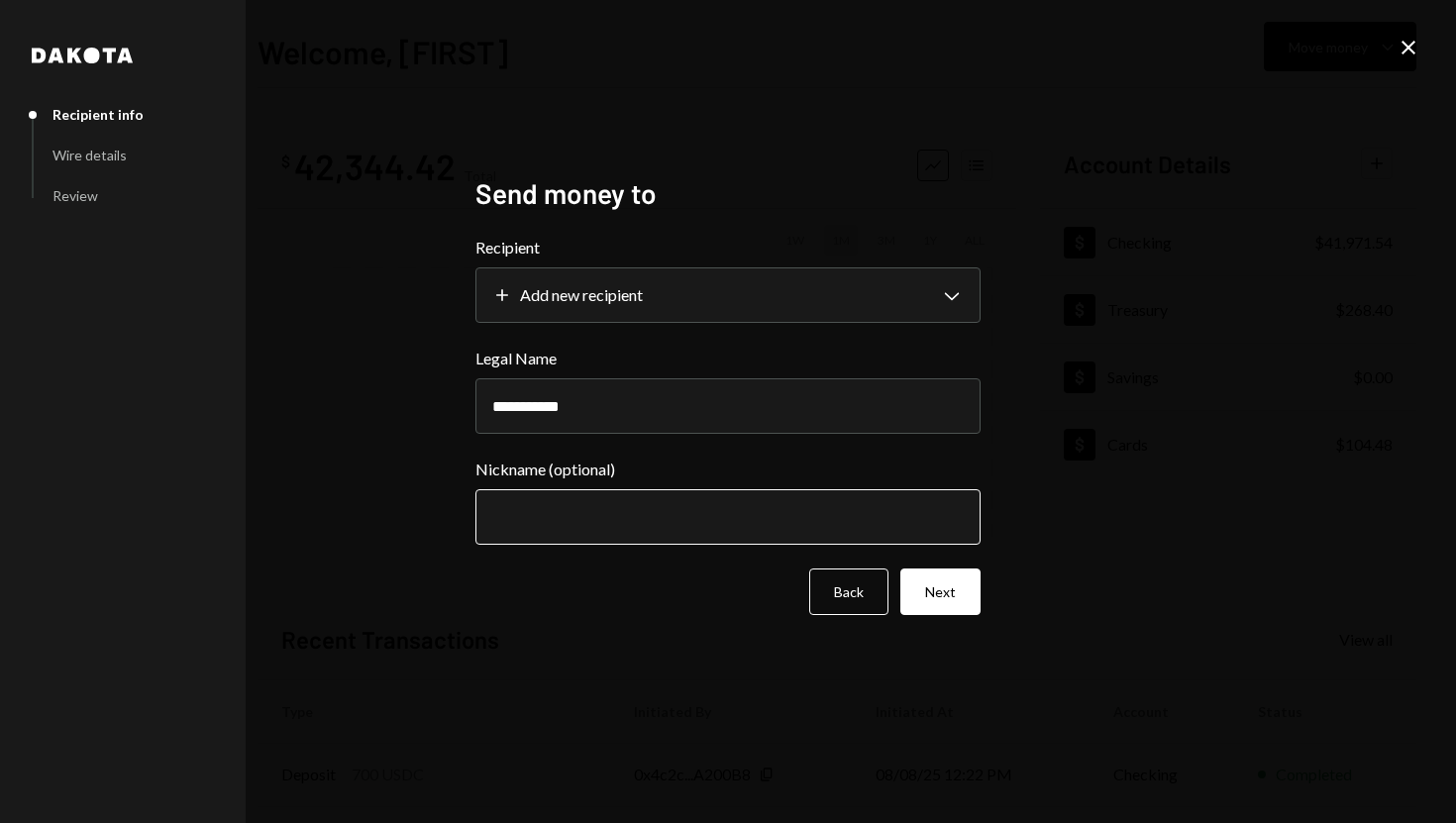 type on "**********" 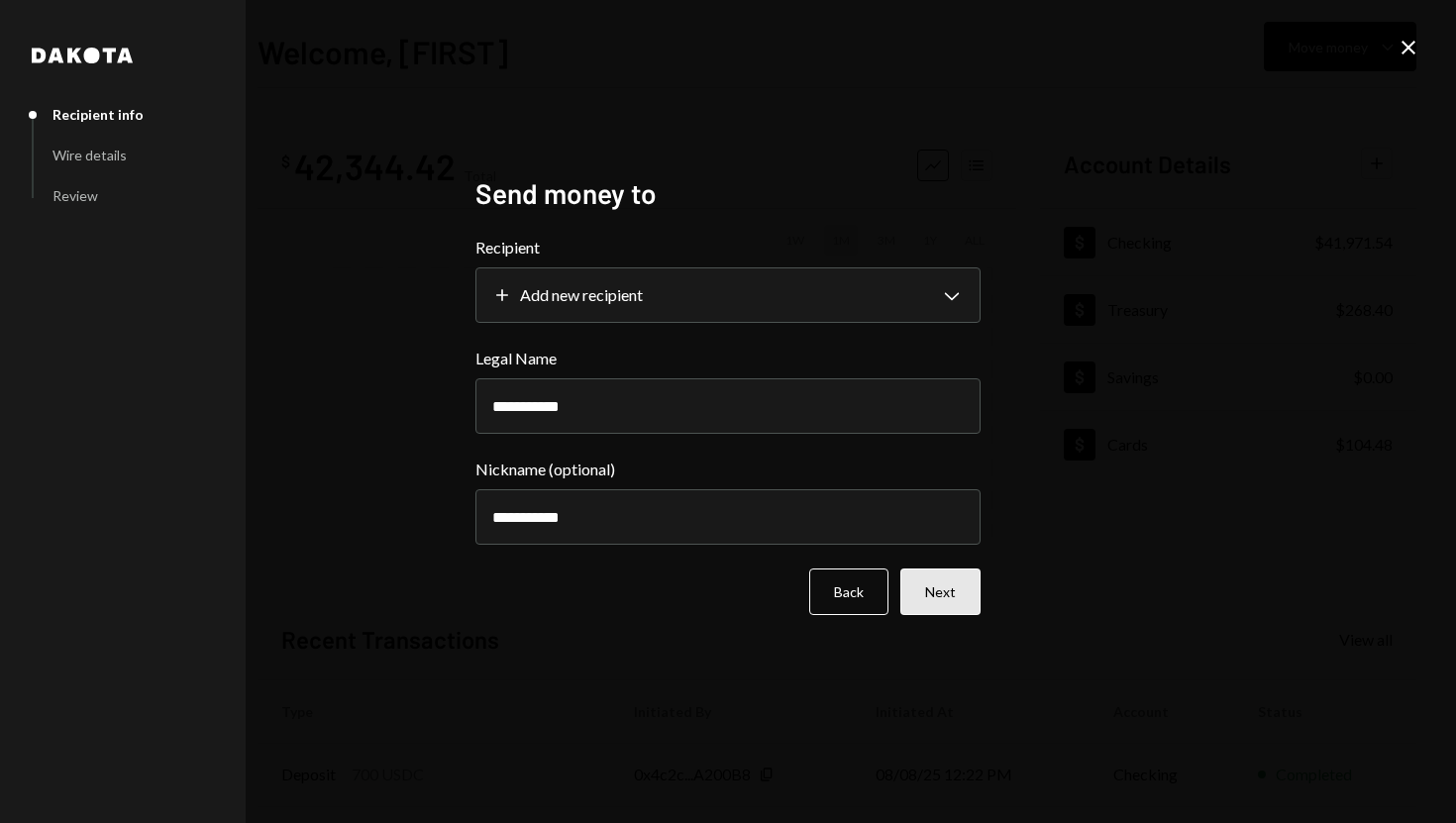 click on "Next" at bounding box center [940, 591] 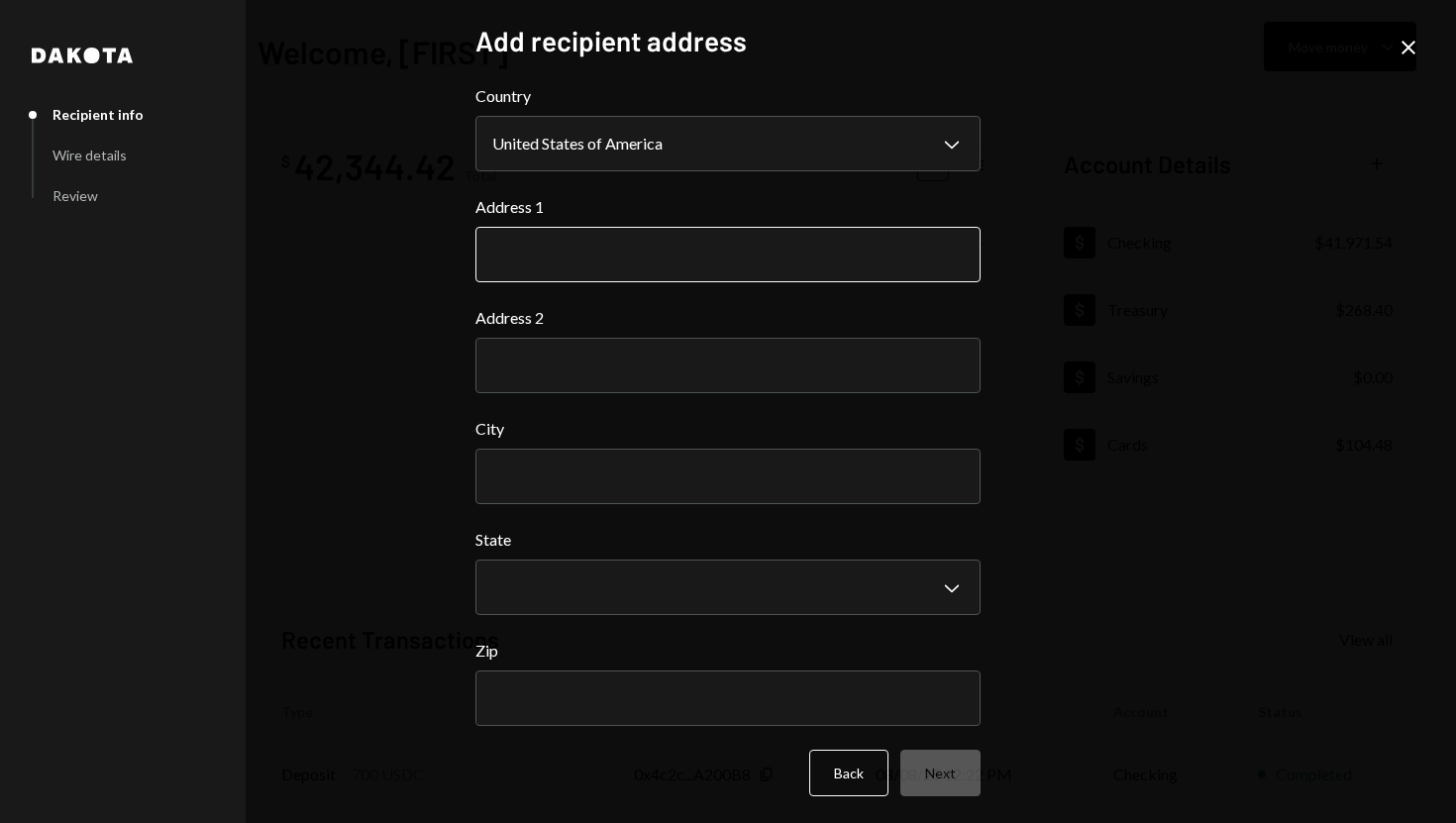 click on "Address 1" at bounding box center (728, 255) 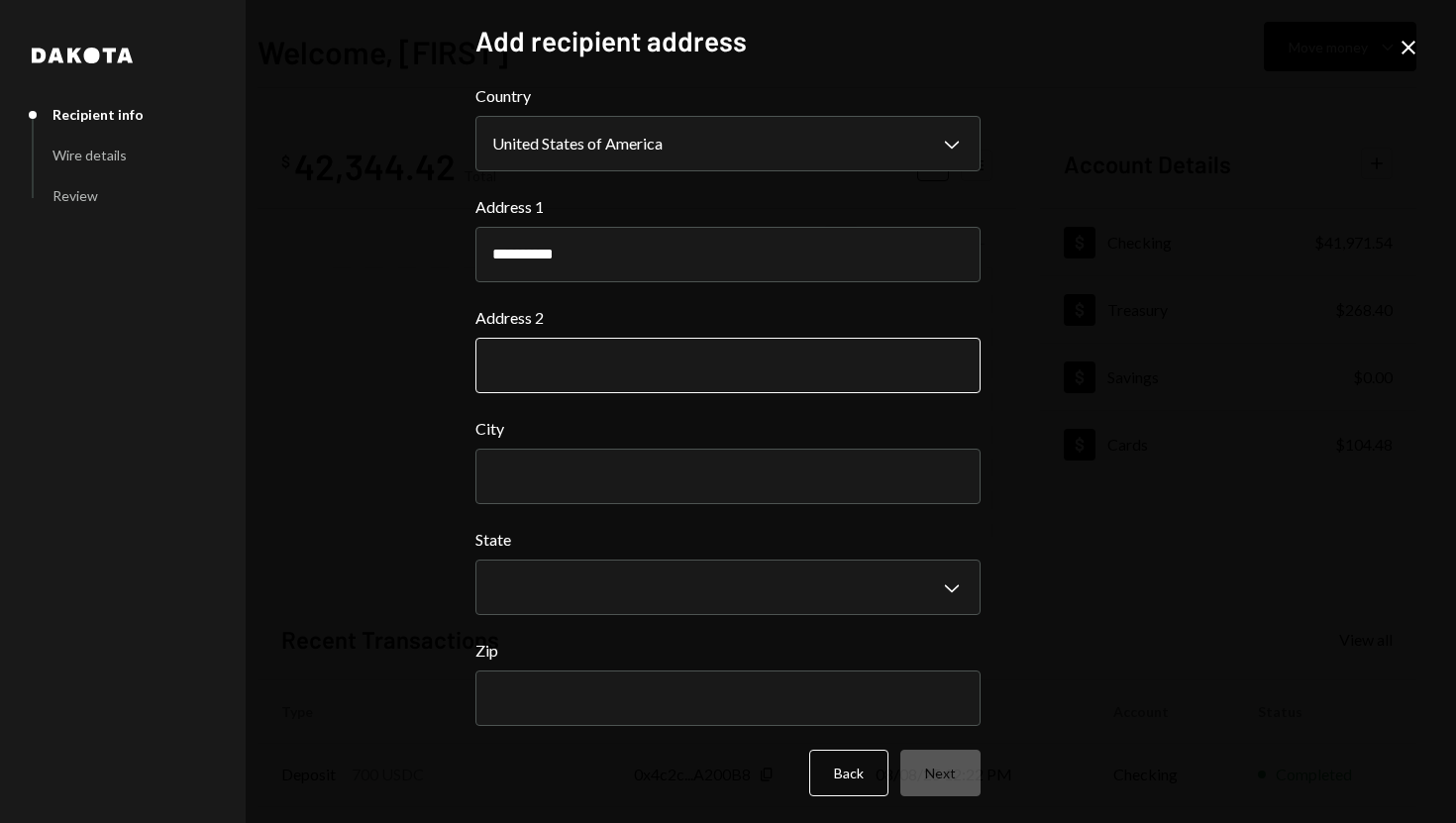 click on "**********" at bounding box center [728, 440] 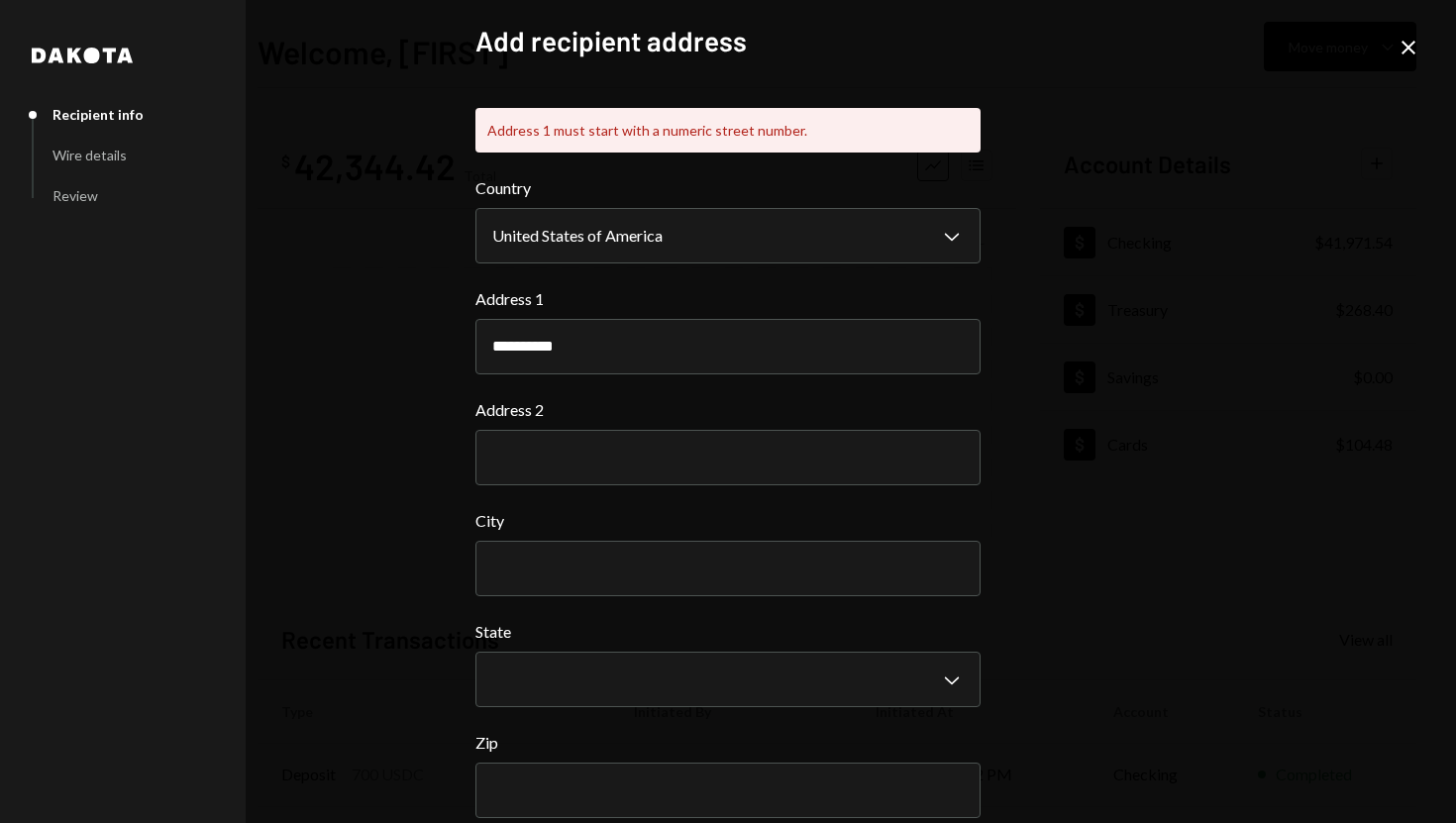 scroll, scrollTop: 4, scrollLeft: 0, axis: vertical 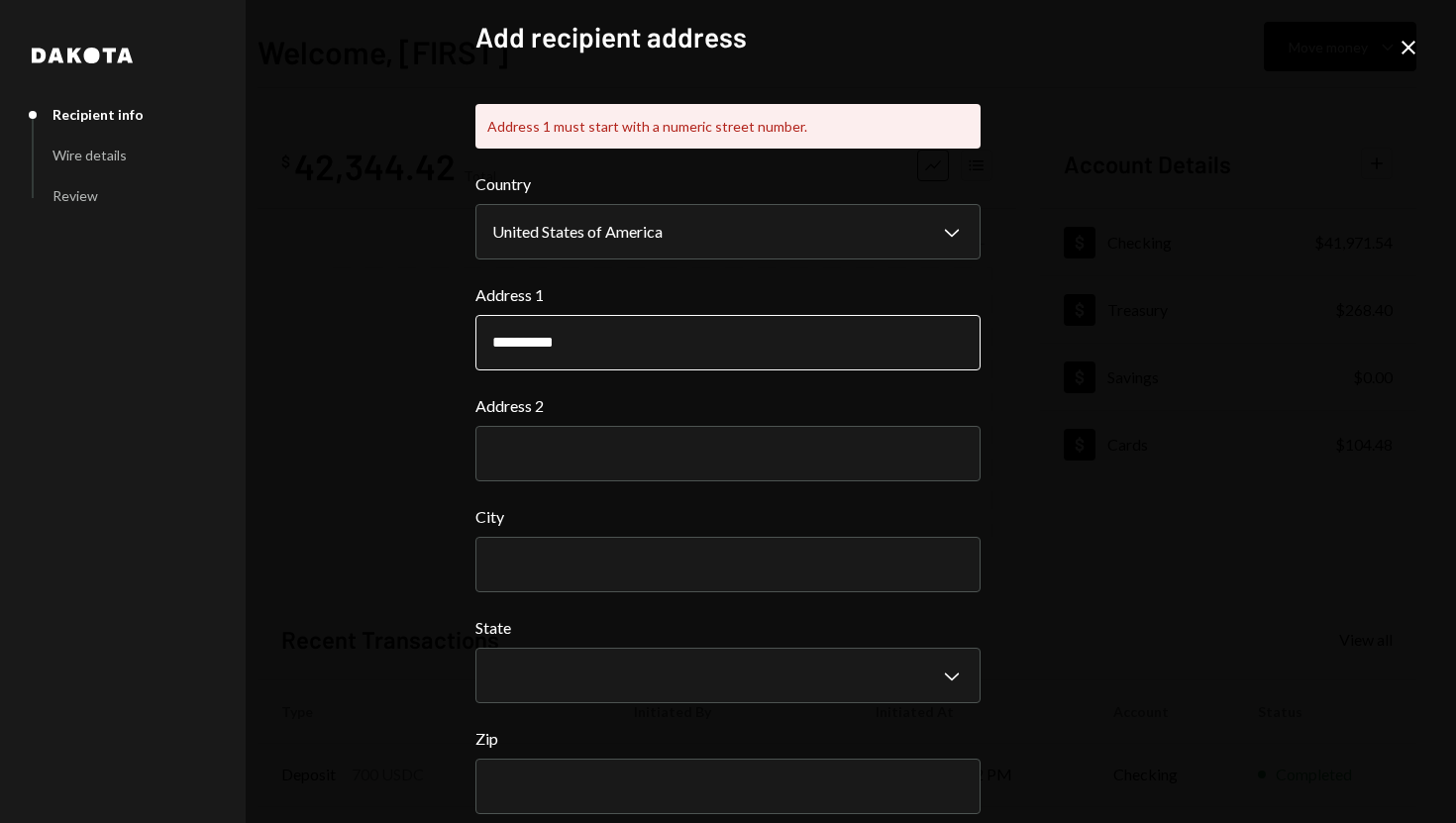 click on "**********" at bounding box center (728, 343) 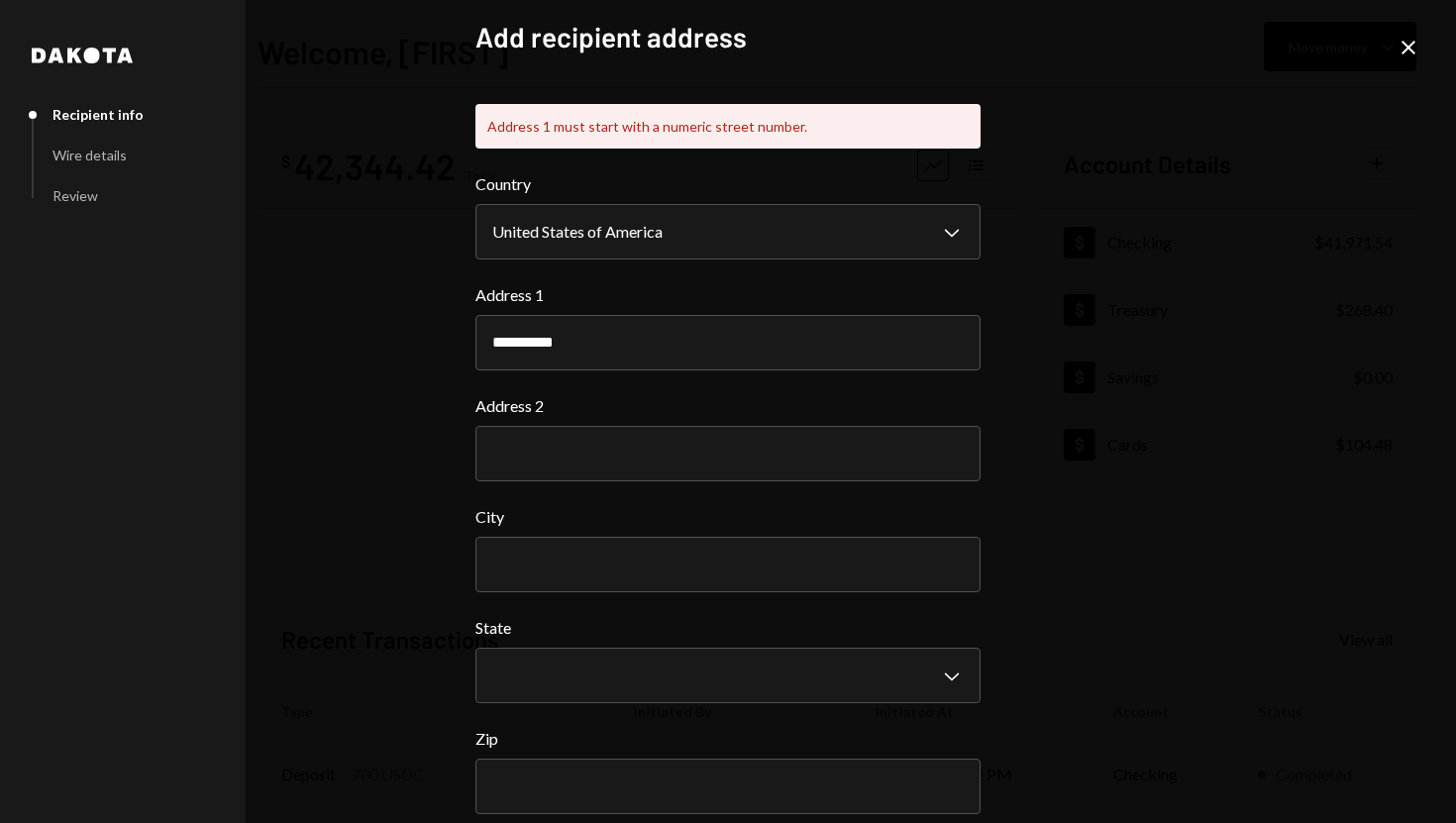 type on "**********" 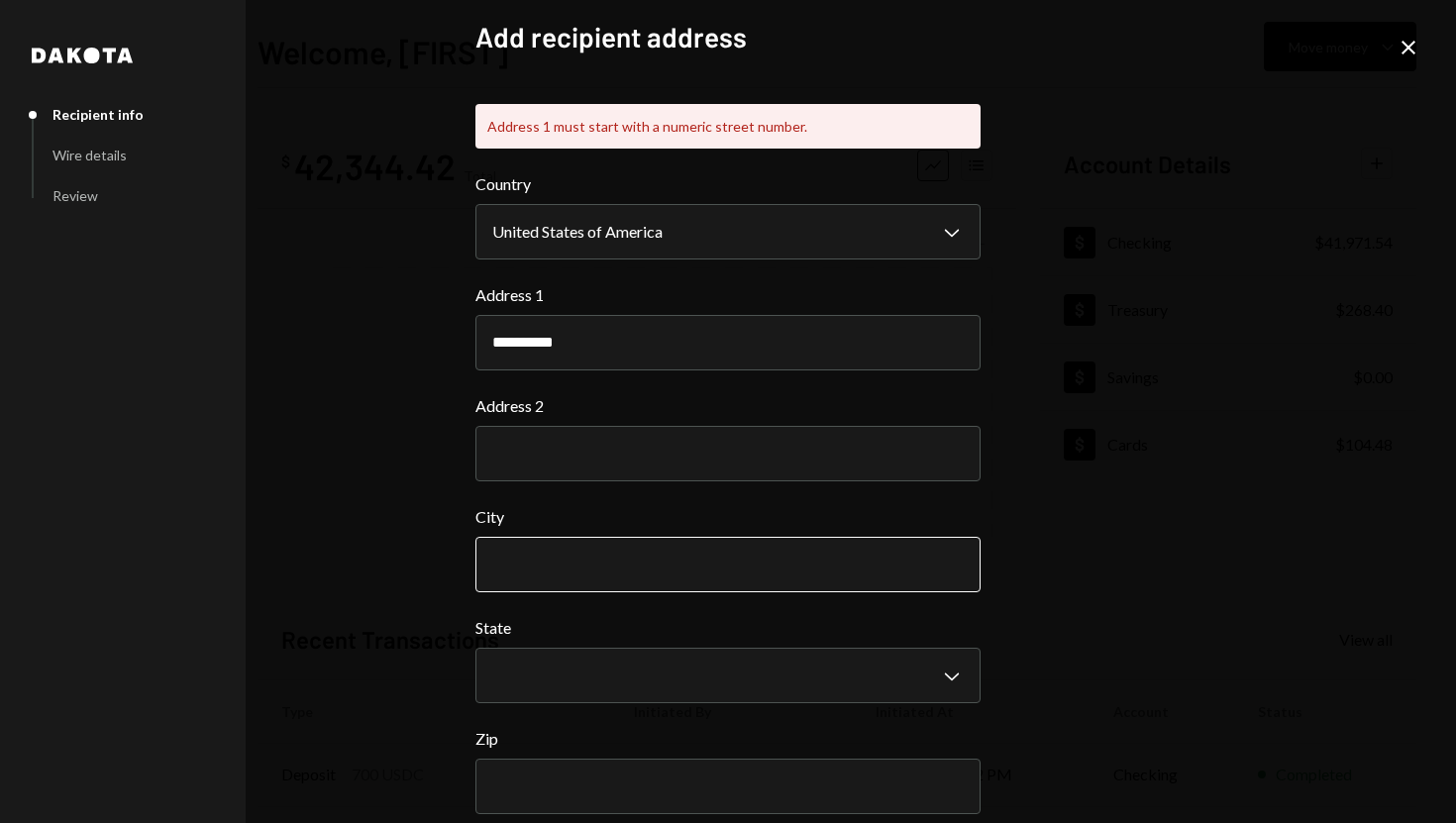 click on "City" at bounding box center [728, 565] 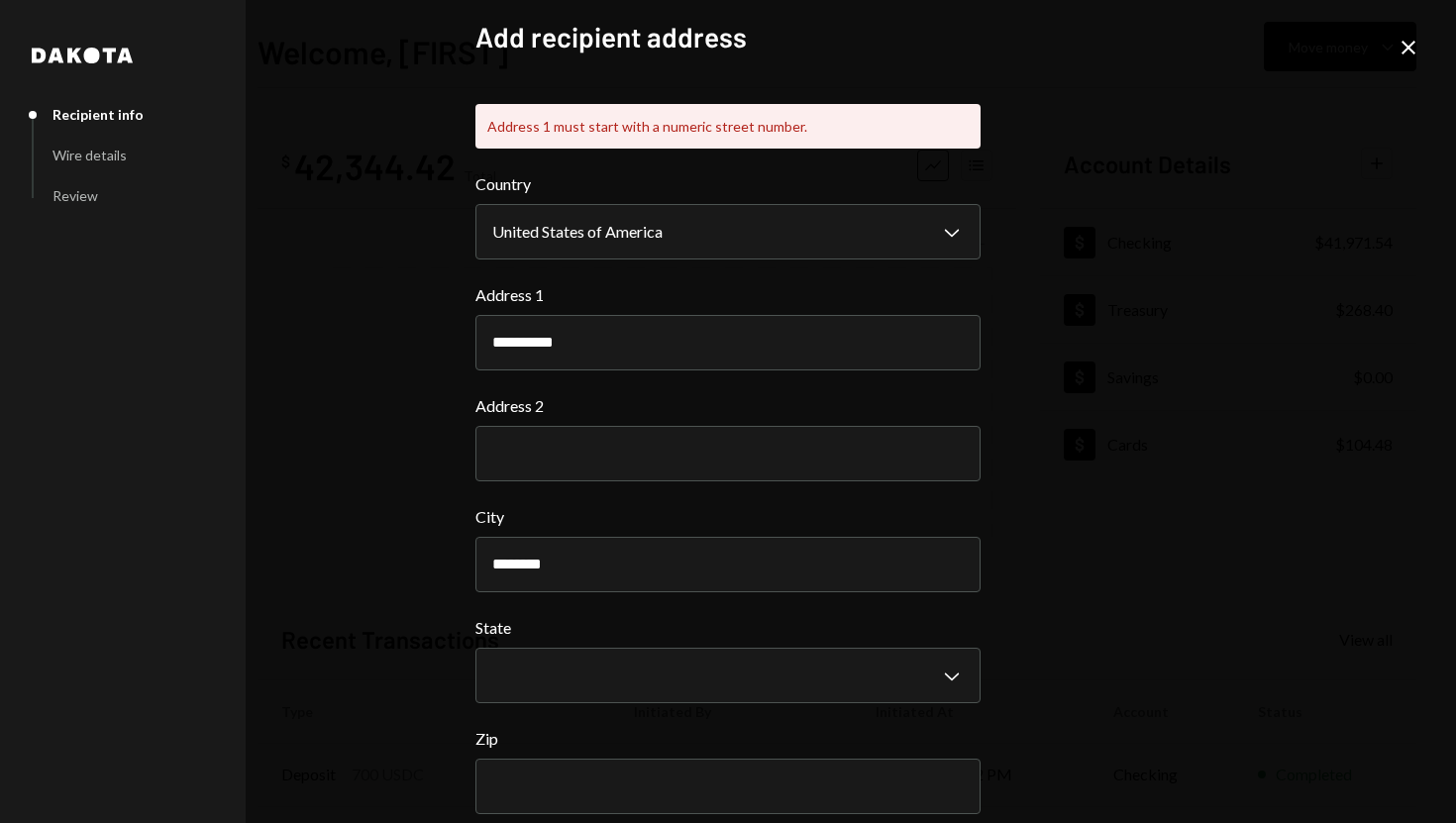 type on "********" 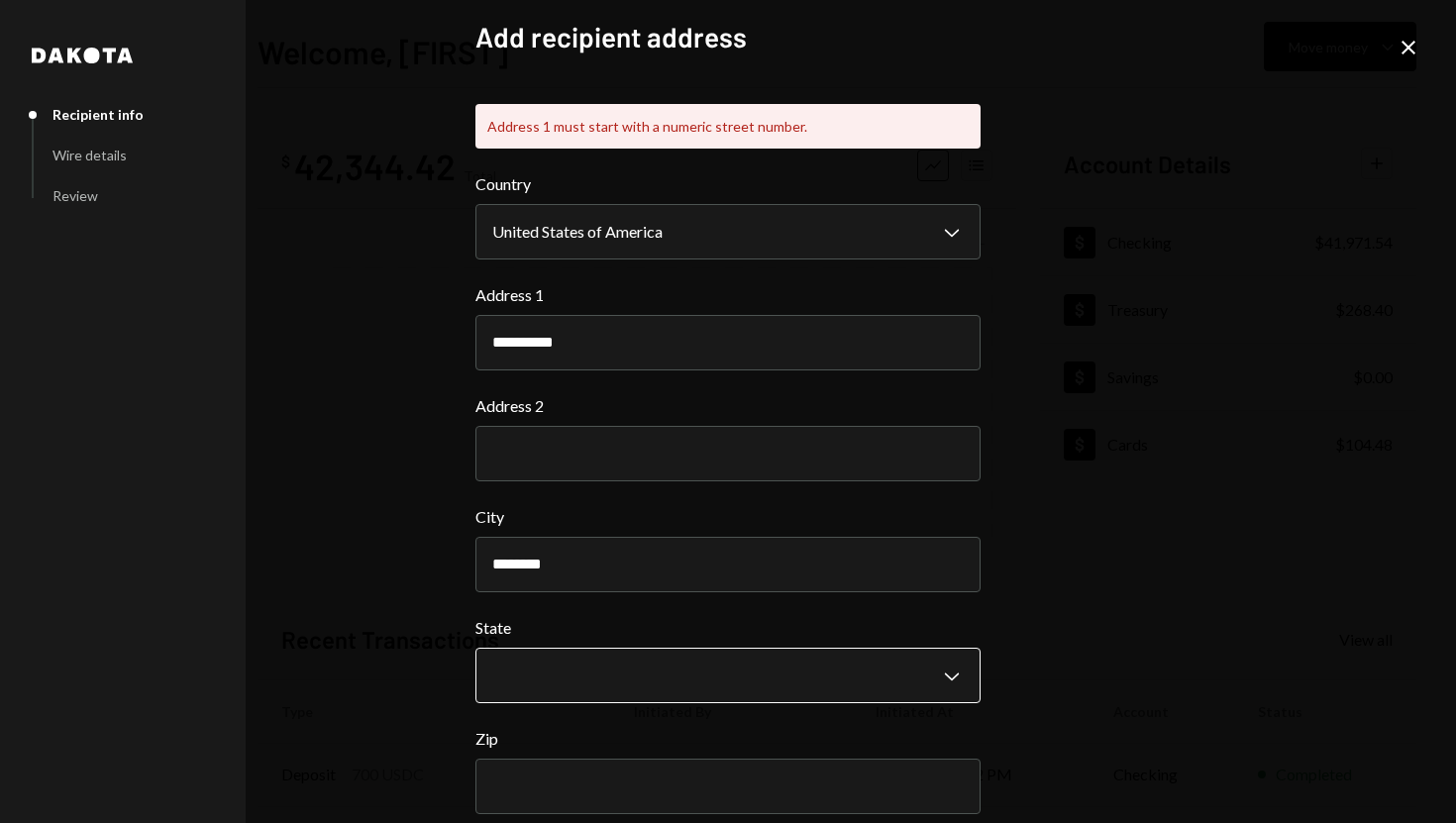 scroll, scrollTop: 96, scrollLeft: 0, axis: vertical 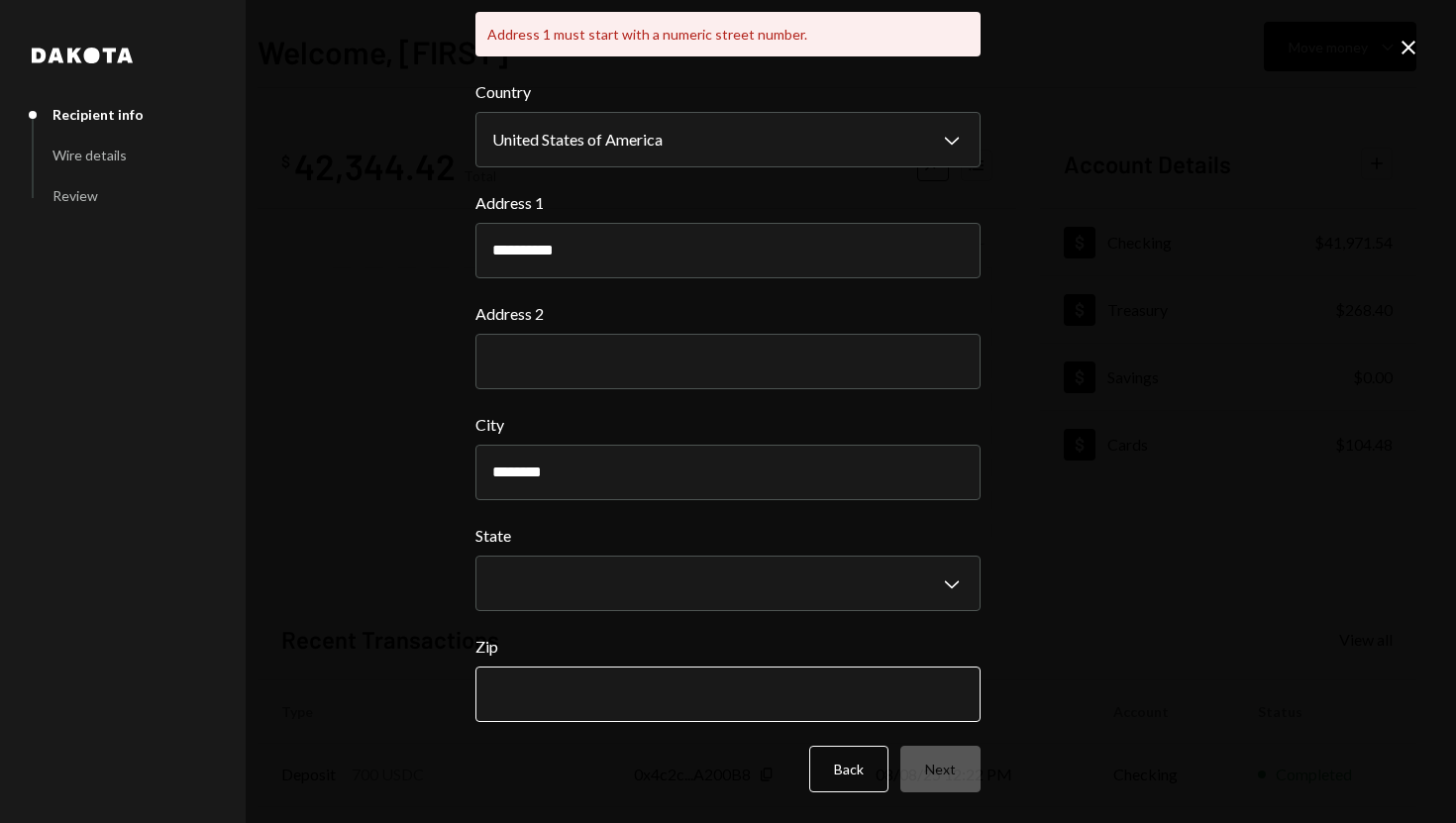 click on "Zip" at bounding box center [728, 694] 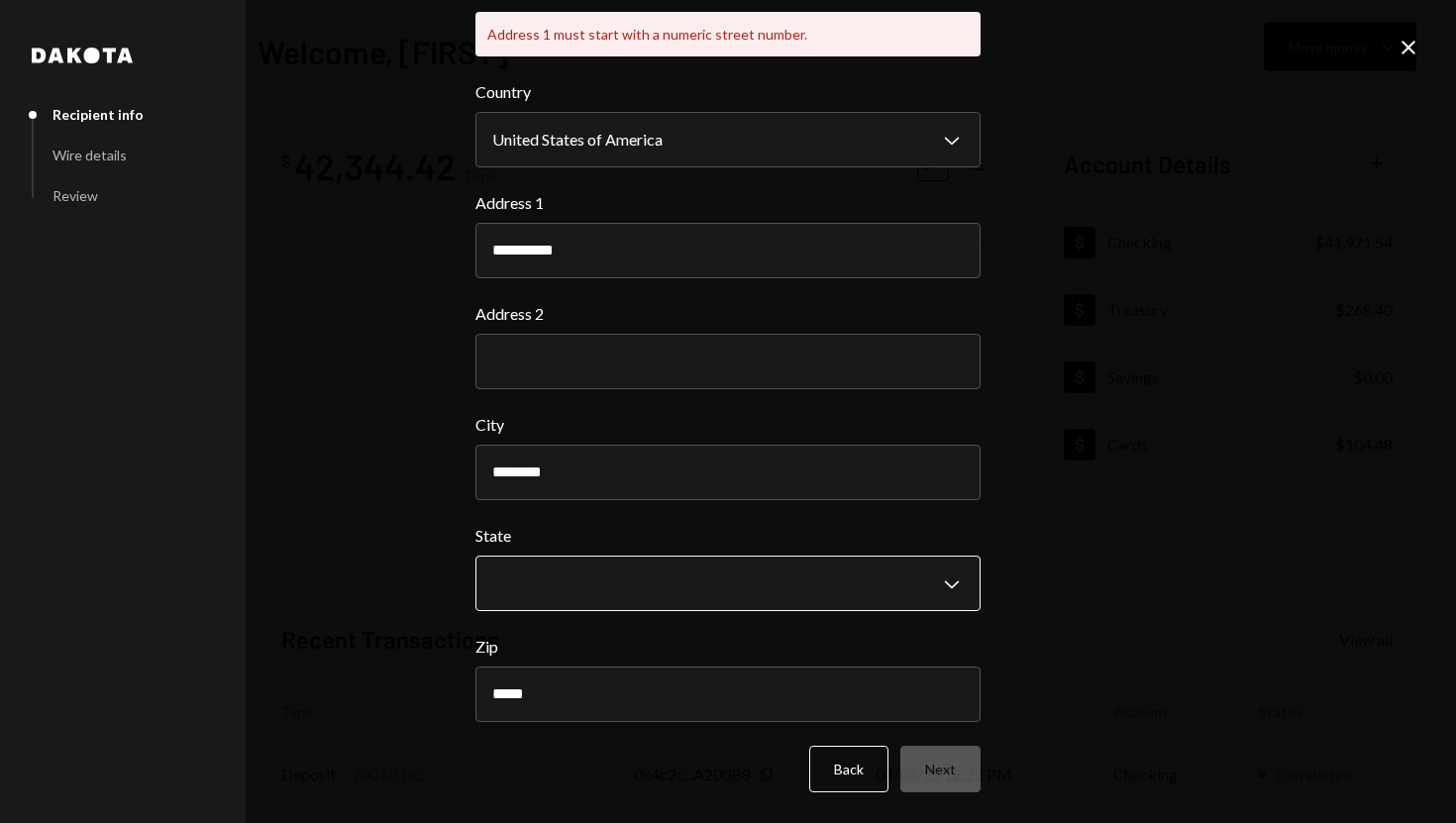type on "*****" 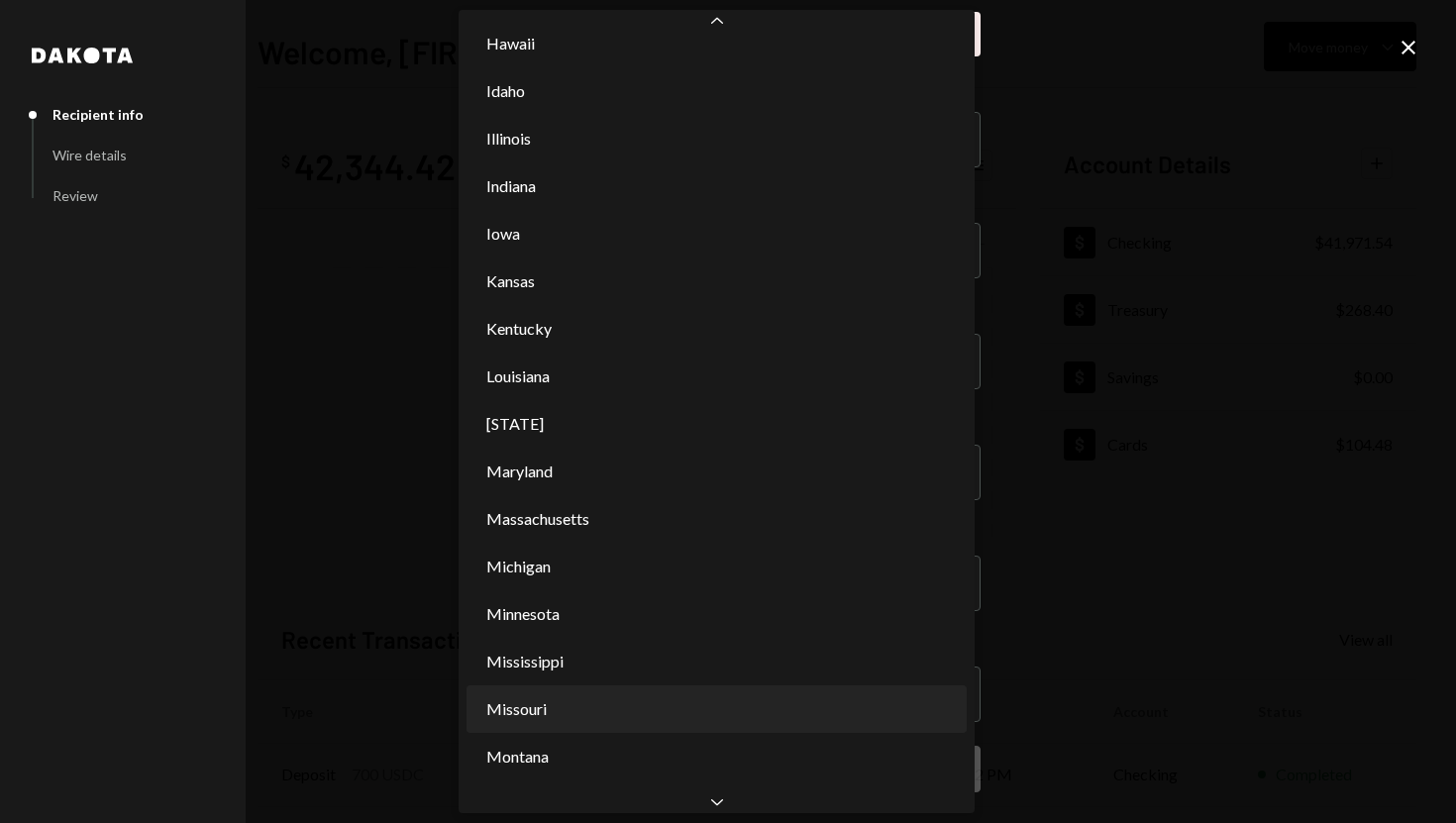 scroll, scrollTop: 782, scrollLeft: 0, axis: vertical 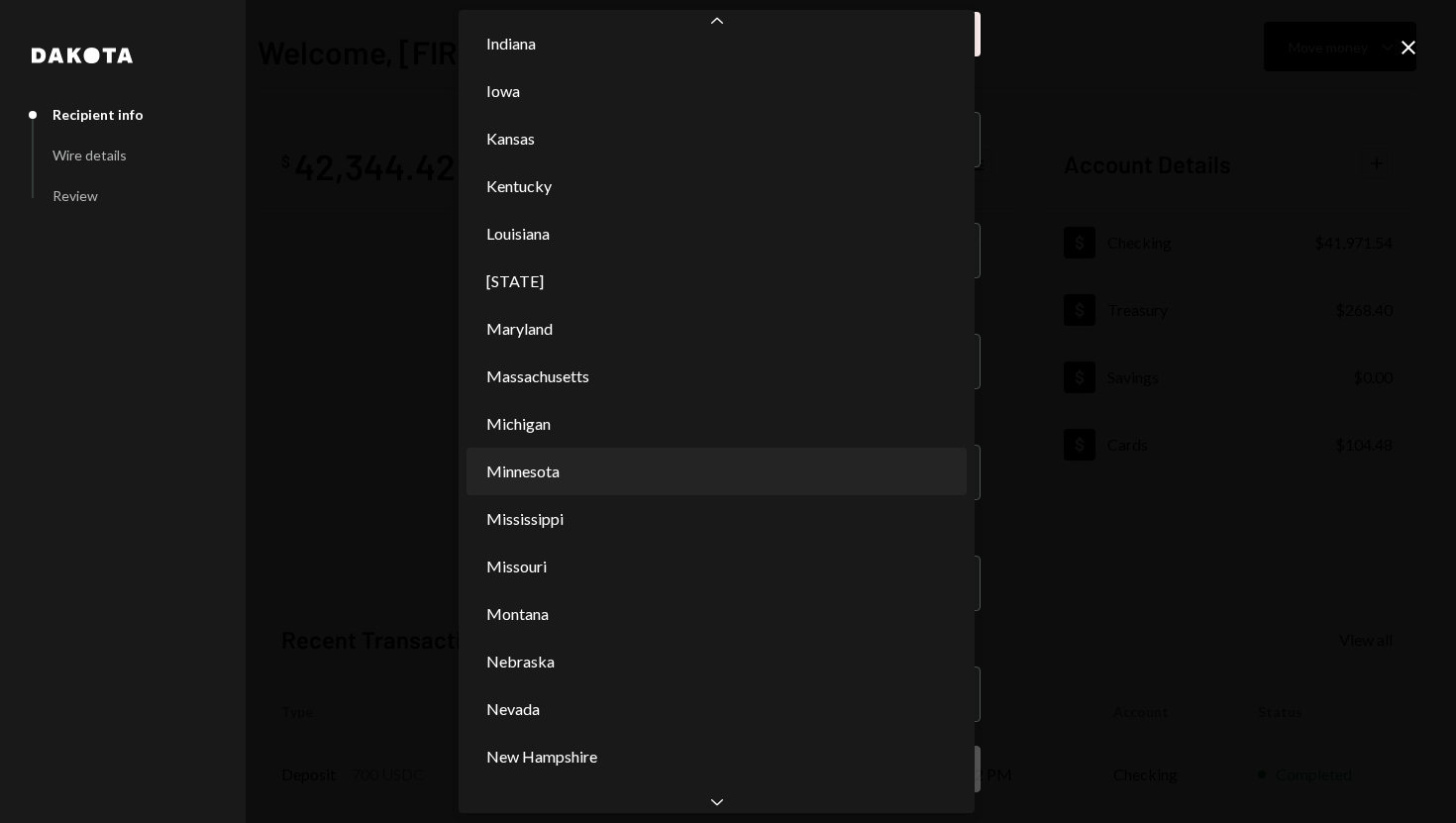 select on "**" 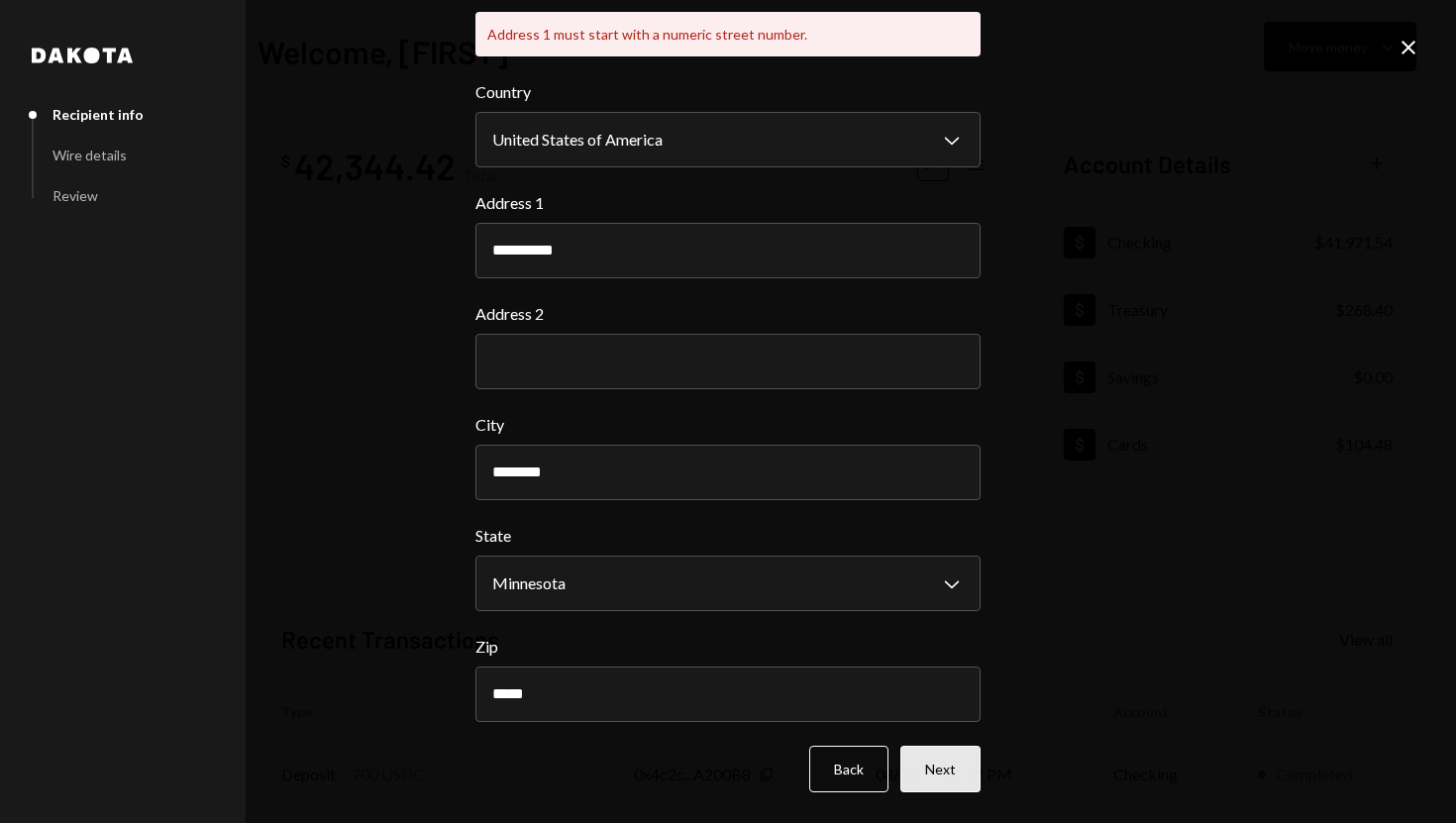click on "Next" at bounding box center (940, 769) 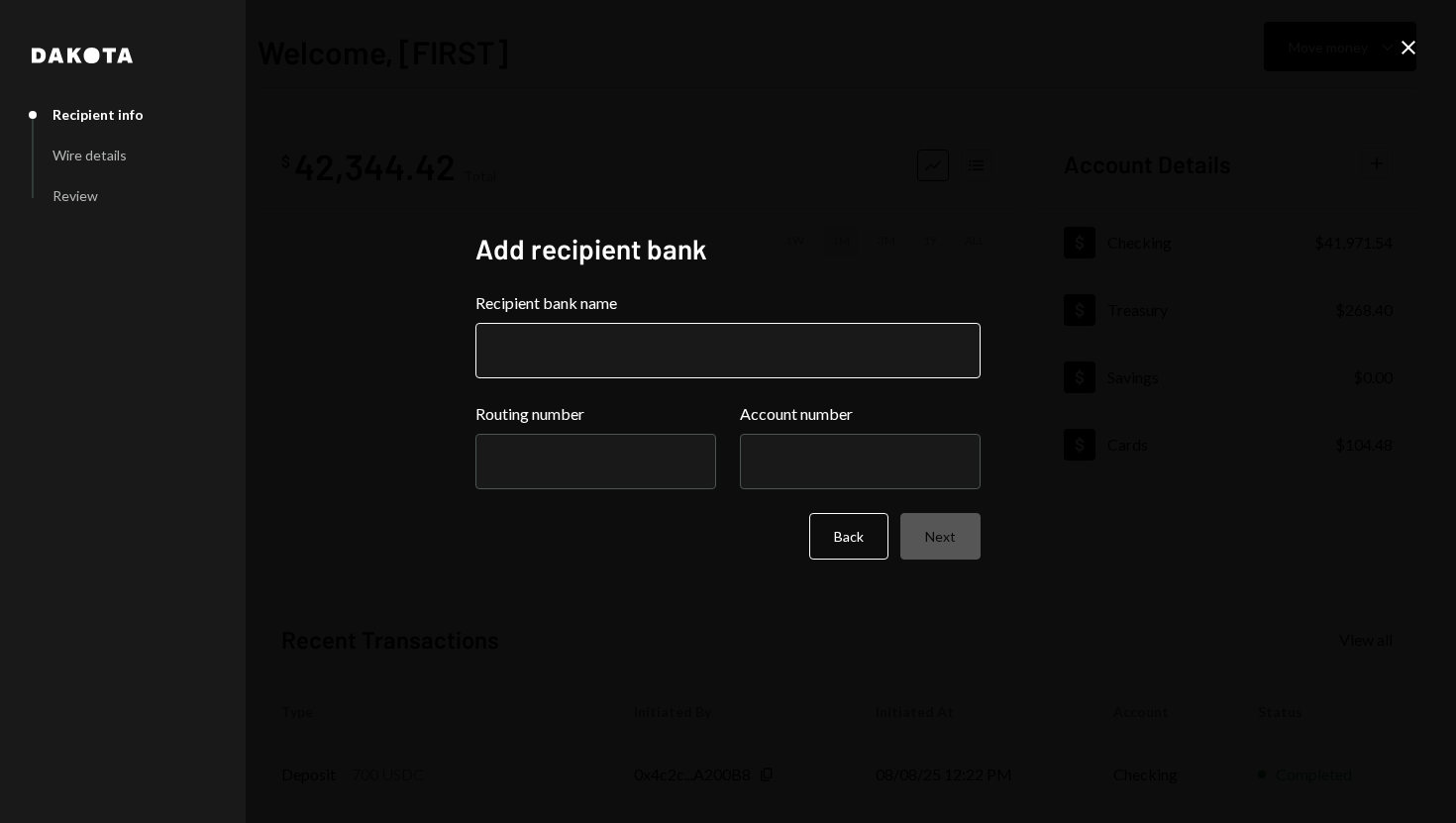 click on "Recipient bank name" at bounding box center (728, 351) 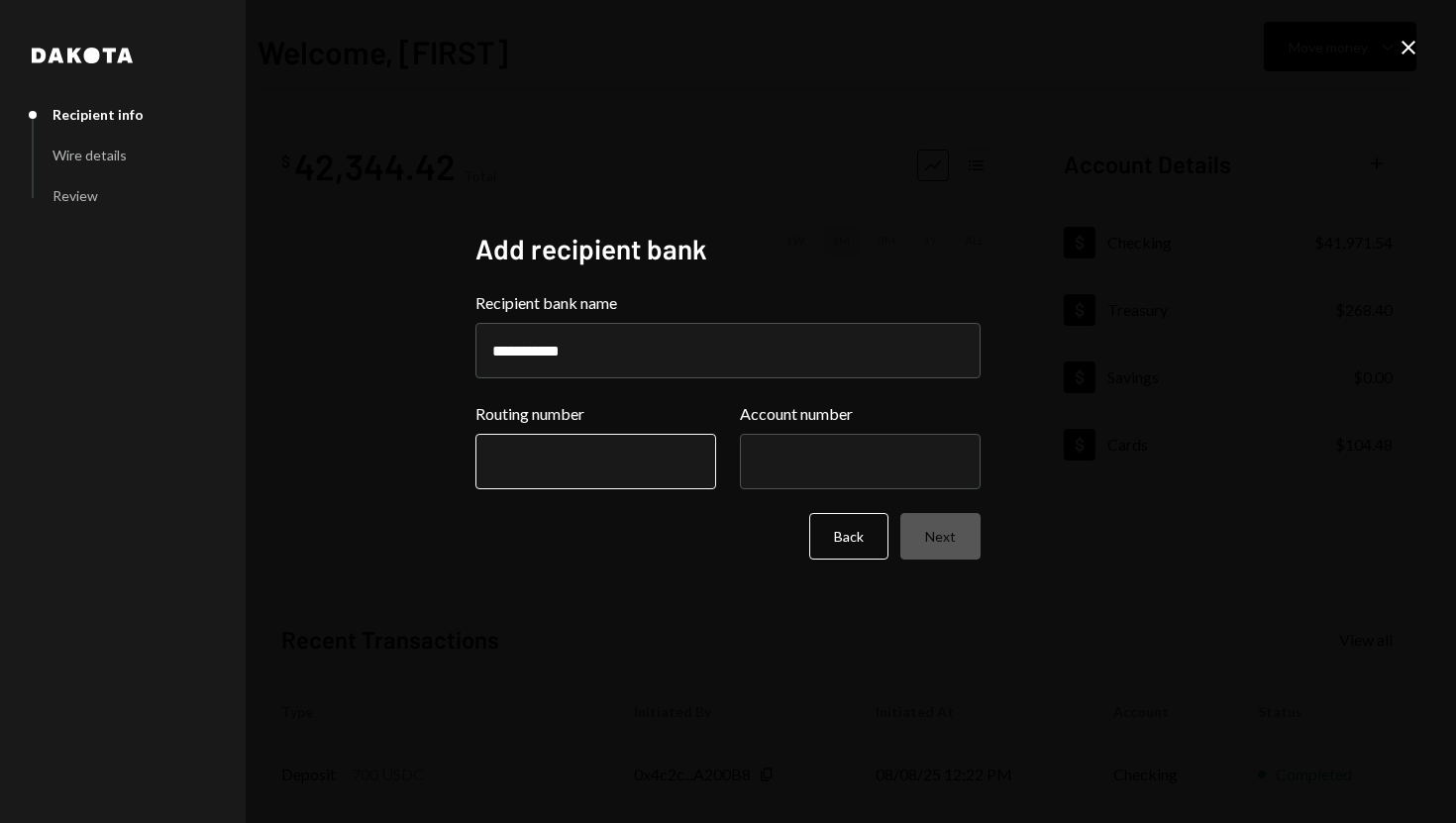 type on "**********" 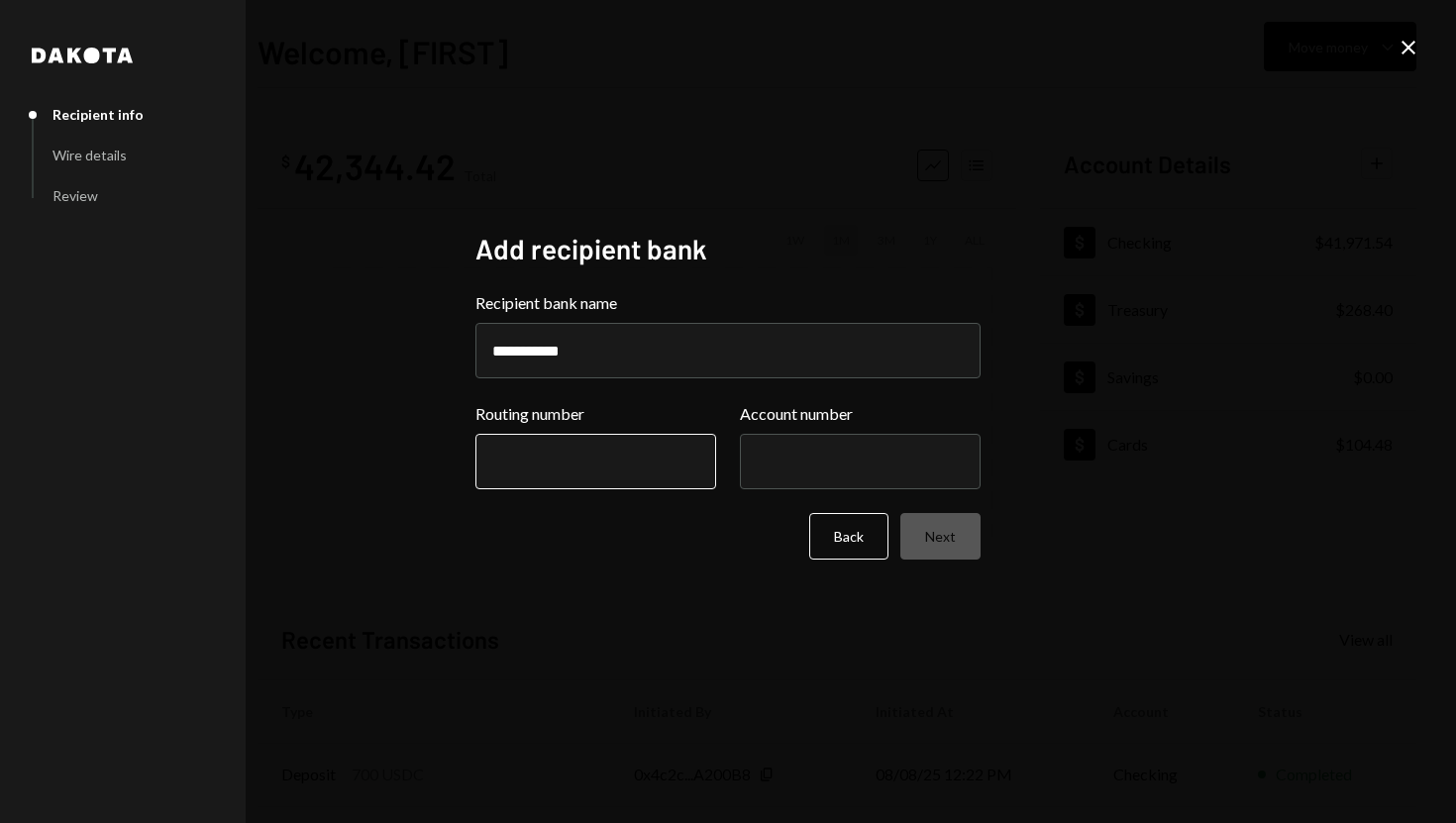 paste on "*********" 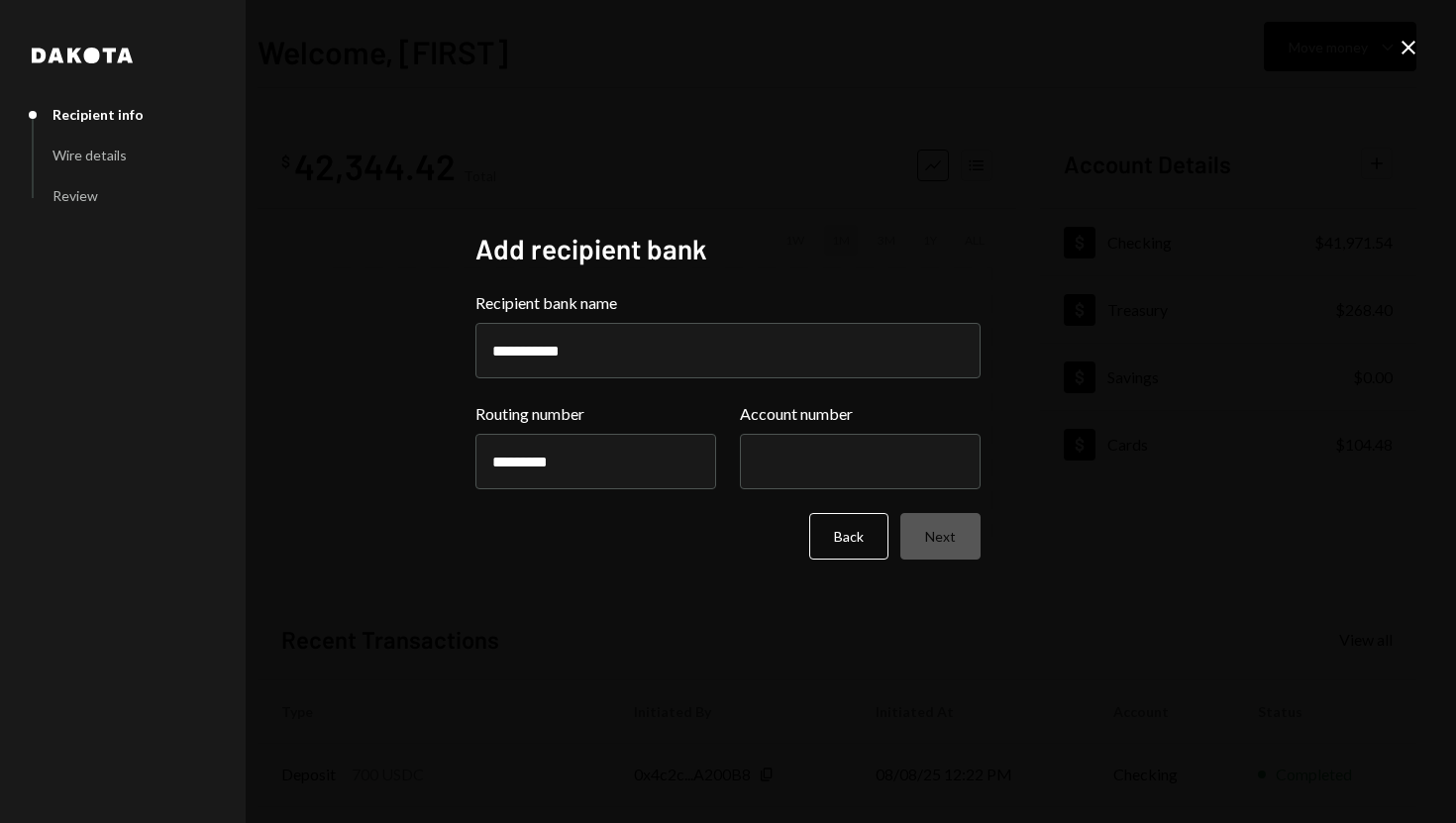 type on "*********" 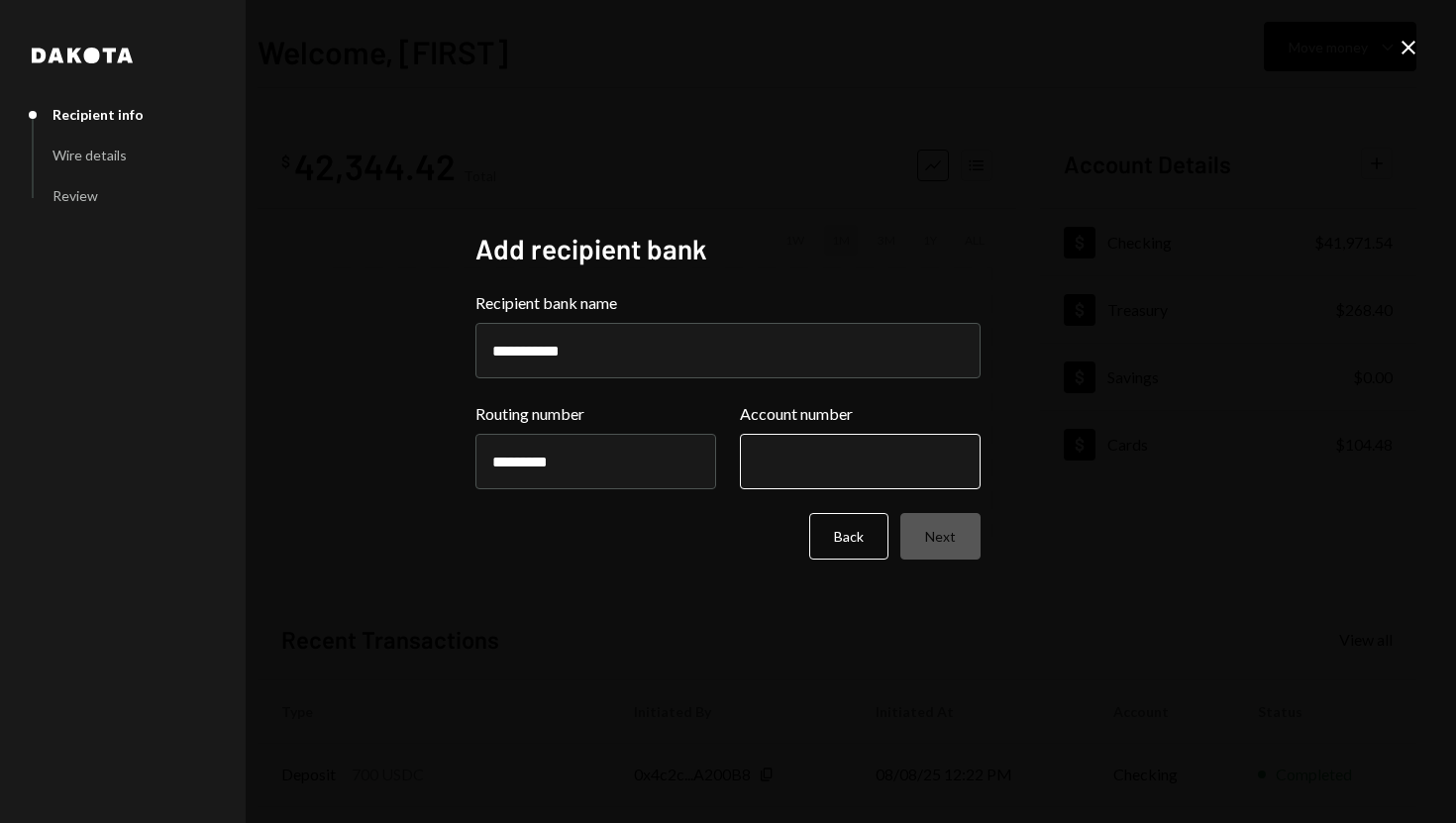 click on "Account number" at bounding box center (860, 462) 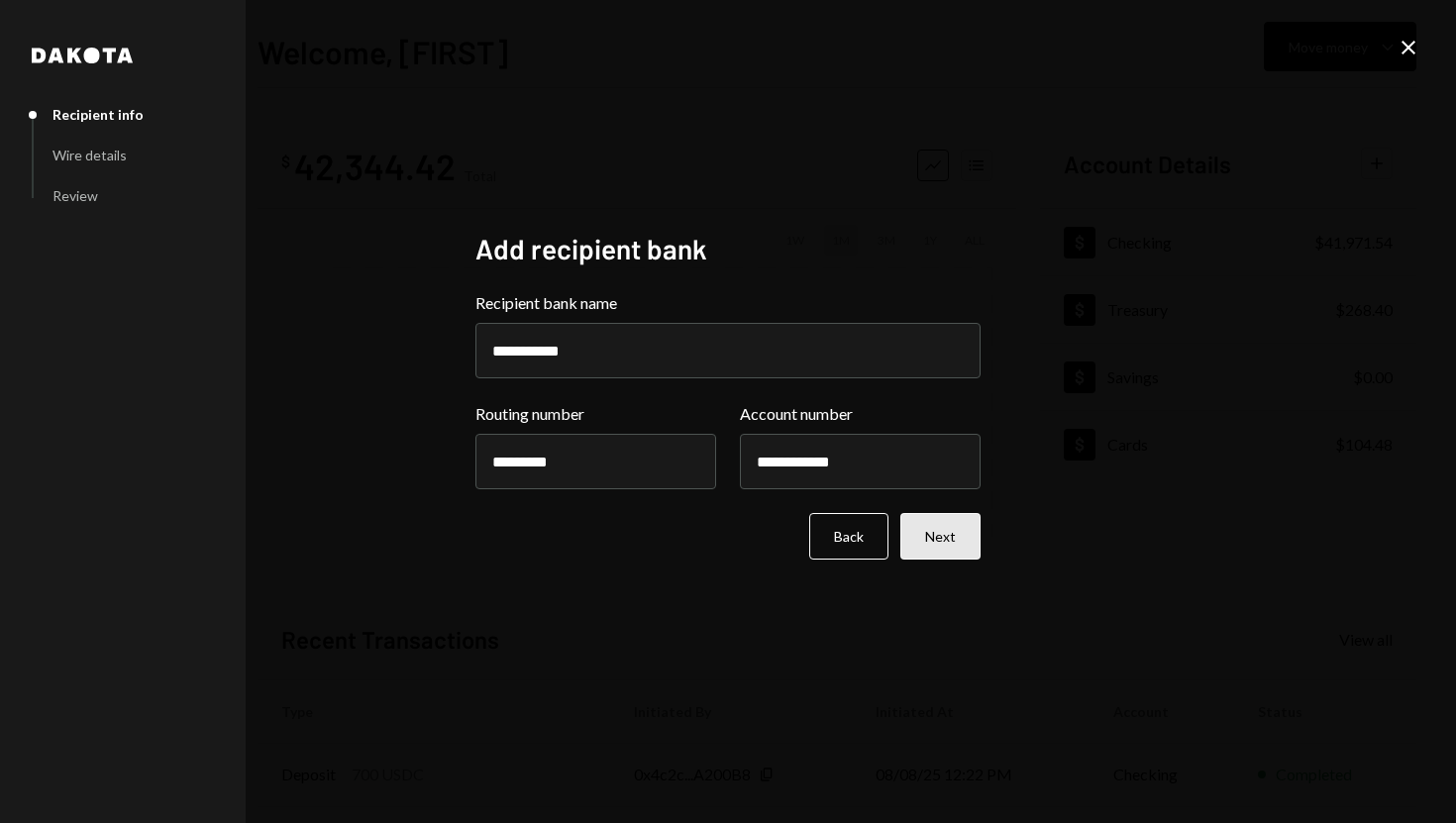 type on "**********" 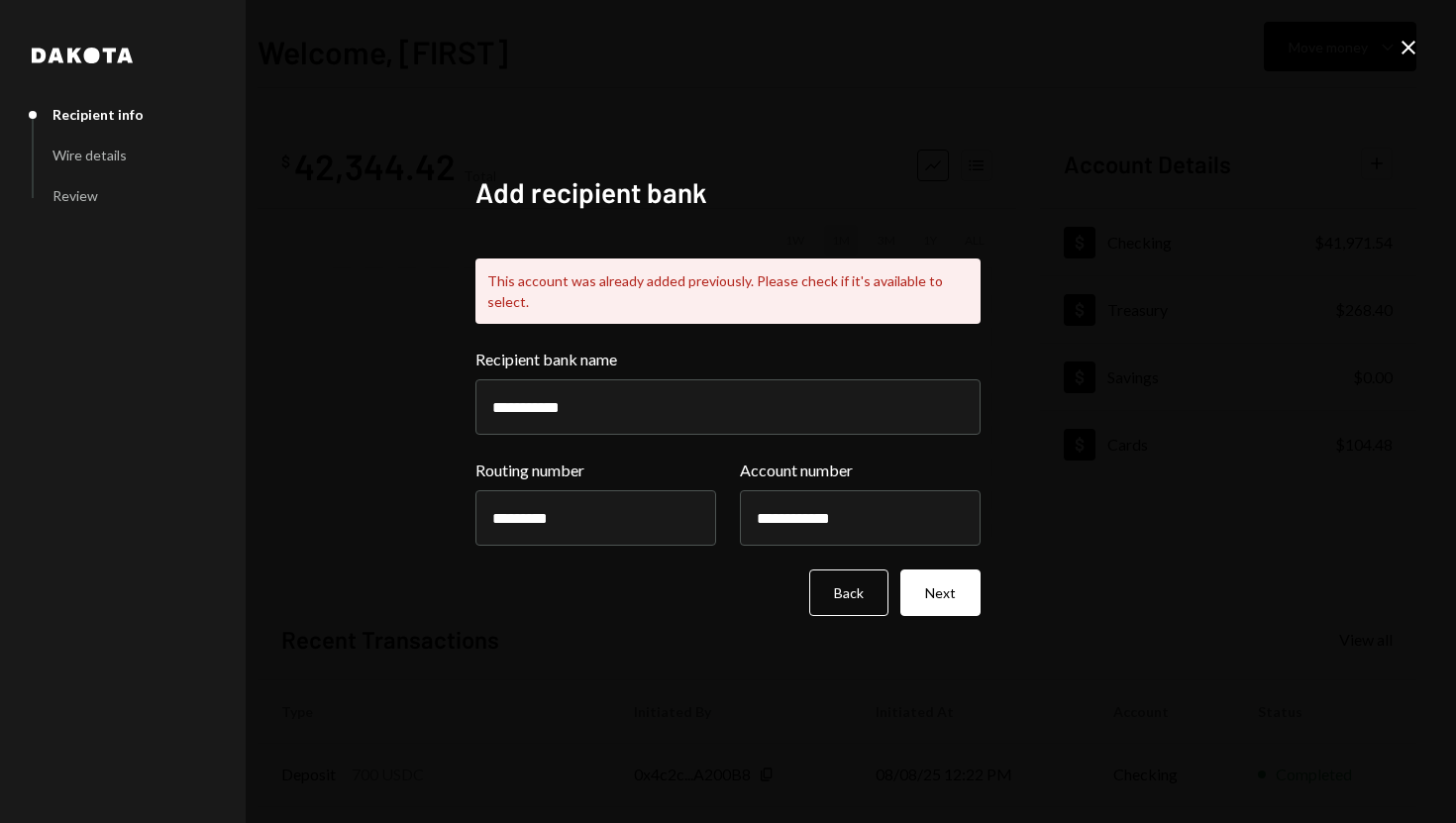 click on "Close" 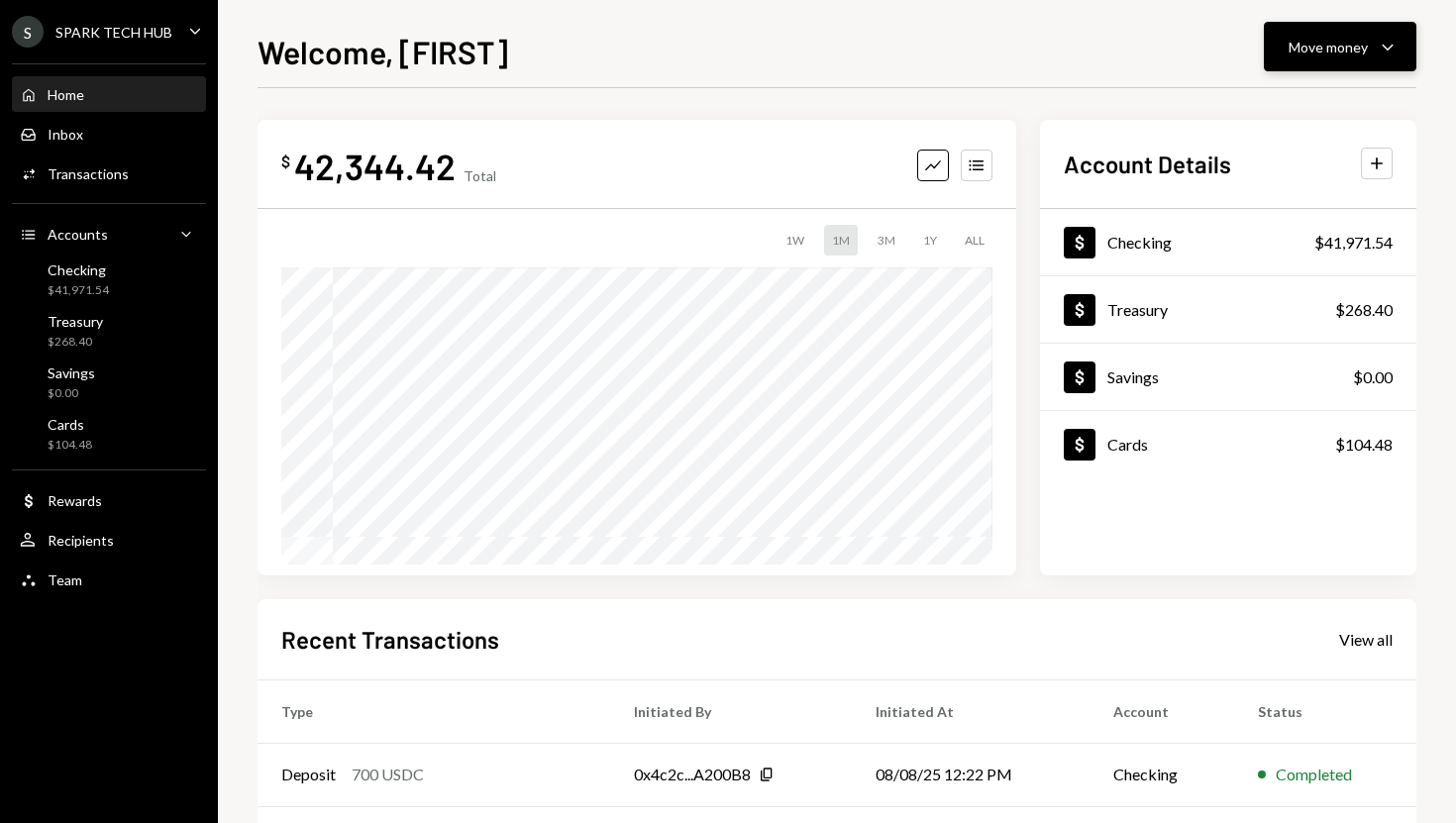 click on "Move money Caret Down" at bounding box center (1340, 47) 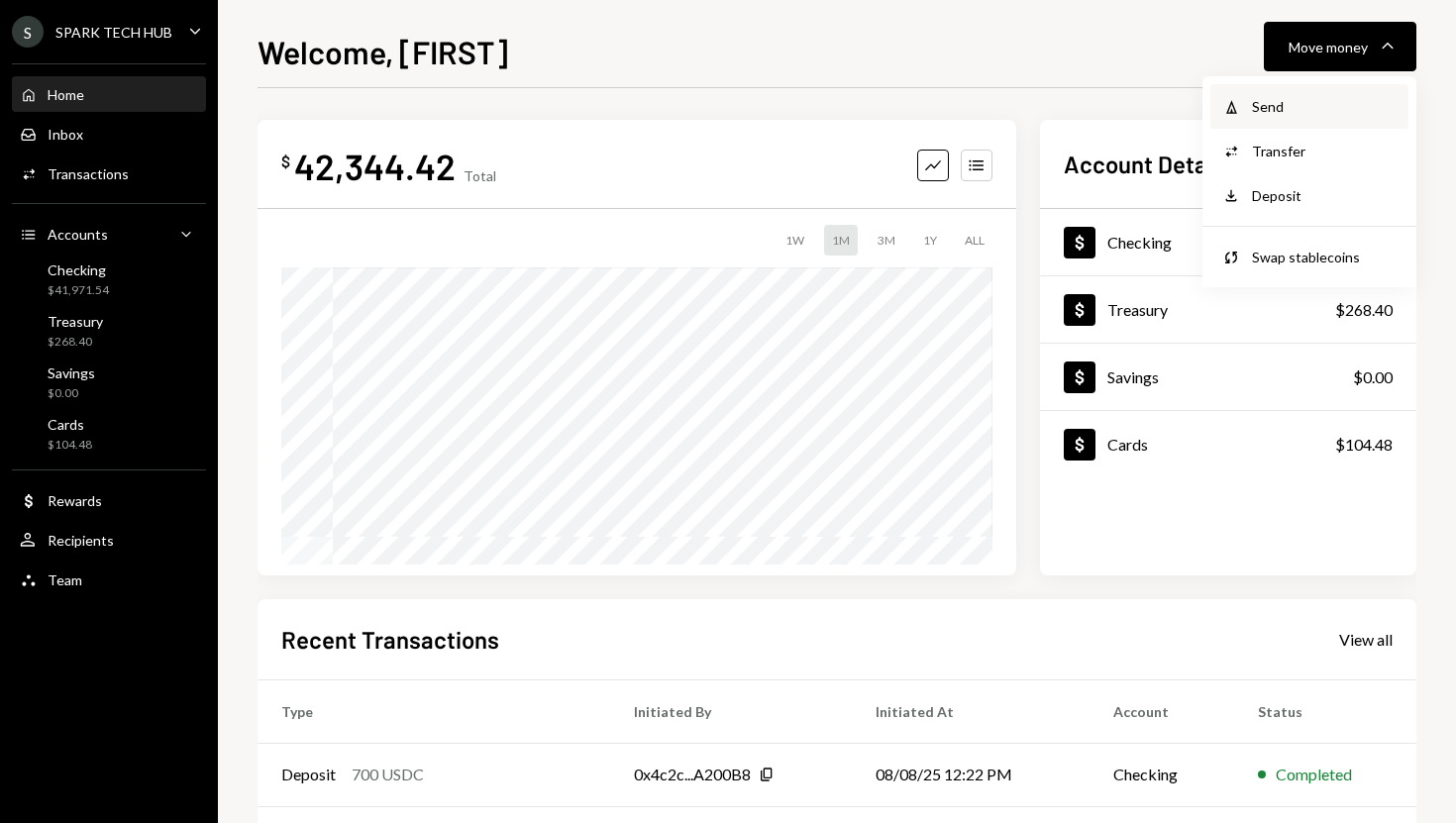 click on "Send" at bounding box center [1324, 106] 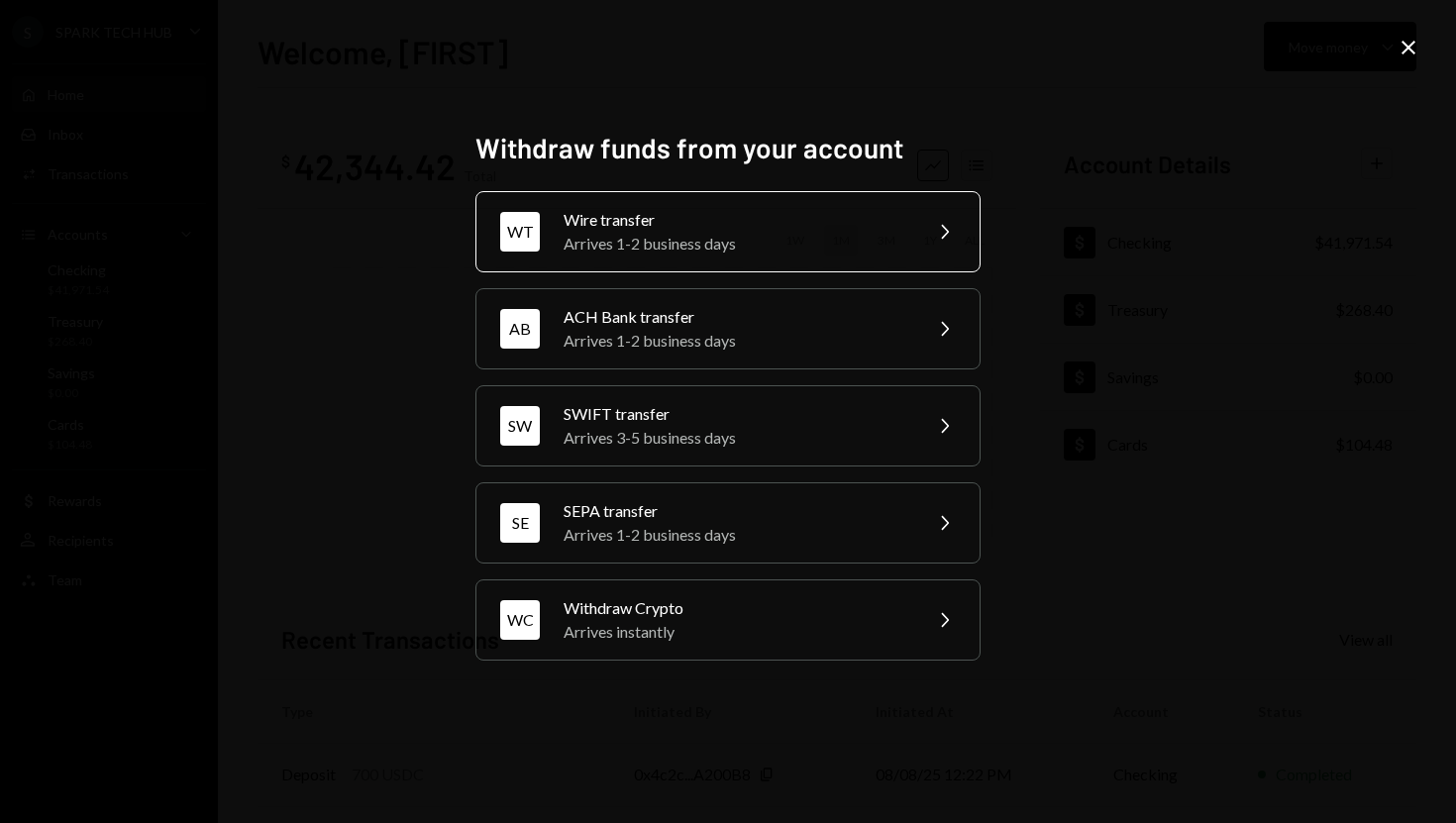 click on "Arrives 1-2 business days" at bounding box center (736, 244) 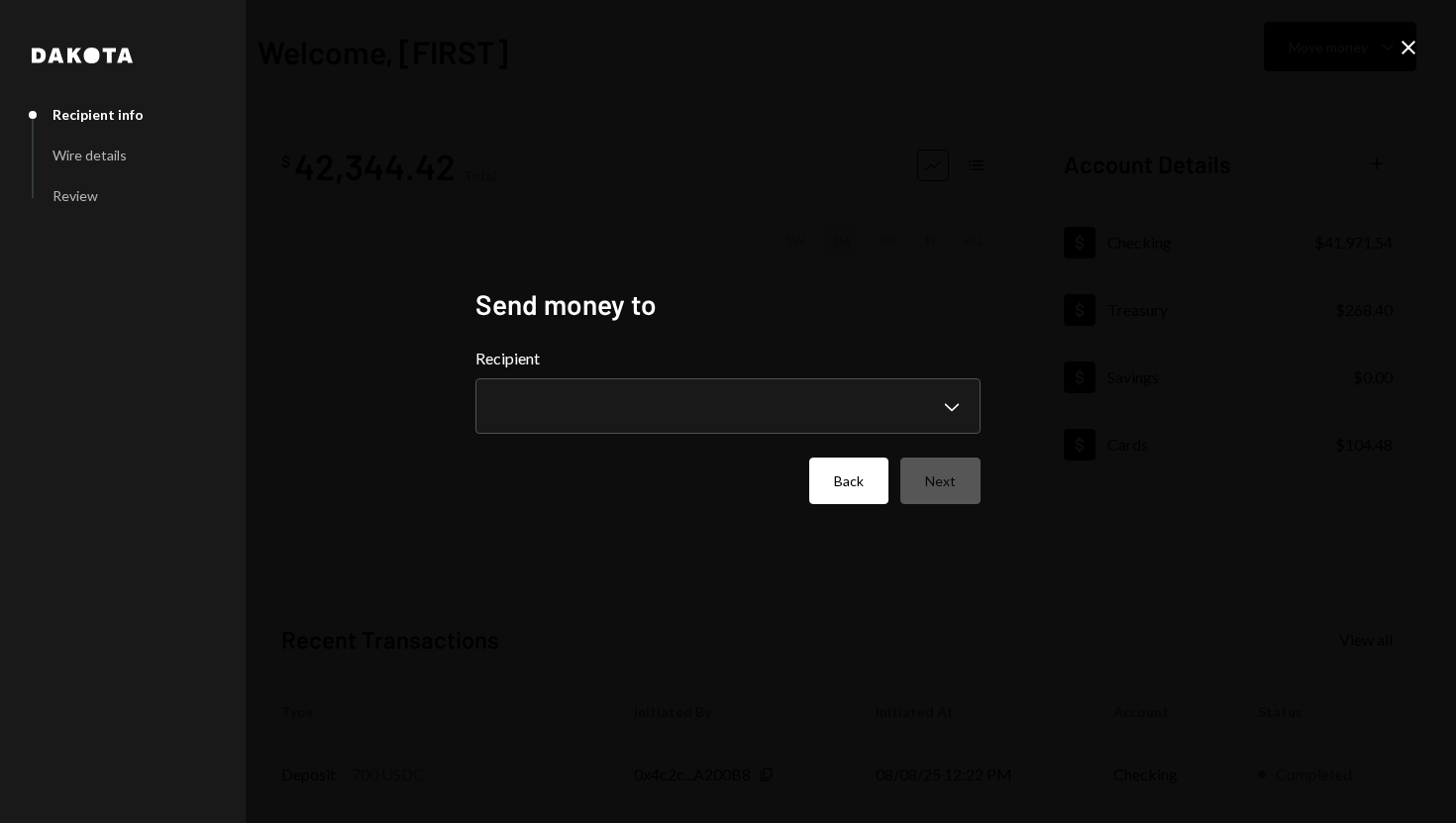 click on "Back" at bounding box center [849, 480] 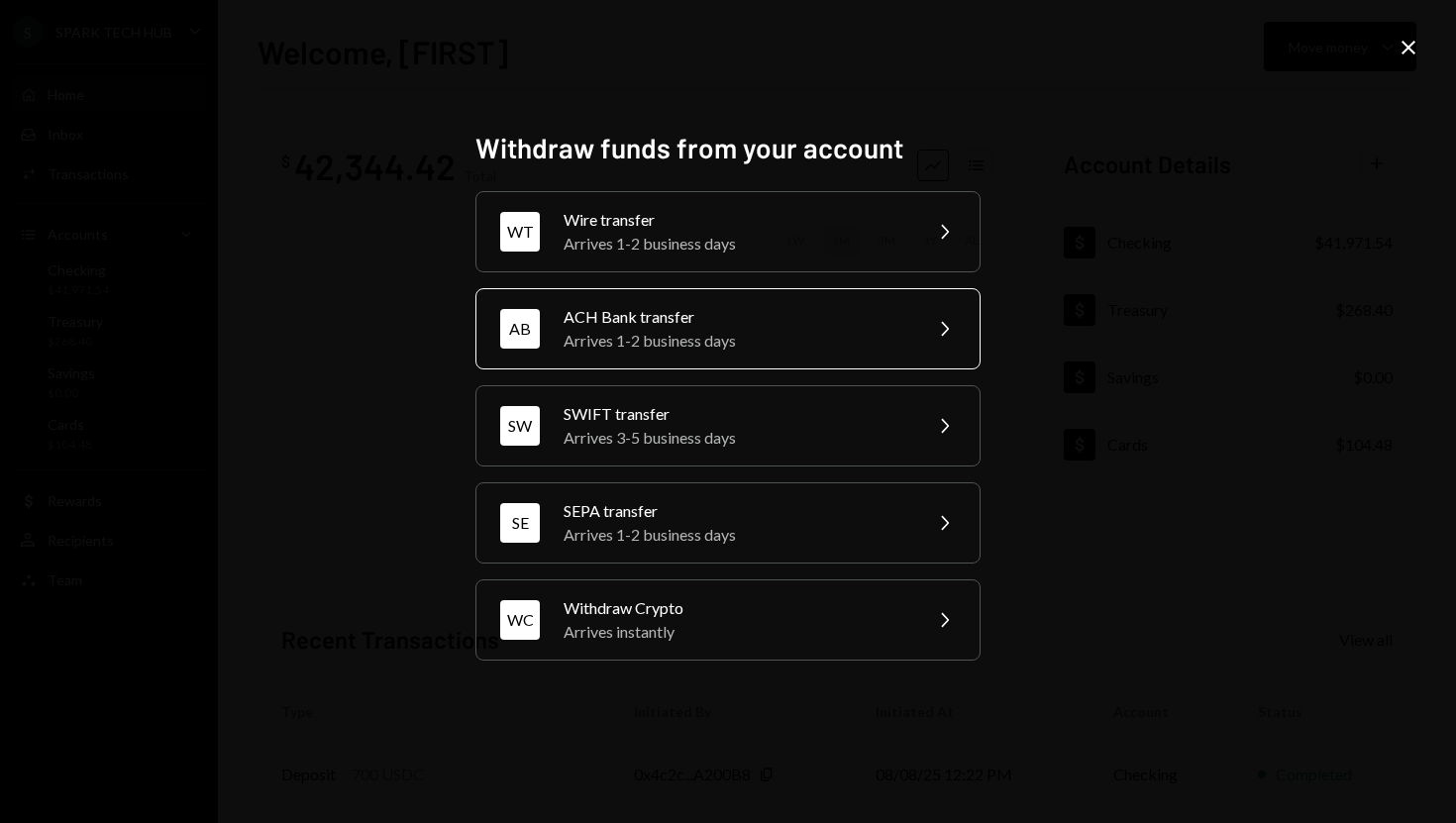 click on "Arrives 1-2 business days" at bounding box center [736, 341] 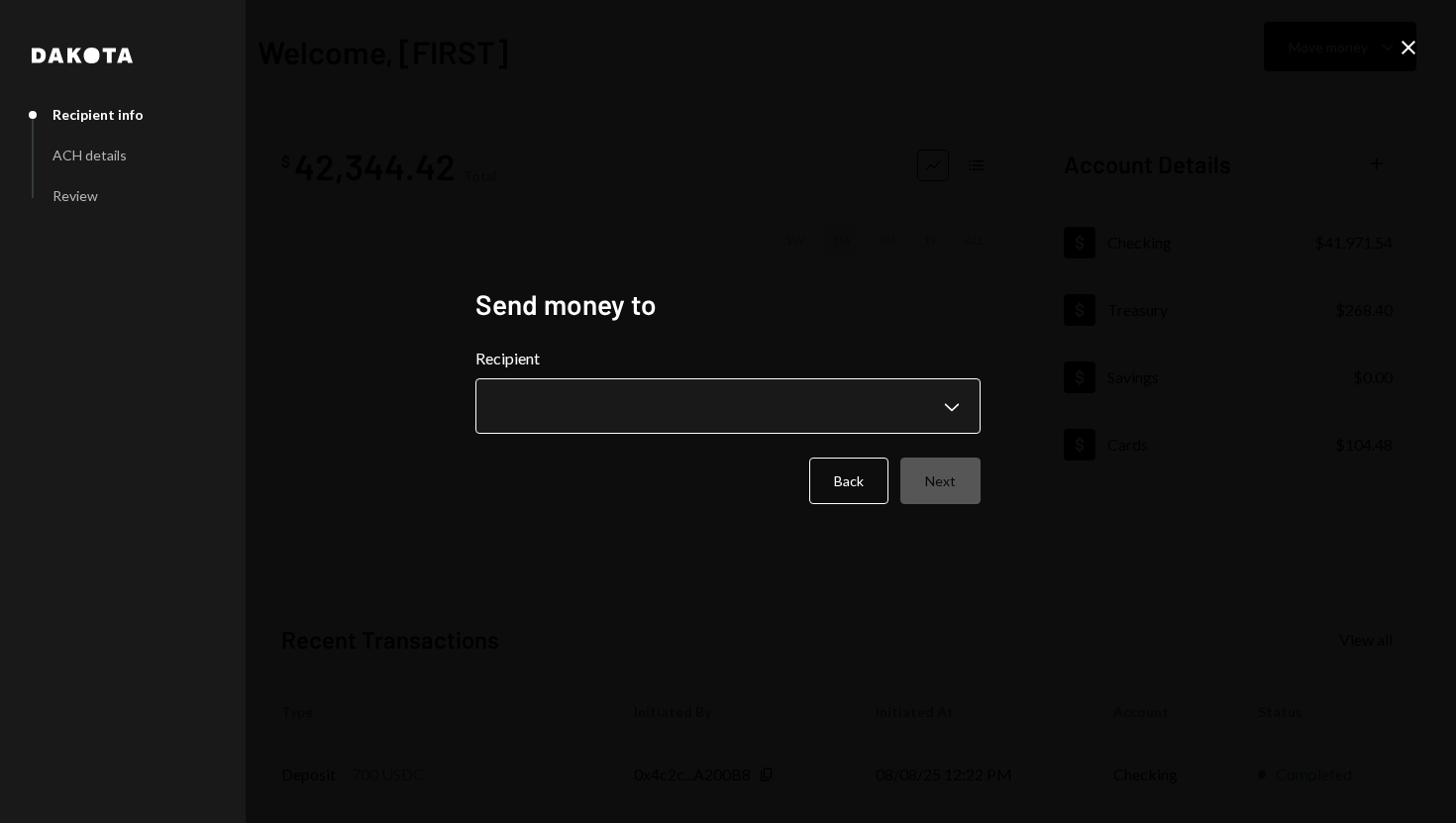 click on "**********" at bounding box center (728, 411) 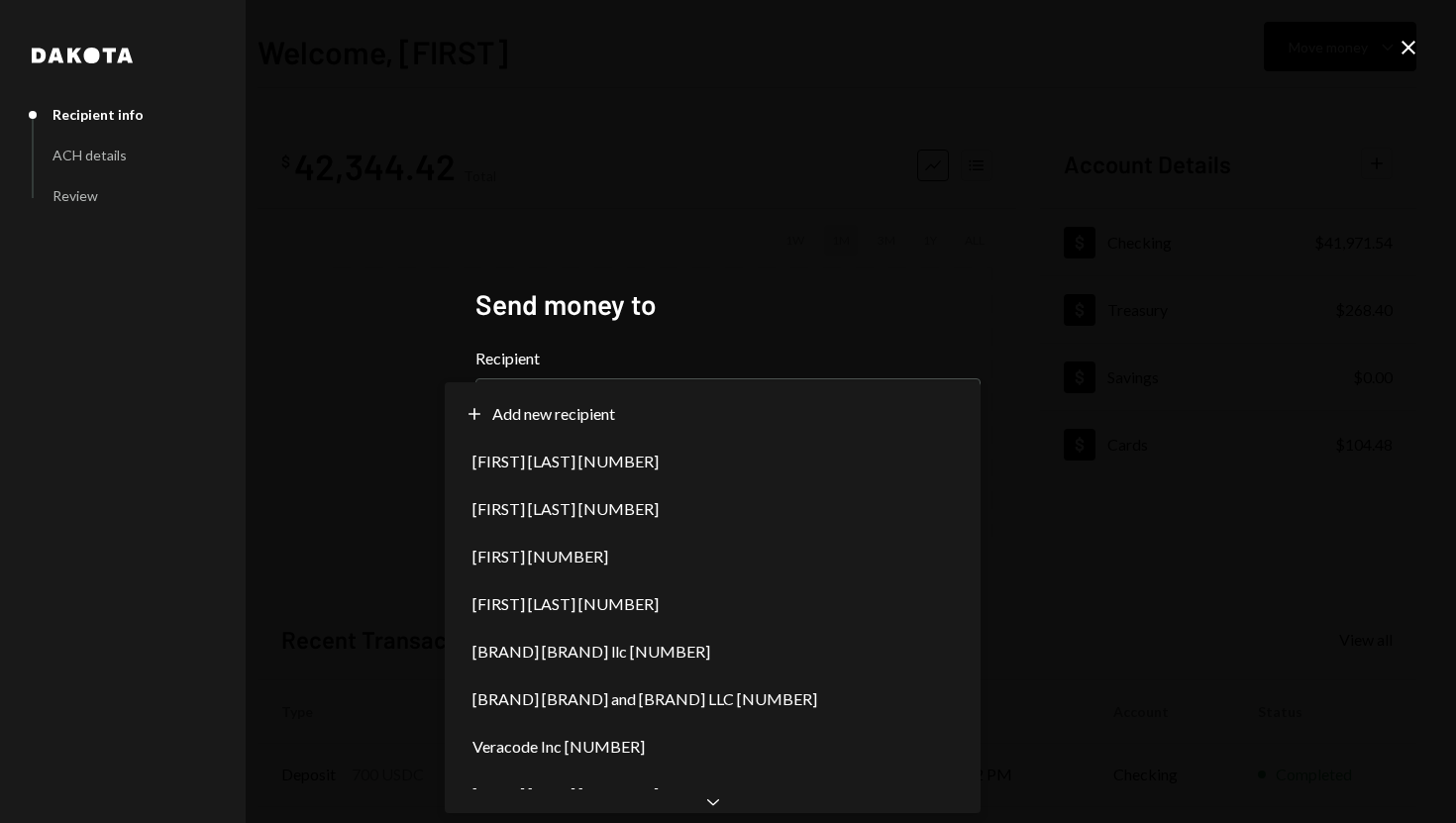 scroll, scrollTop: 0, scrollLeft: 0, axis: both 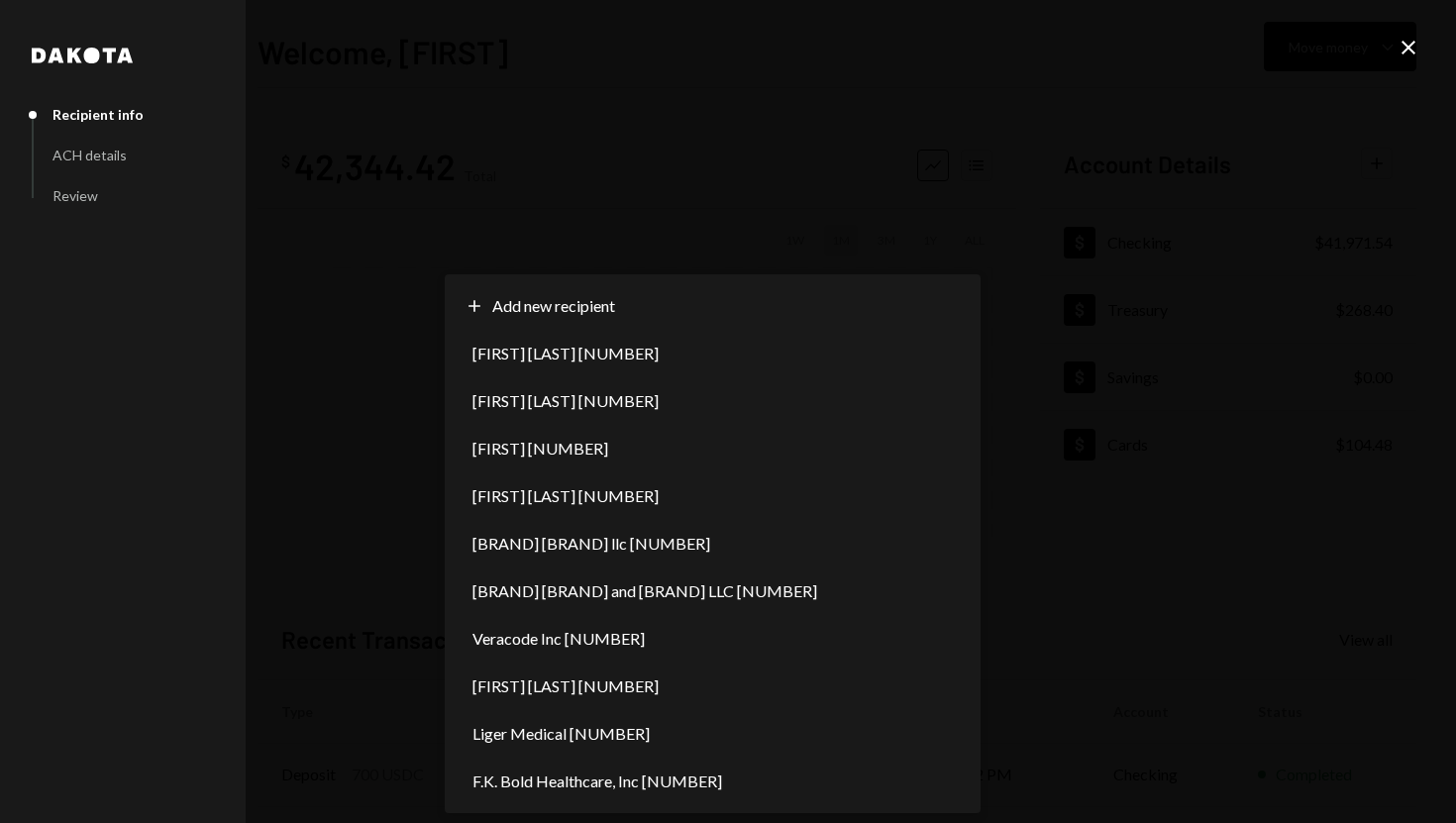 click on "**********" at bounding box center [728, 411] 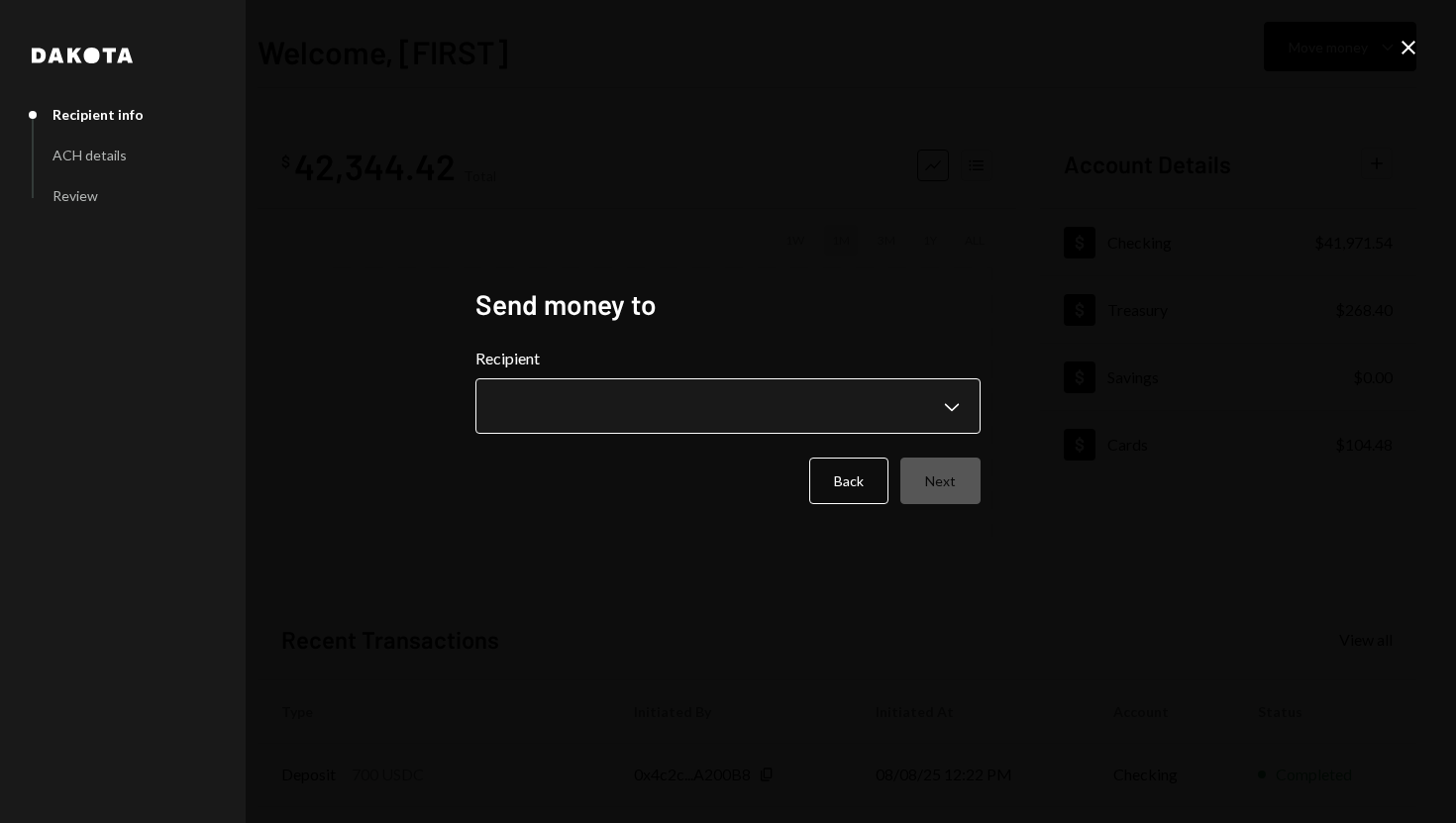 click on "**********" at bounding box center (728, 411) 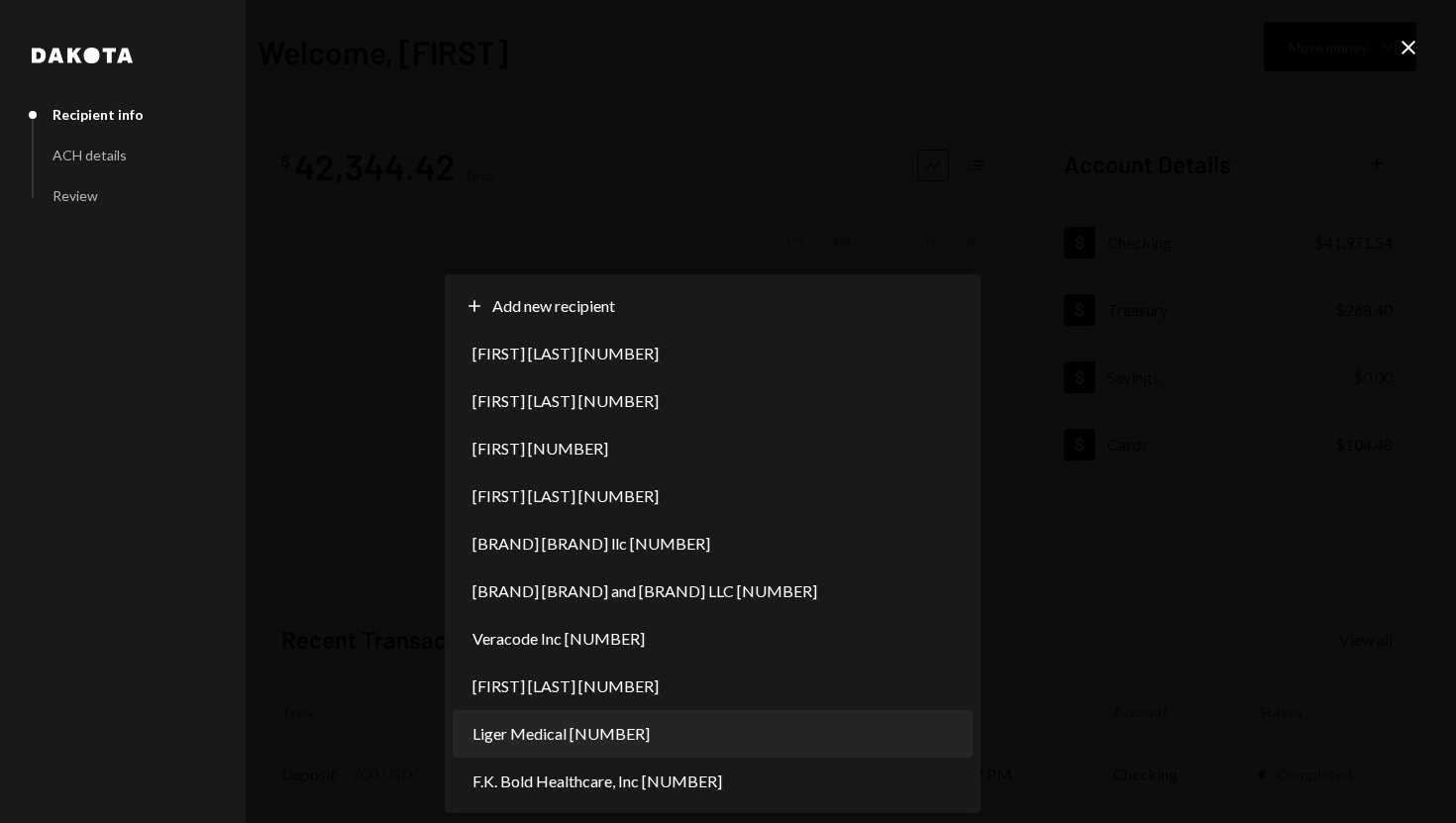 scroll, scrollTop: 0, scrollLeft: 0, axis: both 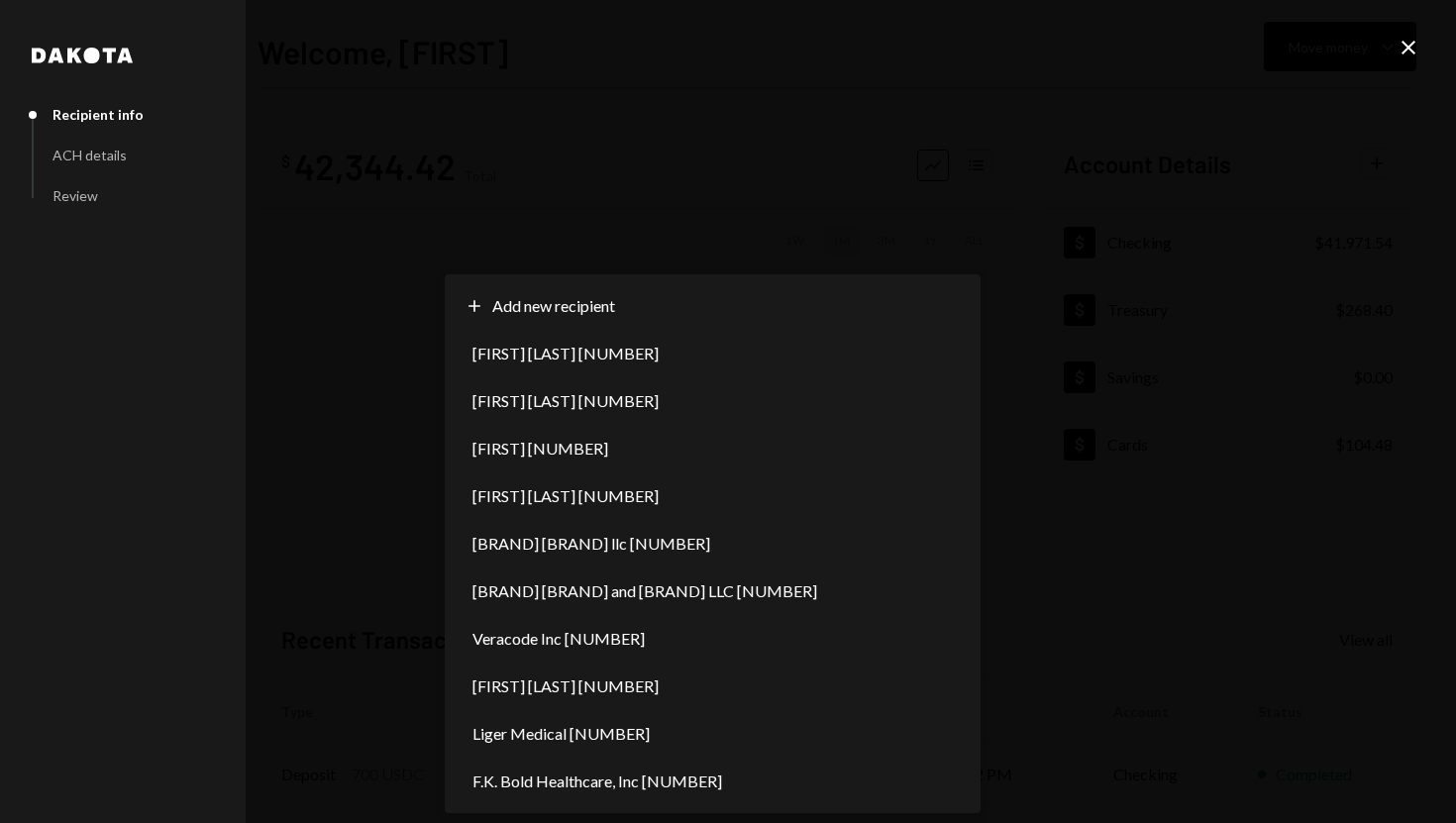 click on "**********" at bounding box center (728, 411) 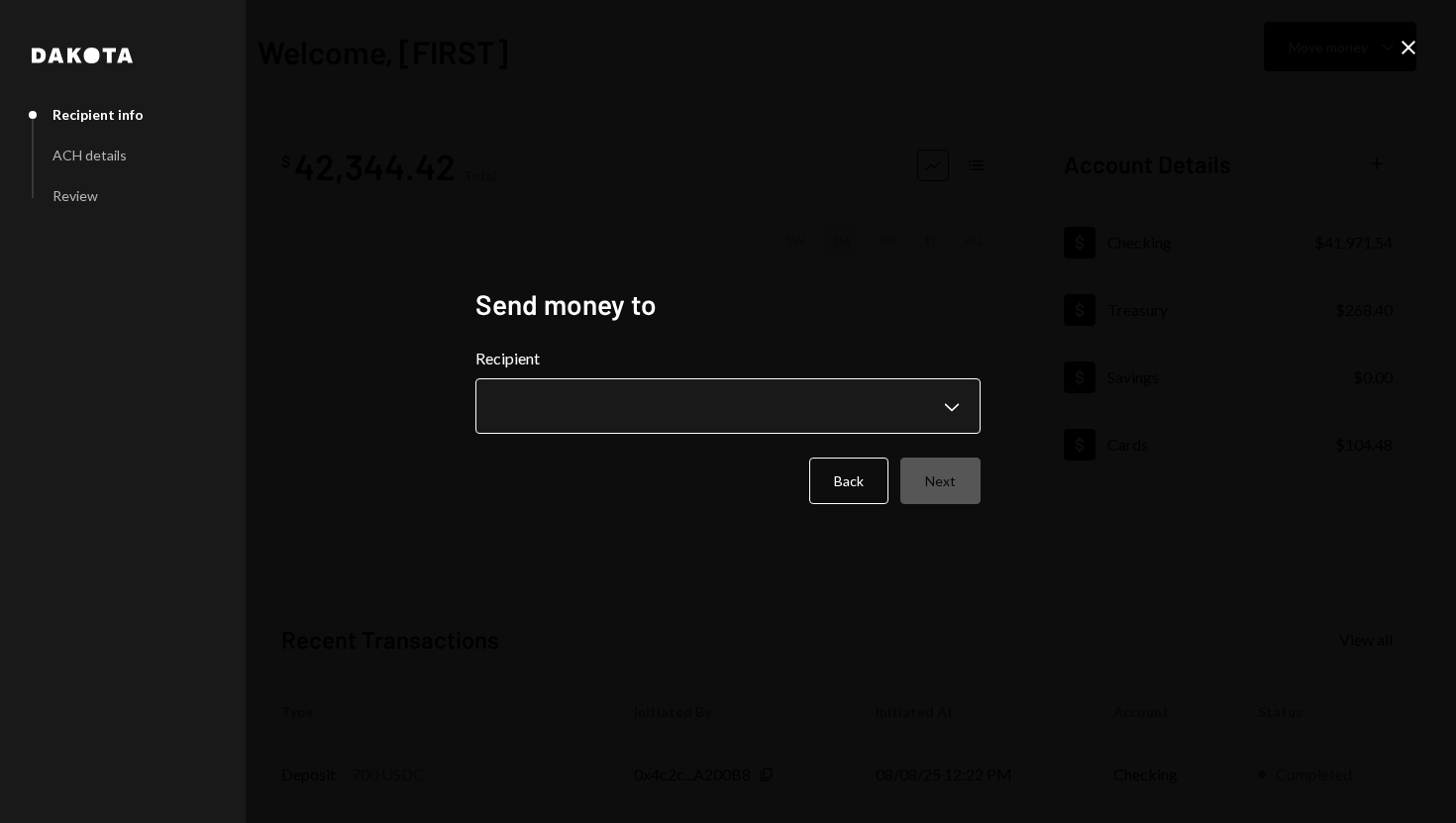 click on "**********" at bounding box center [728, 411] 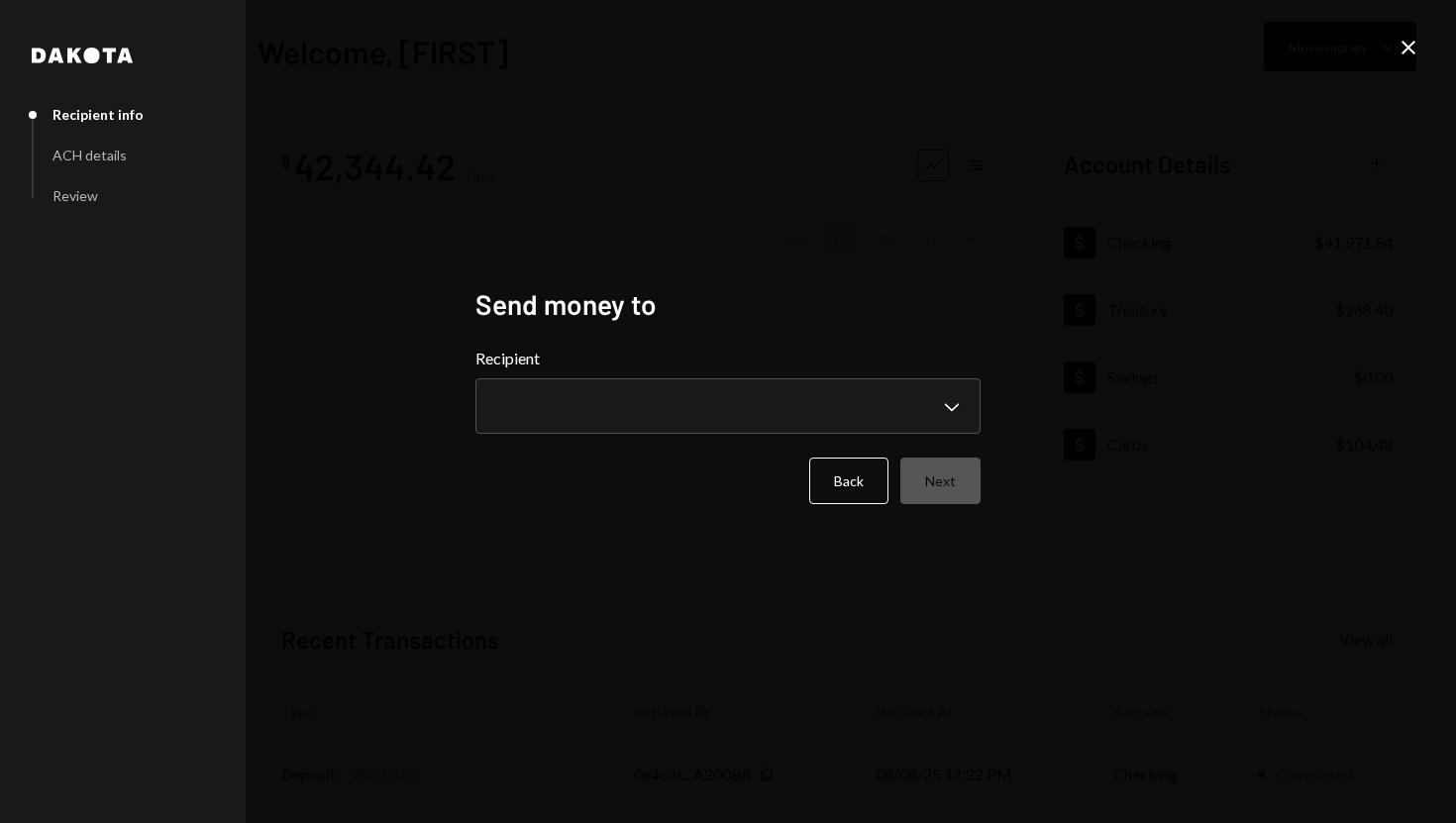 click on "**********" at bounding box center [728, 411] 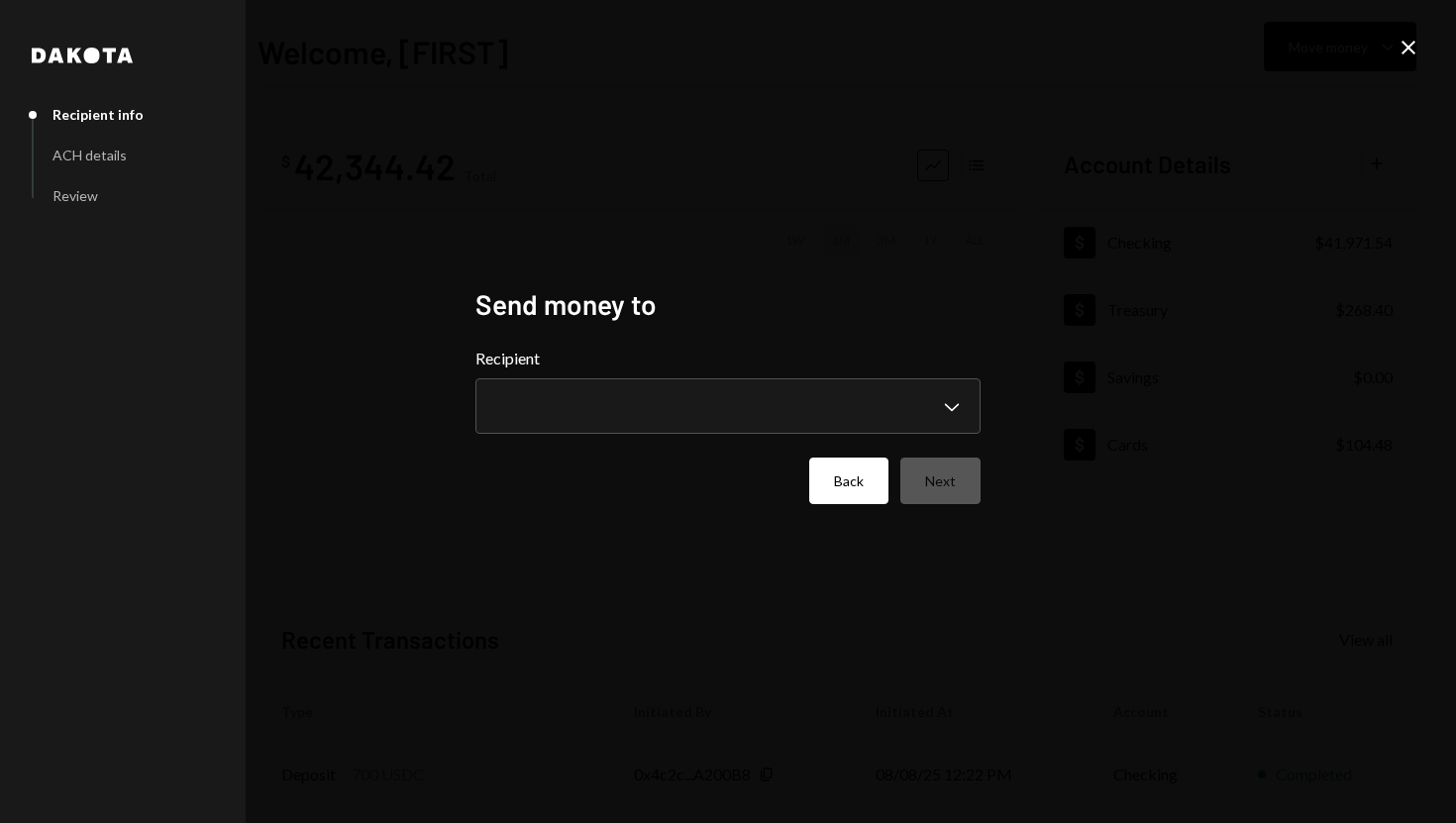 click on "Back" at bounding box center (849, 480) 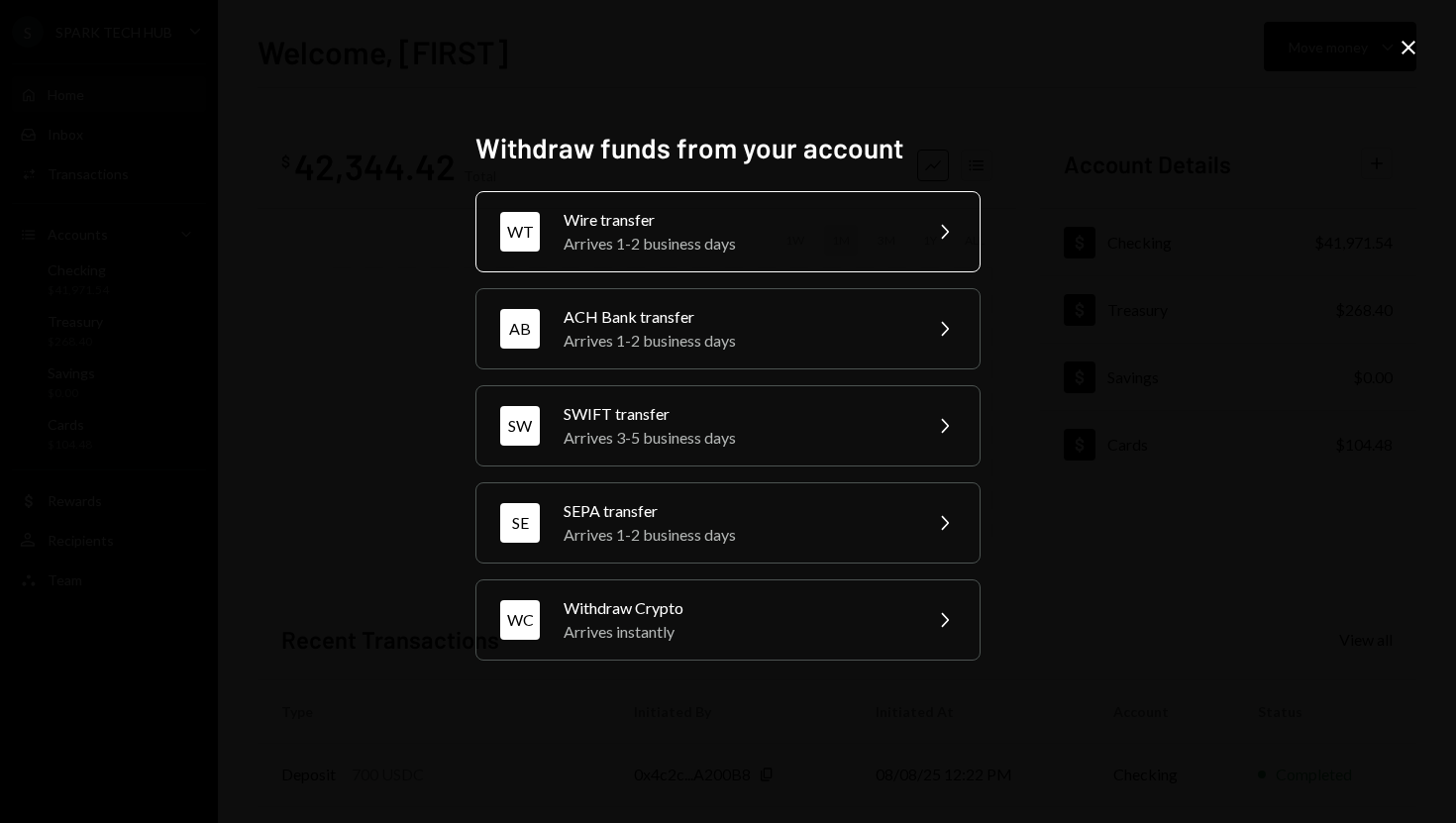 click on "Arrives 1-2 business days" at bounding box center (736, 244) 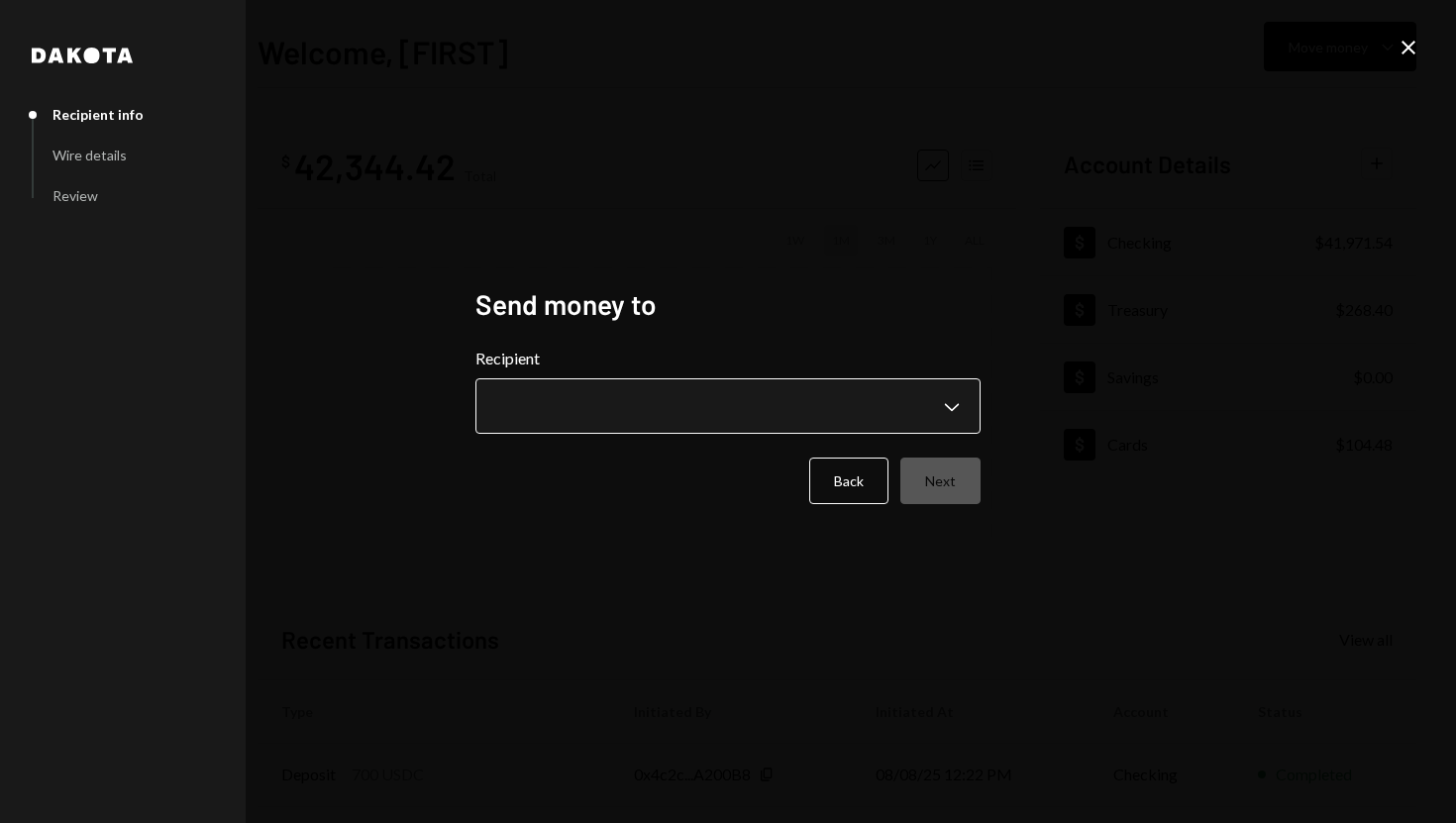 click on "**********" at bounding box center (728, 411) 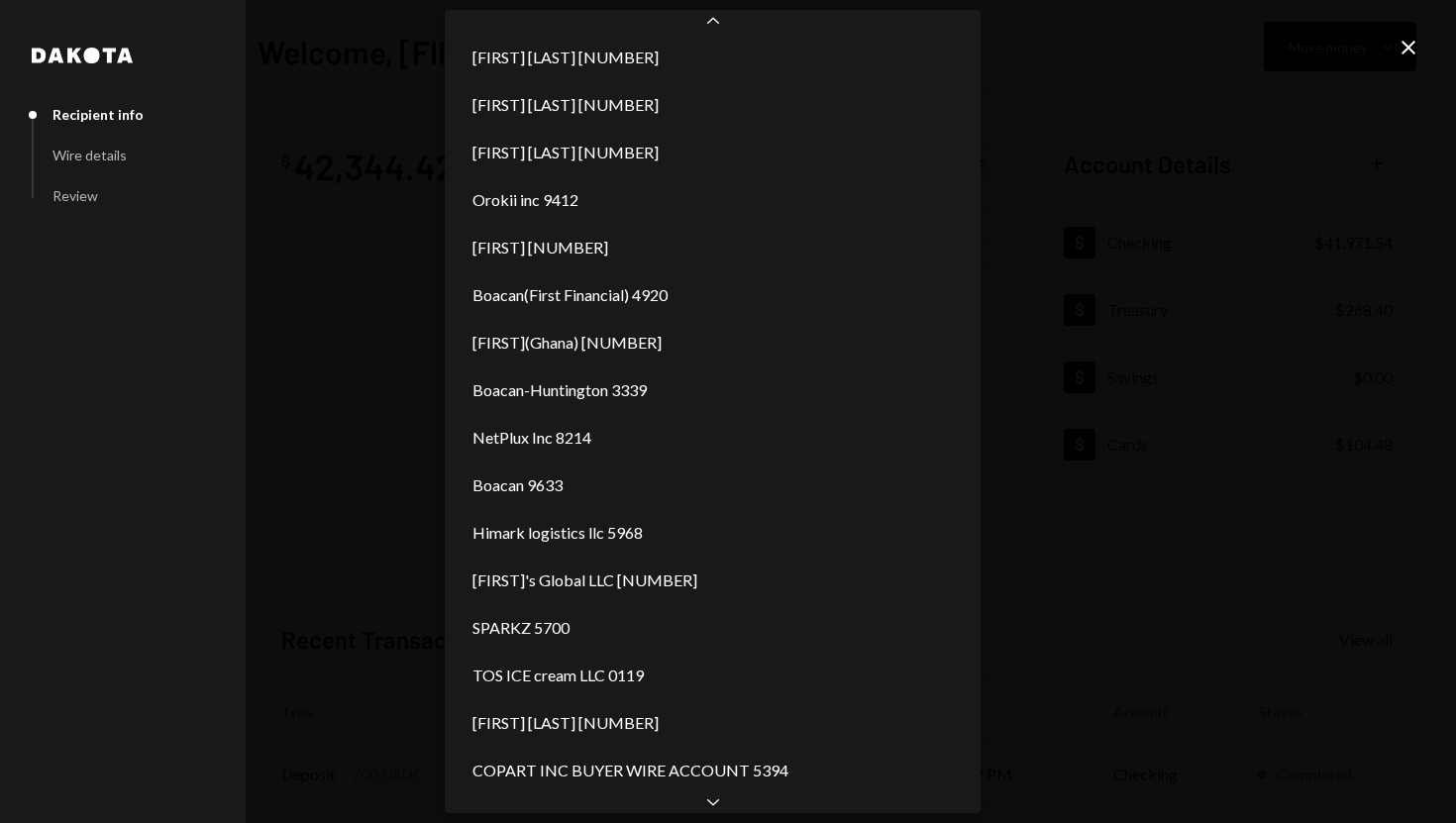 scroll, scrollTop: 1196, scrollLeft: 0, axis: vertical 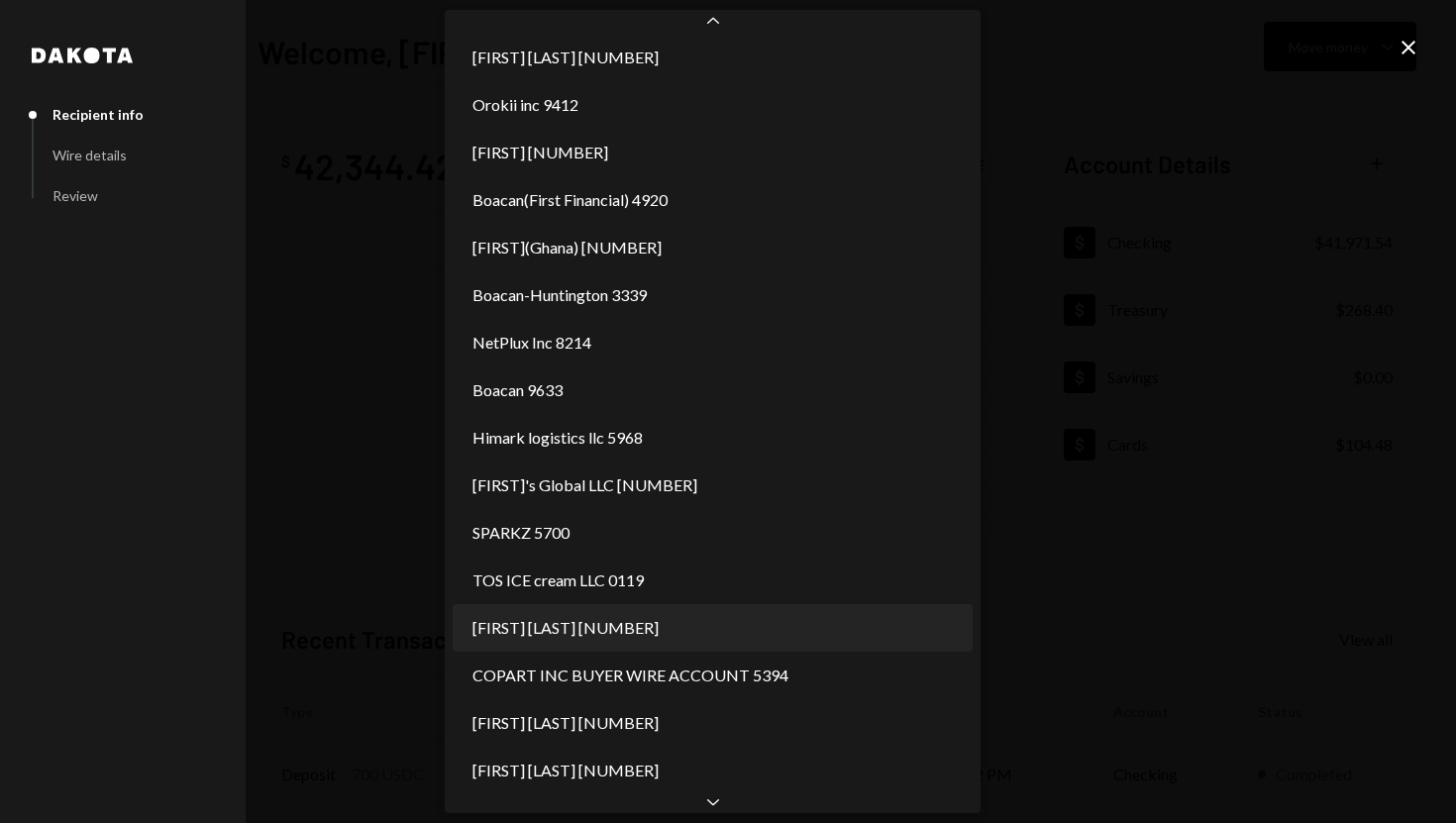 select on "**********" 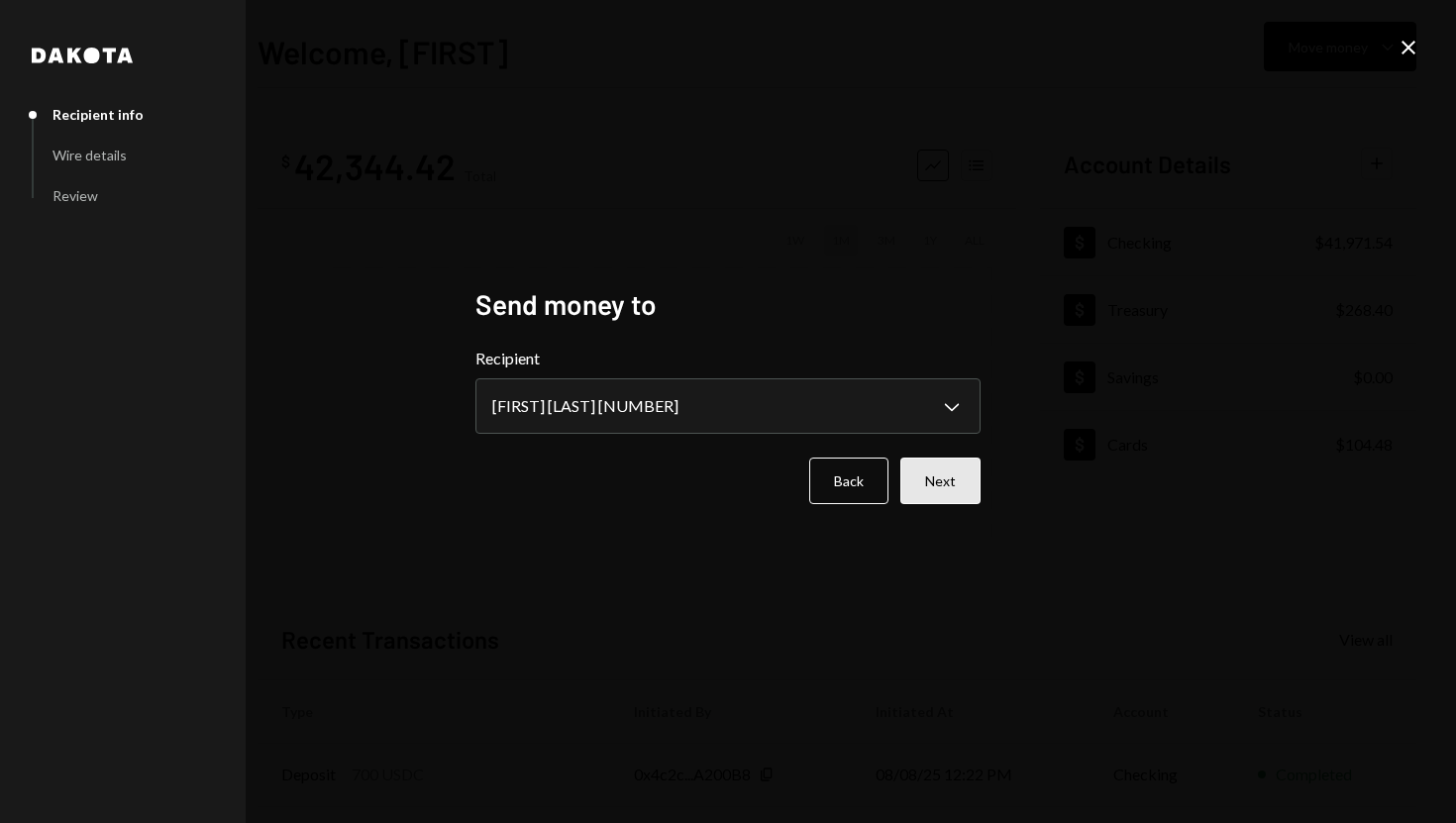 click on "Next" at bounding box center [940, 480] 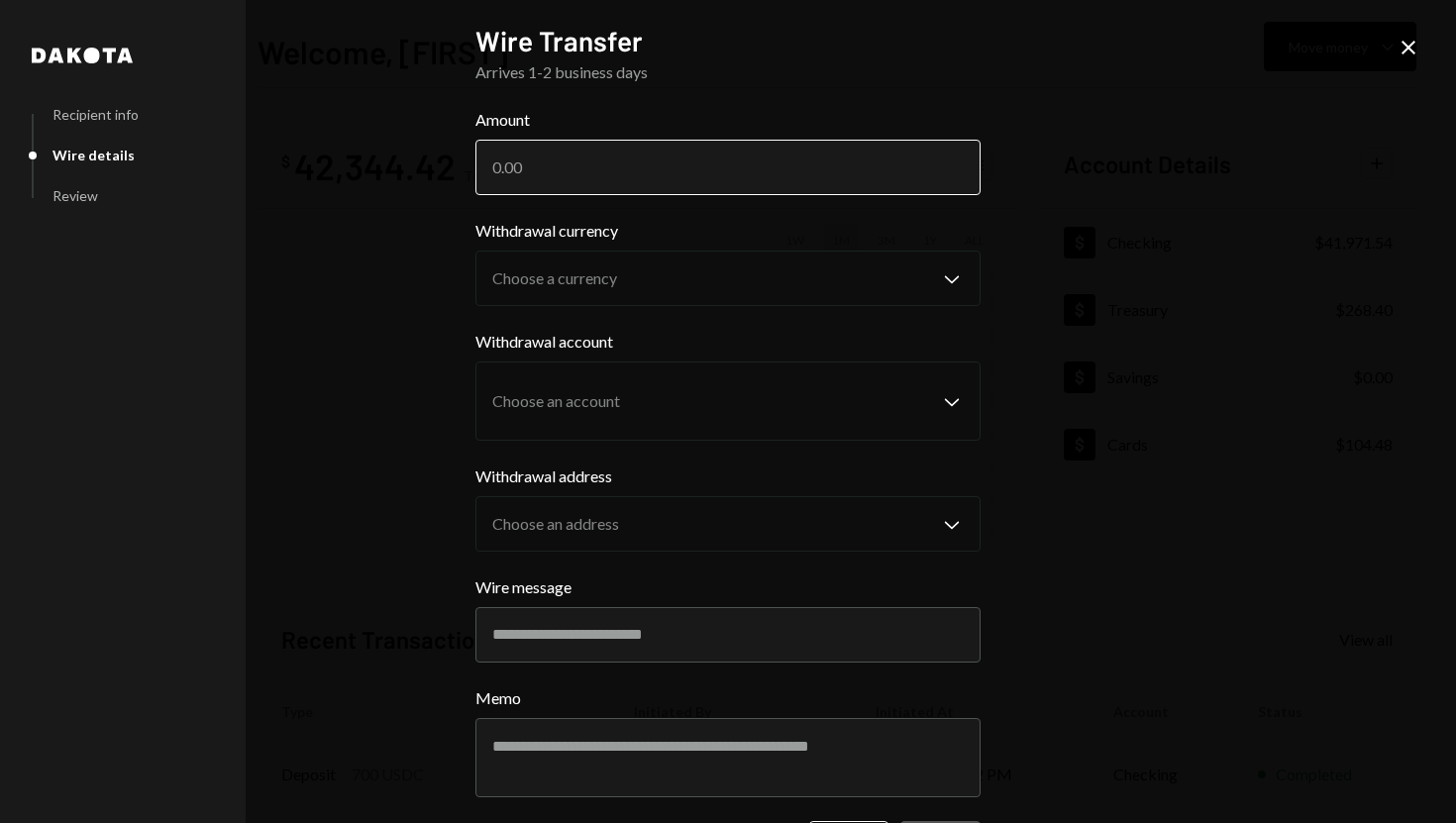 click on "Amount" at bounding box center (728, 167) 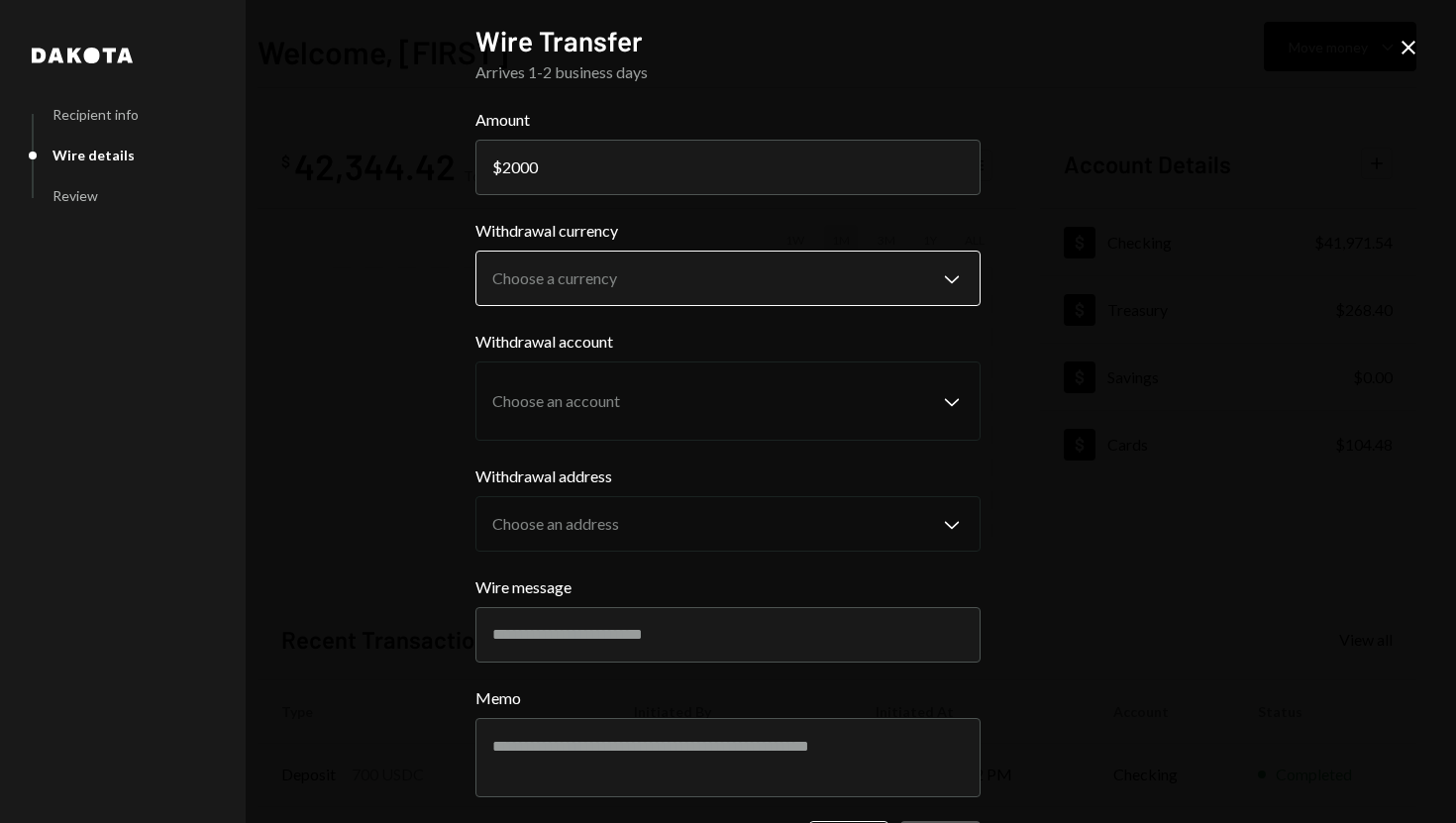 type on "2000" 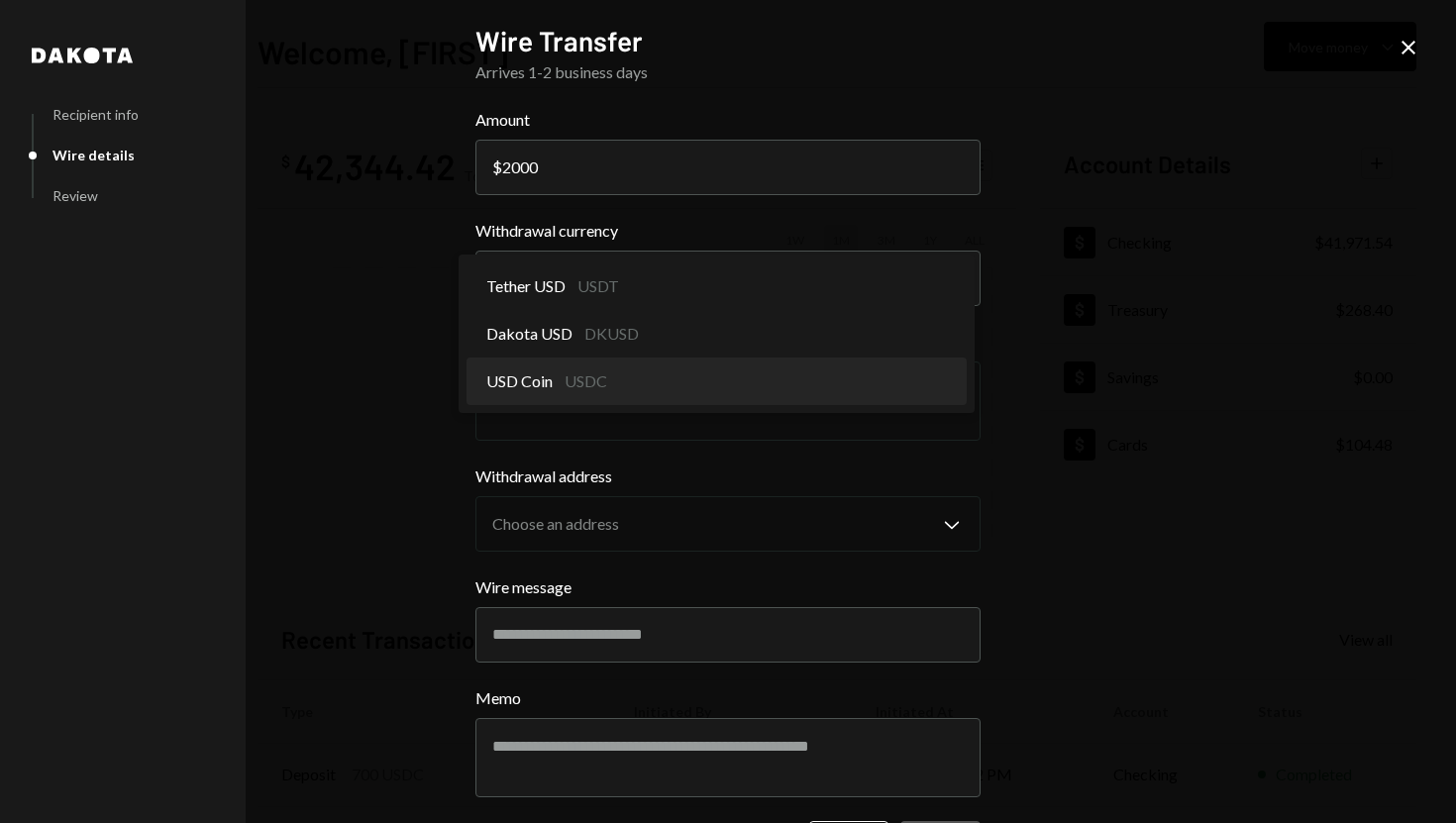 select on "****" 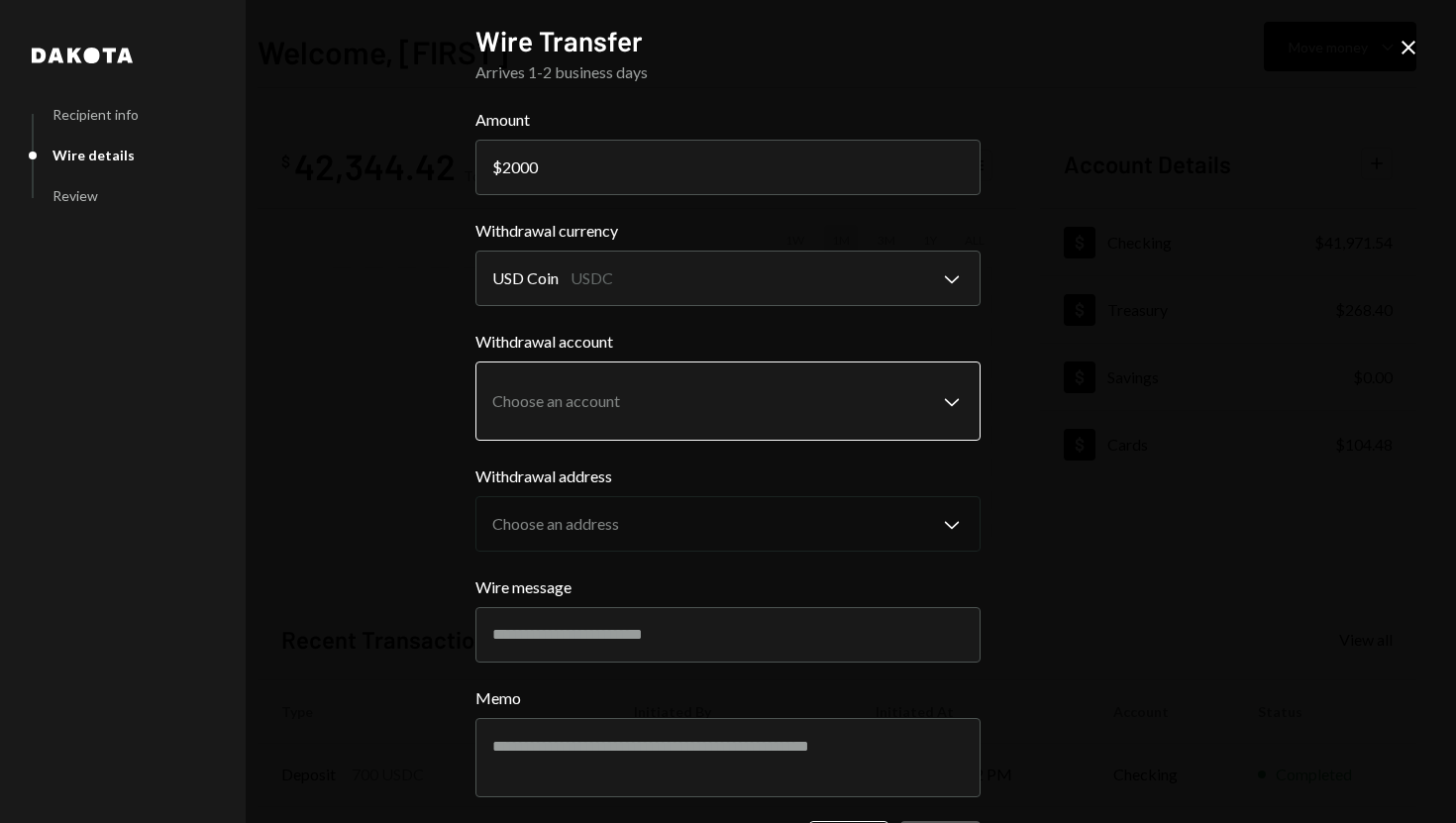 click on "S SPARK TECH HUB Caret Down Home Home Inbox Inbox Activities Transactions Accounts Accounts Caret Down Checking $41,971.54 Treasury $268.40 Savings $0.00 Cards $104.48 Dollar Rewards User Recipients Team Team Welcome, [FIRST] Move money Caret Down $ 42,344.42 Total Graph Accounts 1W 1M 3M 1Y ALL Account Details Plus Dollar Checking $41,971.54 Dollar Treasury $268.40 Dollar Savings $0.00 Dollar Cards $104.48 Recent Transactions View all Type Initiated By Initiated At Account Status Deposit 700  USDC 0x4c2c...A200B8 Copy [DATE] [TIME] Checking Completed Stablecoin Conversion $700.00 [FIRST] [LAST] [DATE] [TIME] Checking Completed Bank Payment $7,346.00 [FIRST] [LAST] [DATE] [TIME] Checking Completed Withdrawal 19,000  USDC [FIRST] [LAST] [DATE] [TIME] Checking Completed Bank Payment $9,904.00 [FIRST] [LAST] [DATE] [TIME] Checking Completed Welcome, [FIRST] - Dakota   Dakota Recipient info Wire details Review Wire Transfer Arrives 1-2 business days Amount $ 2000 Withdrawal currency" at bounding box center [728, 411] 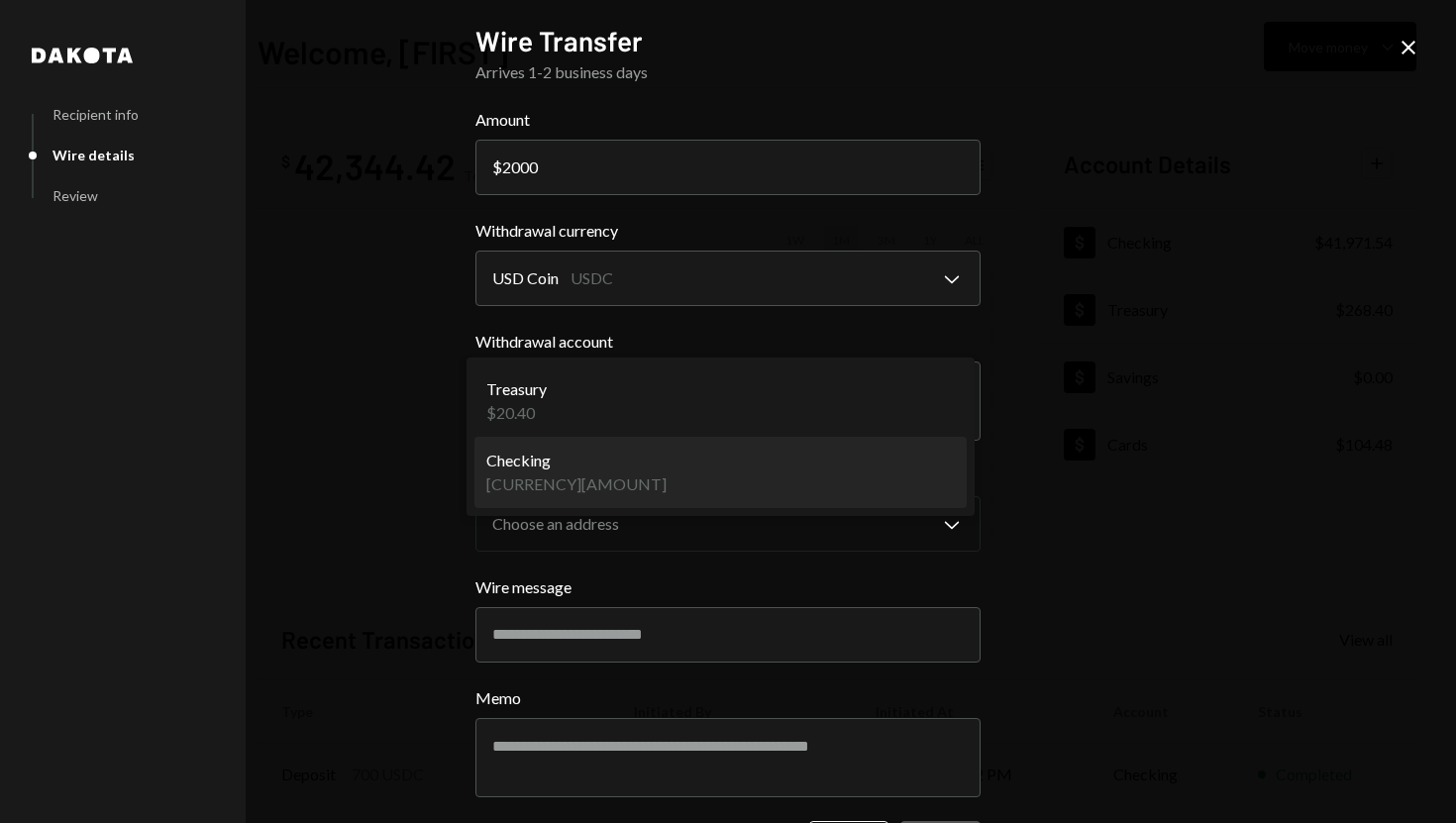 select on "**********" 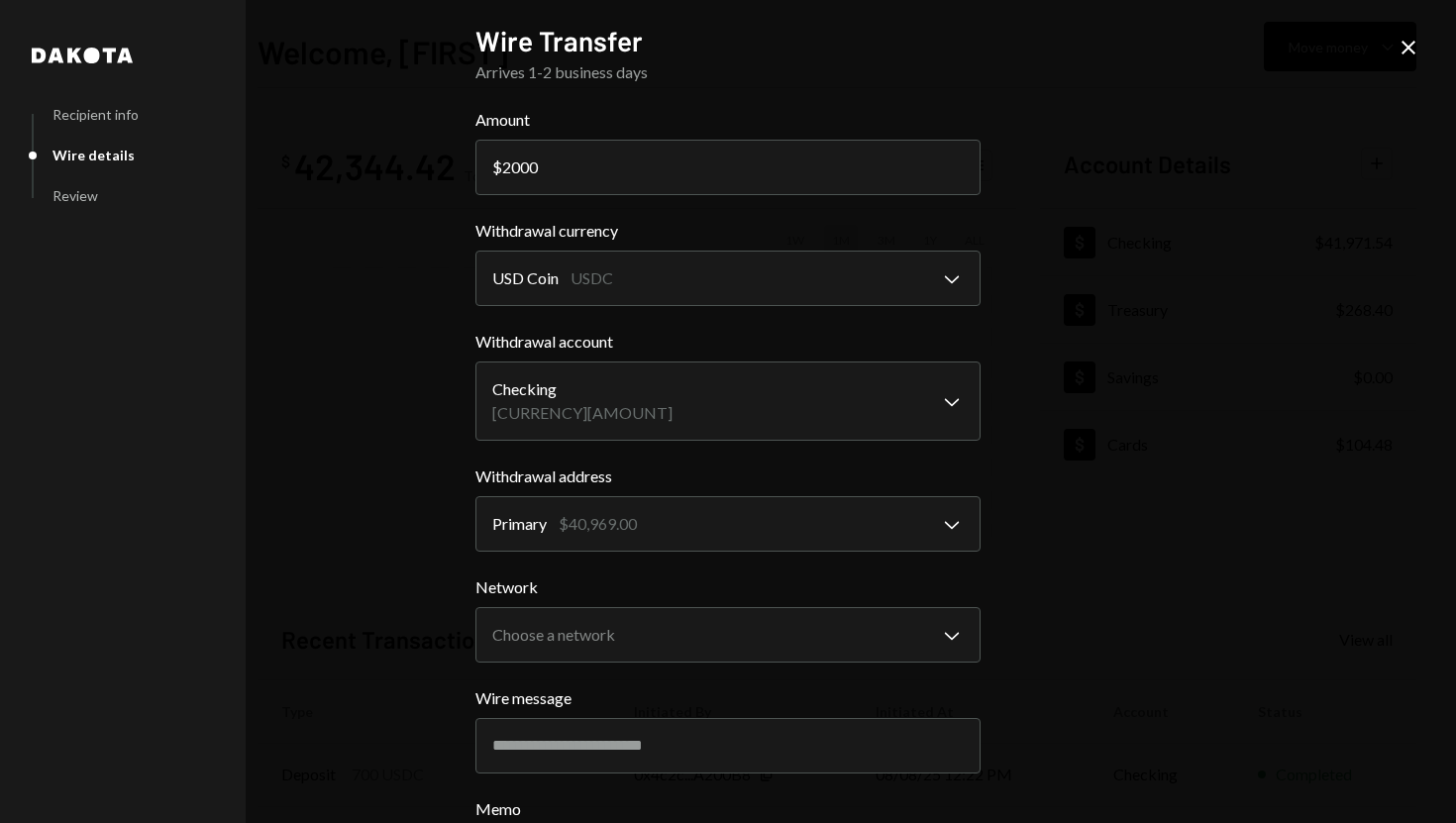 scroll, scrollTop: 152, scrollLeft: 0, axis: vertical 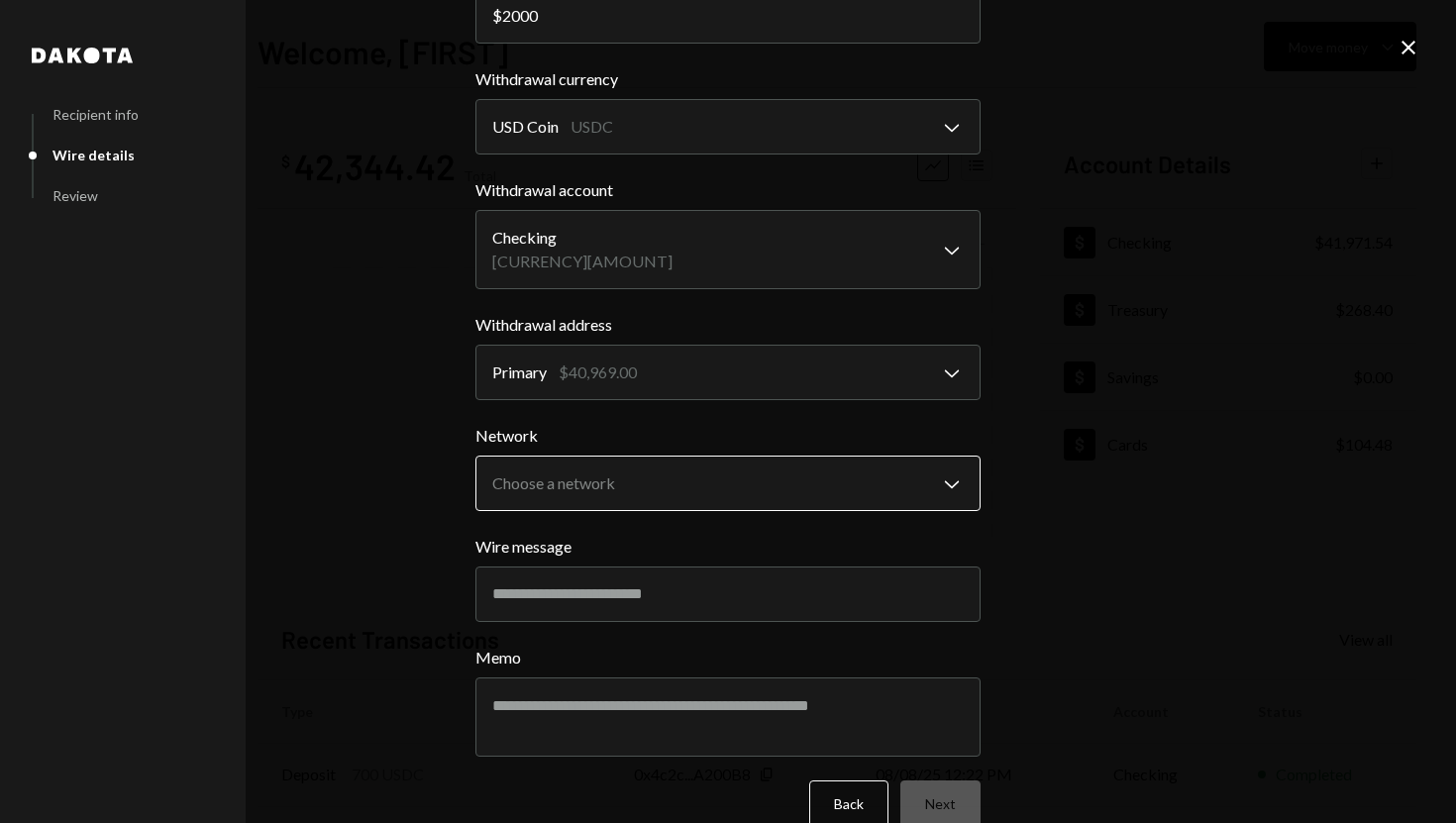 click on "S SPARK TECH HUB Caret Down Home Home Inbox Inbox Activities Transactions Accounts Accounts Caret Down Checking $41,971.54 Treasury $268.40 Savings $0.00 Cards $104.48 Dollar Rewards User Recipients Team Team Welcome, [FIRST] Move money Caret Down $ 42,344.42 Total Graph Accounts 1W 1M 3M 1Y ALL Account Details Plus Dollar Checking $41,971.54 Dollar Treasury $268.40 Dollar Savings $0.00 Dollar Cards $104.48 Recent Transactions View all Type Initiated By Initiated At Account Status Deposit 700  USDC 0x4c2c...A200B8 Copy [DATE] [TIME] Checking Completed Stablecoin Conversion $700.00 [FIRST] [LAST] [DATE] [TIME] Checking Completed Bank Payment $7,346.00 [FIRST] [LAST] [DATE] [TIME] Checking Completed Withdrawal 19,000  USDC [FIRST] [LAST] [DATE] [TIME] Checking Completed Bank Payment $9,904.00 [FIRST] [LAST] [DATE] [TIME] Checking Completed Welcome, [FIRST] - Dakota   Dakota Recipient info Wire details Review Wire Transfer Arrives 1-2 business days Amount $ 2000 Withdrawal currency" at bounding box center (728, 411) 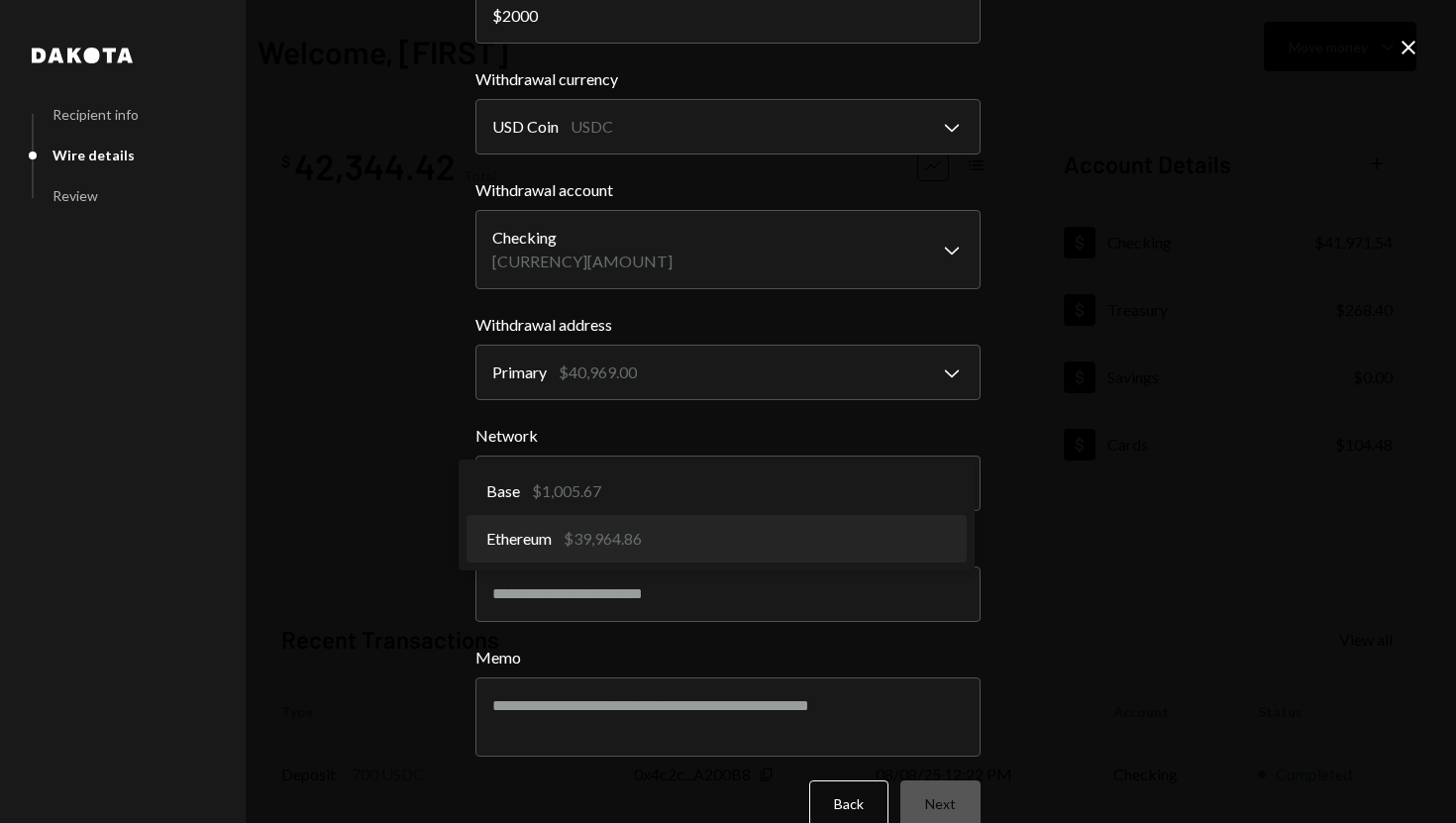 select on "**********" 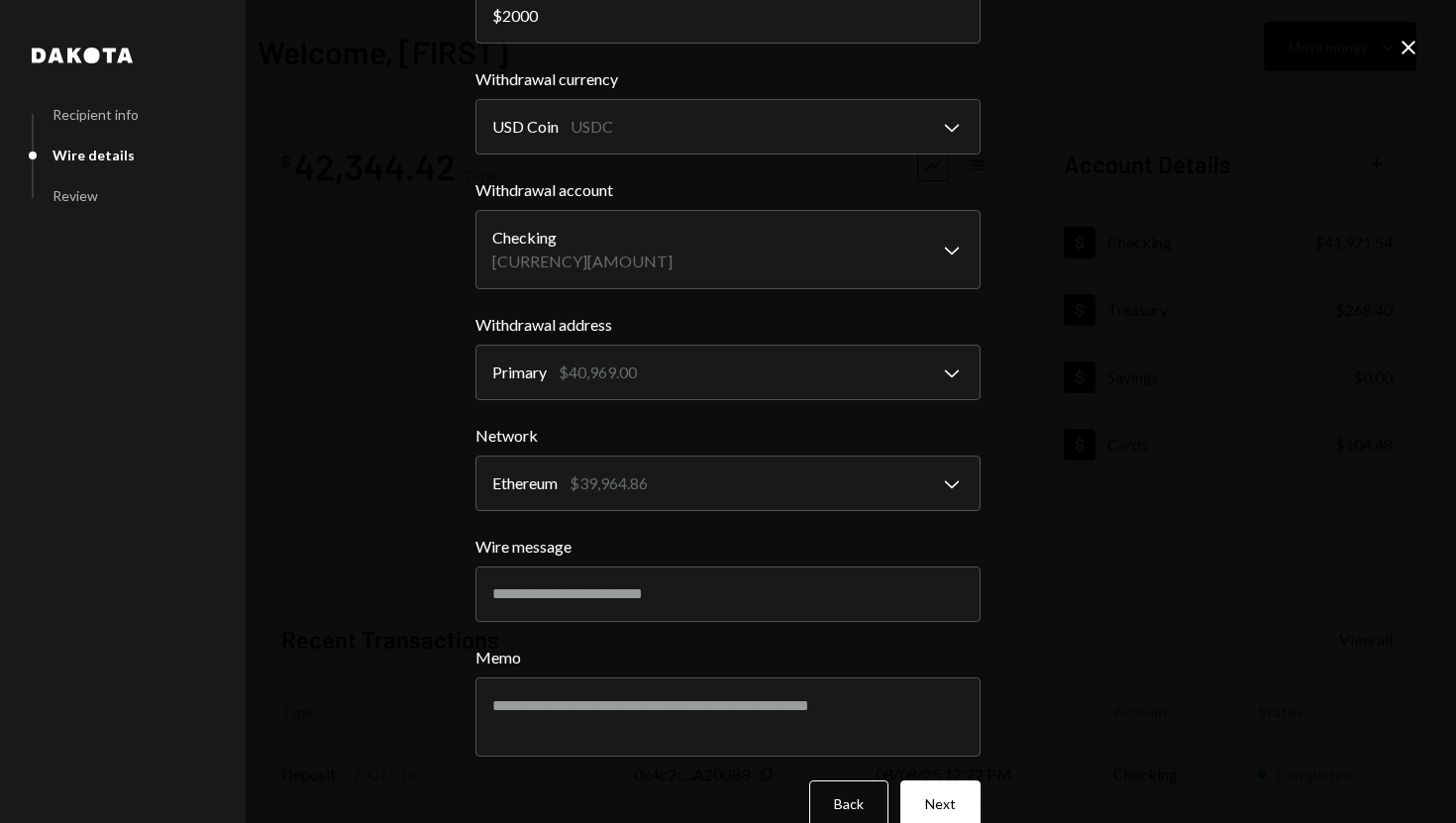 scroll, scrollTop: 186, scrollLeft: 0, axis: vertical 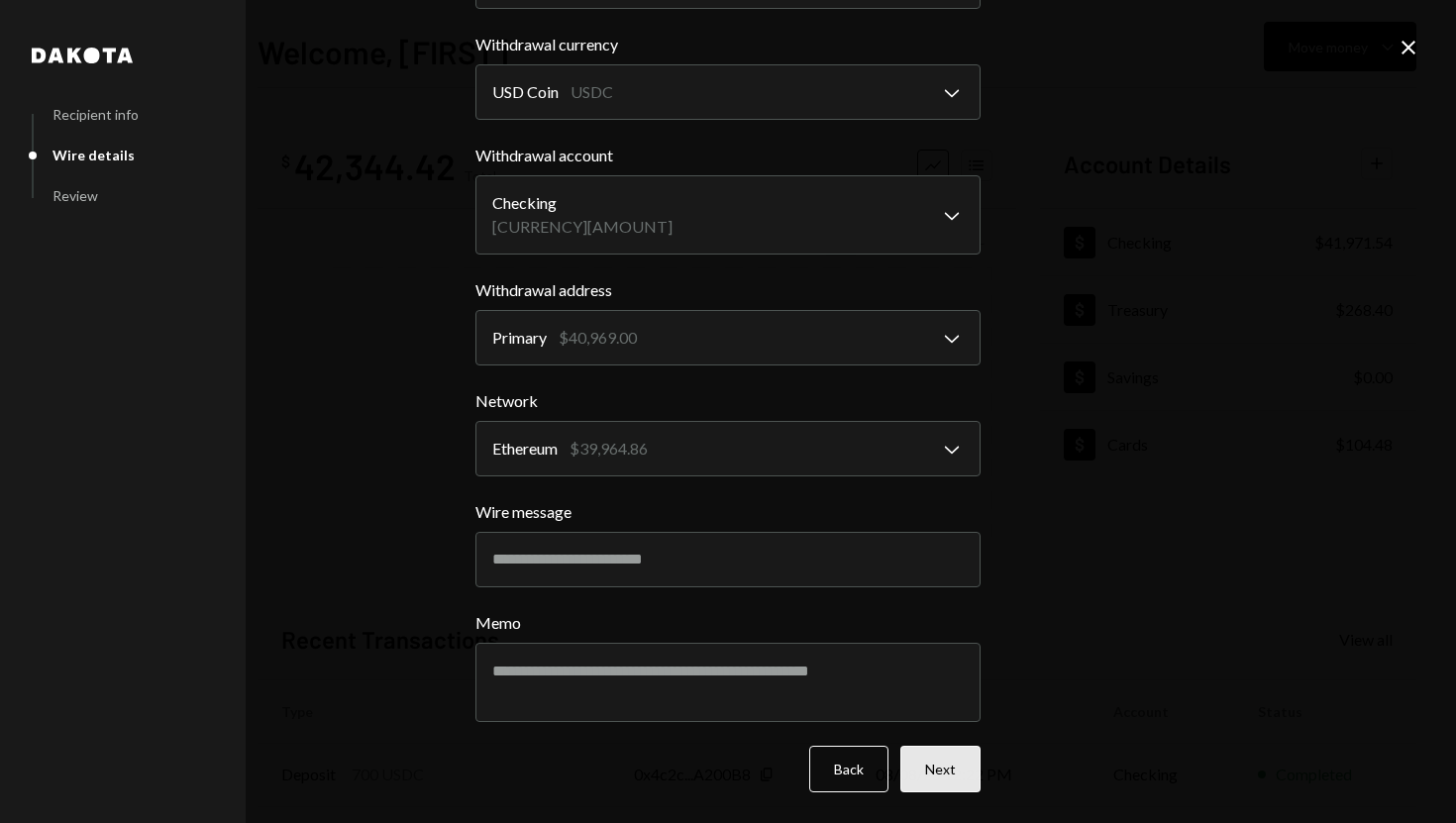 click on "Next" at bounding box center [940, 769] 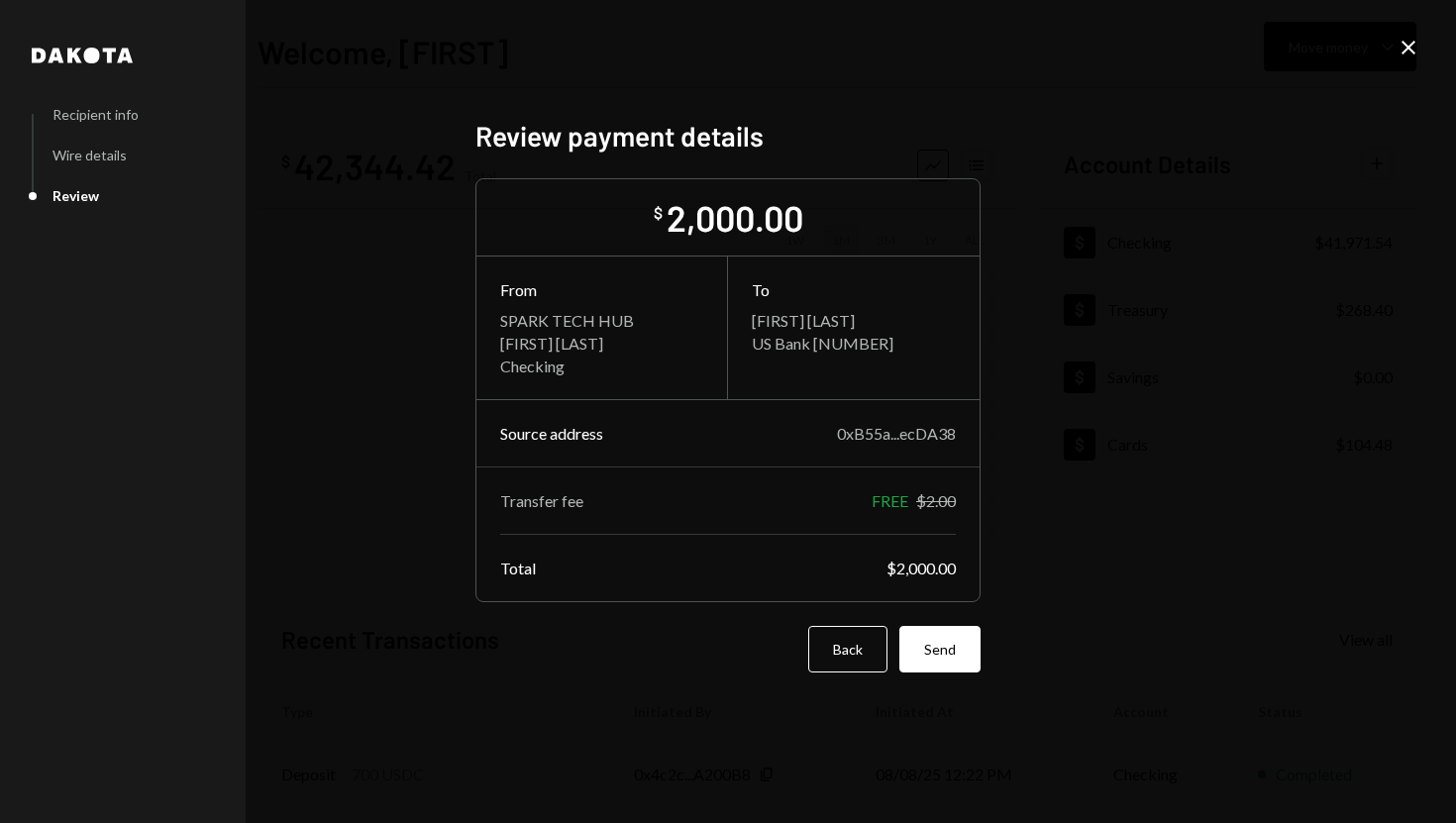 scroll, scrollTop: 0, scrollLeft: 0, axis: both 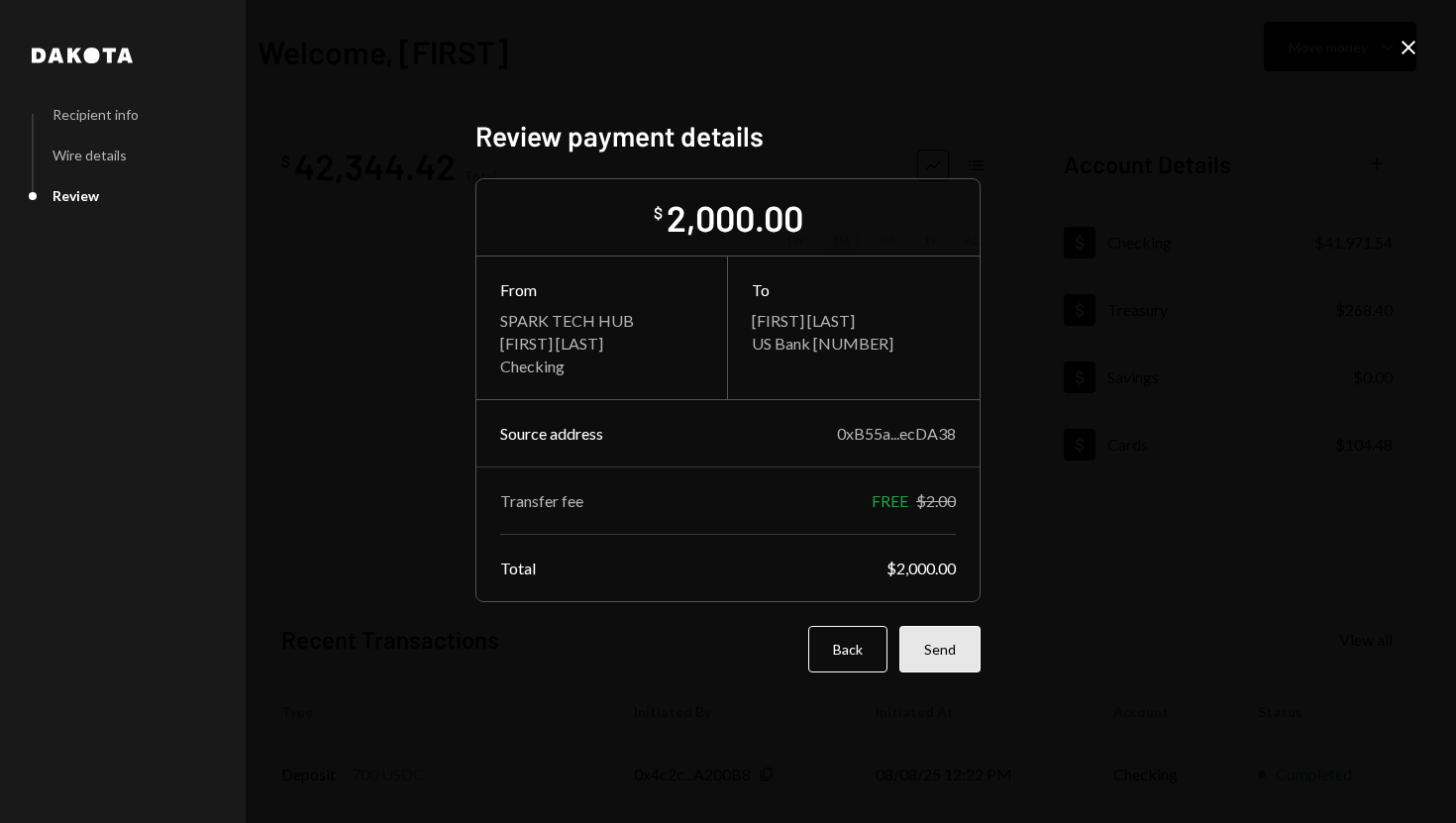 click on "Send" at bounding box center [940, 649] 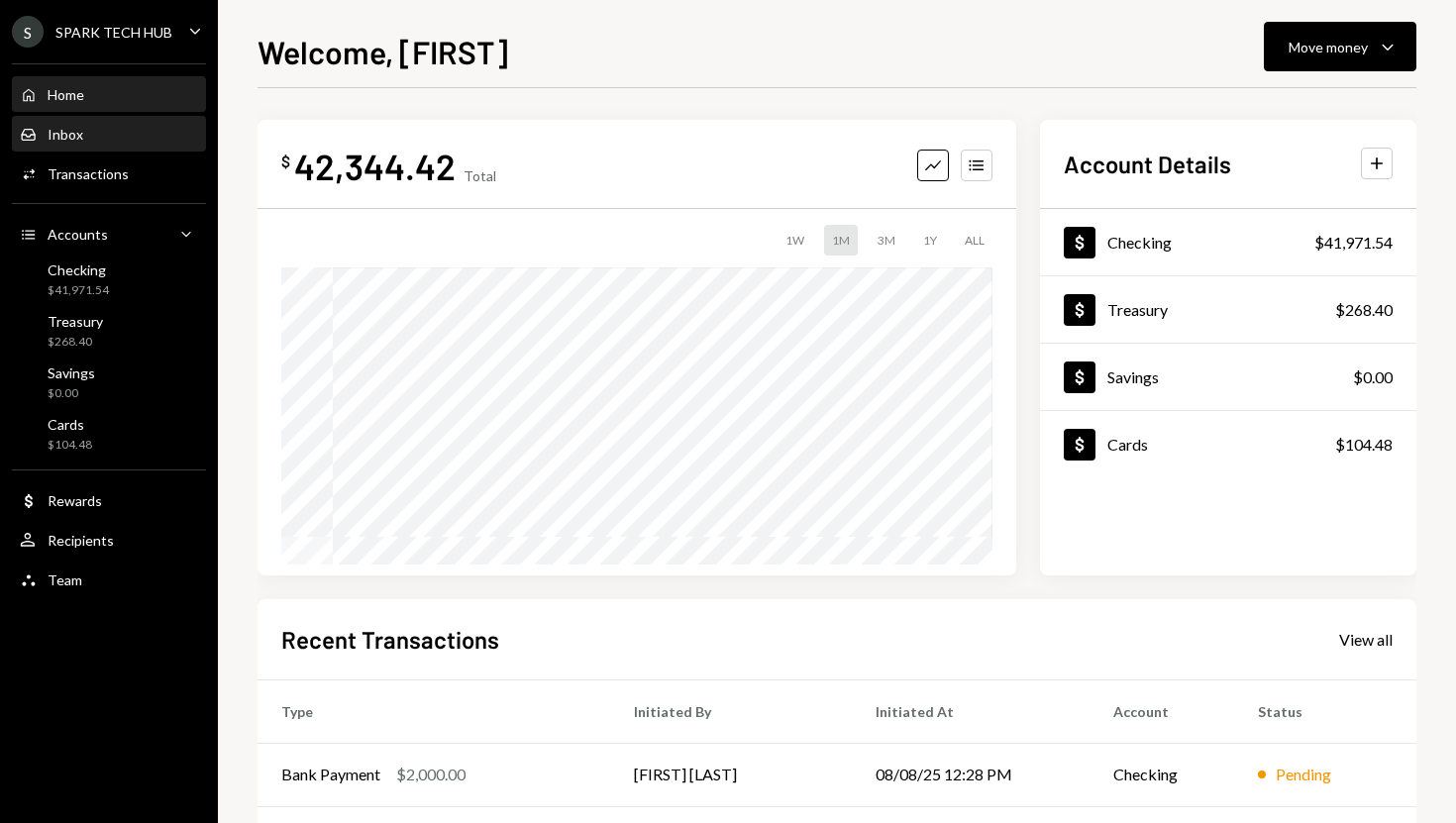 click on "Inbox Inbox" at bounding box center [109, 135] 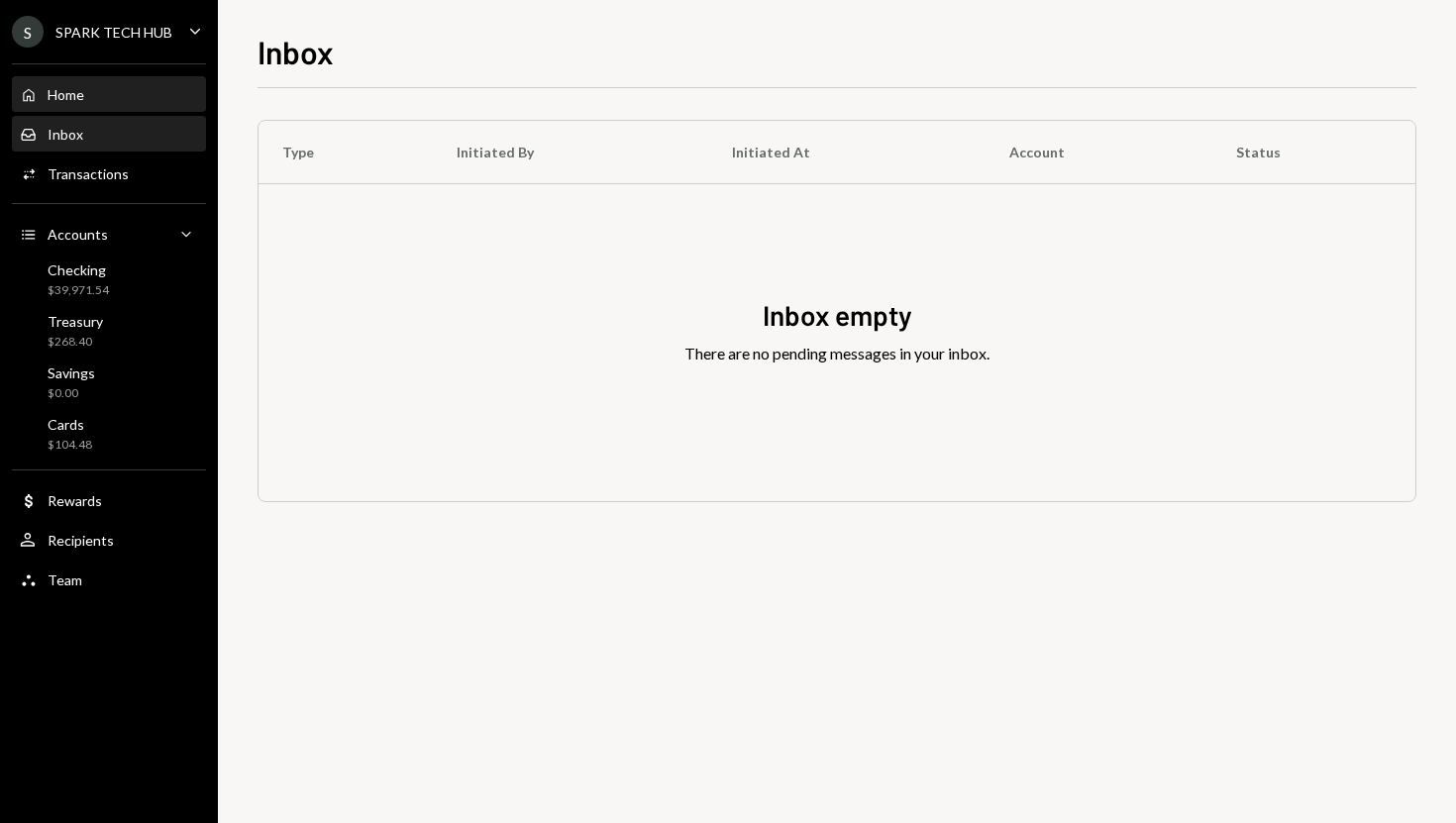 click on "Home Home" at bounding box center [109, 95] 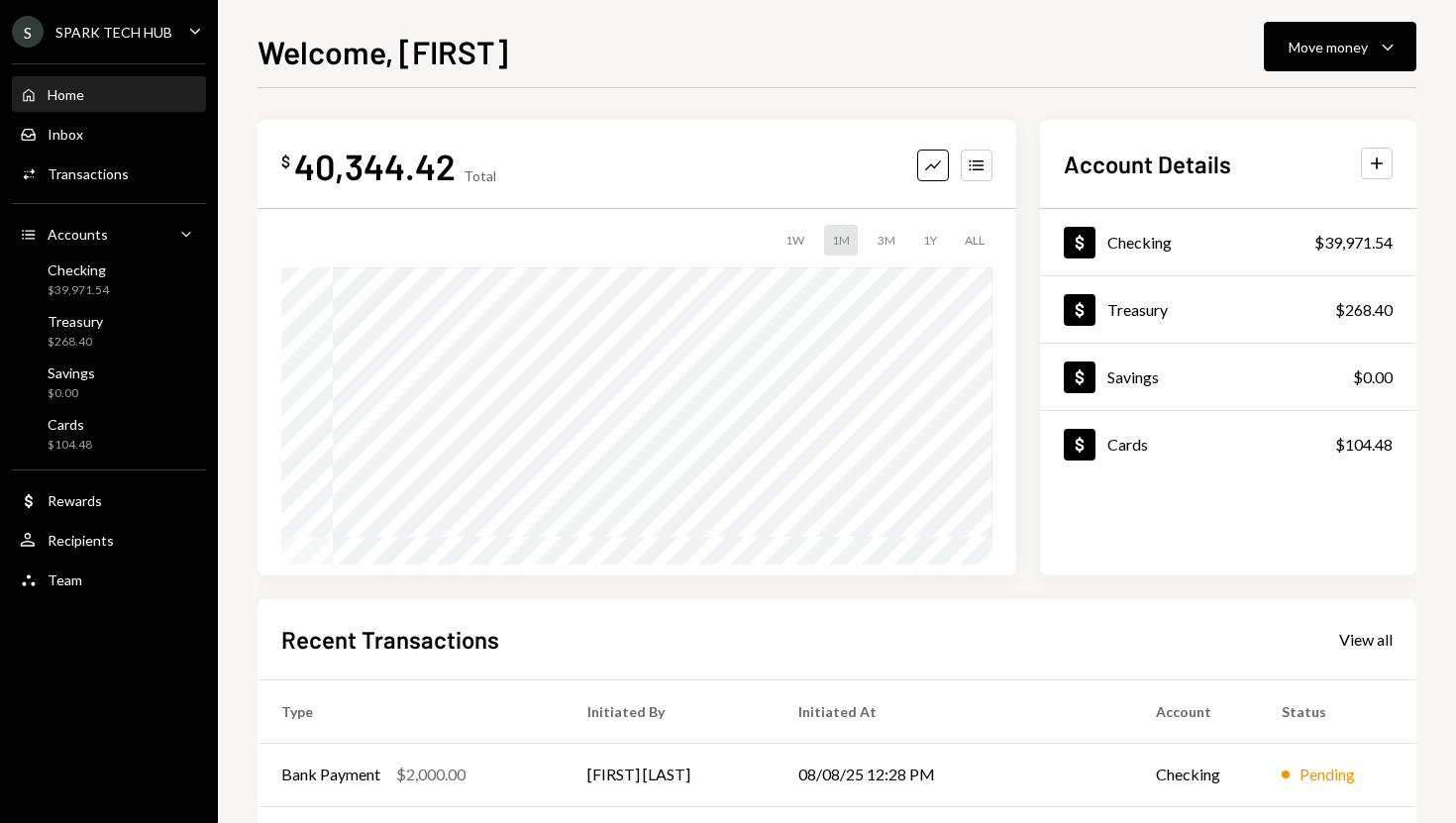 scroll, scrollTop: 0, scrollLeft: 0, axis: both 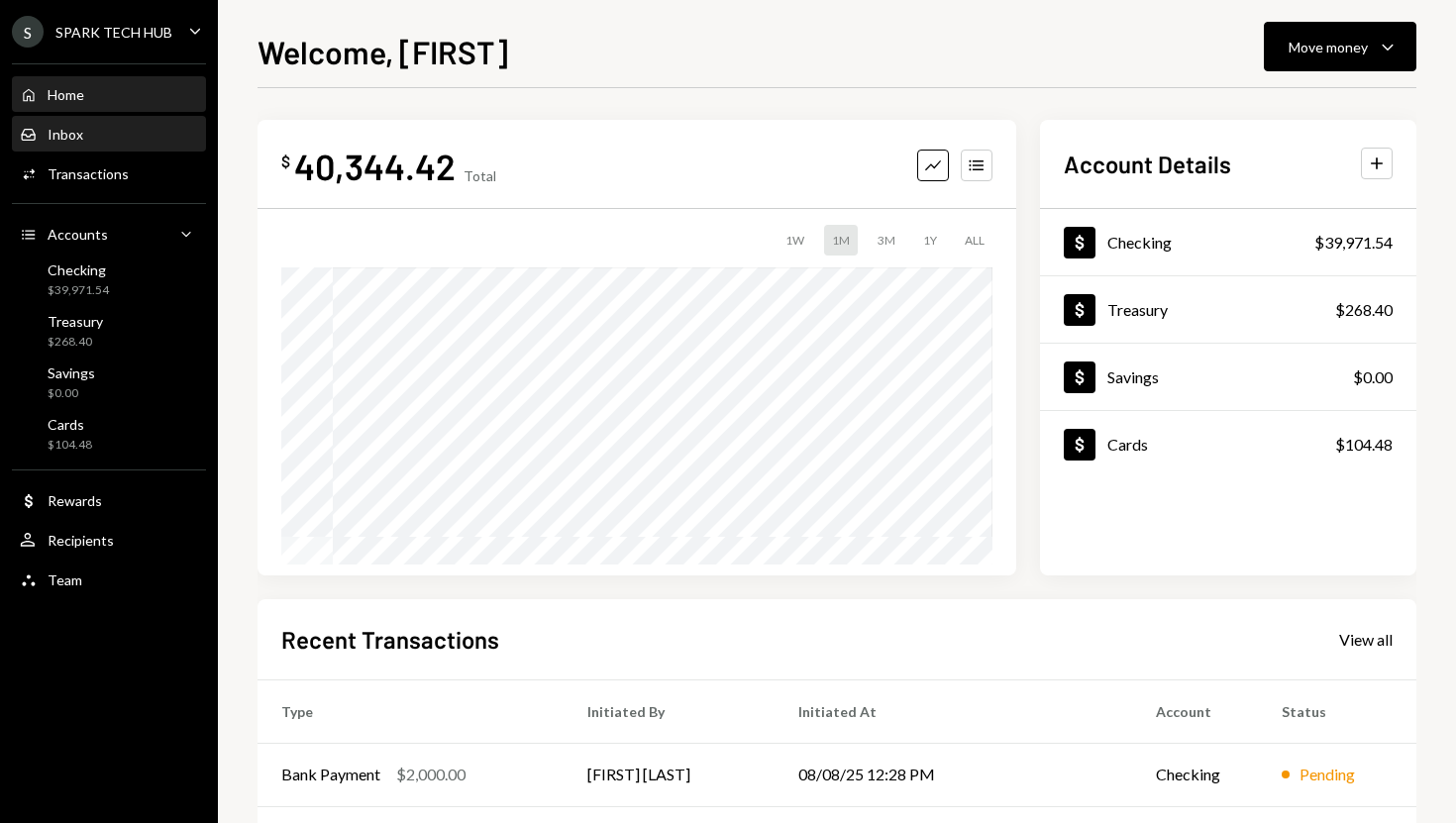click on "Inbox Inbox" at bounding box center [109, 135] 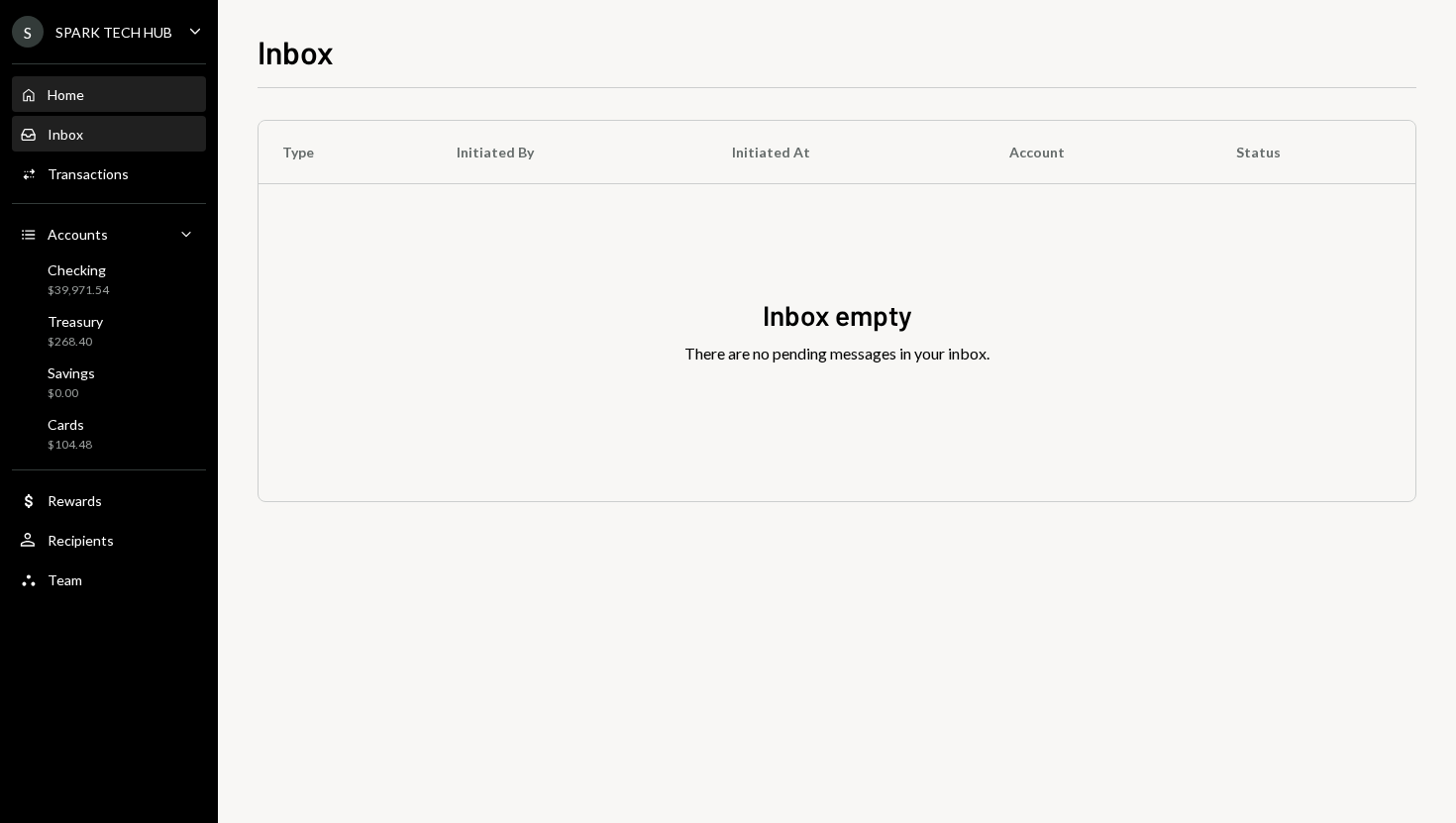 click on "Home Home" at bounding box center (109, 95) 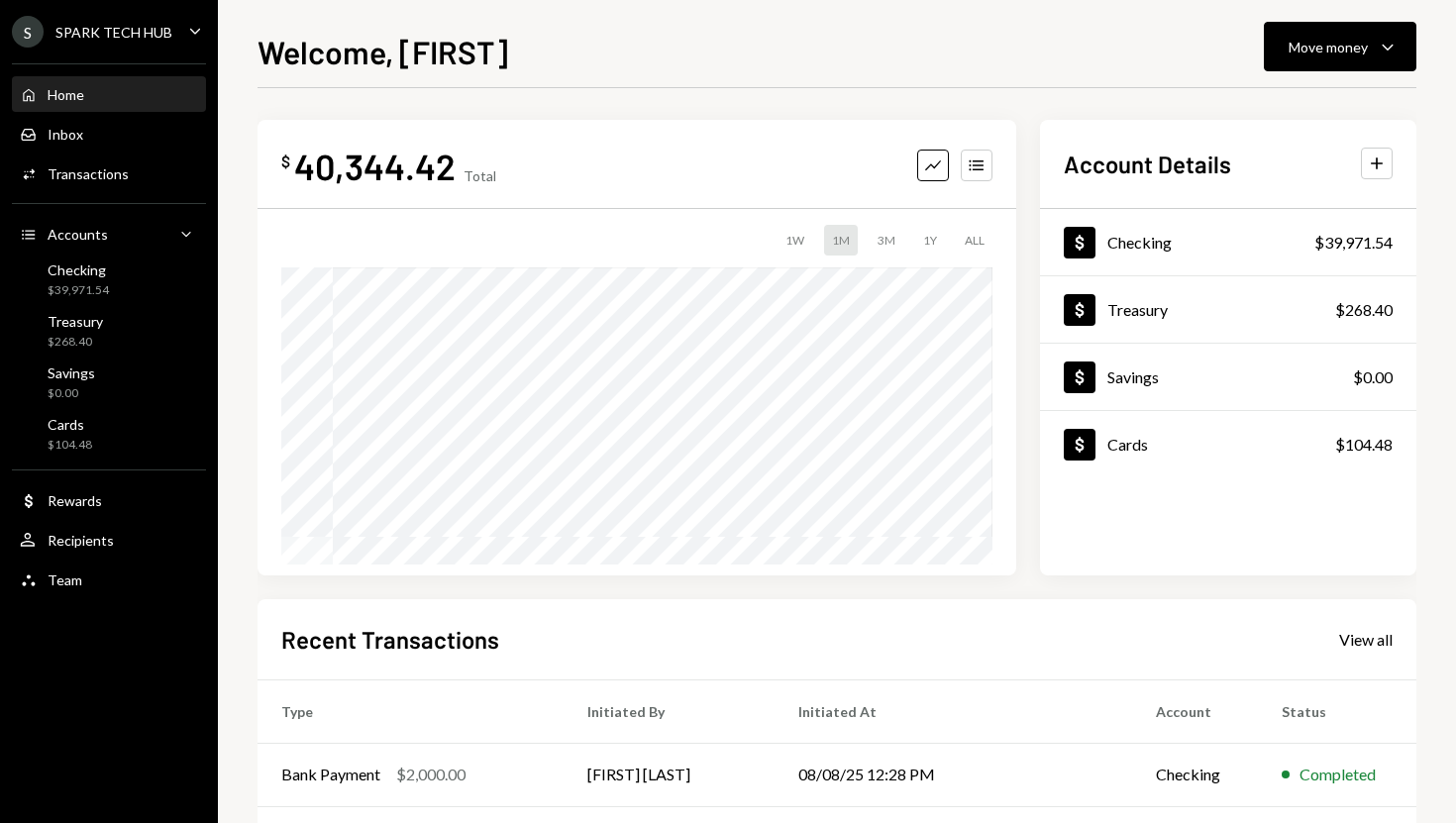 click on "Home Home" at bounding box center (109, 95) 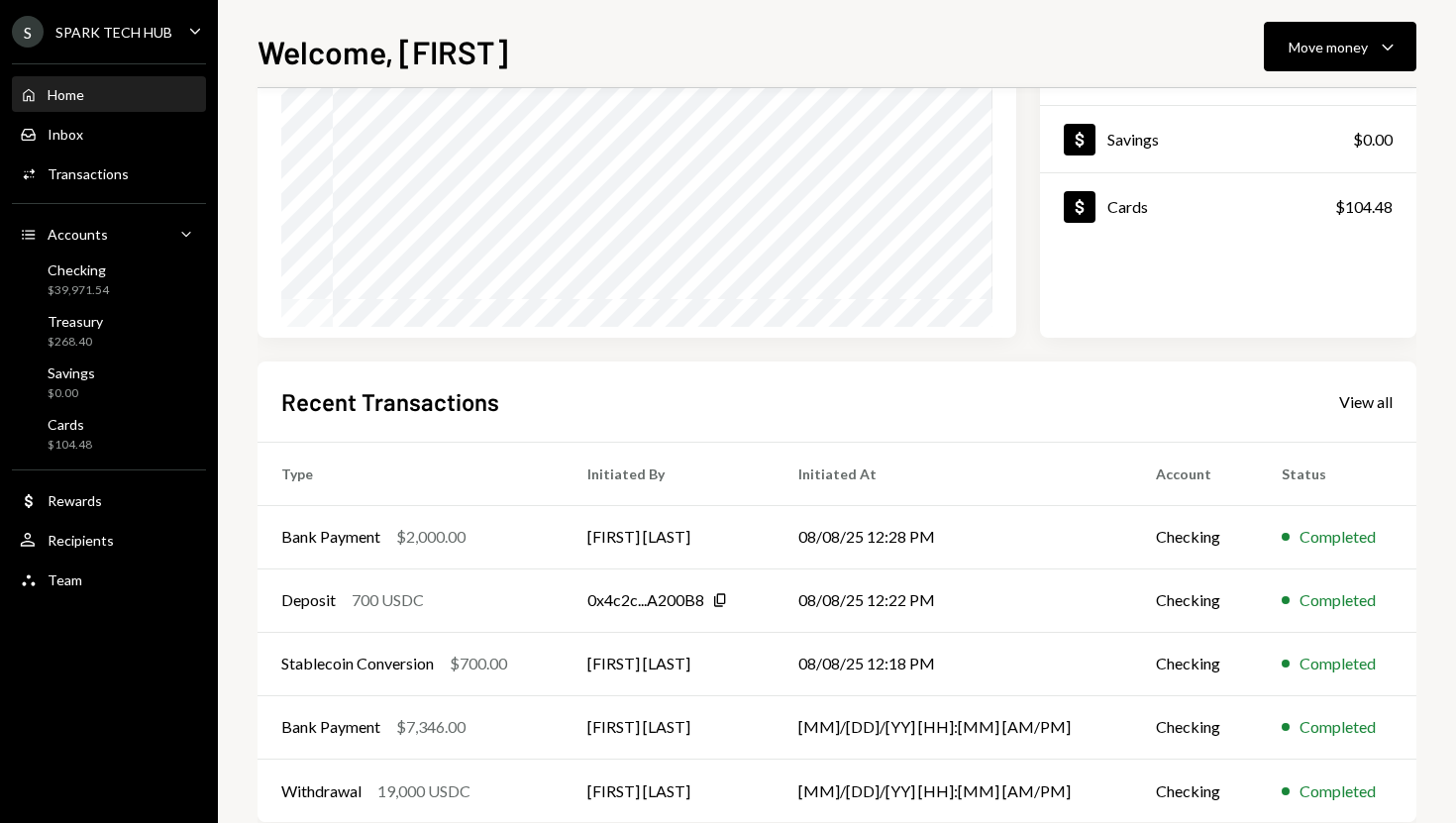 scroll, scrollTop: 276, scrollLeft: 0, axis: vertical 